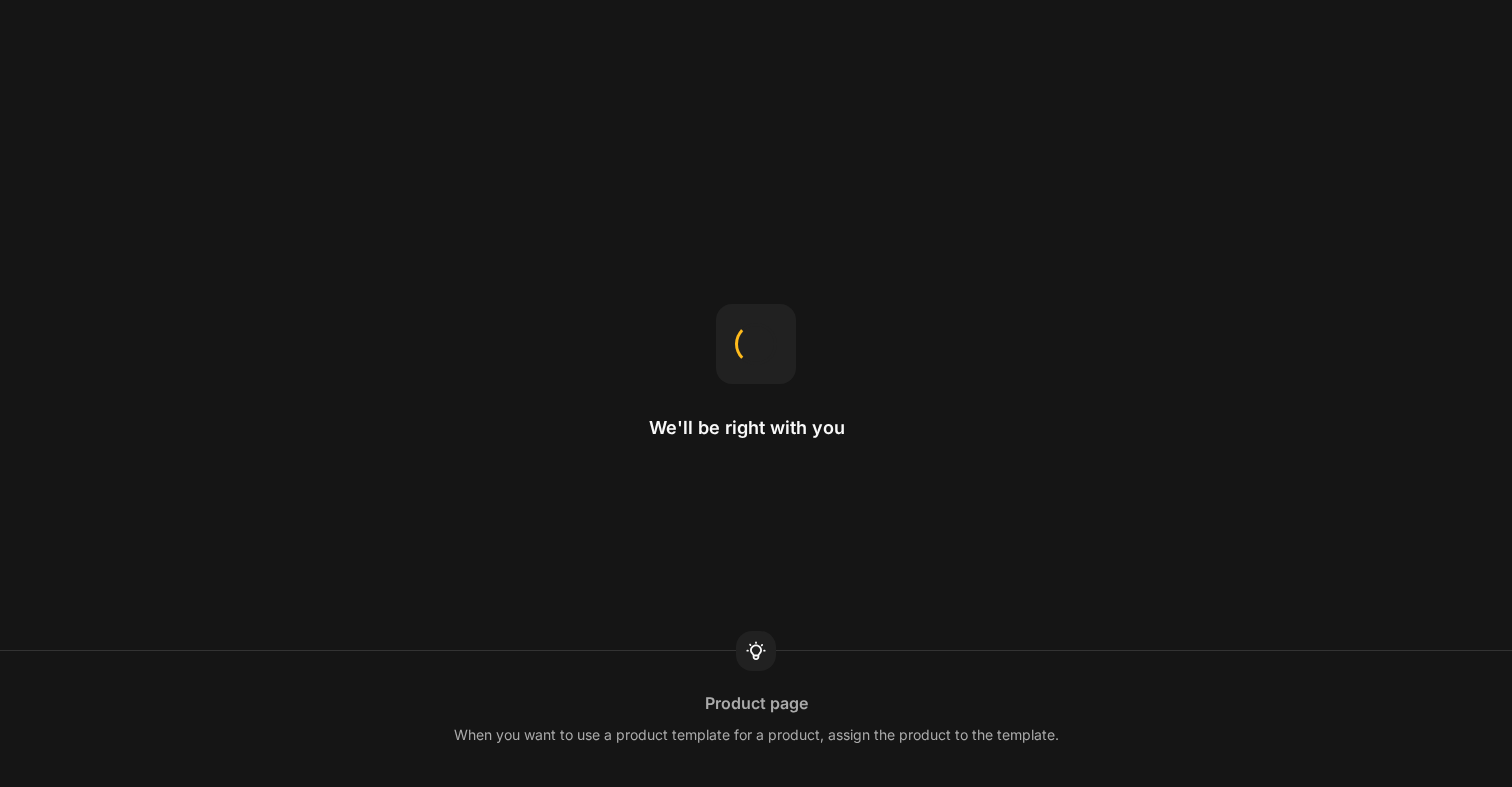 scroll, scrollTop: 0, scrollLeft: 0, axis: both 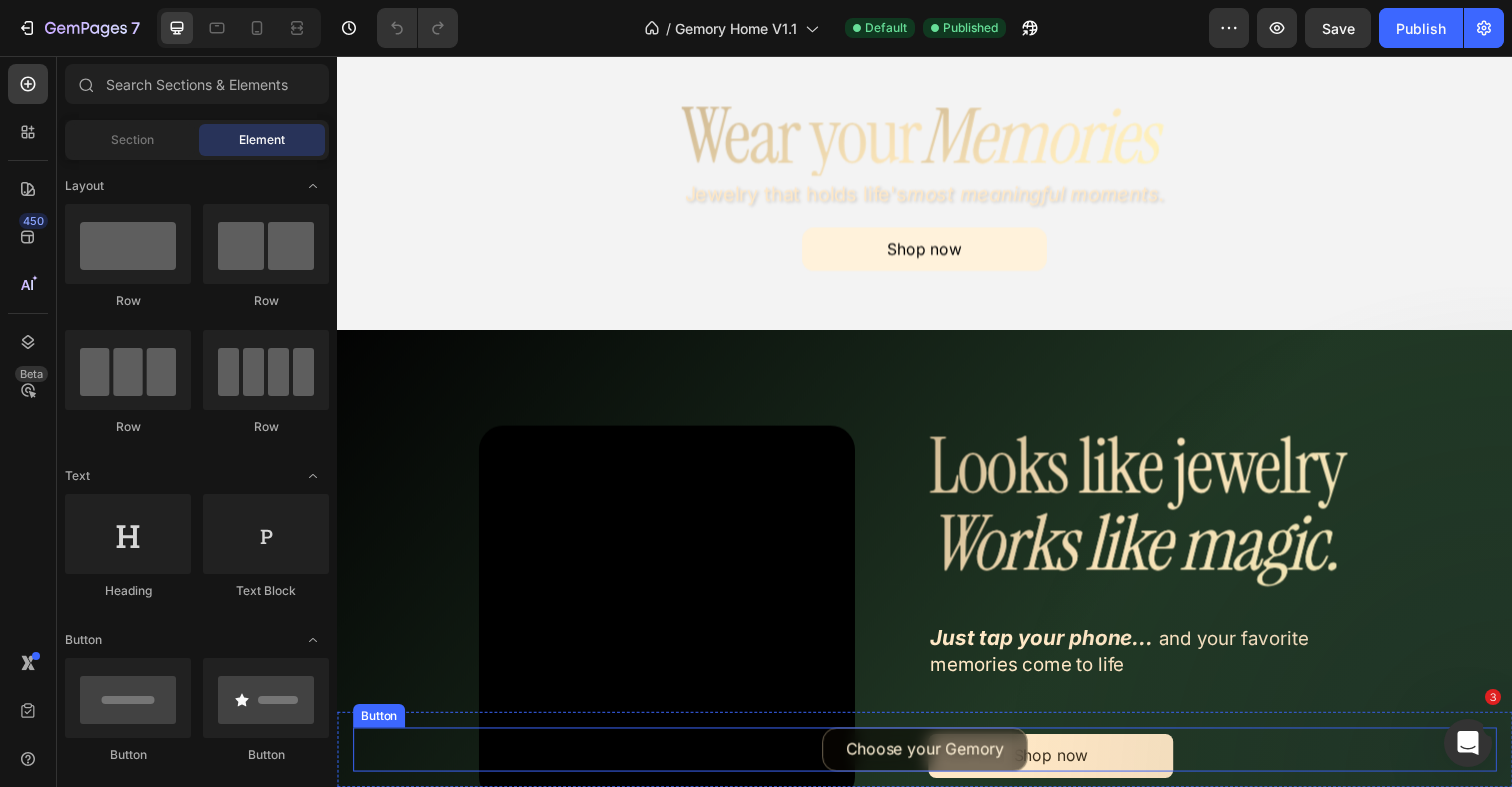 click on "Choose your Gemory" at bounding box center [937, 764] 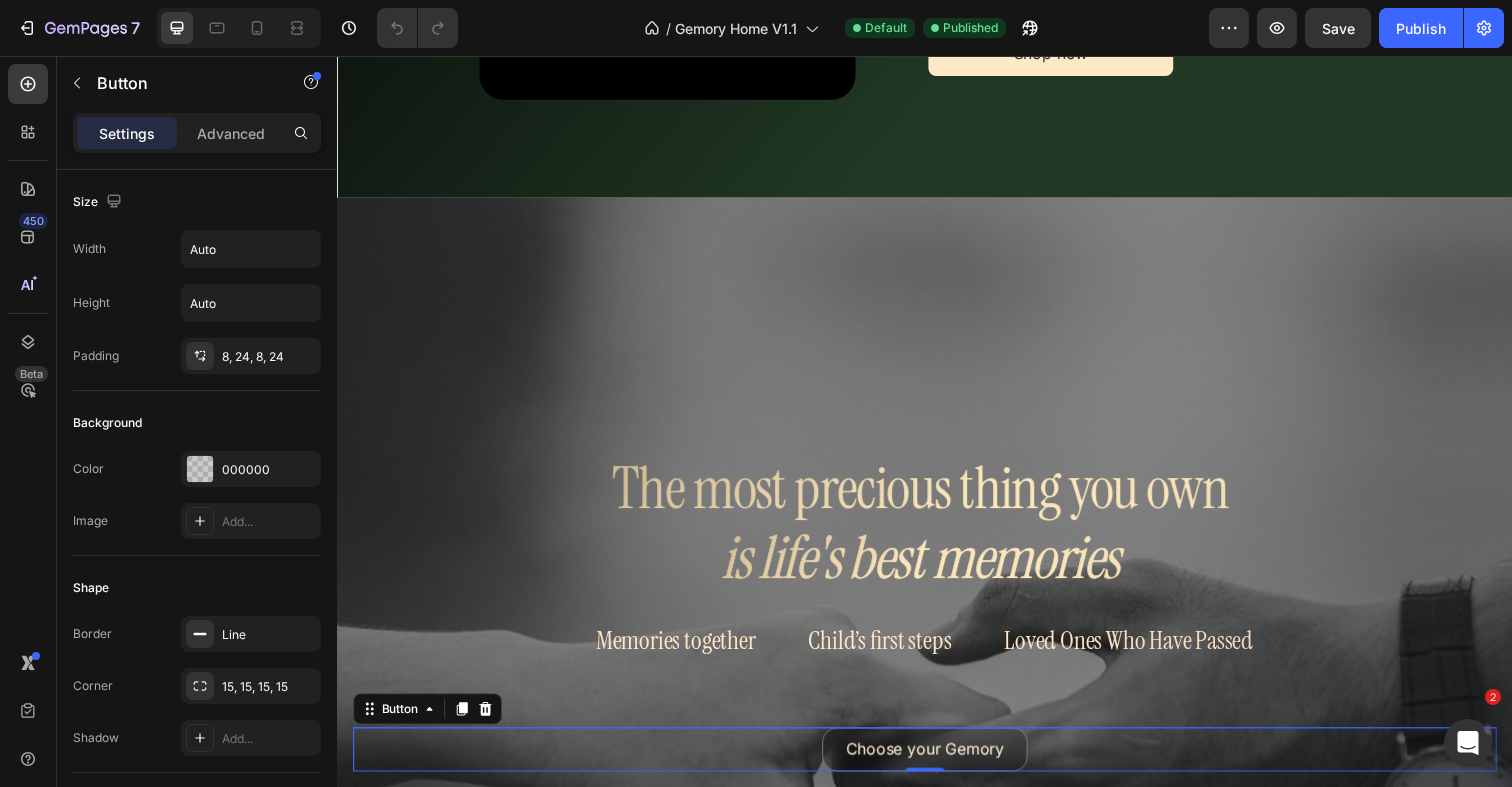 scroll, scrollTop: 1038, scrollLeft: 0, axis: vertical 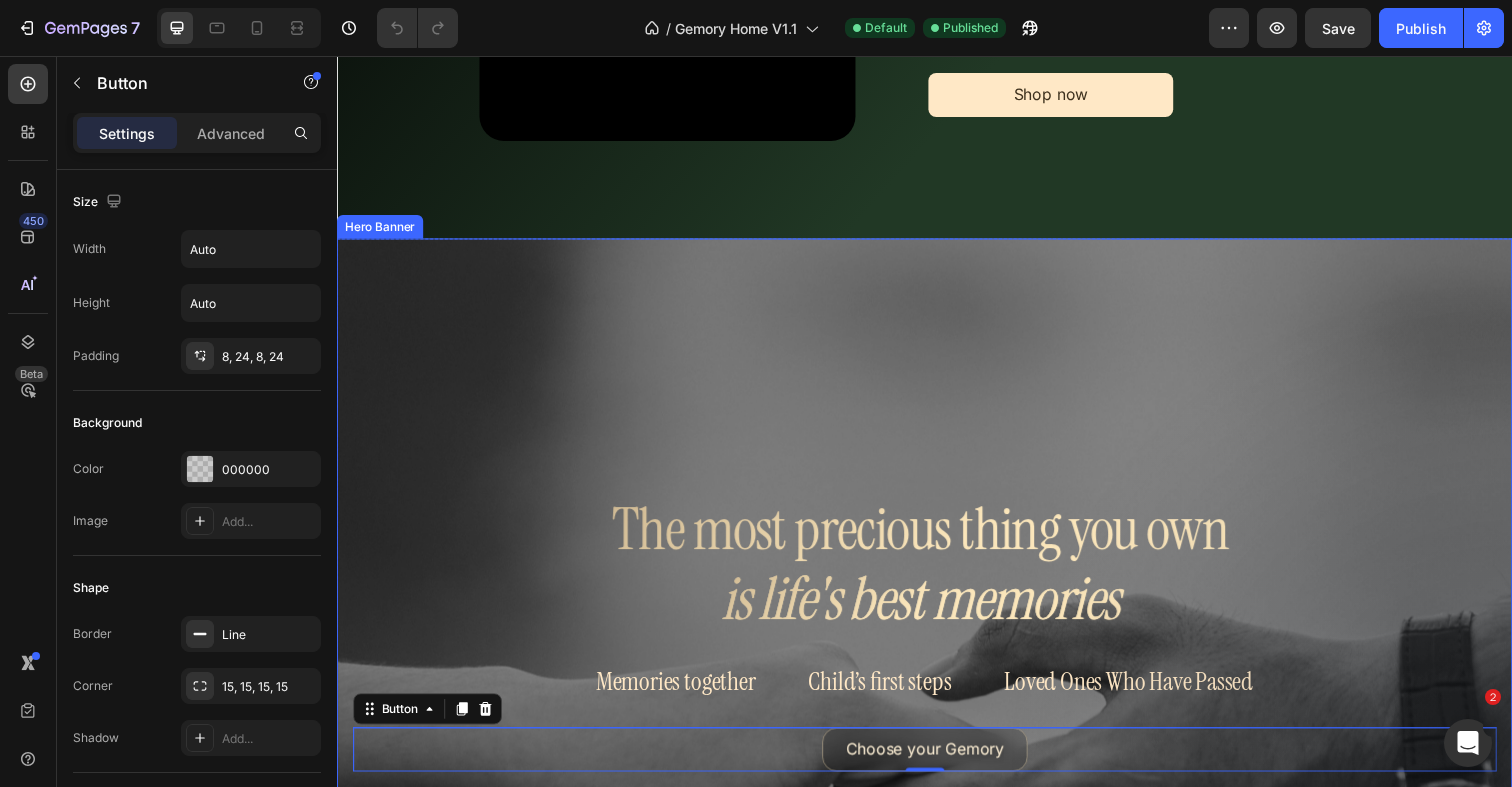 click on "Hero Banner" at bounding box center [381, 231] 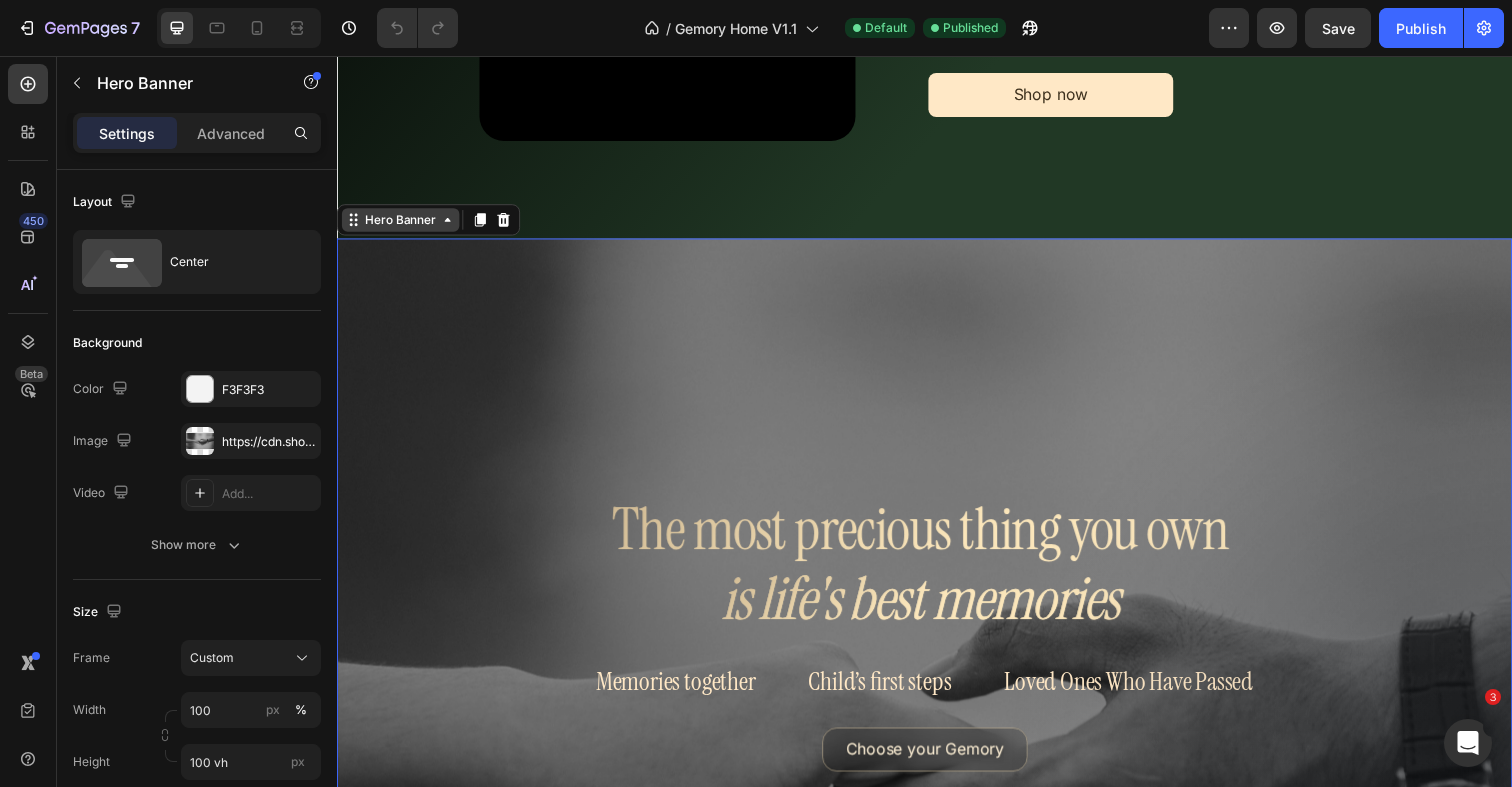 click on "Hero Banner" at bounding box center (402, 224) 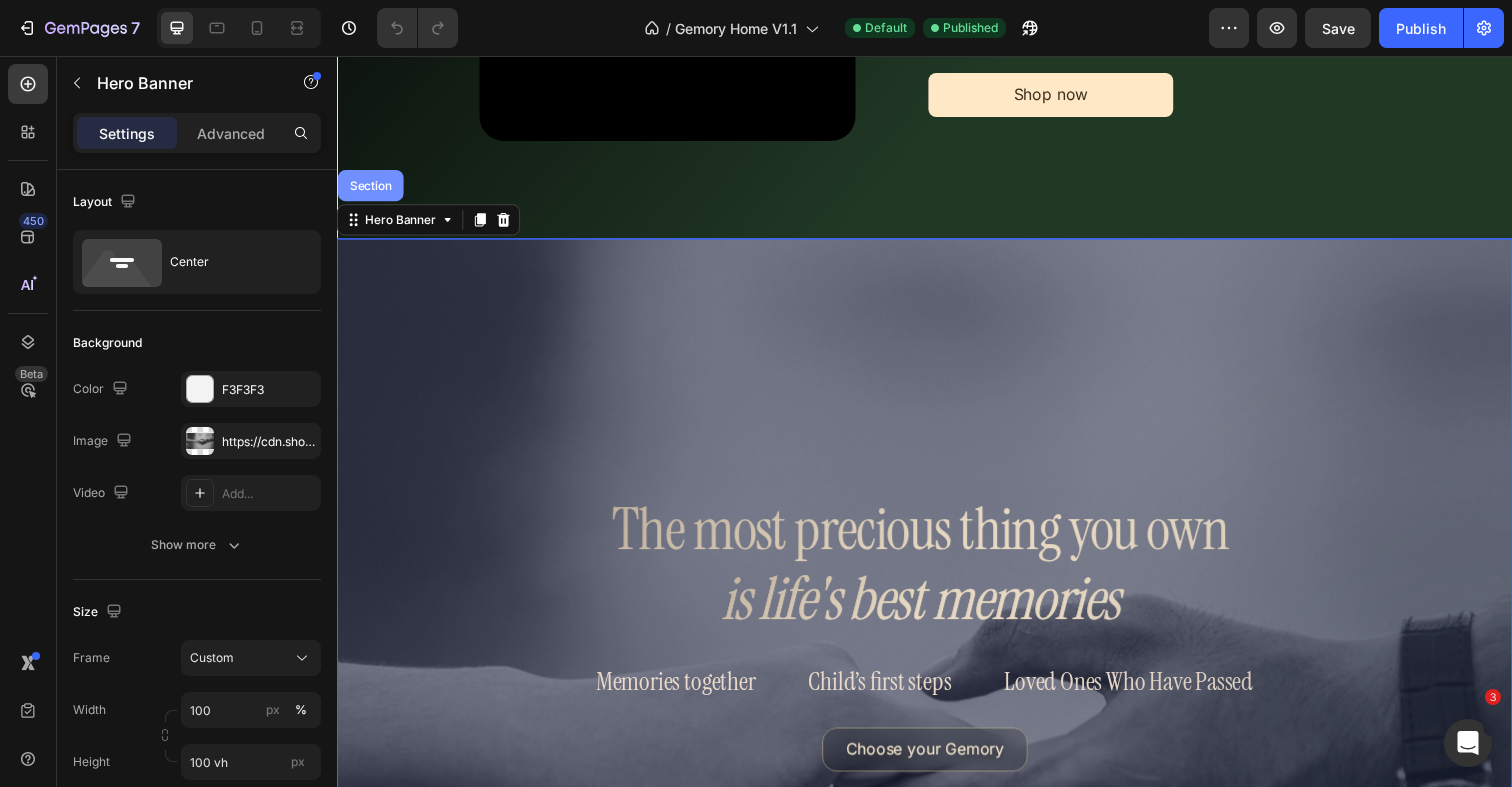 click on "Section" at bounding box center (371, 189) 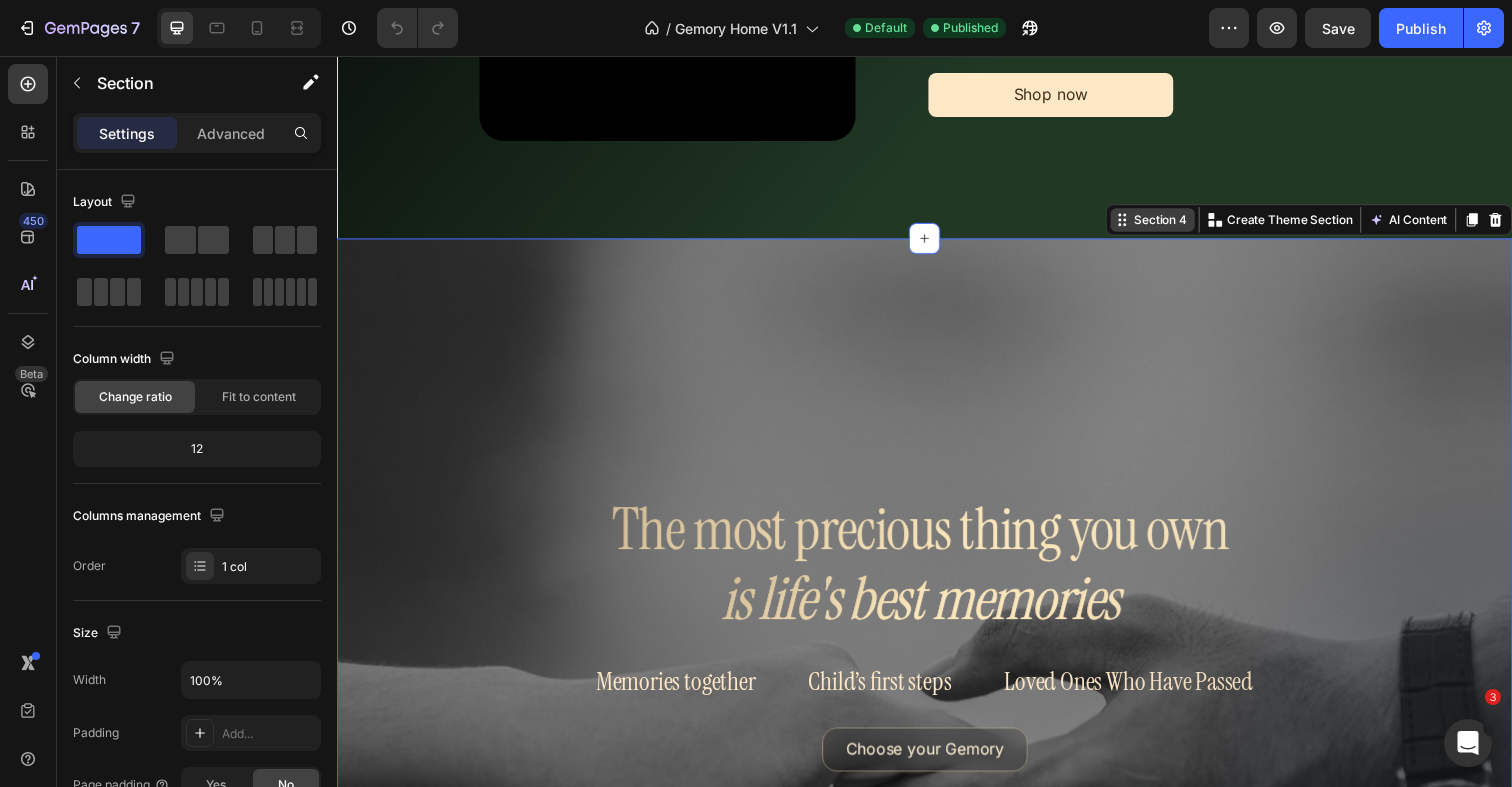 click on "Section 4" at bounding box center (1178, 224) 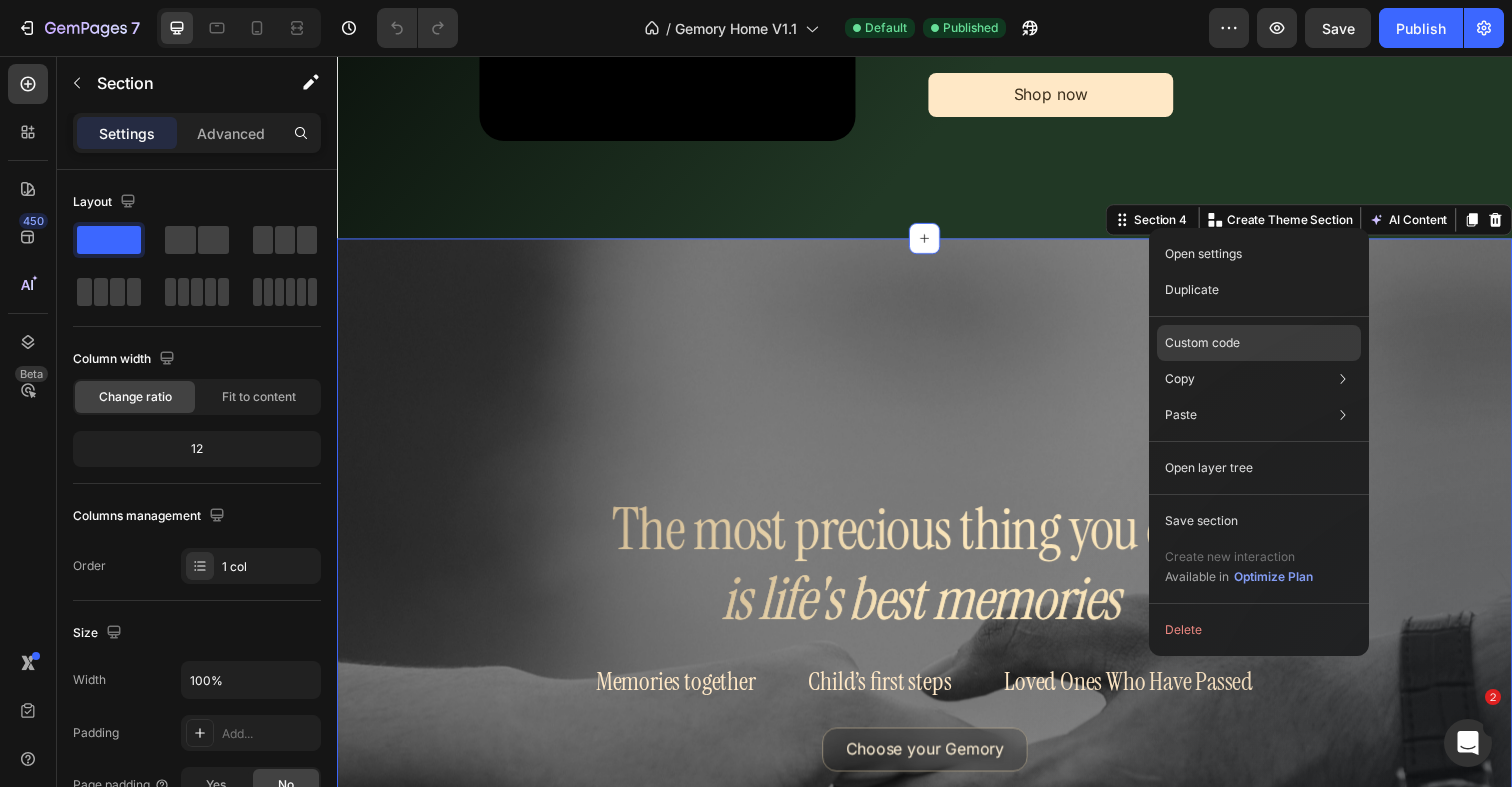 click on "Custom code" at bounding box center (1202, 343) 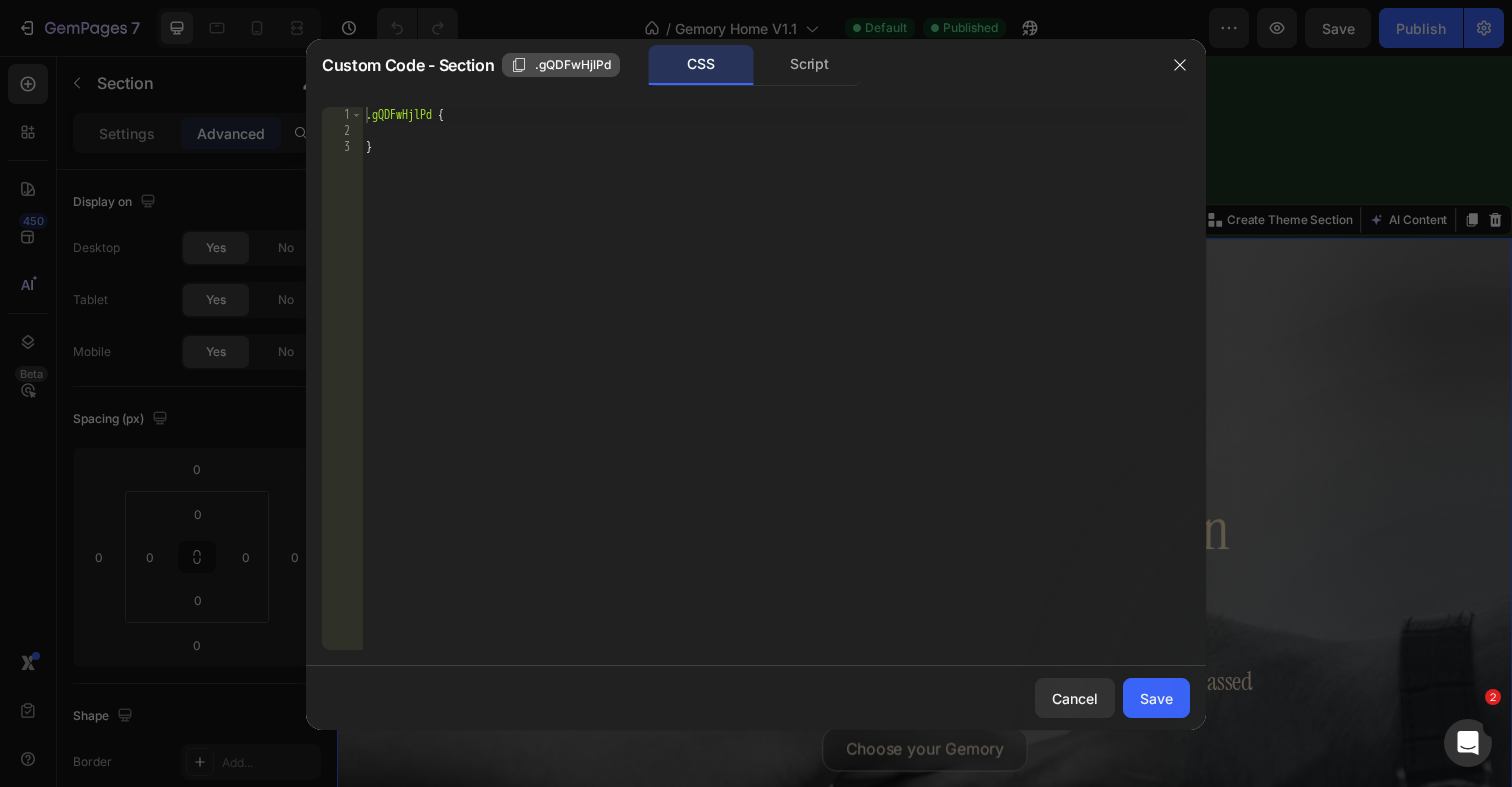 click on ".gQDFwHjlPd" at bounding box center (561, 65) 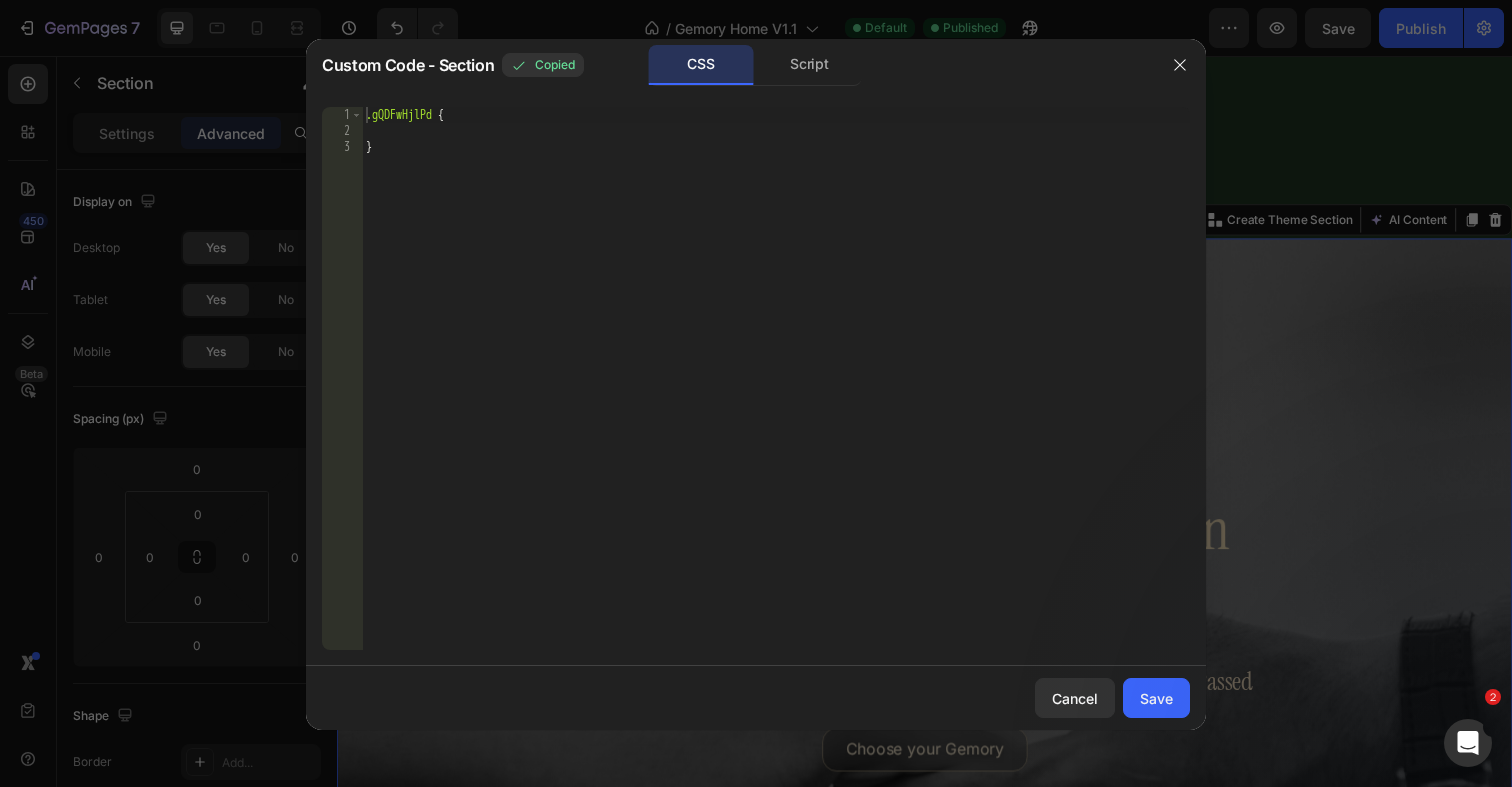 click on "Cancel Save" at bounding box center (756, 698) 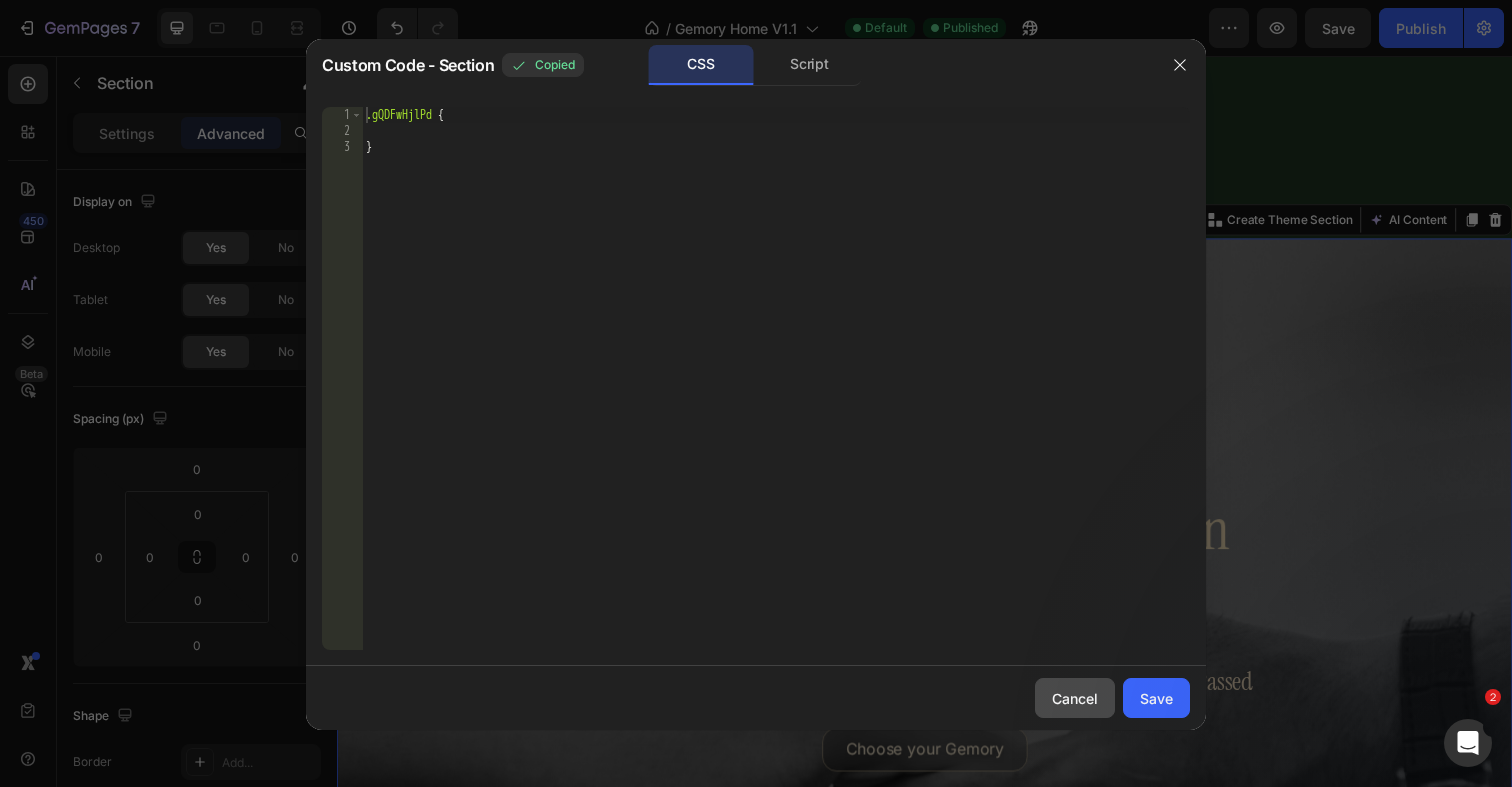 click on "Cancel" at bounding box center (1075, 698) 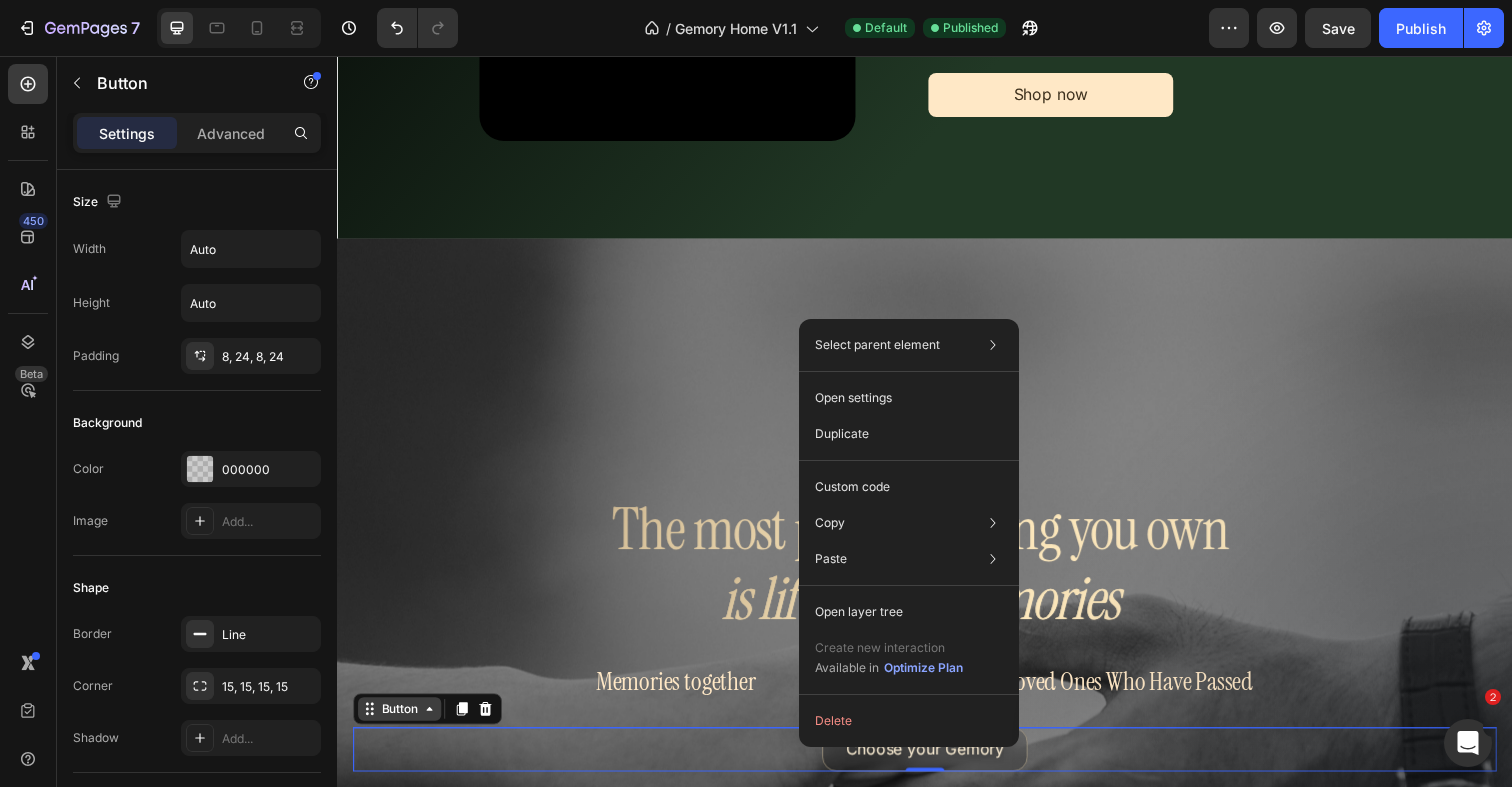 click on "Button" at bounding box center (400, 723) 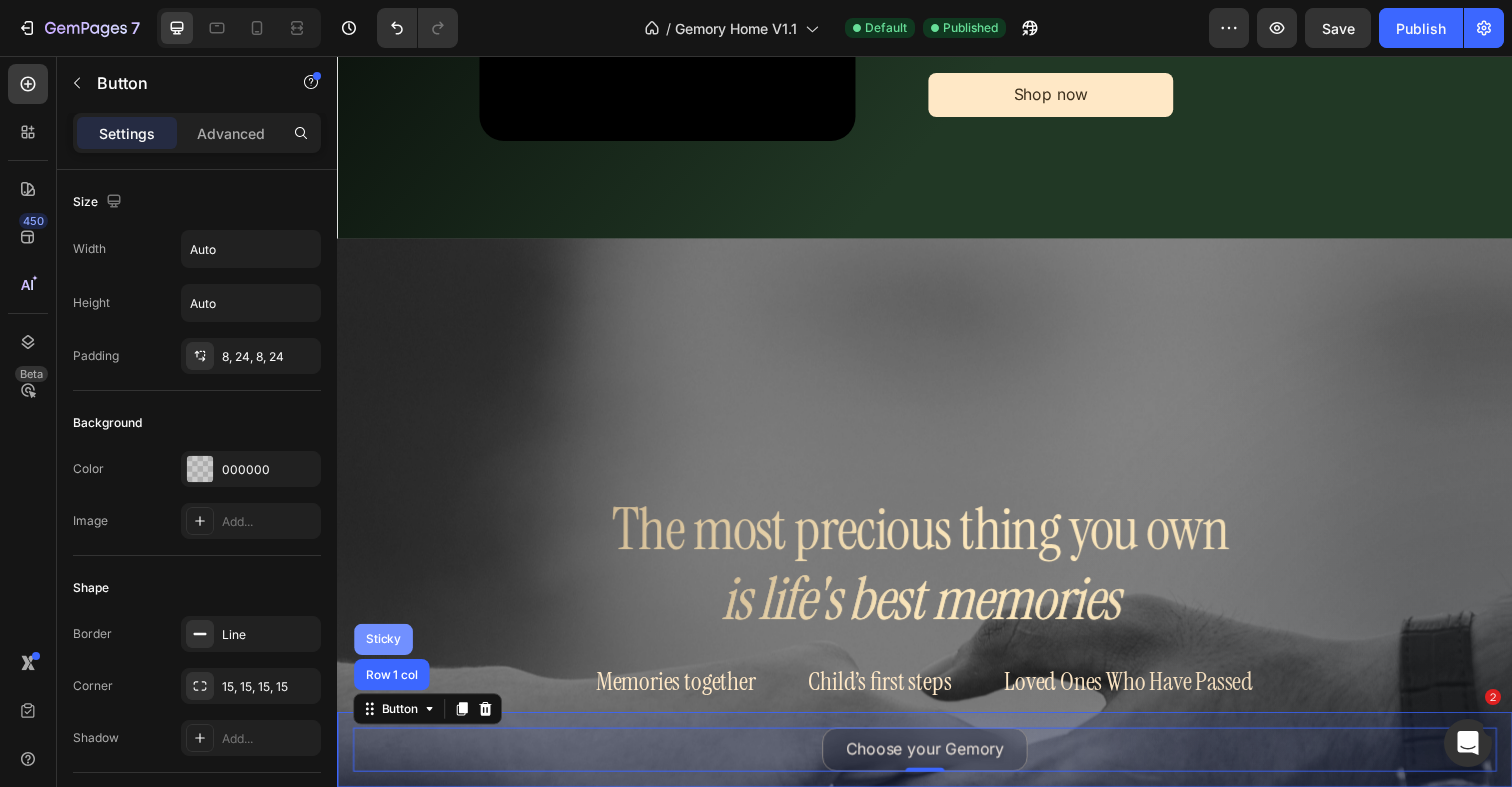 click on "Sticky" at bounding box center (384, 652) 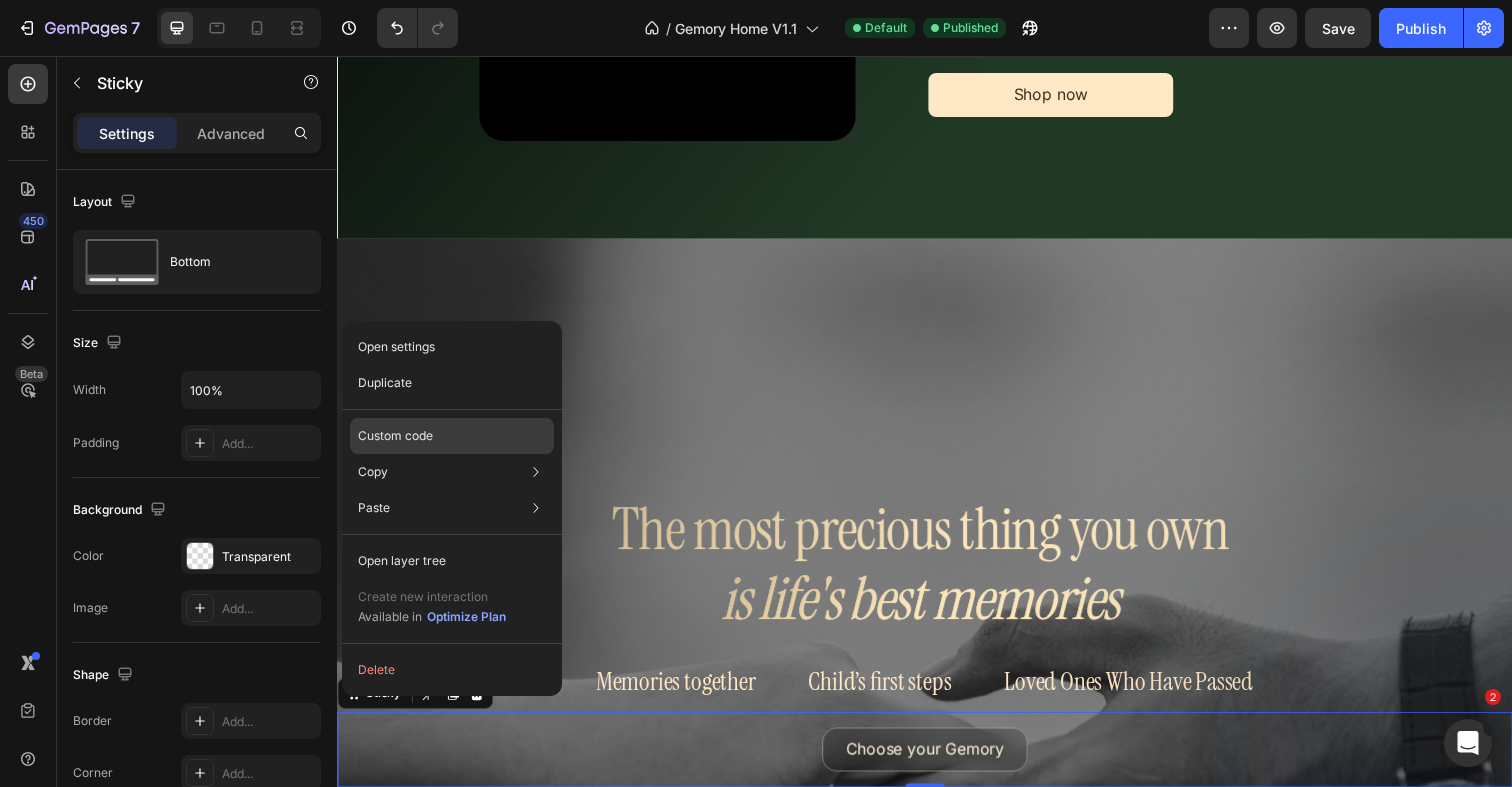 click on "Custom code" at bounding box center (395, 436) 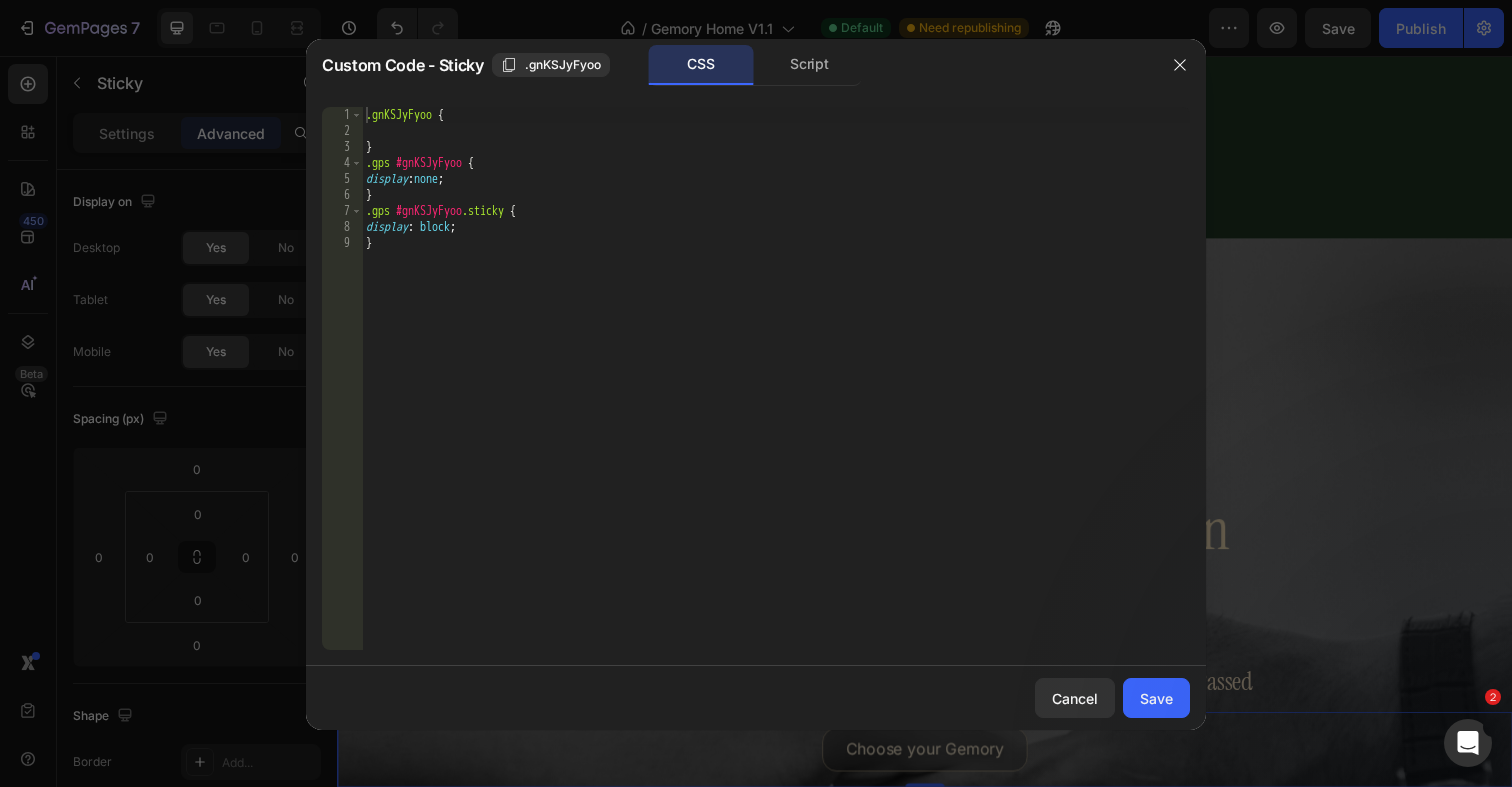 type on ".gps #gnKSJyFyoo {" 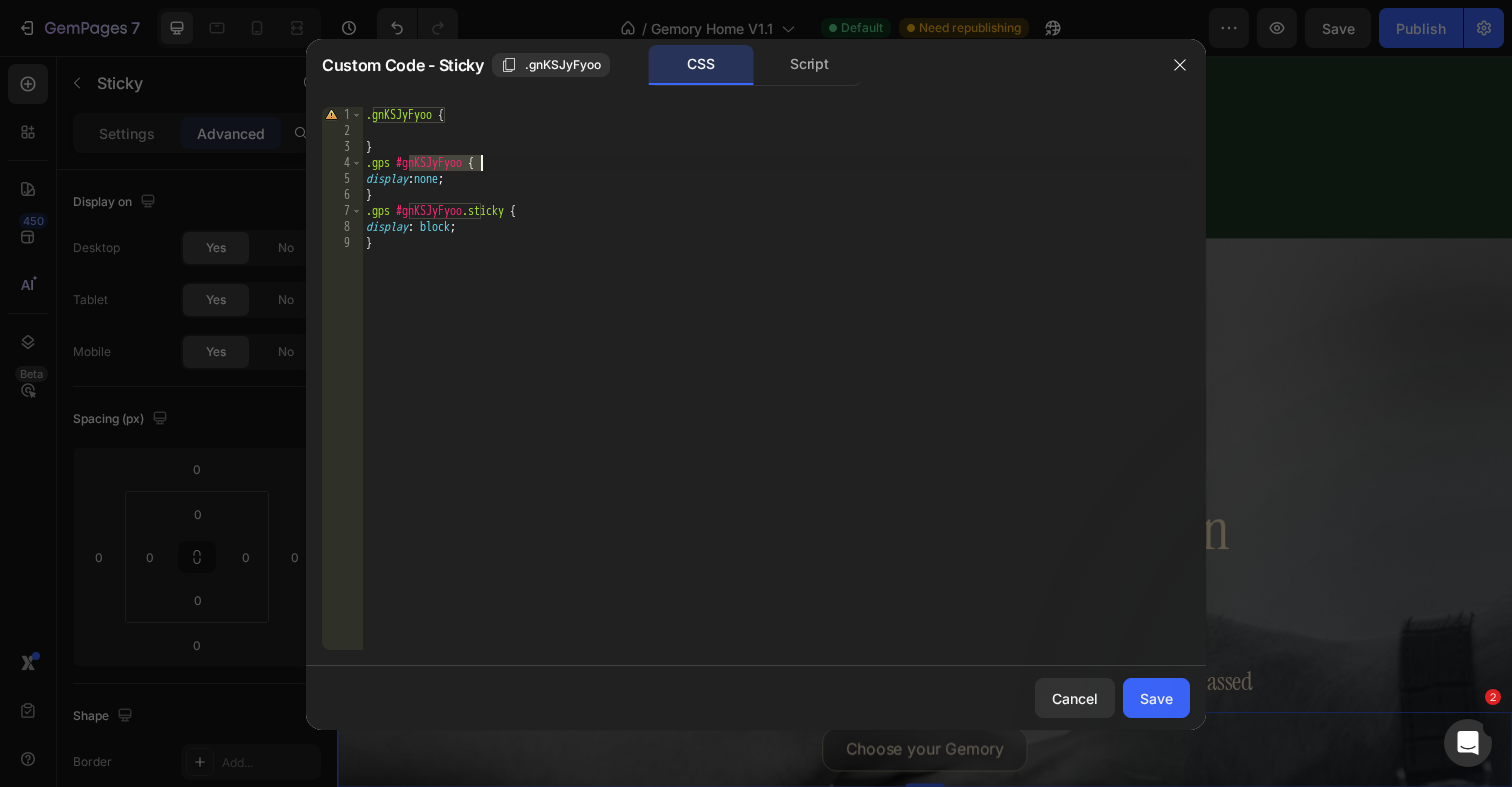 click on ".gnKSJyFyoo { } .gps #gnKSJyFyoo { display : none ; } .gps #gnKSJyFyoo .sticky { display : block ; } הההההההההההההההההההההההההההההההההההההההההההההההההההההההההההההההההההההההההההההההההההההההההההההההההההההההההההההההההההההההההההההההההההההההההההההההההההההההההההההההההההההההההההההההההההההההההההההההההההההההההההההההההההההההההההההההההההההההההההההההההההההההההההההההה XXXXXXXXXXXXXXXXXXXXXXXXXXXXXXXXXXXXXXXXXXXXXXXXXXXXXXXXXXXXXXXXXXXXXXXXXXXXXXXXXXXXXXXXXXXXXXXXXXXXXXXXXXXXXXXXXXXXXXXXXXXXXXXXXXXXXXXXXXXXXXXXXXXXXXXXXXXXXXXXXXXXXXXXXXXXXXXXXXXXXXXXXXXXXXXXXXXXXXXXXXXXXXXXXXXXXXXXXXXXXXXXXXXXXXXXXXXXXXXXXXXXXXXXXXXXXXXX Cancel Save" at bounding box center [776, 394] 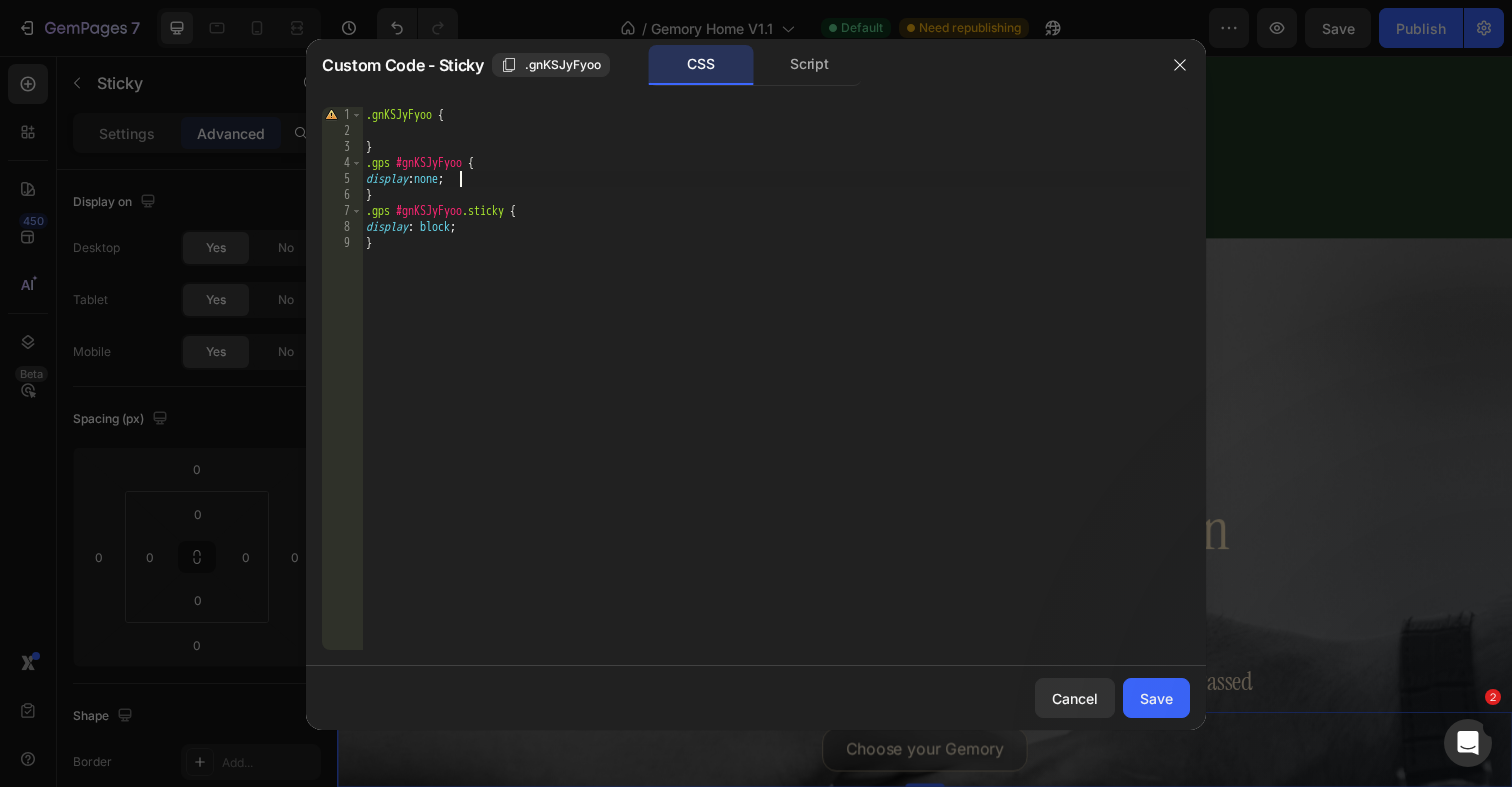 click on ".gnKSJyFyoo { } .gps #gnKSJyFyoo { display : none ; } .gps #gnKSJyFyoo .sticky { display : block ; } הההההההההההההההההההההההההההההההההההההההההההההההההההההההההההההההההההההההההההההההההההההההההההההההההההההההההההההההההההההההההההההההההההההההההההההההההההההההההההההההההההההההההההההההההההההההההההההההההההההההההההההההההההההההההההההההההההההההההההההההההההההההההההההההה XXXXXXXXXXXXXXXXXXXXXXXXXXXXXXXXXXXXXXXXXXXXXXXXXXXXXXXXXXXXXXXXXXXXXXXXXXXXXXXXXXXXXXXXXXXXXXXXXXXXXXXXXXXXXXXXXXXXXXXXXXXXXXXXXXXXXXXXXXXXXXXXXXXXXXXXXXXXXXXXXXXXXXXXXXXXXXXXXXXXXXXXXXXXXXXXXXXXXXXXXXXXXXXXXXXXXXXXXXXXXXXXXXXXXXXXXXXXXXXXXXXXXXXXXXXXXXXX Cancel Save" at bounding box center (776, 394) 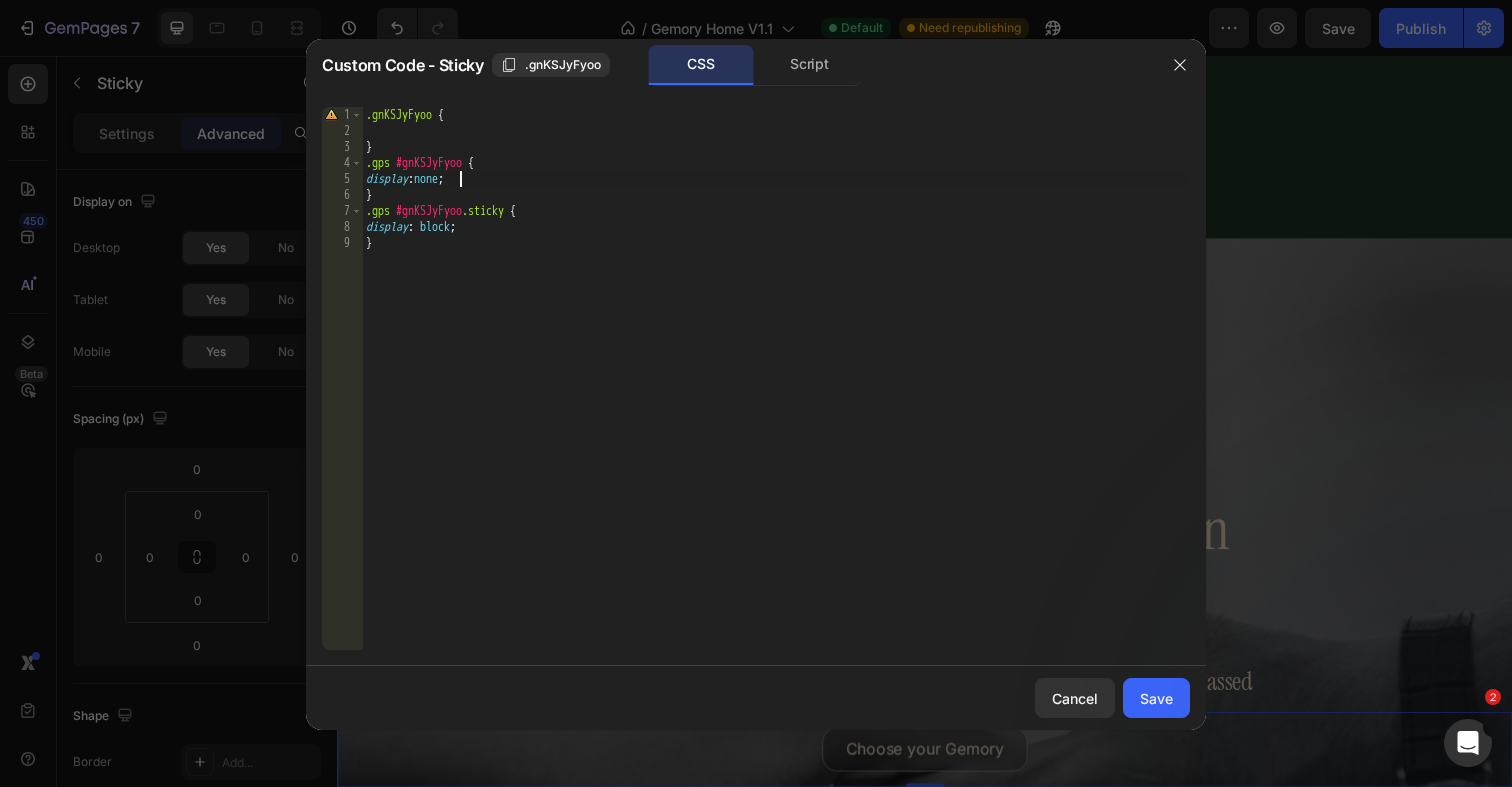 click on ".gnKSJyFyoo { } .gps #gnKSJyFyoo { display : none ; } .gps #gnKSJyFyoo .sticky { display : block ; } הההההההההההההההההההההההההההההההההההההההההההההההההההההההההההההההההההההההההההההההההההההההההההההההההההההההההההההההההההההההההההההההההההההההההההההההההההההההההההההההההההההההההההההההההההההההההההההההההההההההההההההההההההההההההההההההההההההההההההההההההההההההההההההההה XXXXXXXXXXXXXXXXXXXXXXXXXXXXXXXXXXXXXXXXXXXXXXXXXXXXXXXXXXXXXXXXXXXXXXXXXXXXXXXXXXXXXXXXXXXXXXXXXXXXXXXXXXXXXXXXXXXXXXXXXXXXXXXXXXXXXXXXXXXXXXXXXXXXXXXXXXXXXXXXXXXXXXXXXXXXXXXXXXXXXXXXXXXXXXXXXXXXXXXXXXXXXXXXXXXXXXXXXXXXXXXXXXXXXXXXXXXXXXXXXXXXXXXXXXXXXXXX Cancel Save" at bounding box center [776, 394] 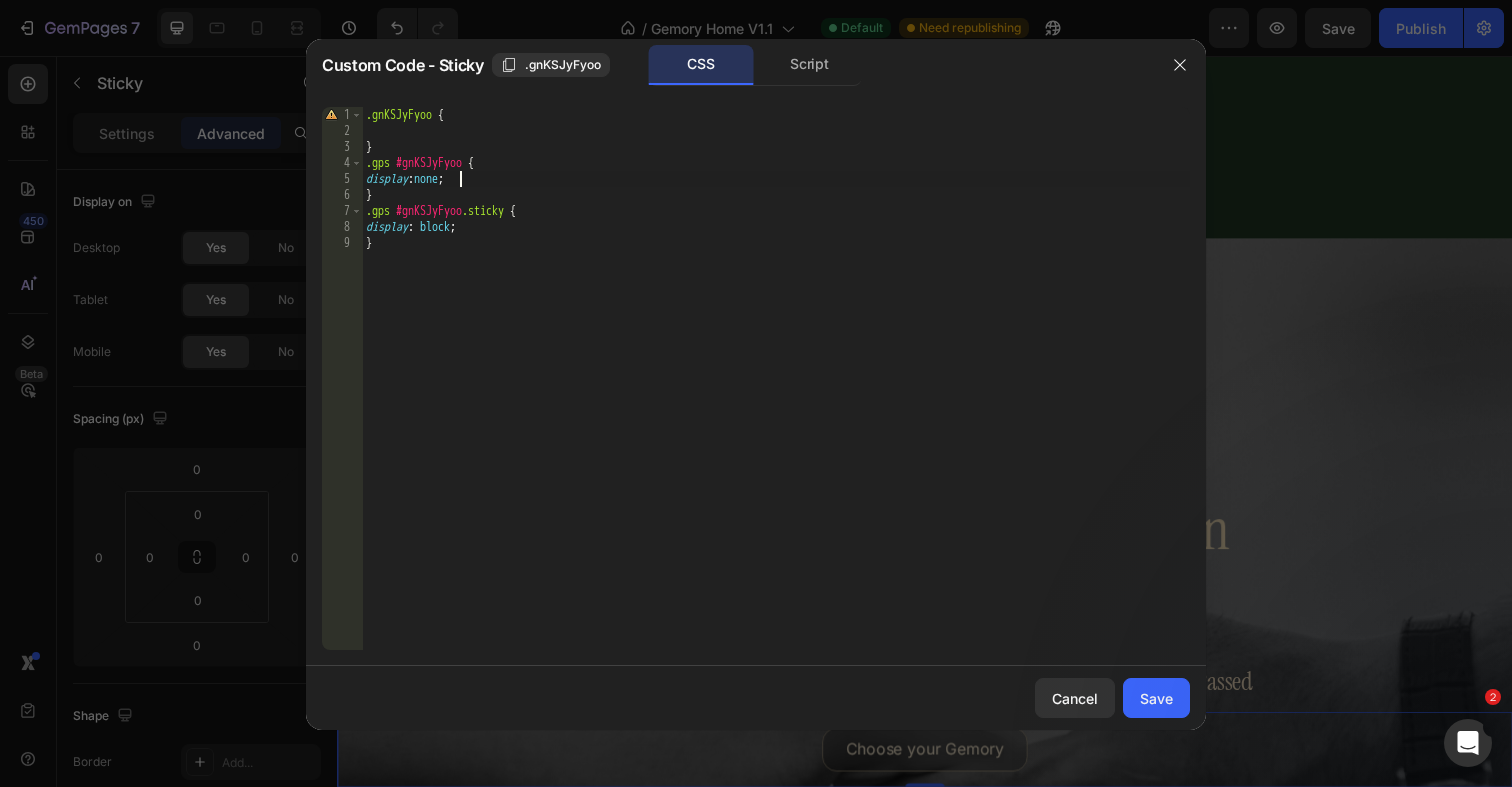 type on ".gps #gnKSJyFyoo.sticky {" 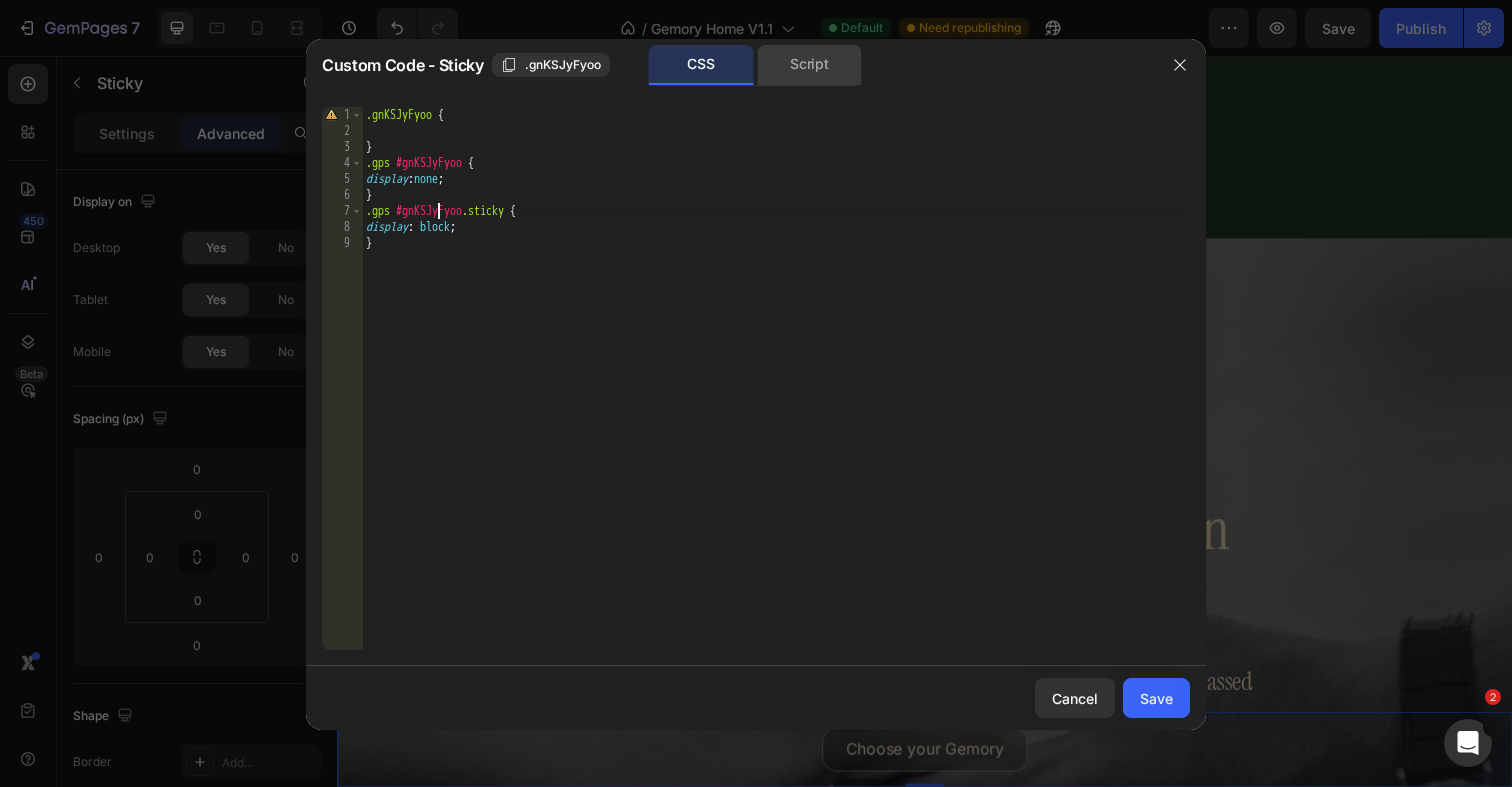 click on "Script" 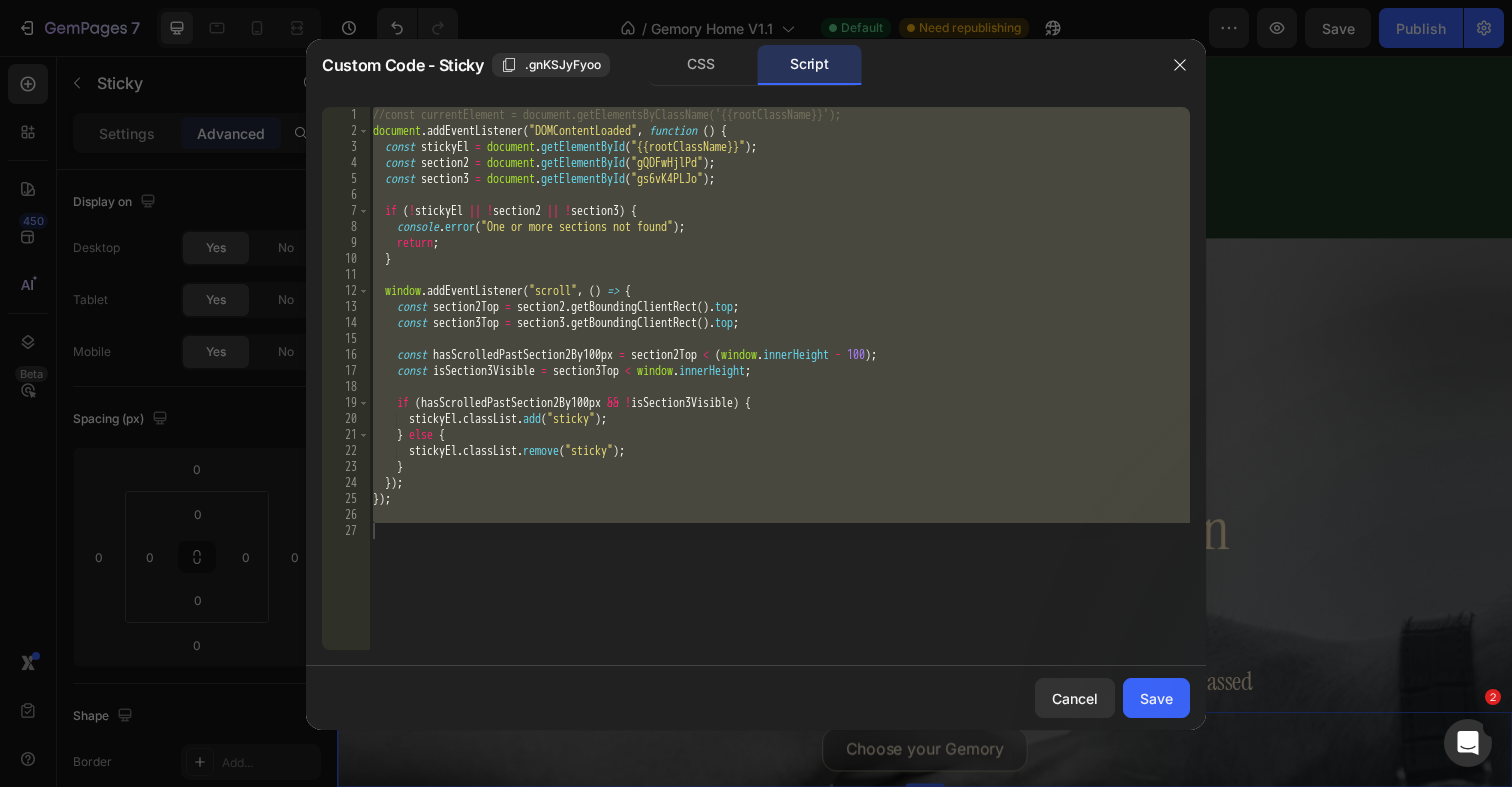 click on "//const currentElement = document.getElementsByClassName('{{rootClassName}}'); document . addEventListener ( "DOMContentLoaded" , function ( ) { const stickyEl = document . getElementById ( "{{rootClassName}}" ) ; const section2 = document . getElementById ( "gQDFwHjlPd" ) ; const section3 = document . getElementById ( "gs6vK4PLJo" ) ; if ( ! stickyEl || ! section2 || ! section3 ) { console . error ( "One or more sections not found" ) ; return ; } window . addEventListener ( "scroll" , ( ) => { const section2Top = section2 . getBoundingClientRect ( ) . top ; const section3Top = section3 . getBoundingClientRect ( ) . top ; const hasScrolledPastSection2By100px = section2Top < ( window . innerHeight - 100 ) ; const isSection3Visible = section3Top < window . innerHeight ; if ( hasScrolledPastSection2By100px && ! isSection3Visible ) { stickyEl . classList . add ( ) ; }" at bounding box center [779, 394] 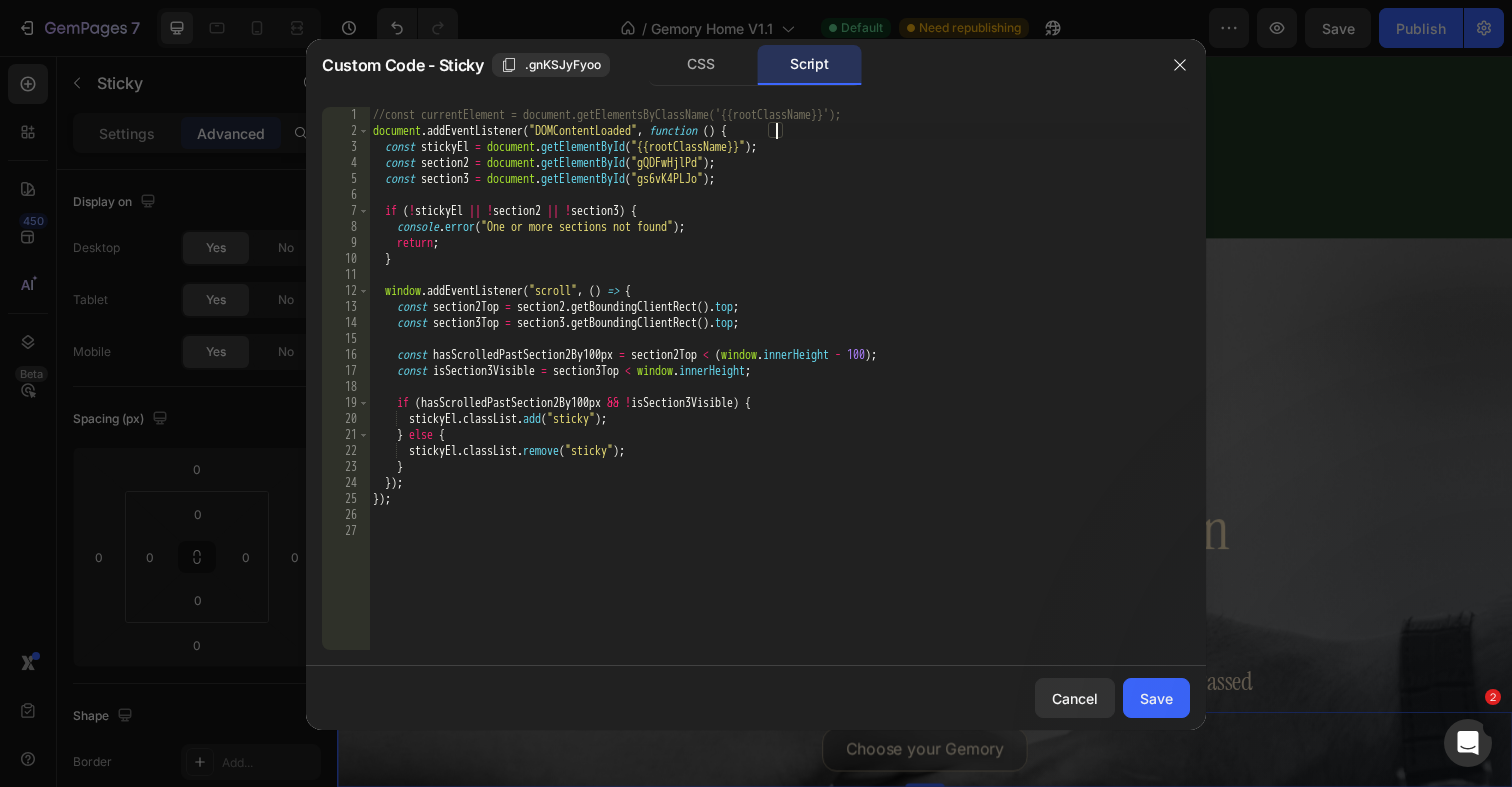 click on "//const currentElement = document.getElementsByClassName('{{rootClassName}}'); document . addEventListener ( "DOMContentLoaded" , function ( ) { const stickyEl = document . getElementById ( "{{rootClassName}}" ) ; const section2 = document . getElementById ( "gQDFwHjlPd" ) ; const section3 = document . getElementById ( "gs6vK4PLJo" ) ; if ( ! stickyEl || ! section2 || ! section3 ) { console . error ( "One or more sections not found" ) ; return ; } window . addEventListener ( "scroll" , ( ) => { const section2Top = section2 . getBoundingClientRect ( ) . top ; const section3Top = section3 . getBoundingClientRect ( ) . top ; const hasScrolledPastSection2By100px = section2Top < ( window . innerHeight - 100 ) ; const isSection3Visible = section3Top < window . innerHeight ; if ( hasScrolledPastSection2By100px && ! isSection3Visible ) { stickyEl . classList . add ( ) ; }" at bounding box center [779, 394] 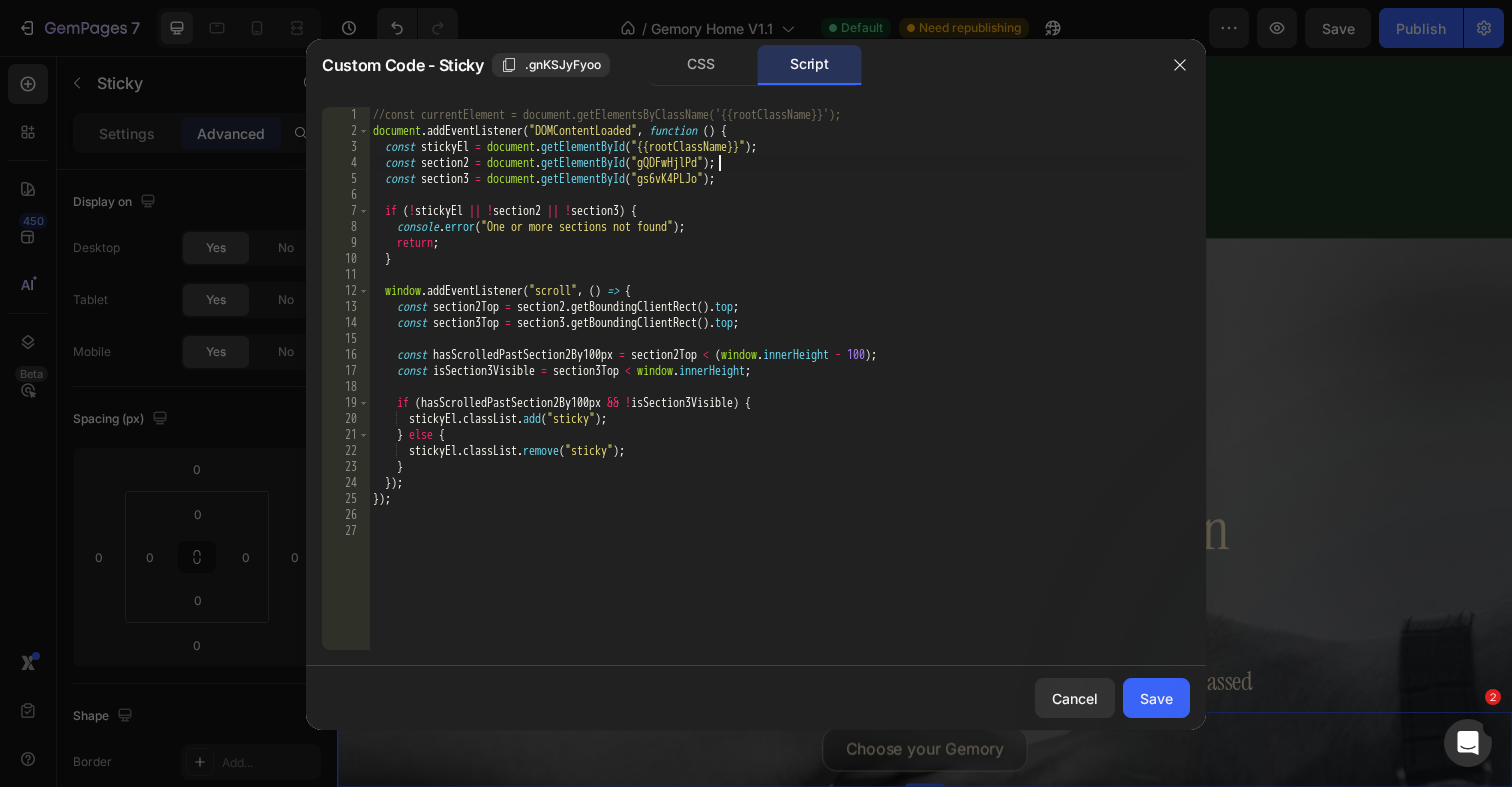 click on "//const currentElement = document.getElementsByClassName('{{rootClassName}}'); document . addEventListener ( "DOMContentLoaded" , function ( ) { const stickyEl = document . getElementById ( "{{rootClassName}}" ) ; const section2 = document . getElementById ( "gQDFwHjlPd" ) ; const section3 = document . getElementById ( "gs6vK4PLJo" ) ; if ( ! stickyEl || ! section2 || ! section3 ) { console . error ( "One or more sections not found" ) ; return ; } window . addEventListener ( "scroll" , ( ) => { const section2Top = section2 . getBoundingClientRect ( ) . top ; const section3Top = section3 . getBoundingClientRect ( ) . top ; const hasScrolledPastSection2By100px = section2Top < ( window . innerHeight - 100 ) ; const isSection3Visible = section3Top < window . innerHeight ; if ( hasScrolledPastSection2By100px && ! isSection3Visible ) { stickyEl . classList . add ( ) ; }" at bounding box center [779, 394] 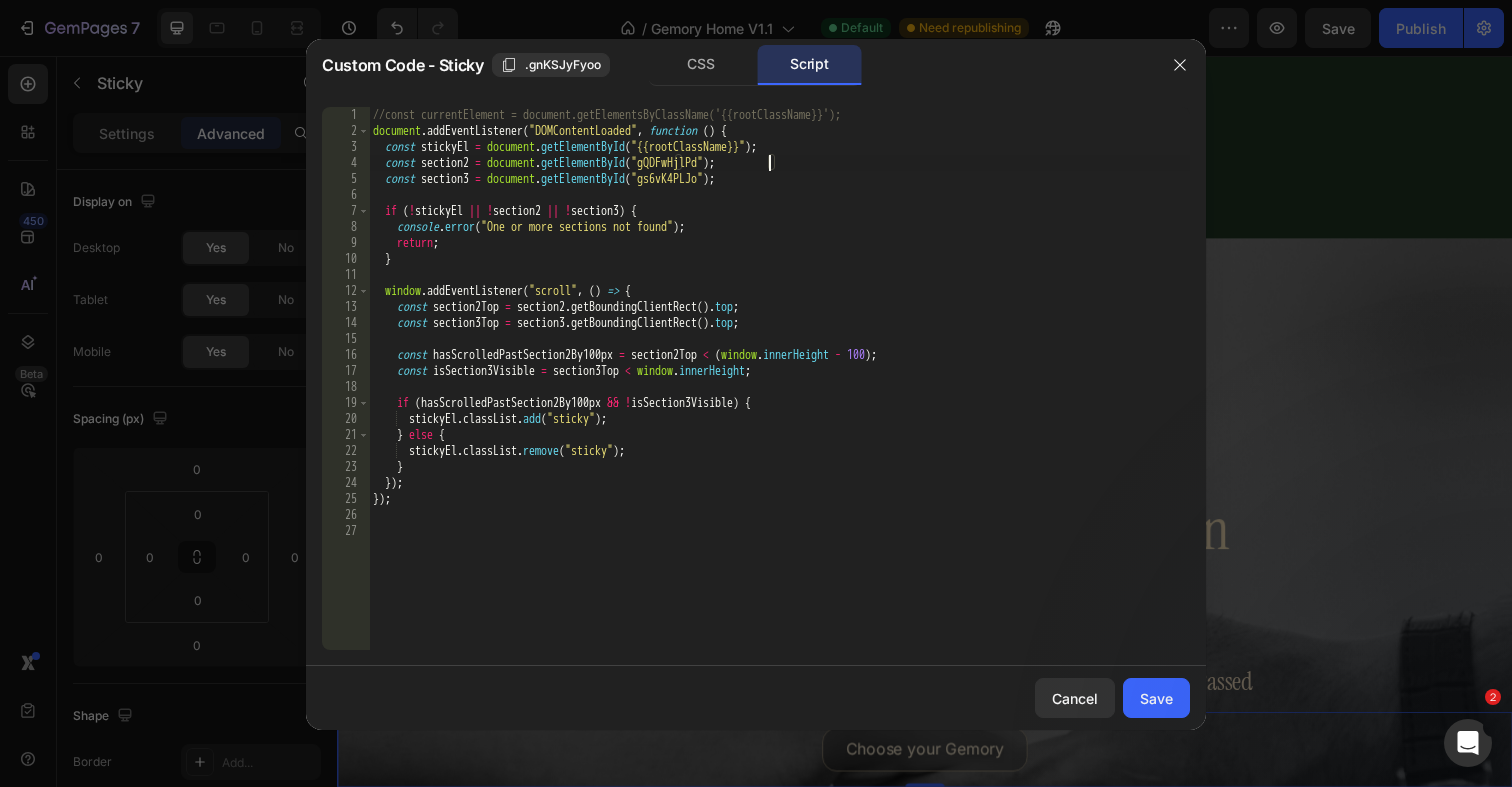 click on "//const currentElement = document.getElementsByClassName('{{rootClassName}}'); document . addEventListener ( "DOMContentLoaded" , function ( ) { const stickyEl = document . getElementById ( "{{rootClassName}}" ) ; const section2 = document . getElementById ( "gQDFwHjlPd" ) ; const section3 = document . getElementById ( "gs6vK4PLJo" ) ; if ( ! stickyEl || ! section2 || ! section3 ) { console . error ( "One or more sections not found" ) ; return ; } window . addEventListener ( "scroll" , ( ) => { const section2Top = section2 . getBoundingClientRect ( ) . top ; const section3Top = section3 . getBoundingClientRect ( ) . top ; const hasScrolledPastSection2By100px = section2Top < ( window . innerHeight - 100 ) ; const isSection3Visible = section3Top < window . innerHeight ; if ( hasScrolledPastSection2By100px && ! isSection3Visible ) { stickyEl . classList . add ( ) ; }" at bounding box center [779, 394] 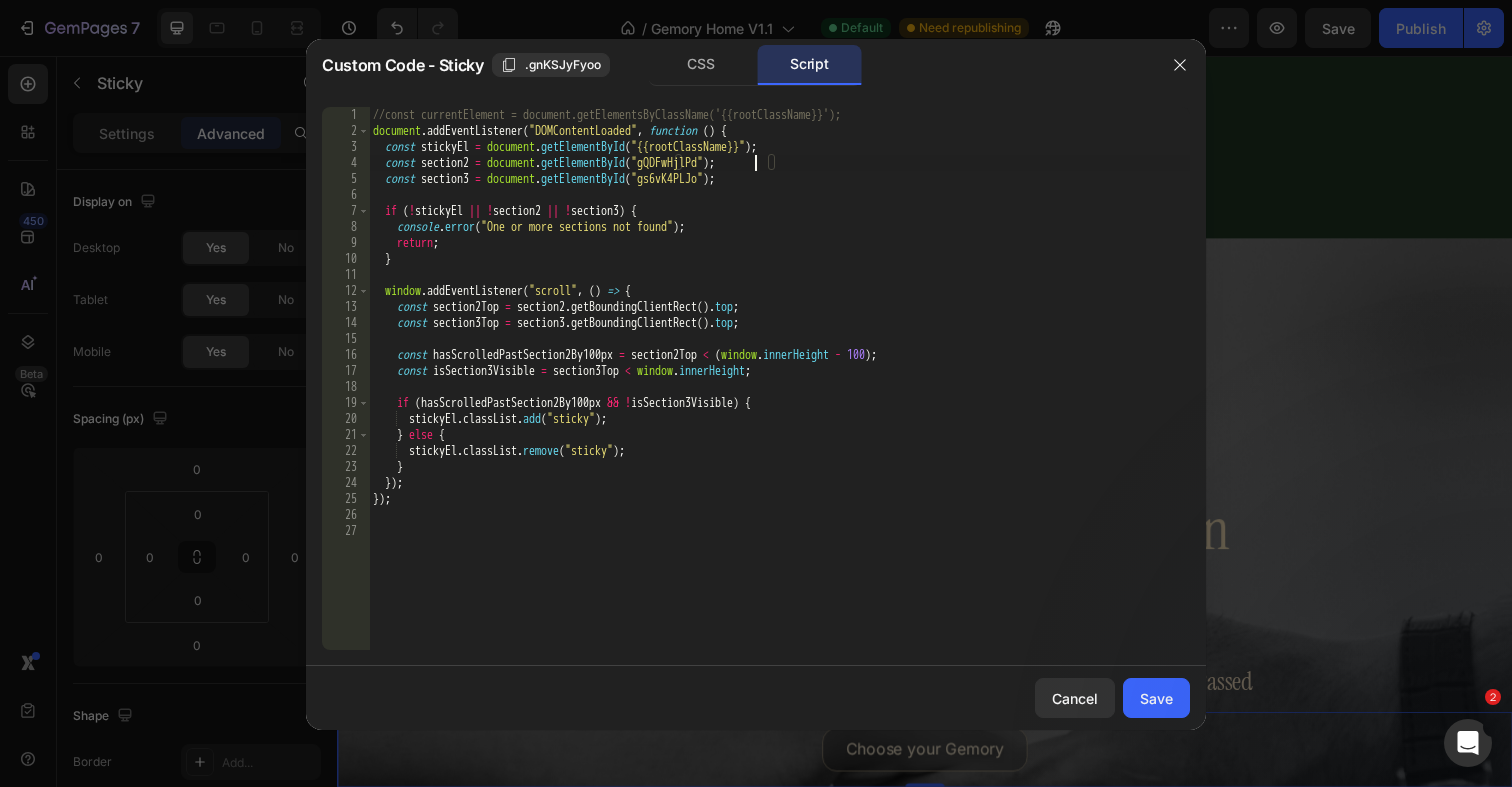 click on "//const currentElement = document.getElementsByClassName('{{rootClassName}}'); document . addEventListener ( "DOMContentLoaded" , function ( ) { const stickyEl = document . getElementById ( "{{rootClassName}}" ) ; const section2 = document . getElementById ( "gQDFwHjlPd" ) ; const section3 = document . getElementById ( "gs6vK4PLJo" ) ; if ( ! stickyEl || ! section2 || ! section3 ) { console . error ( "One or more sections not found" ) ; return ; } window . addEventListener ( "scroll" , ( ) => { const section2Top = section2 . getBoundingClientRect ( ) . top ; const section3Top = section3 . getBoundingClientRect ( ) . top ; const hasScrolledPastSection2By100px = section2Top < ( window . innerHeight - 100 ) ; const isSection3Visible = section3Top < window . innerHeight ; if ( hasScrolledPastSection2By100px && ! isSection3Visible ) { stickyEl . classList . add ( ) ; }" at bounding box center (779, 394) 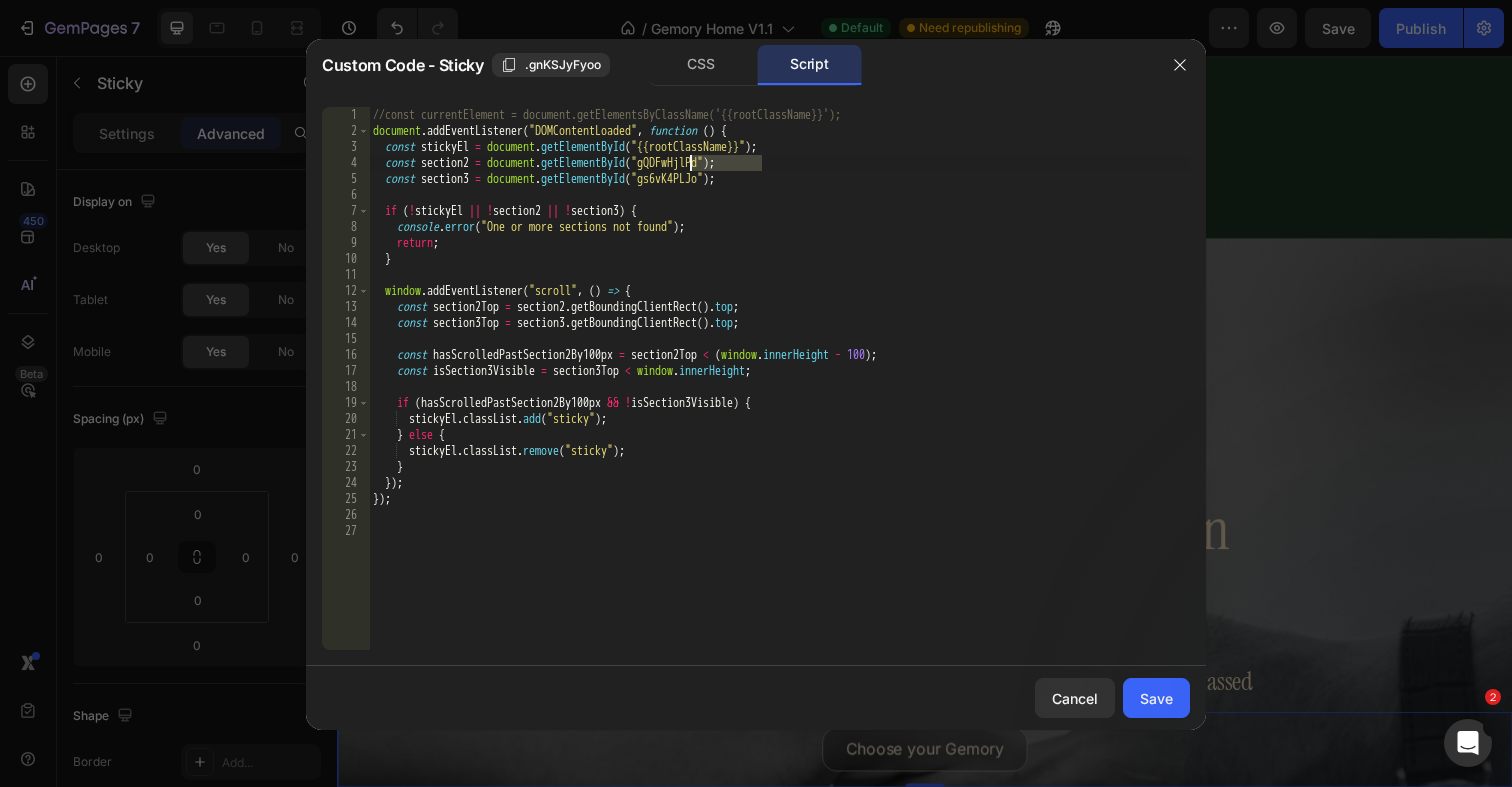 drag, startPoint x: 761, startPoint y: 169, endPoint x: 691, endPoint y: 167, distance: 70.028564 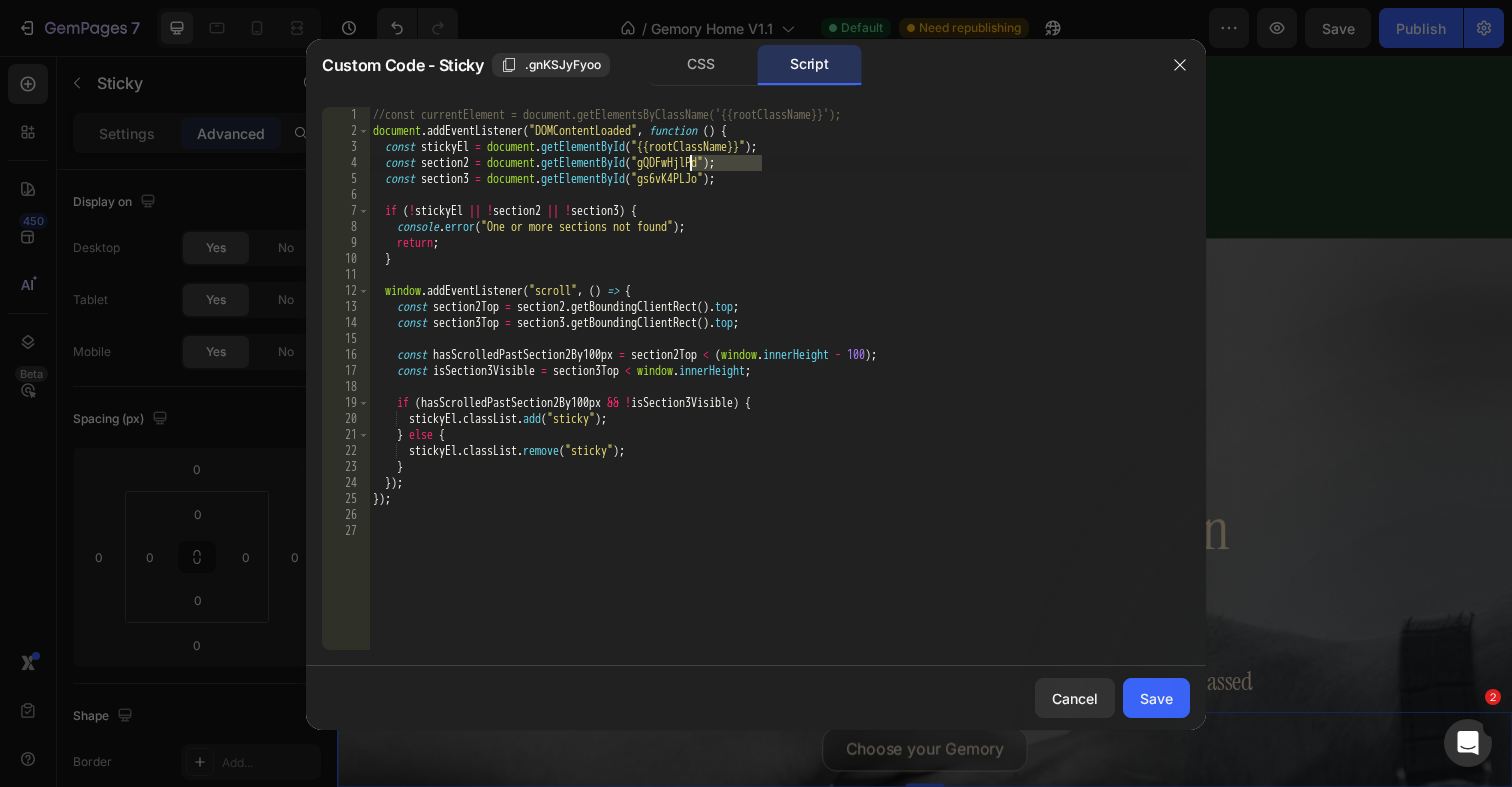 click on "//const currentElement = document.getElementsByClassName('{{rootClassName}}'); document . addEventListener ( "DOMContentLoaded" , function ( ) { const stickyEl = document . getElementById ( "{{rootClassName}}" ) ; const section2 = document . getElementById ( "gQDFwHjlPd" ) ; const section3 = document . getElementById ( "gs6vK4PLJo" ) ; if ( ! stickyEl || ! section2 || ! section3 ) { console . error ( "One or more sections not found" ) ; return ; } window . addEventListener ( "scroll" , ( ) => { const section2Top = section2 . getBoundingClientRect ( ) . top ; const section3Top = section3 . getBoundingClientRect ( ) . top ; const hasScrolledPastSection2By100px = section2Top < ( window . innerHeight - 100 ) ; const isSection3Visible = section3Top < window . innerHeight ; if ( hasScrolledPastSection2By100px && ! isSection3Visible ) { stickyEl . classList . add ( ) ; }" at bounding box center (779, 394) 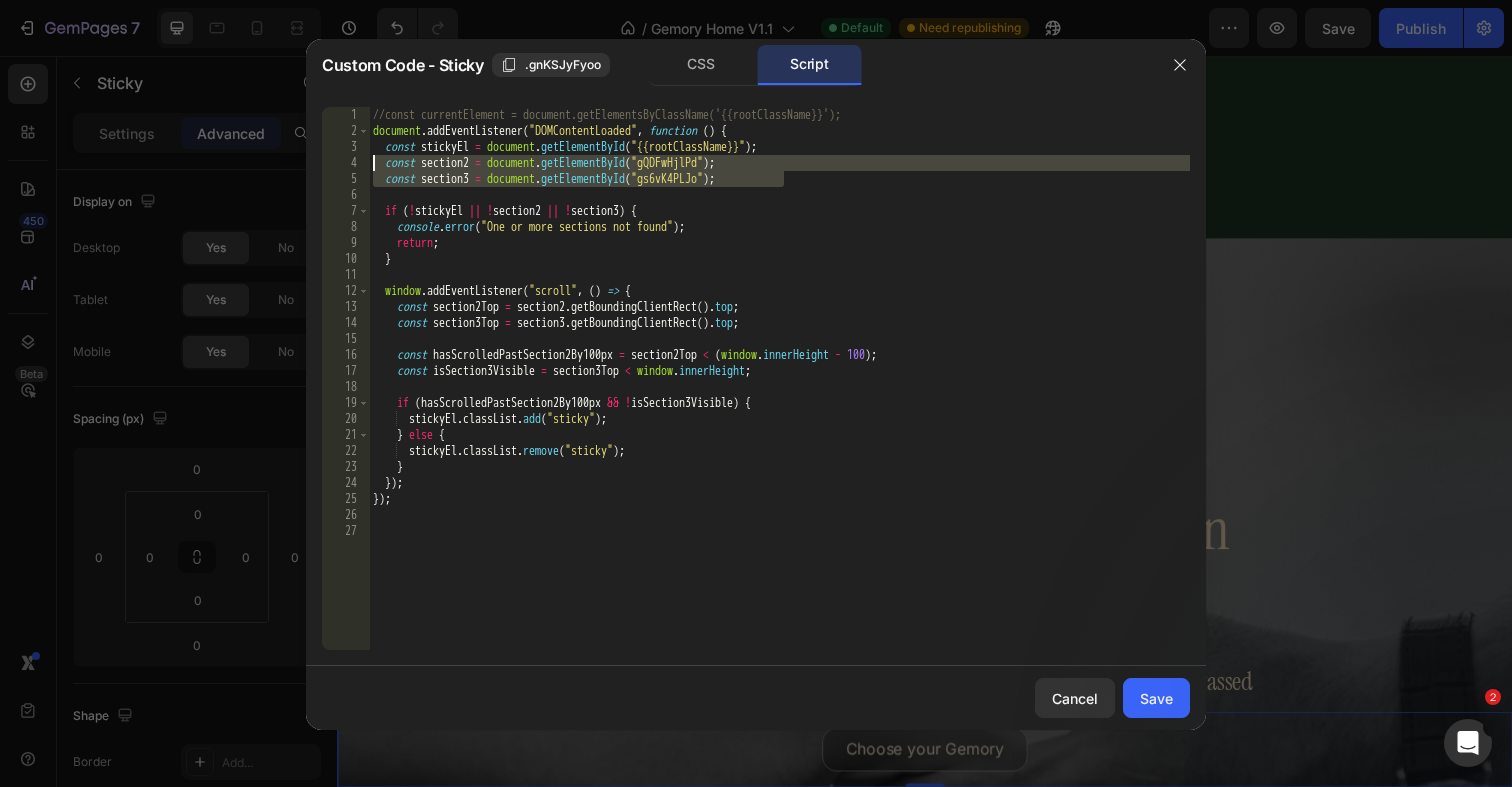 drag, startPoint x: 805, startPoint y: 176, endPoint x: 346, endPoint y: 158, distance: 459.3528 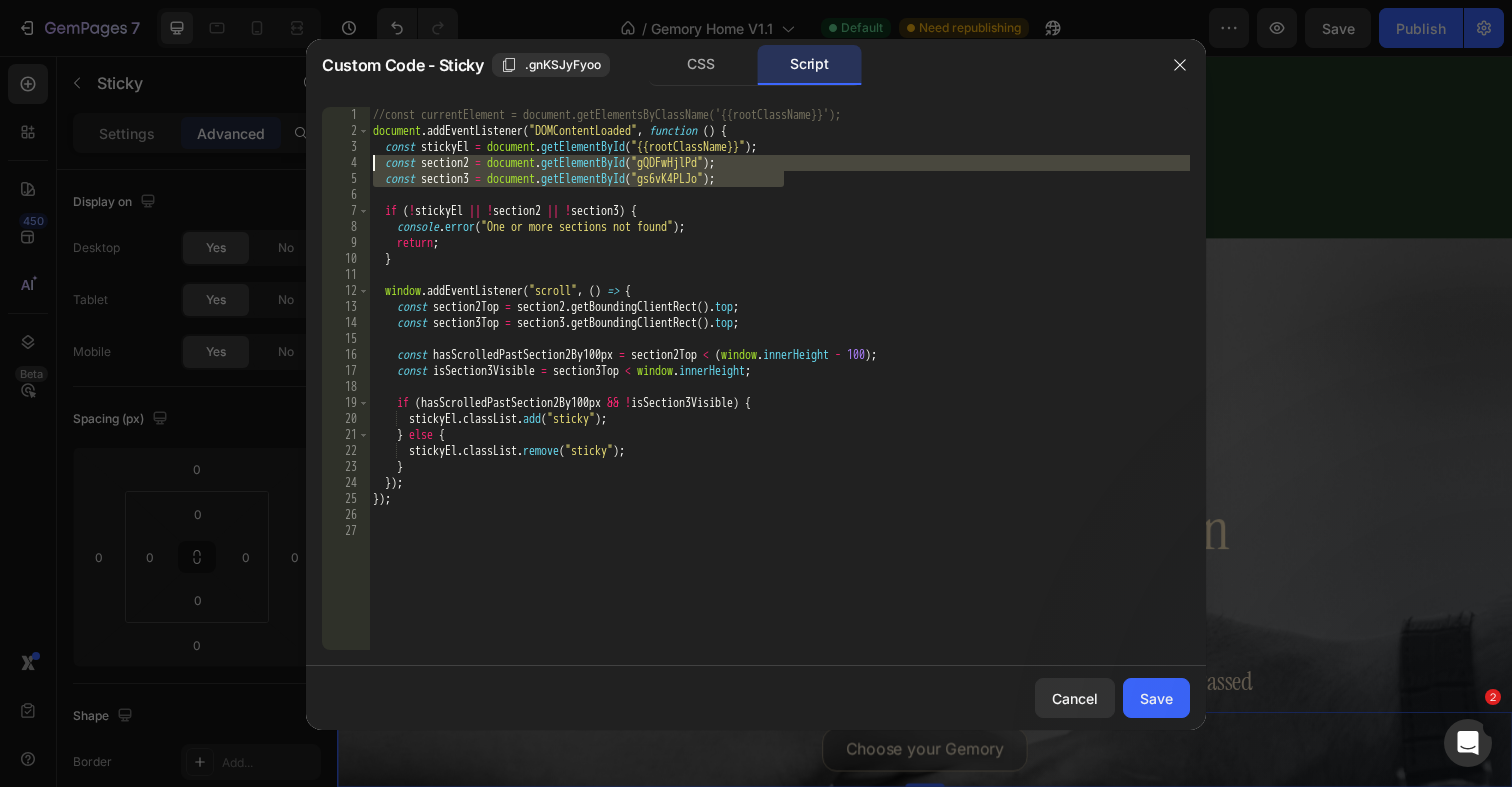 click on "const section2 = document.getElementById("[ID]"); [NUMBER] [NUMBER] [NUMBER] [NUMBER] [NUMBER] [NUMBER] [NUMBER] [NUMBER] [NUMBER] [NUMBER] [NUMBER] [NUMBER] [NUMBER] [NUMBER] [NUMBER] [NUMBER] [NUMBER] [NUMBER] [NUMBER] [NUMBER] [NUMBER] [NUMBER] [NUMBER] [NUMBER] [NUMBER] [NUMBER] [NUMBER] //const currentElement = document.getElementsByClassName('[ID]'); document . addEventListener ( "DOMContentLoaded" ,   function   ( )   {    const   stickyEl   =   document . getElementById ( "[ID]" ) ;    const   section2   =   document . getElementById ( "gQDFwHjlPd" ) ;    const   section3   =   document . getElementById ( "gs6vK4PLJo" ) ;    if   ( ! stickyEl   ||   ! section2   ||   ! section3 )   {      console . error ( "One or more sections not found" ) ;      return ;    }    window . addEventListener ( "scroll" ,   ( )   =>   {      const   section2Top   =   section2 . getBoundingClientRect ( ) . top ;      const   section3Top   =   section3 . getBoundingClientRect ( ) . top ;      const   hasScrolledPastSection2By100px   =   section2Top   <   ( window . innerHeight   -   100 ) ;      const   isSection3Visible   =   section3Top   <   window . ; if" at bounding box center (756, 378) 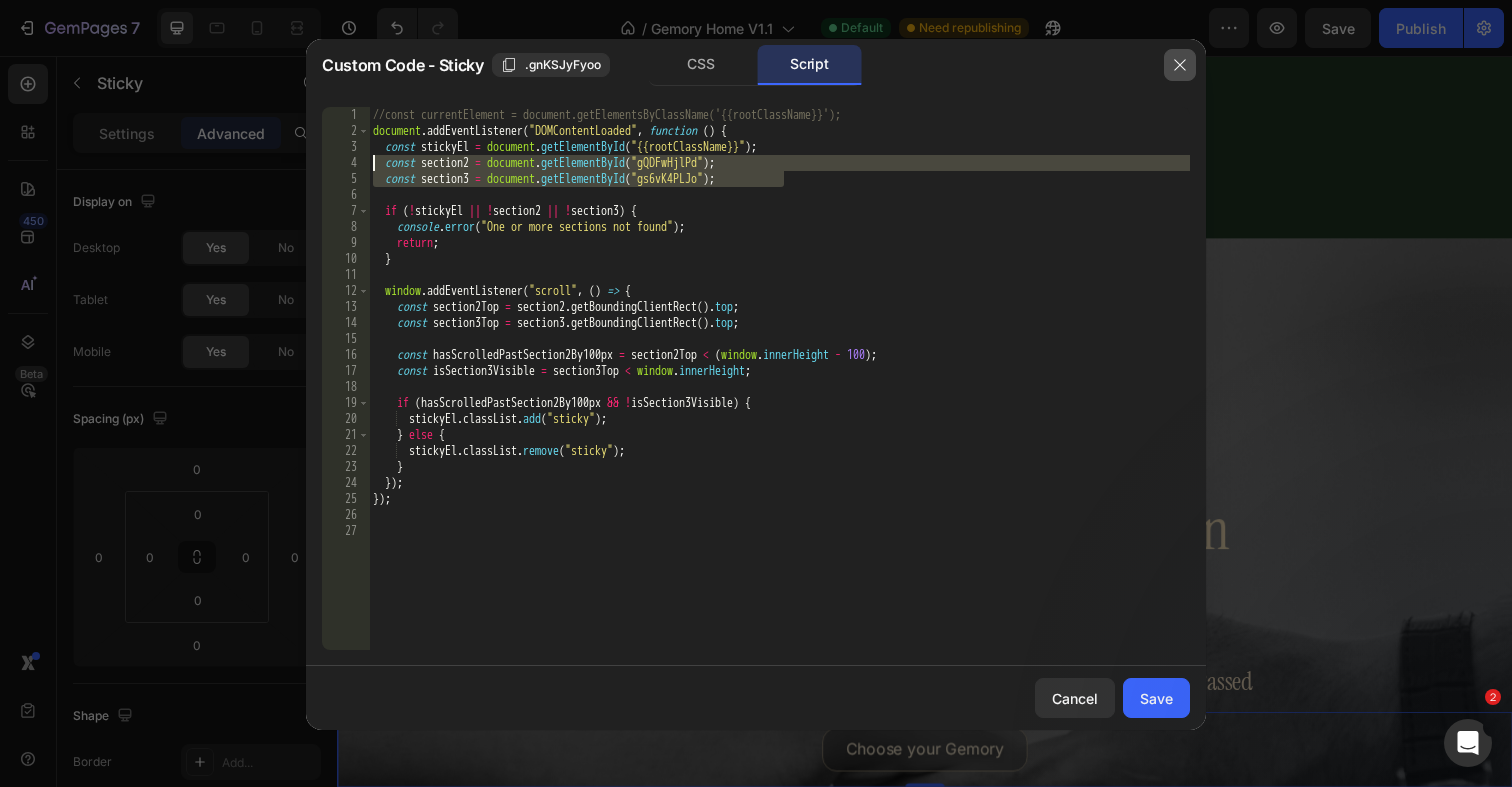 click 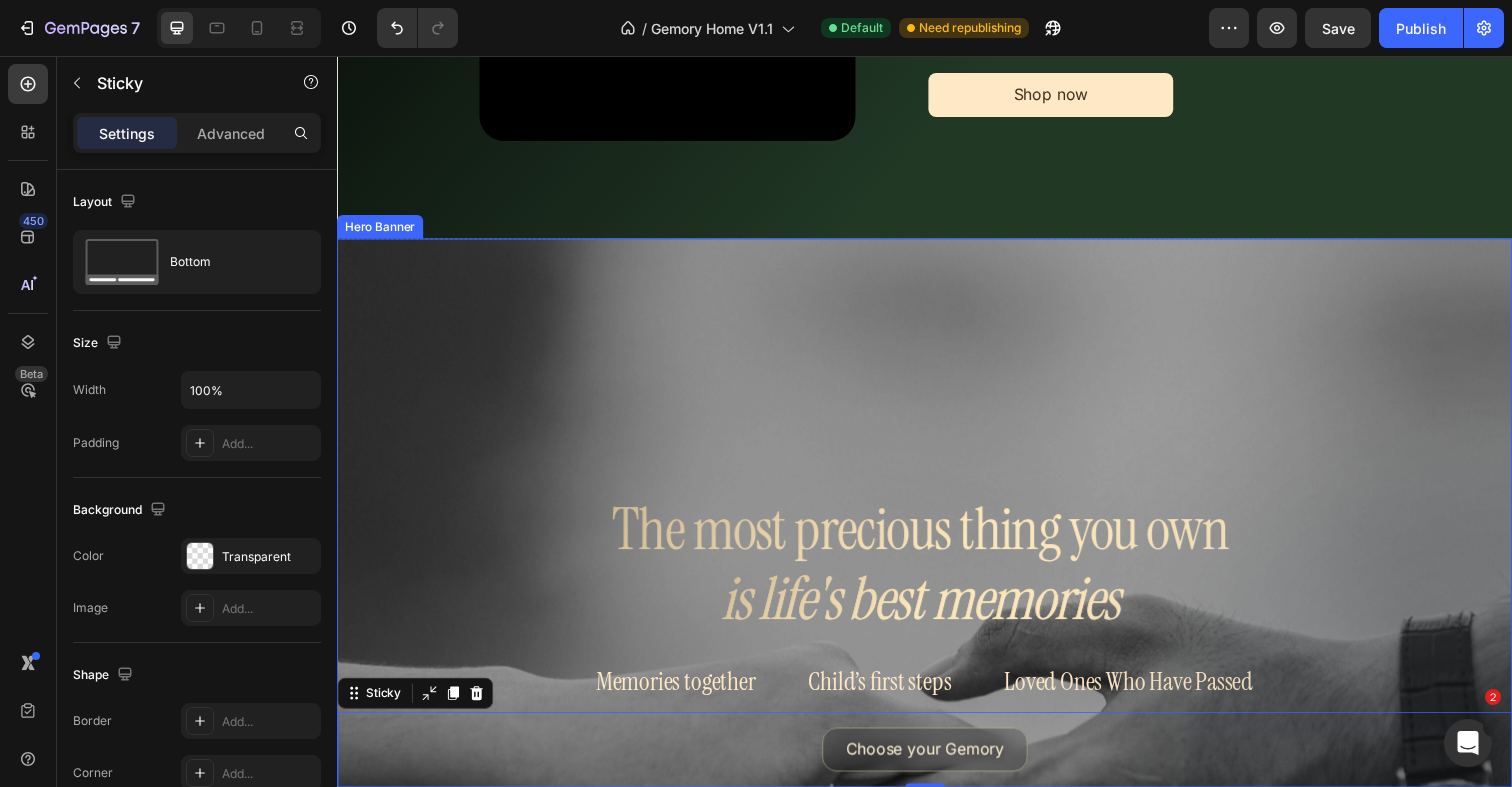 click at bounding box center (937, 616) 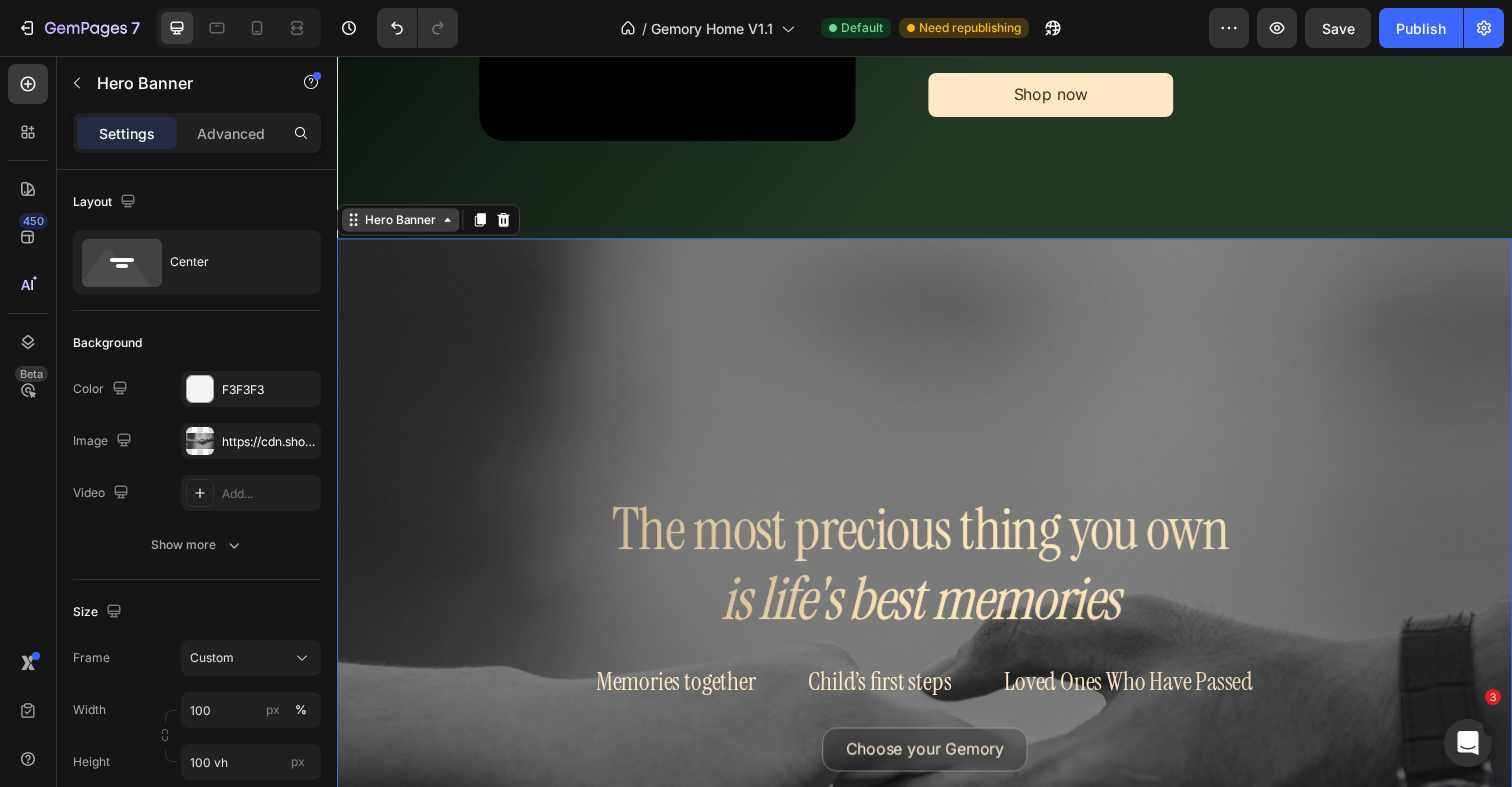 click on "Hero Banner" at bounding box center [402, 224] 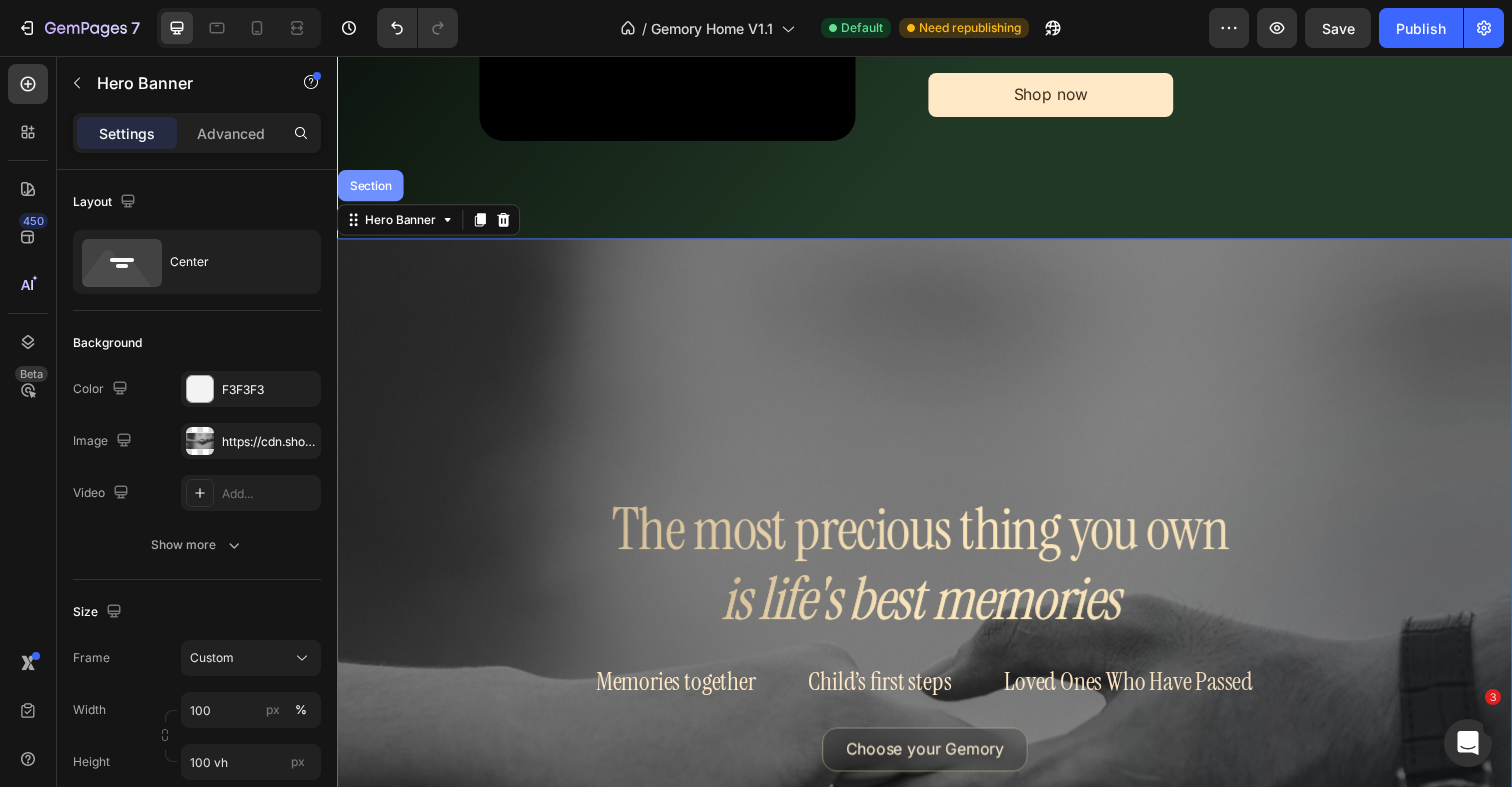 click on "Section" at bounding box center [371, 189] 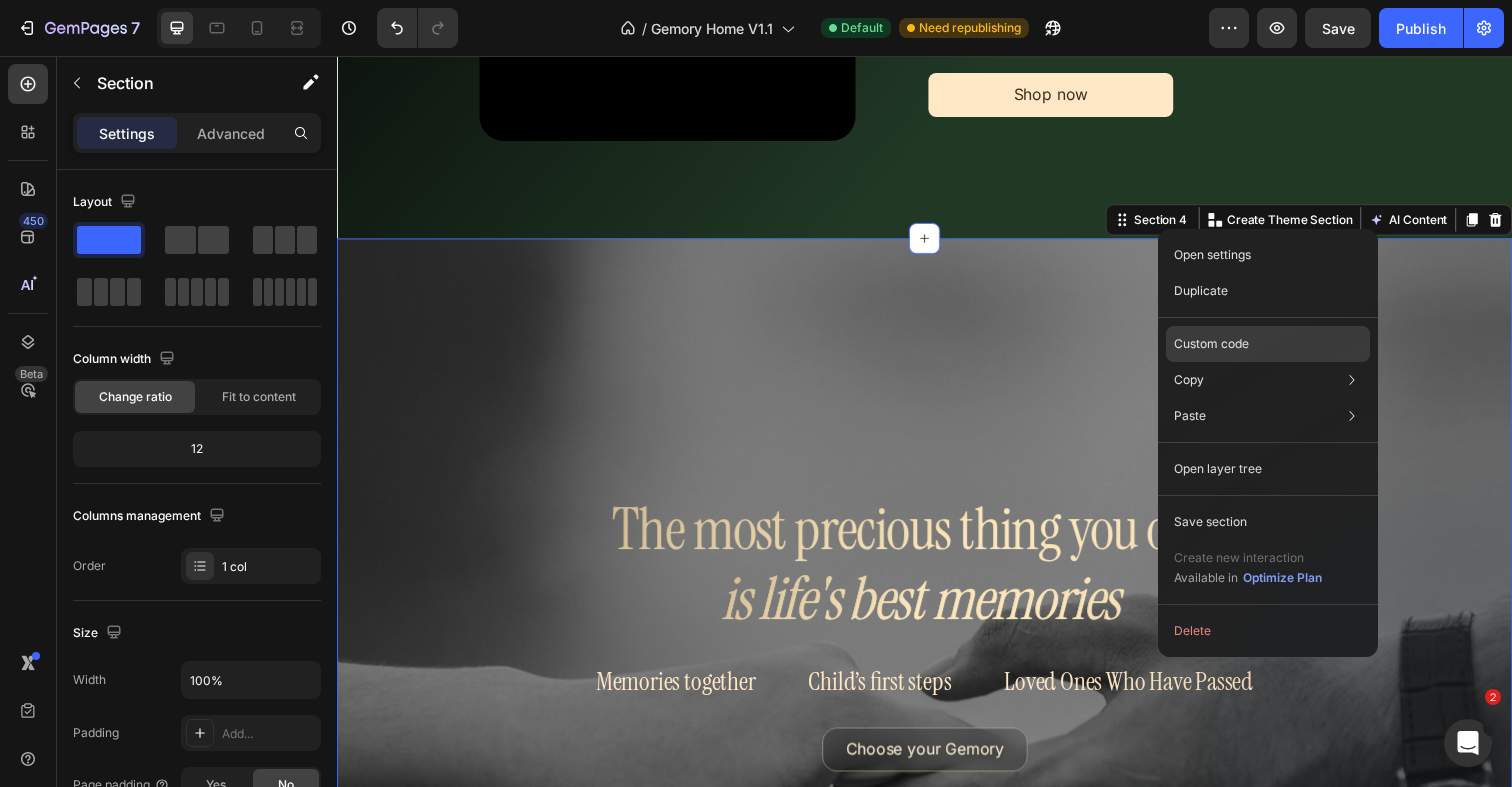 click on "Custom code" at bounding box center [1211, 344] 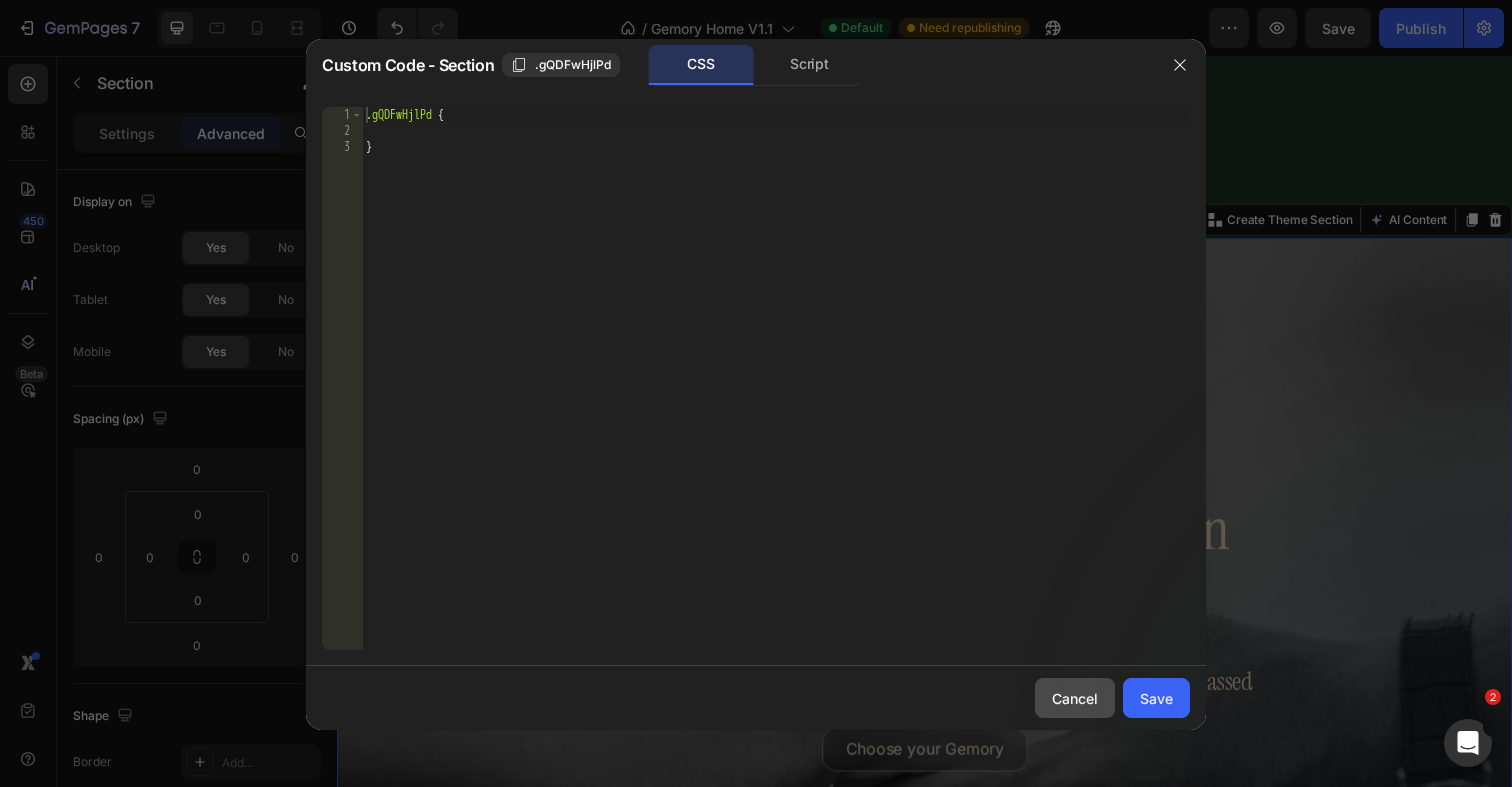 click on "Cancel" at bounding box center [1075, 698] 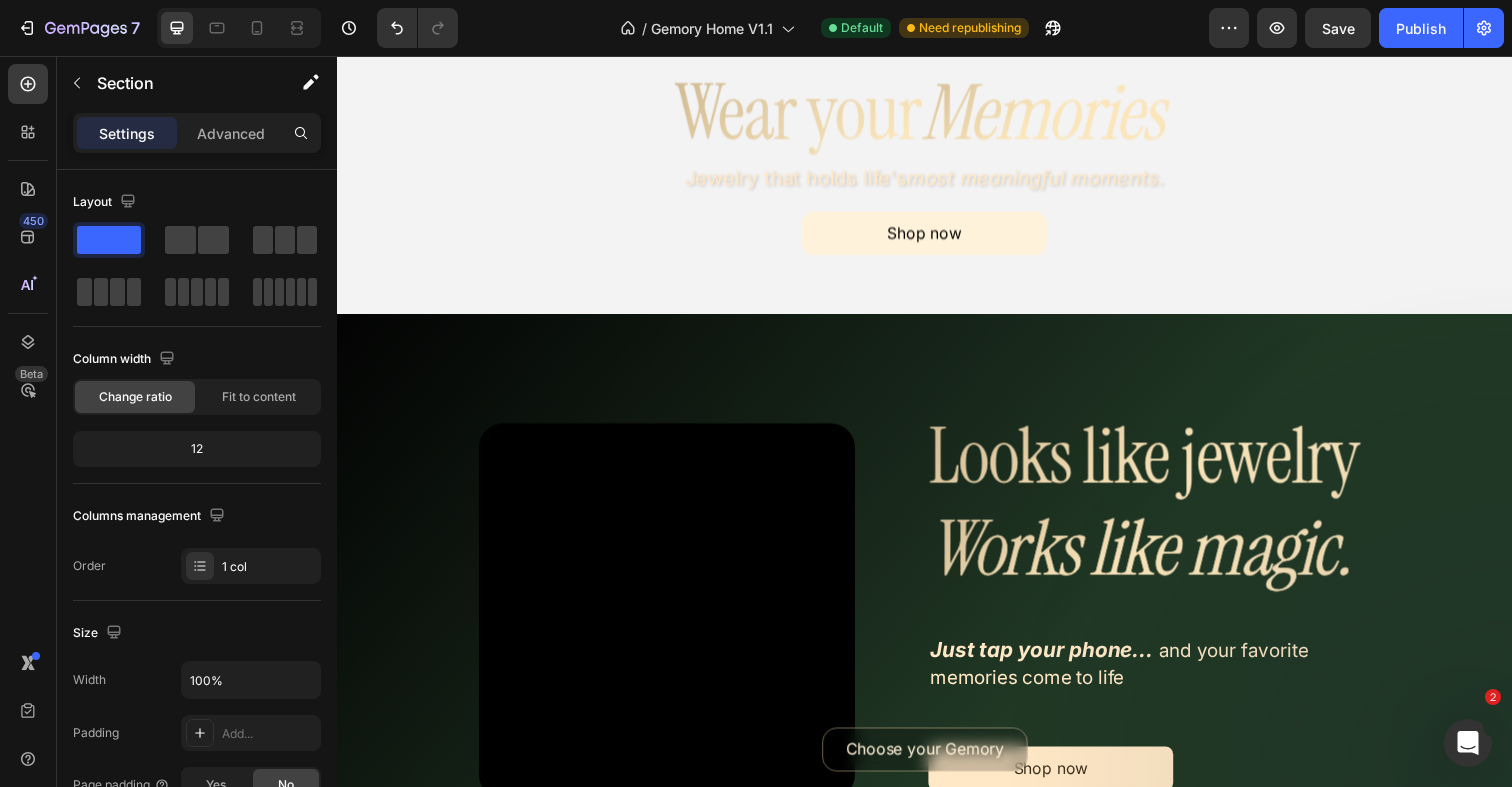 scroll, scrollTop: 387, scrollLeft: 0, axis: vertical 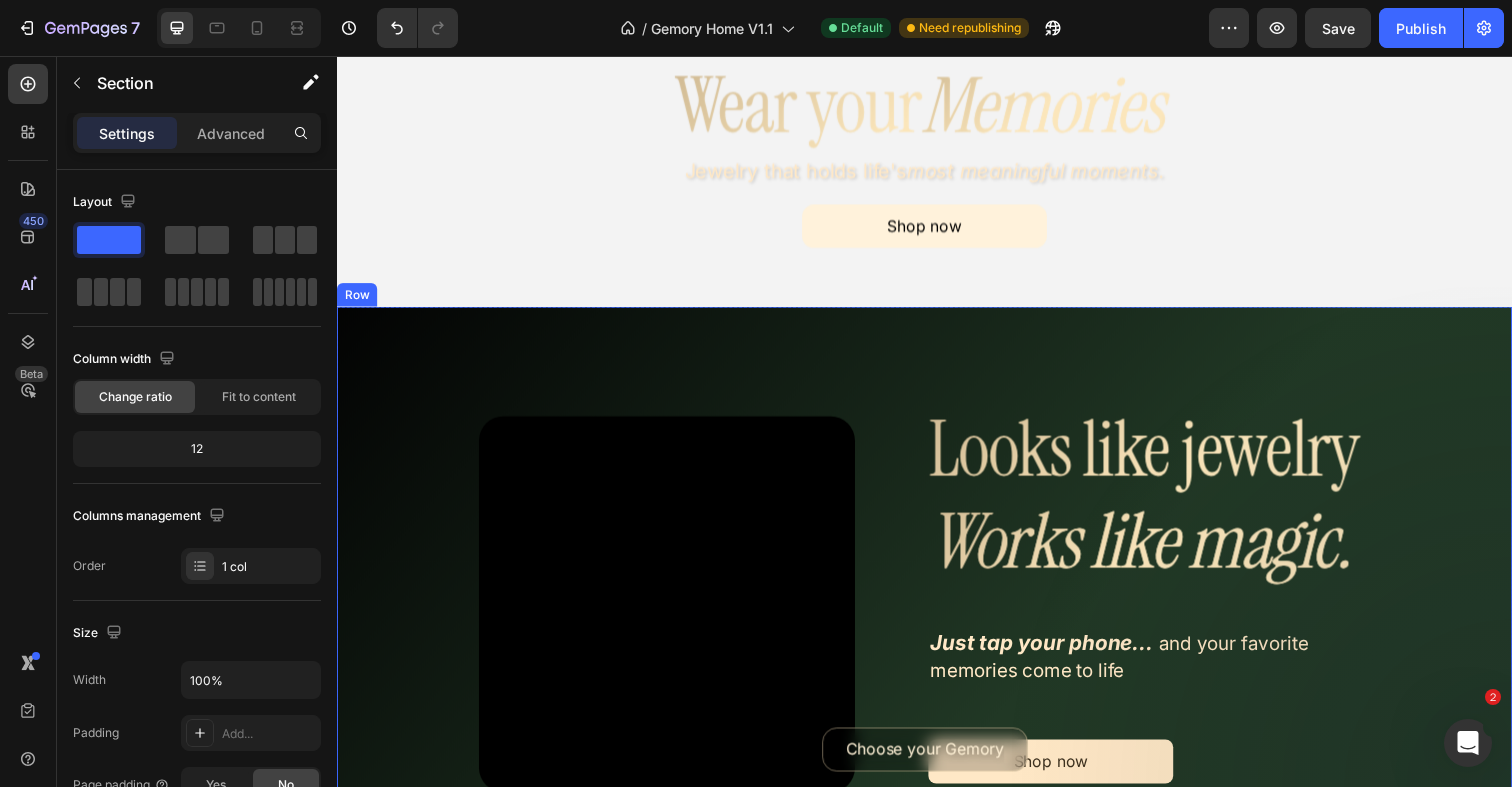 click on "Video Choose your Gemory Button Row Row Looks like jewelry
Works like magic.
Custom Code Just tap your phone...   and your favorite memories come to life Heading Shop now Button Row Row Row" at bounding box center (937, 616) 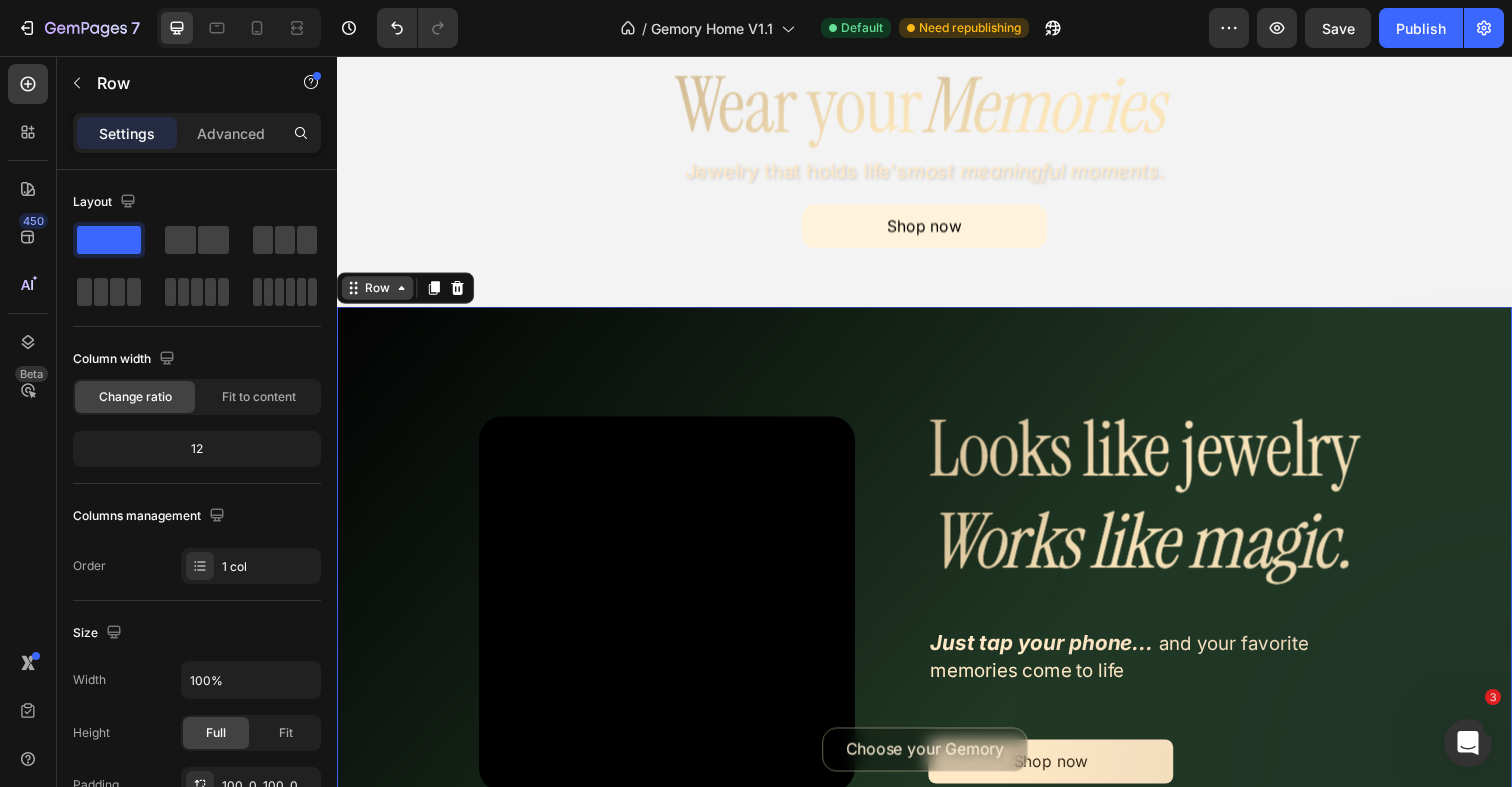 click on "Row" at bounding box center [378, 293] 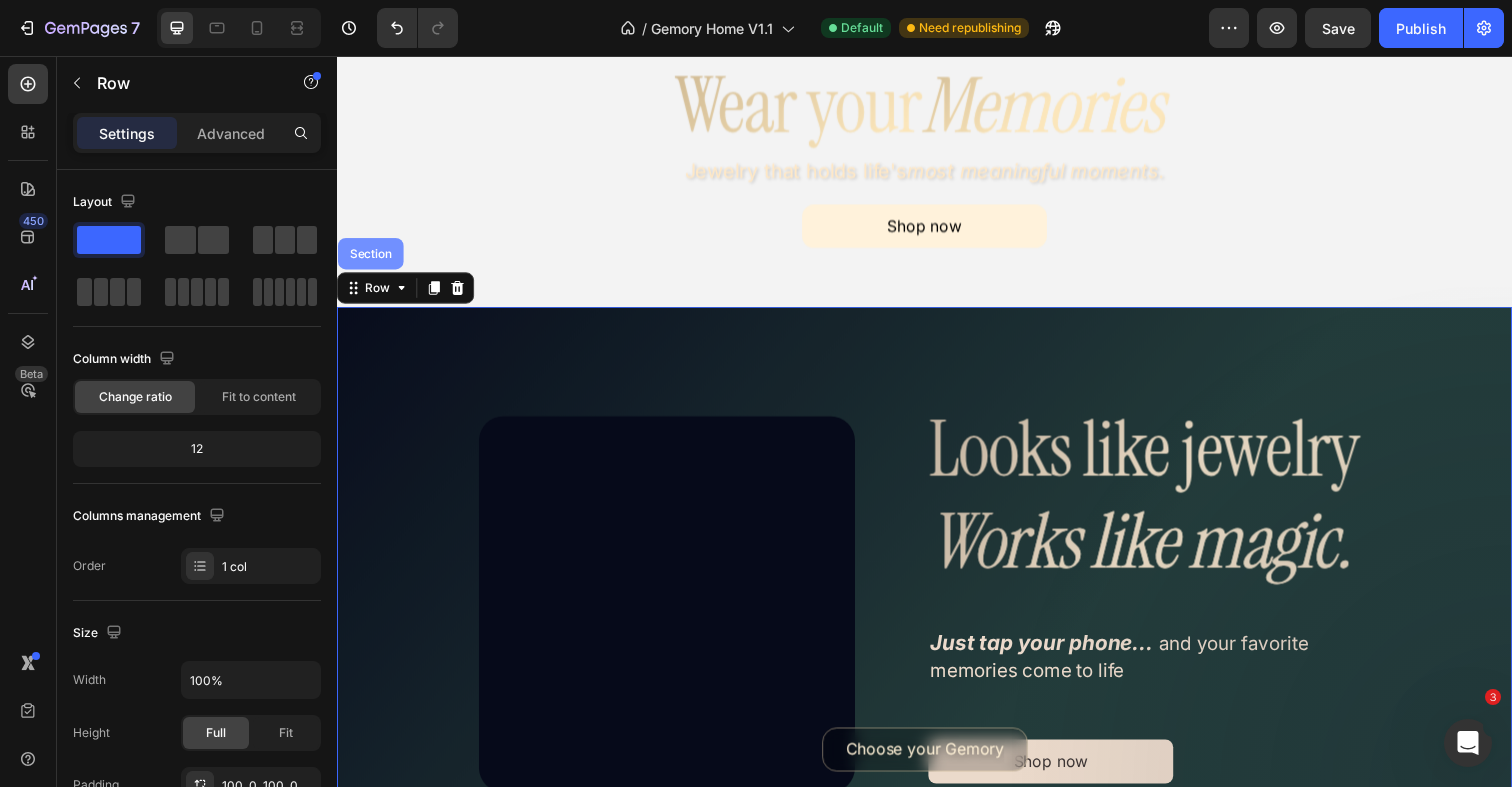 click on "Section" at bounding box center [371, 258] 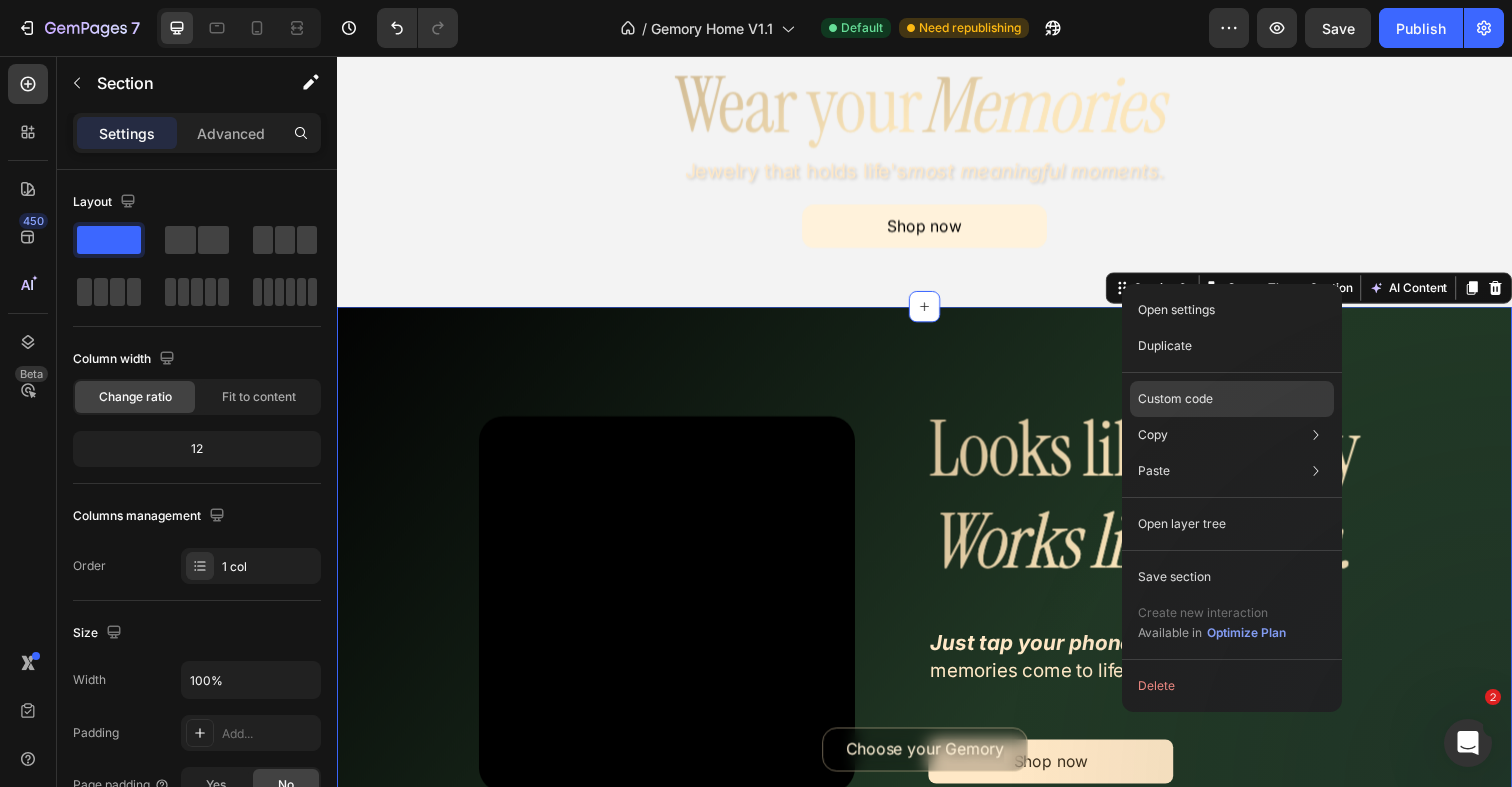 click on "Custom code" at bounding box center [1175, 399] 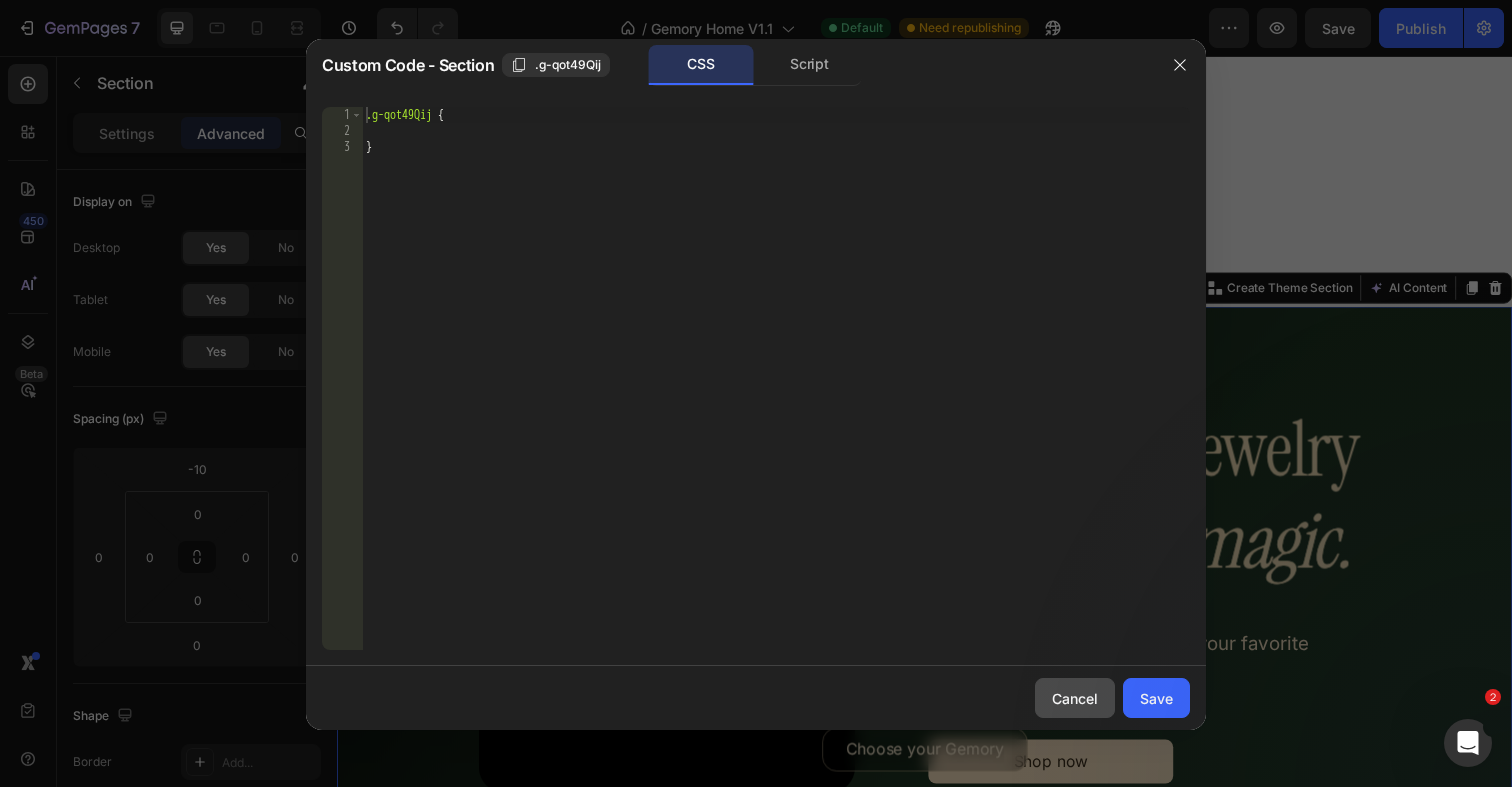 click on "Cancel" at bounding box center [1075, 698] 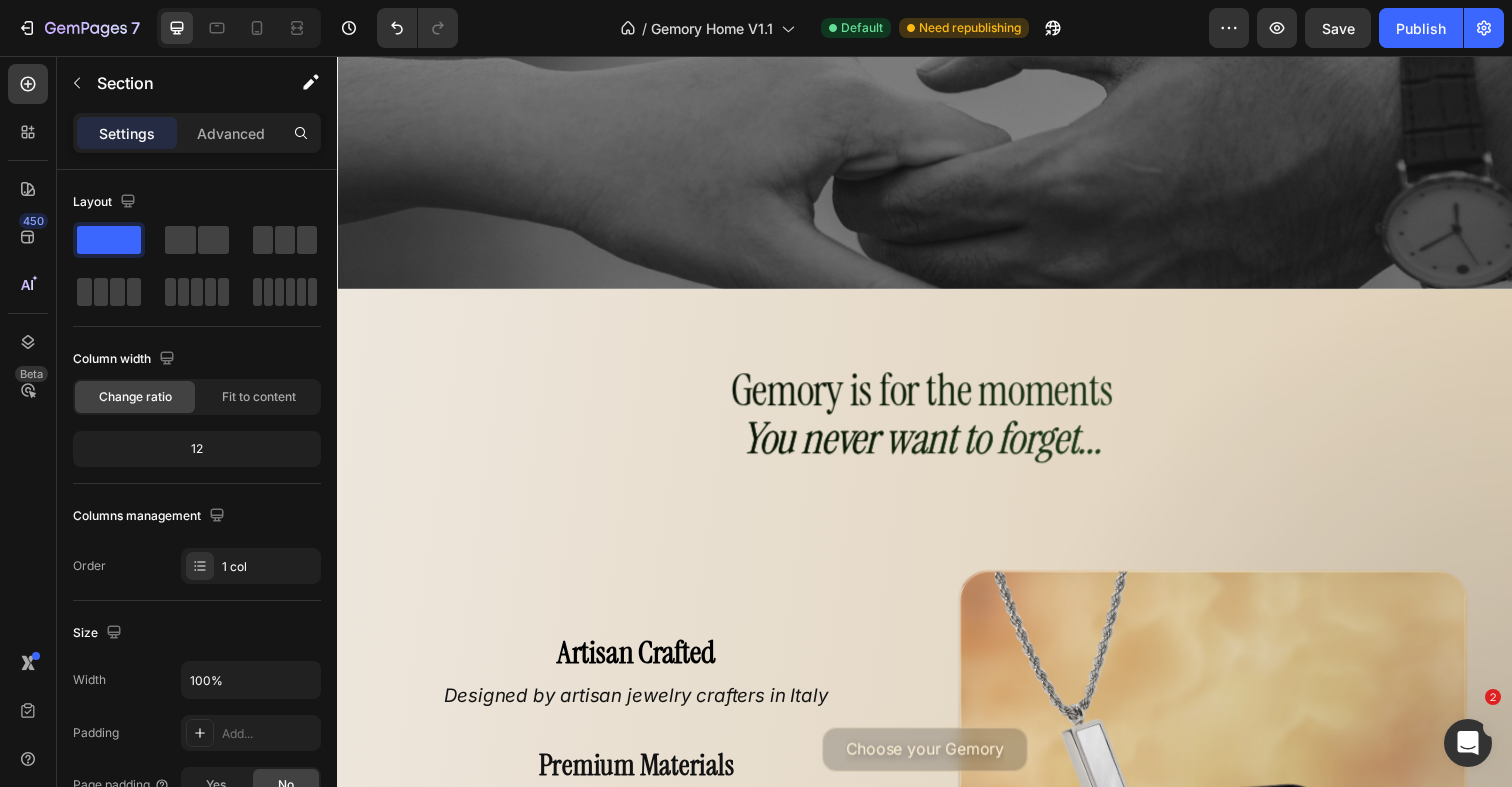 scroll, scrollTop: 1741, scrollLeft: 0, axis: vertical 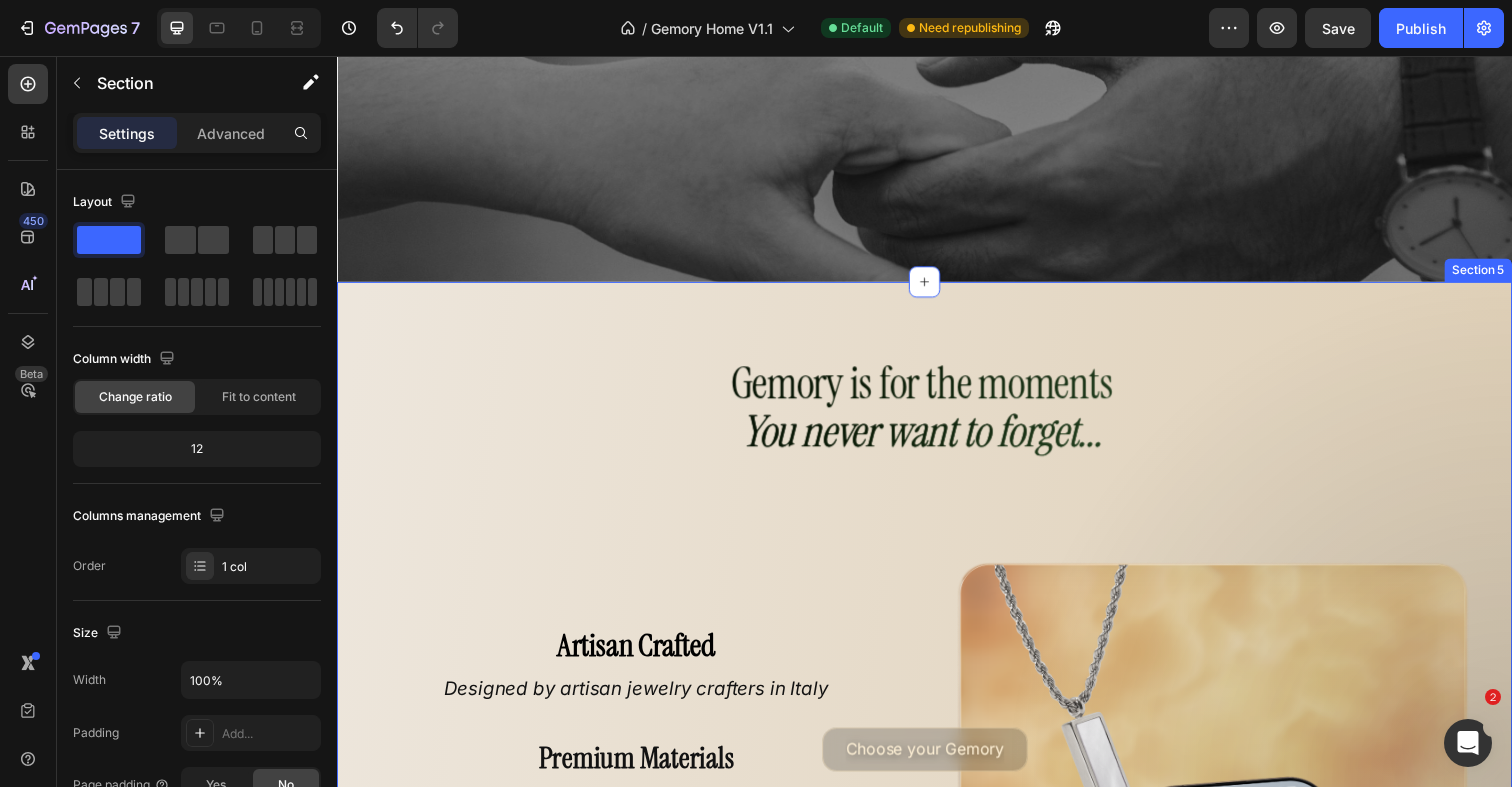 click on "Gemory is for the moments    You never want to forget...
Custom Code Artisan Crafted Heading Designed by artisan jewelry crafters in Italy Heading Row Premium Materials Heading Tarnish free and ultra durable Heading Row No Batteries Heading Gemory never needs to be charged Heading Choose your Gemory Button Row Image Row Row Row Product Section 5" at bounding box center [937, 751] 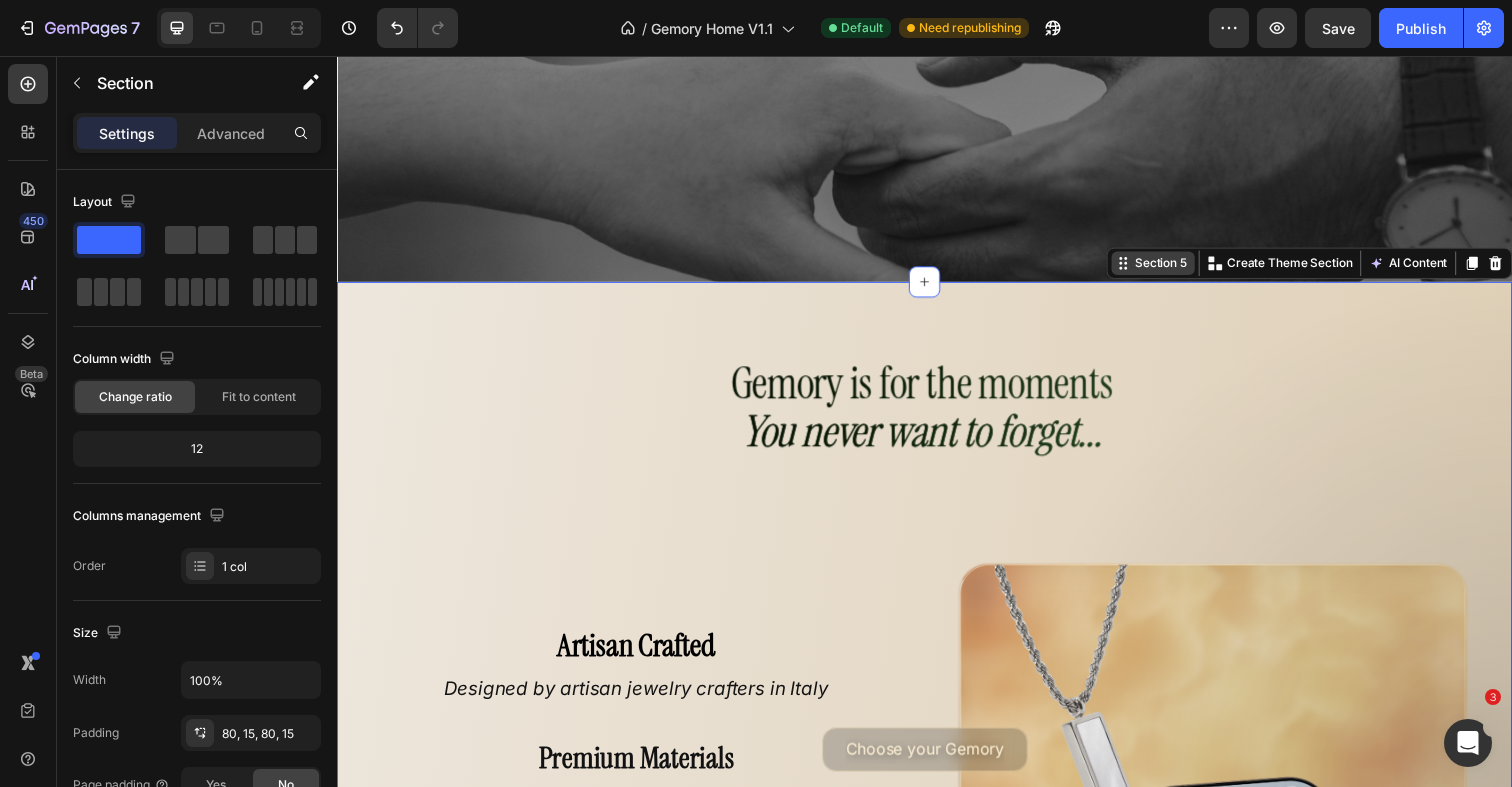 click on "Section 5" at bounding box center (1178, 268) 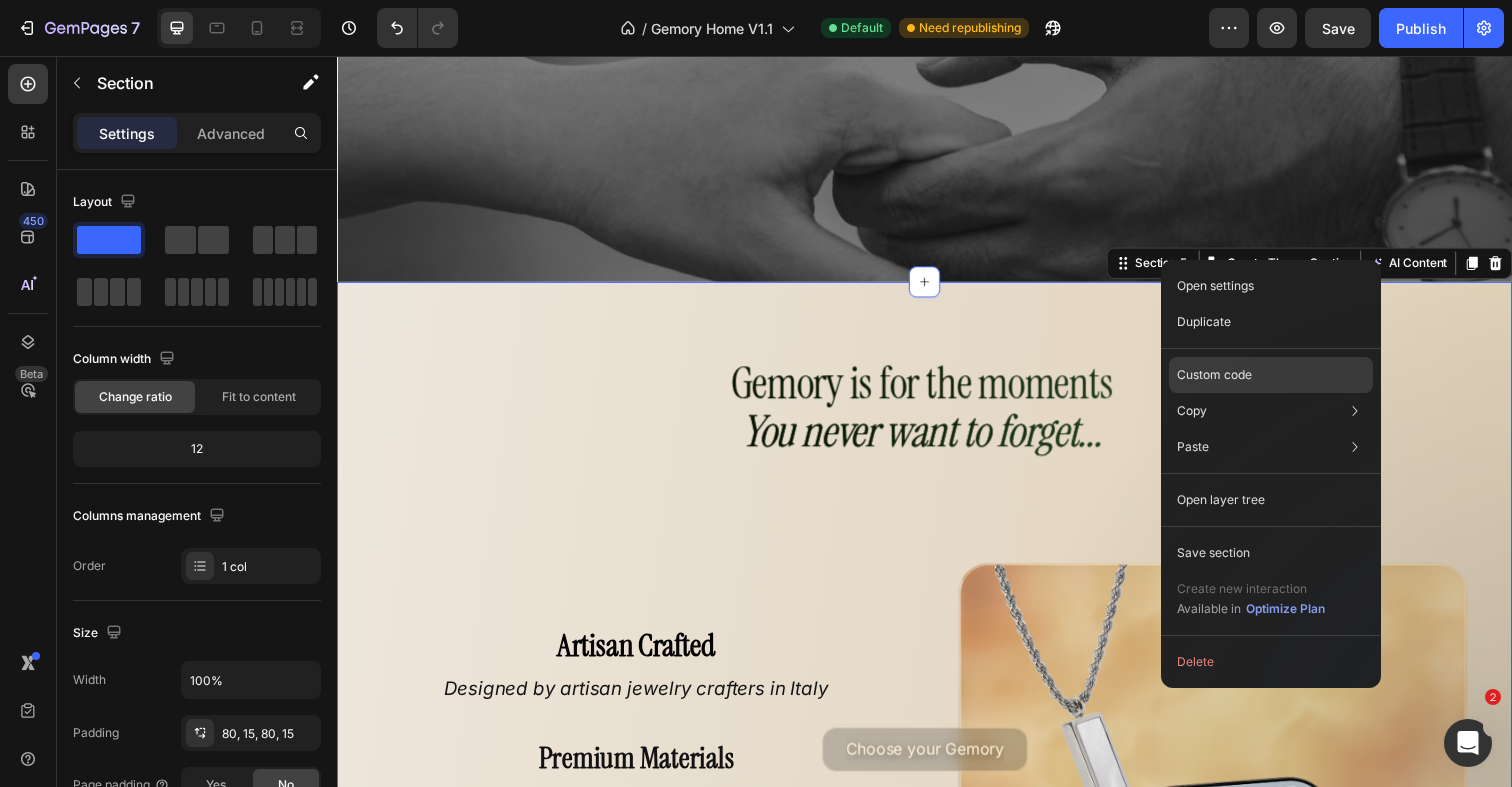 click on "Custom code" at bounding box center [1214, 375] 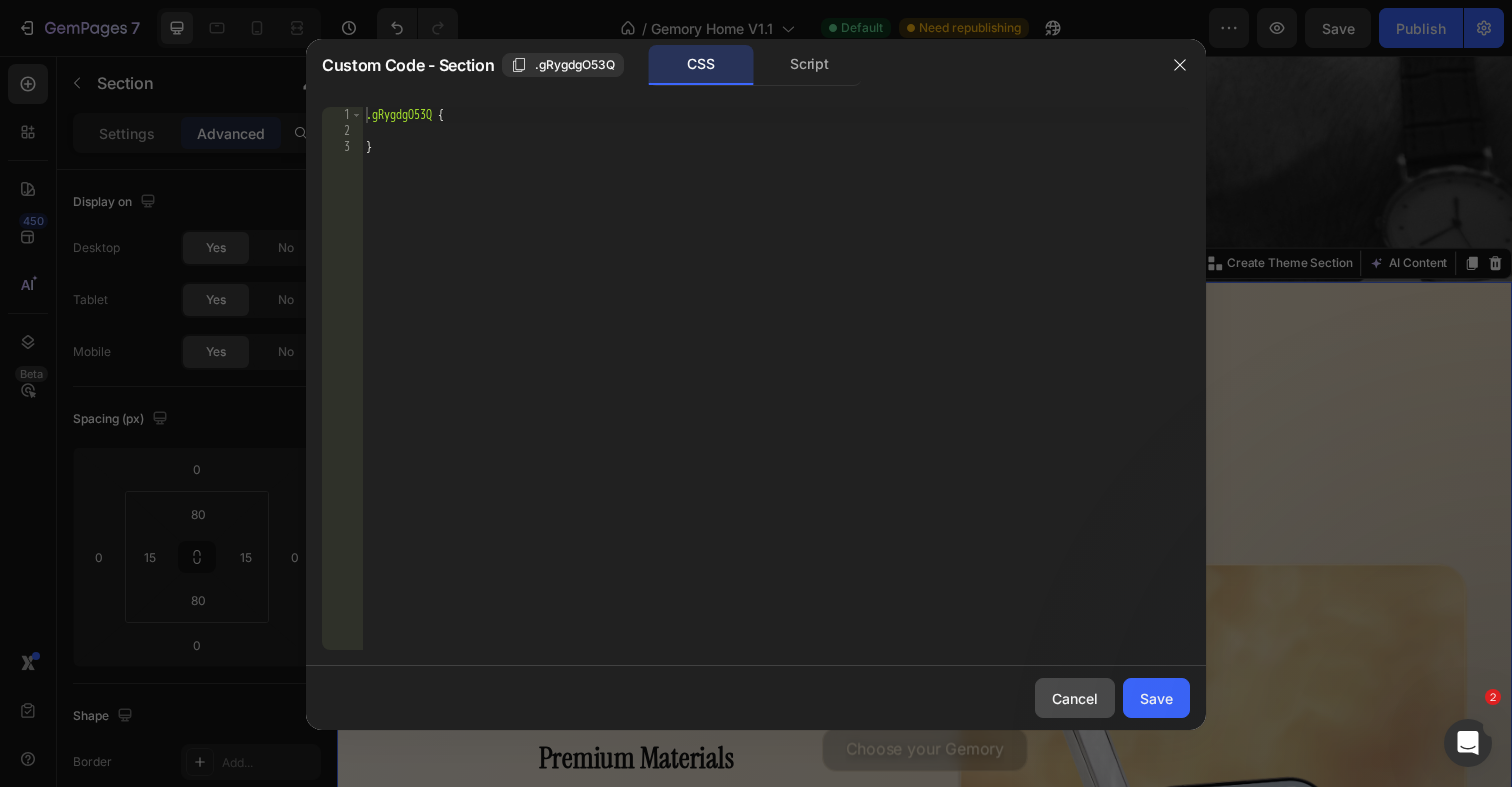 drag, startPoint x: 1095, startPoint y: 688, endPoint x: 765, endPoint y: 454, distance: 404.5442 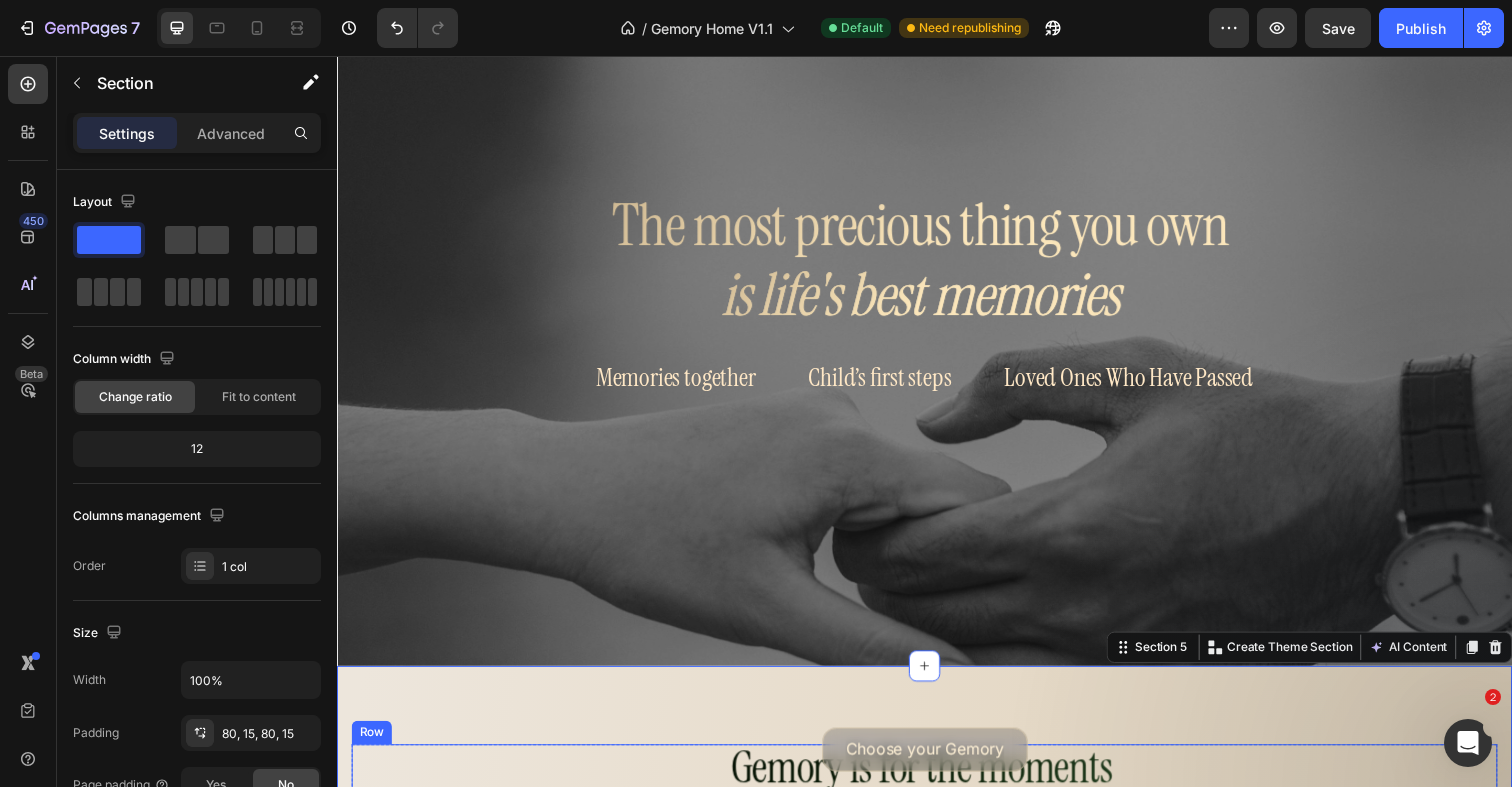 scroll, scrollTop: 1172, scrollLeft: 0, axis: vertical 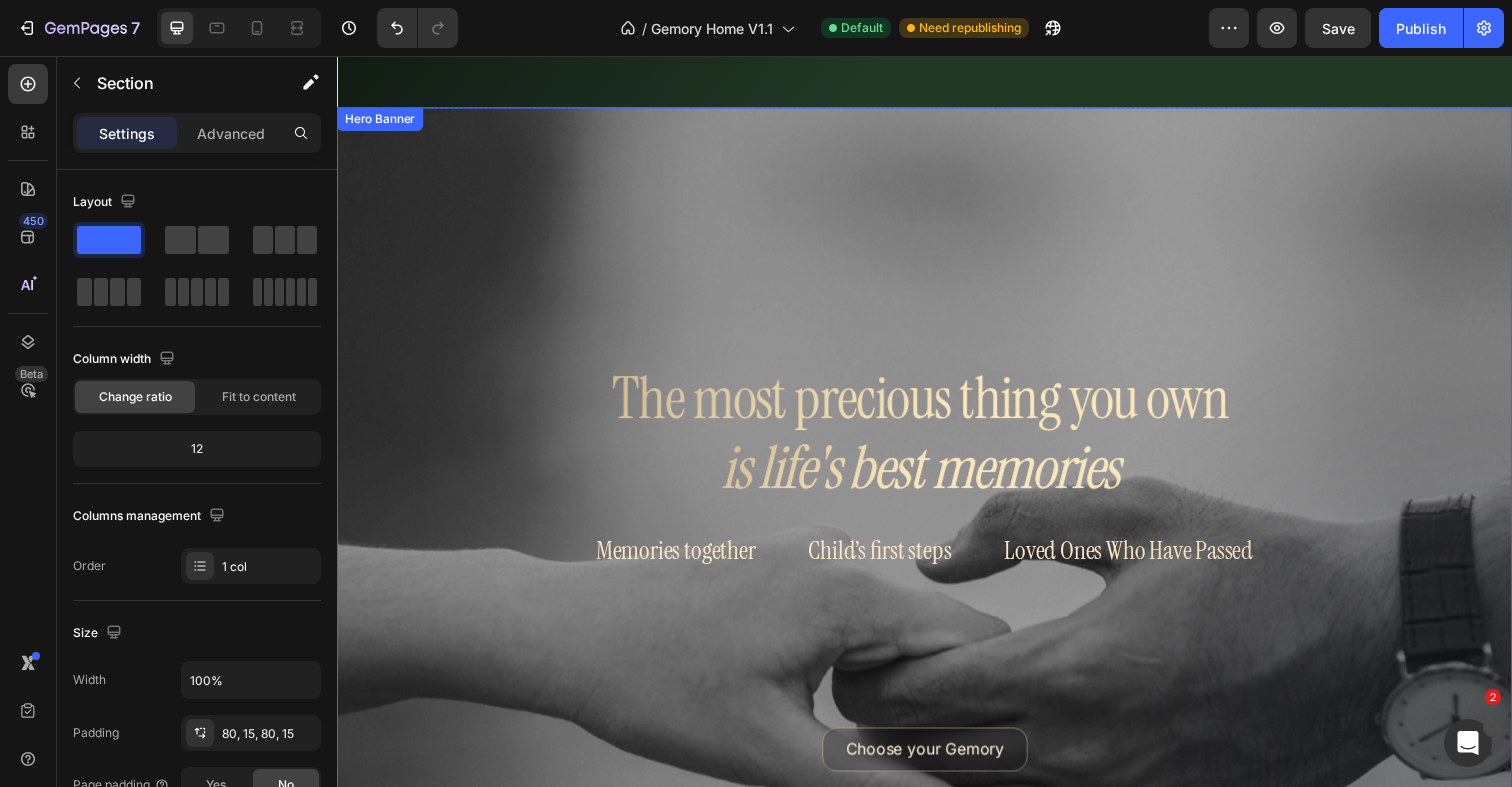 click on "The most precious thing you own    is life's best memories
Custom Code Memories together Heading Child’s first steps Heading Loved Ones Who Have Passed Heading Row Row Hero Banner" at bounding box center (937, 482) 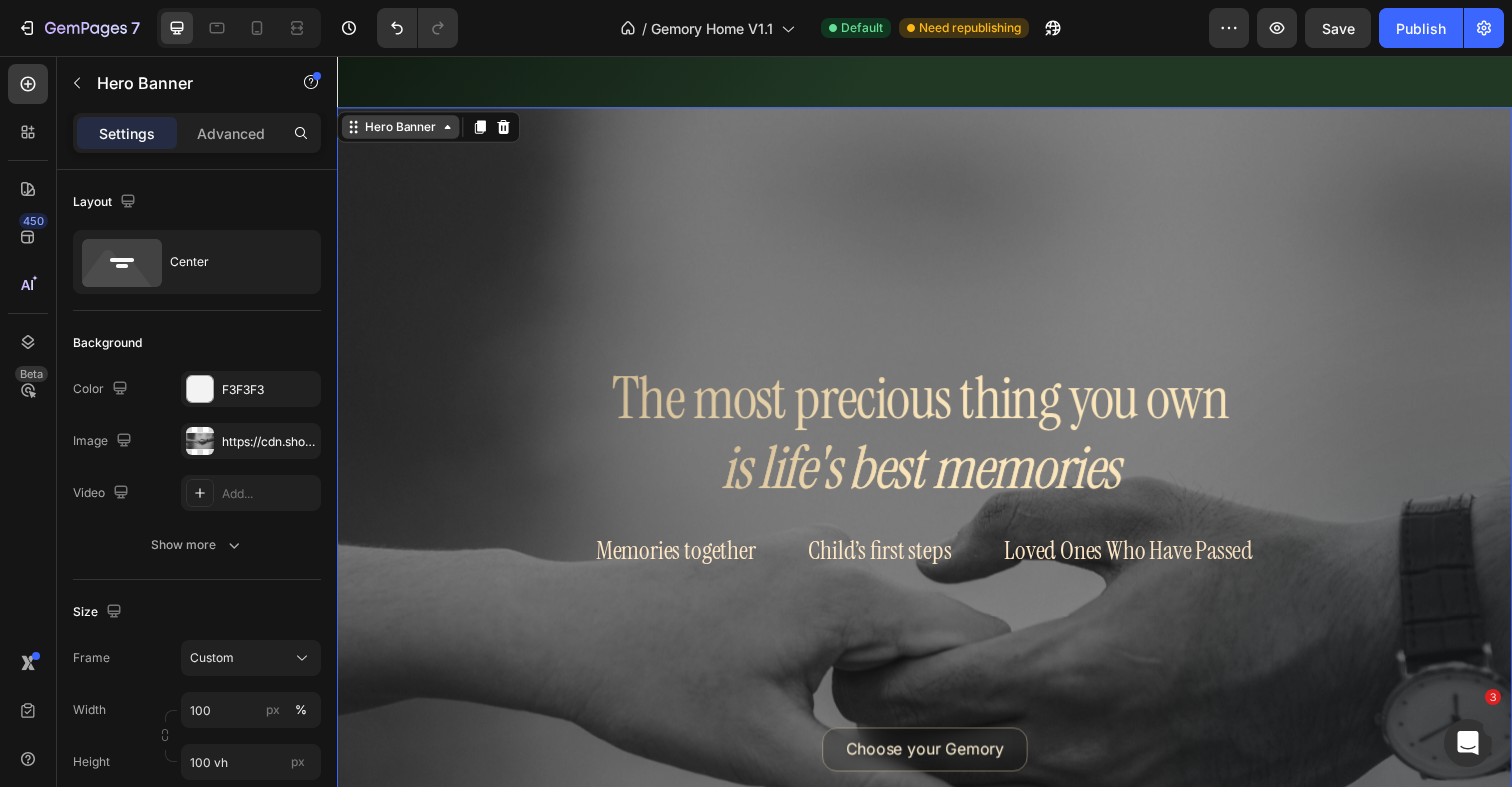 click on "Hero Banner" at bounding box center (402, 129) 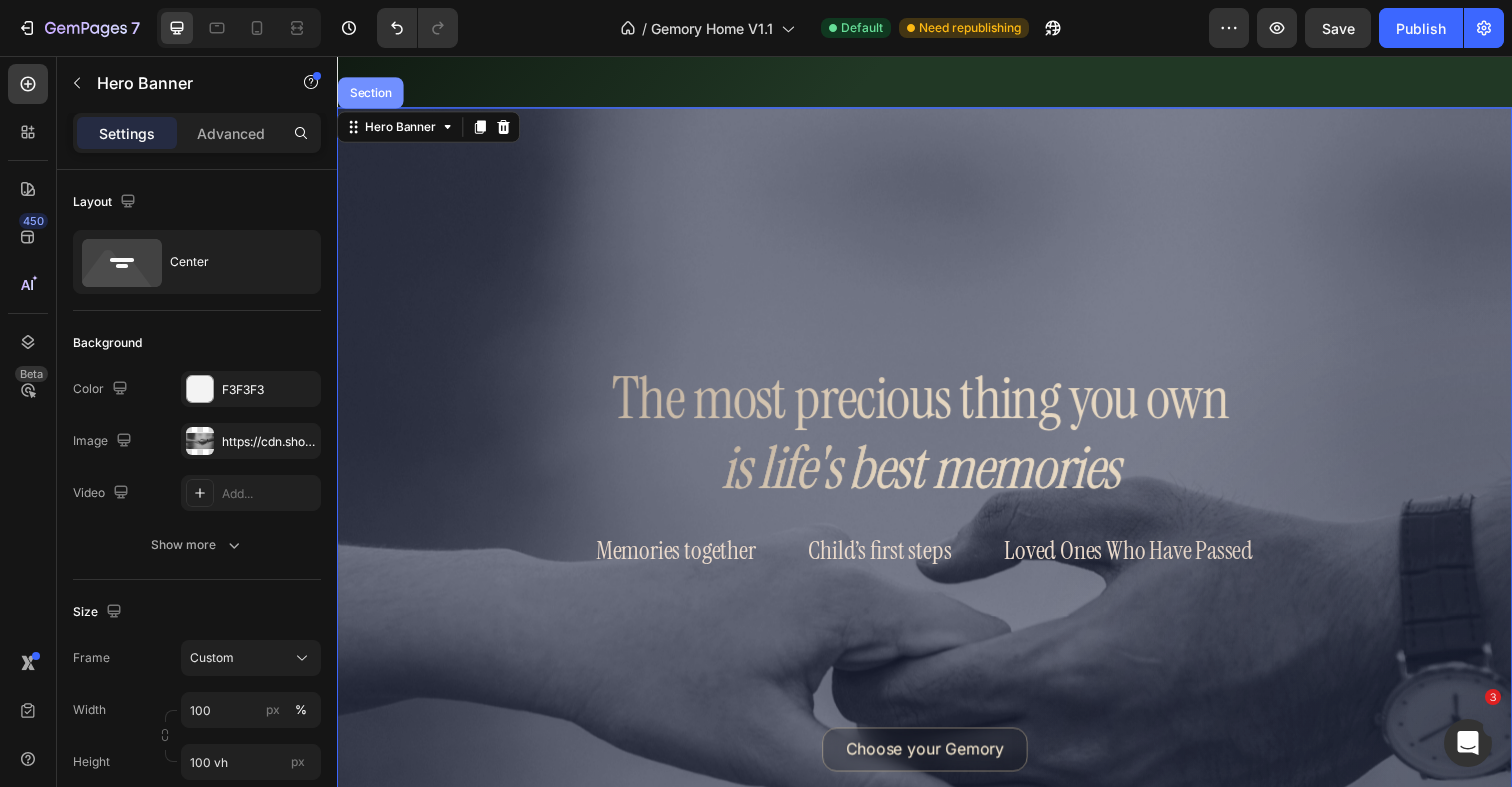 click on "Section" at bounding box center [371, 94] 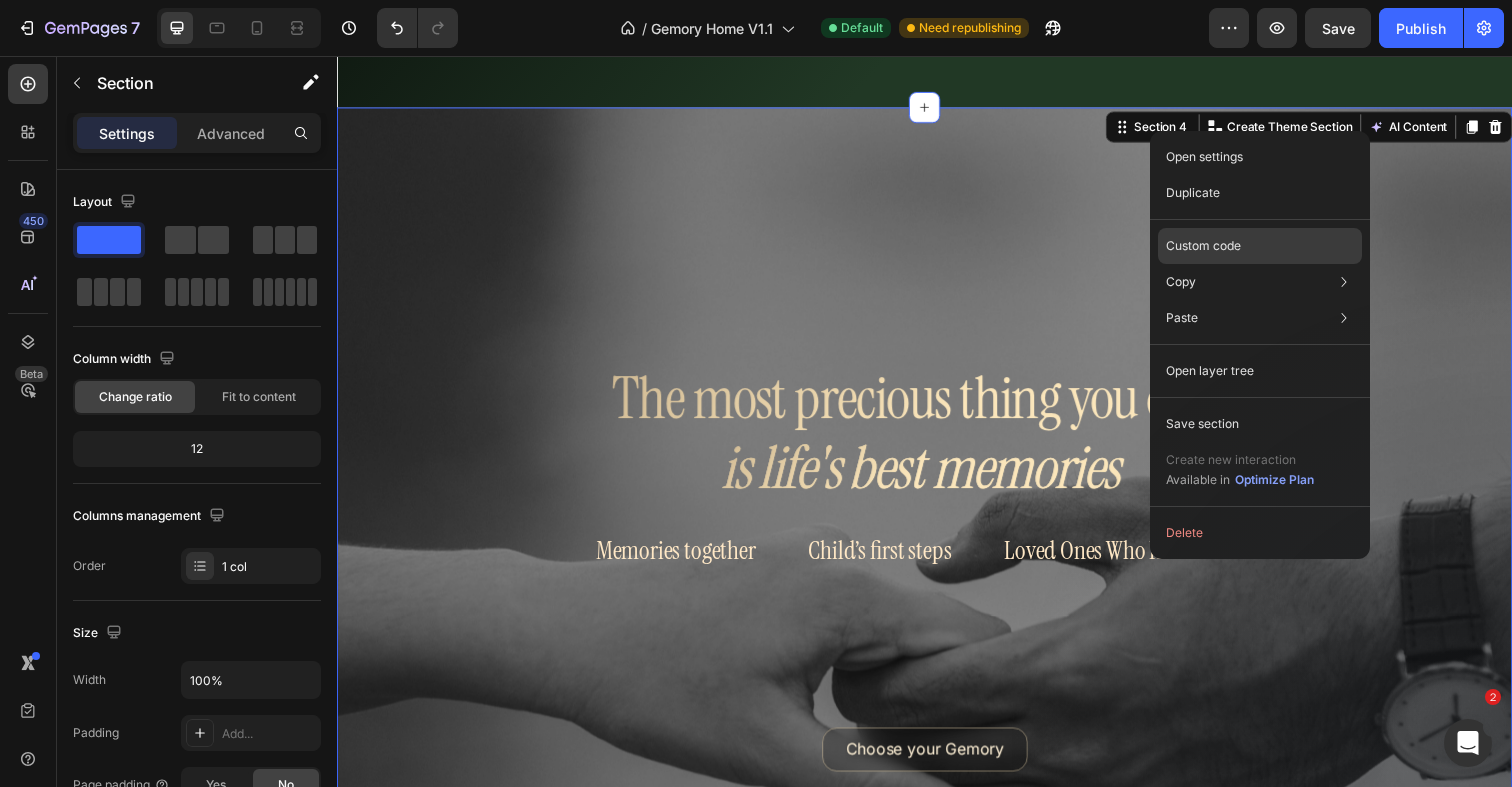 click on "Custom code" at bounding box center (1203, 246) 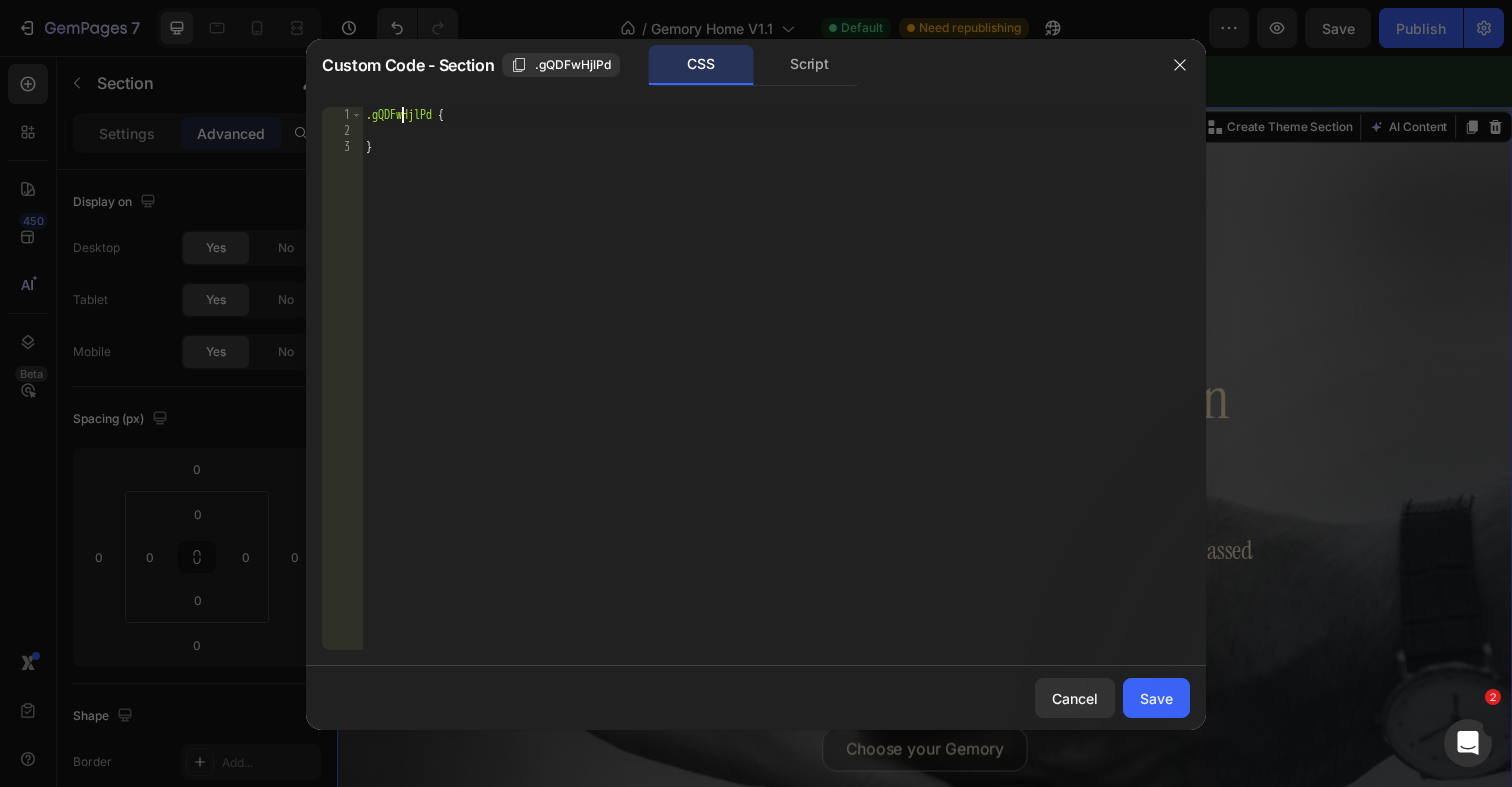 click on ".gQDFwHjlPd   { }" at bounding box center (776, 394) 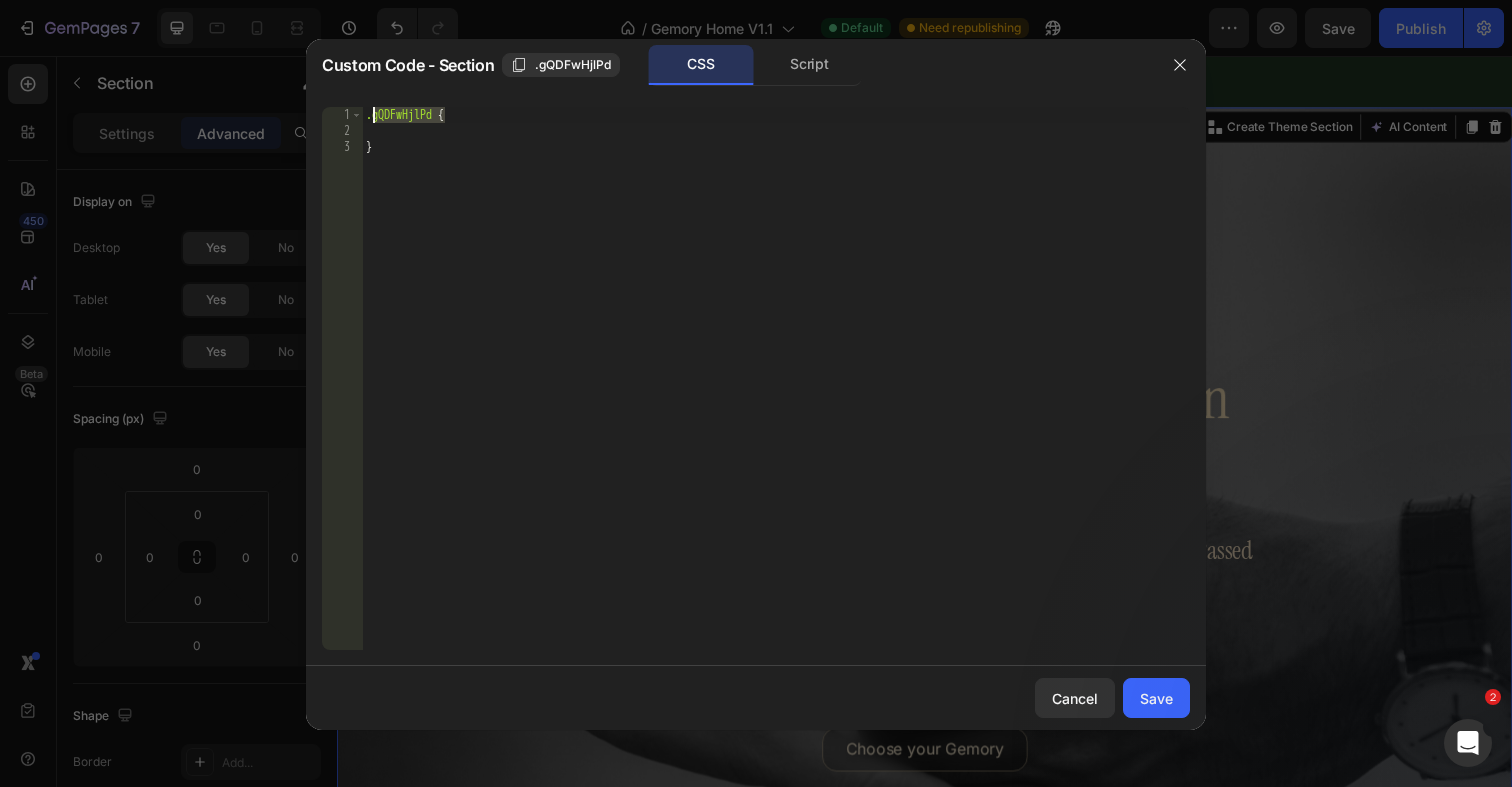 click on ".gQDFwHjlPd   { }" at bounding box center [776, 394] 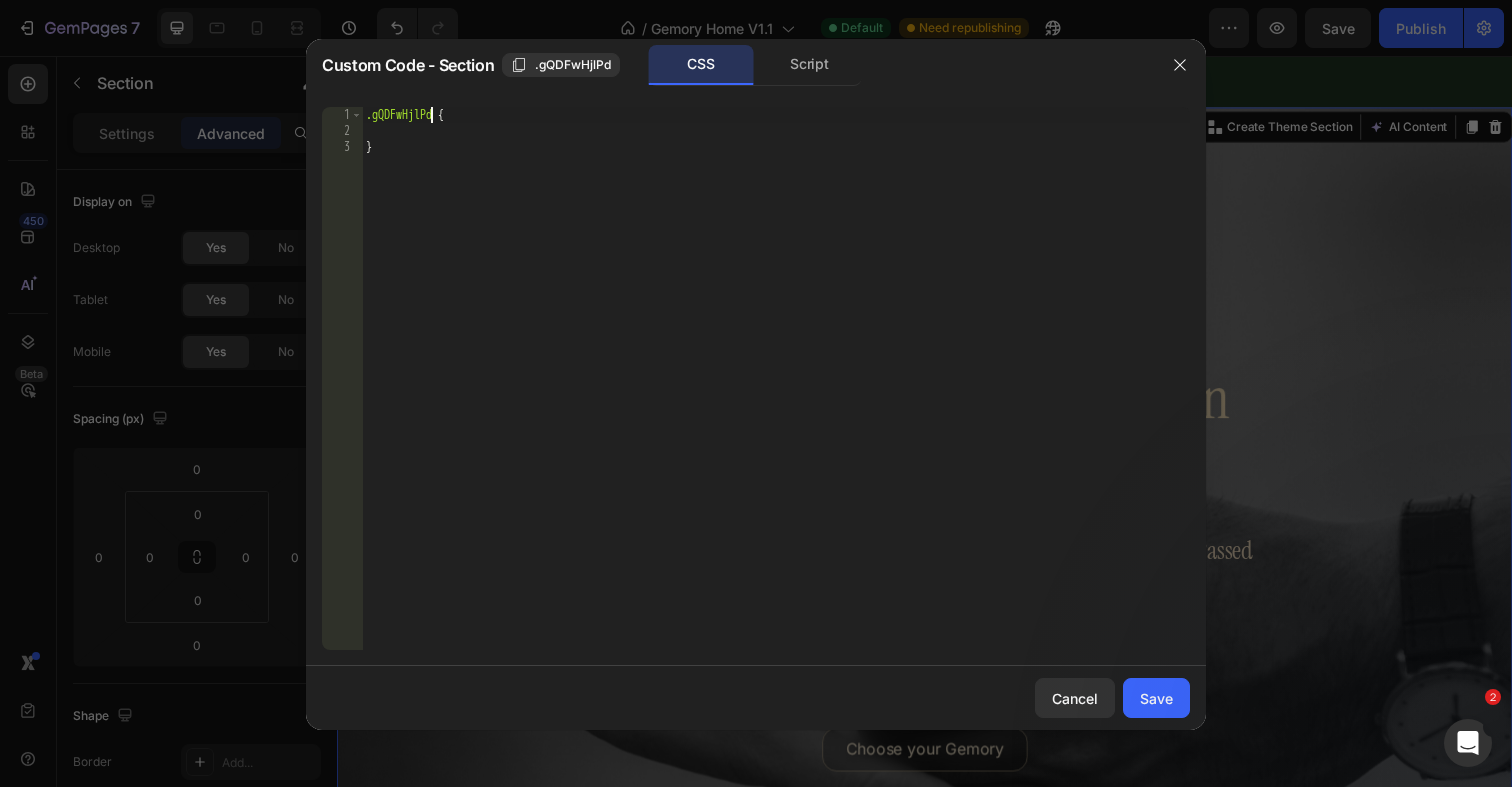 click on ".gQDFwHjlPd   { }" at bounding box center (776, 394) 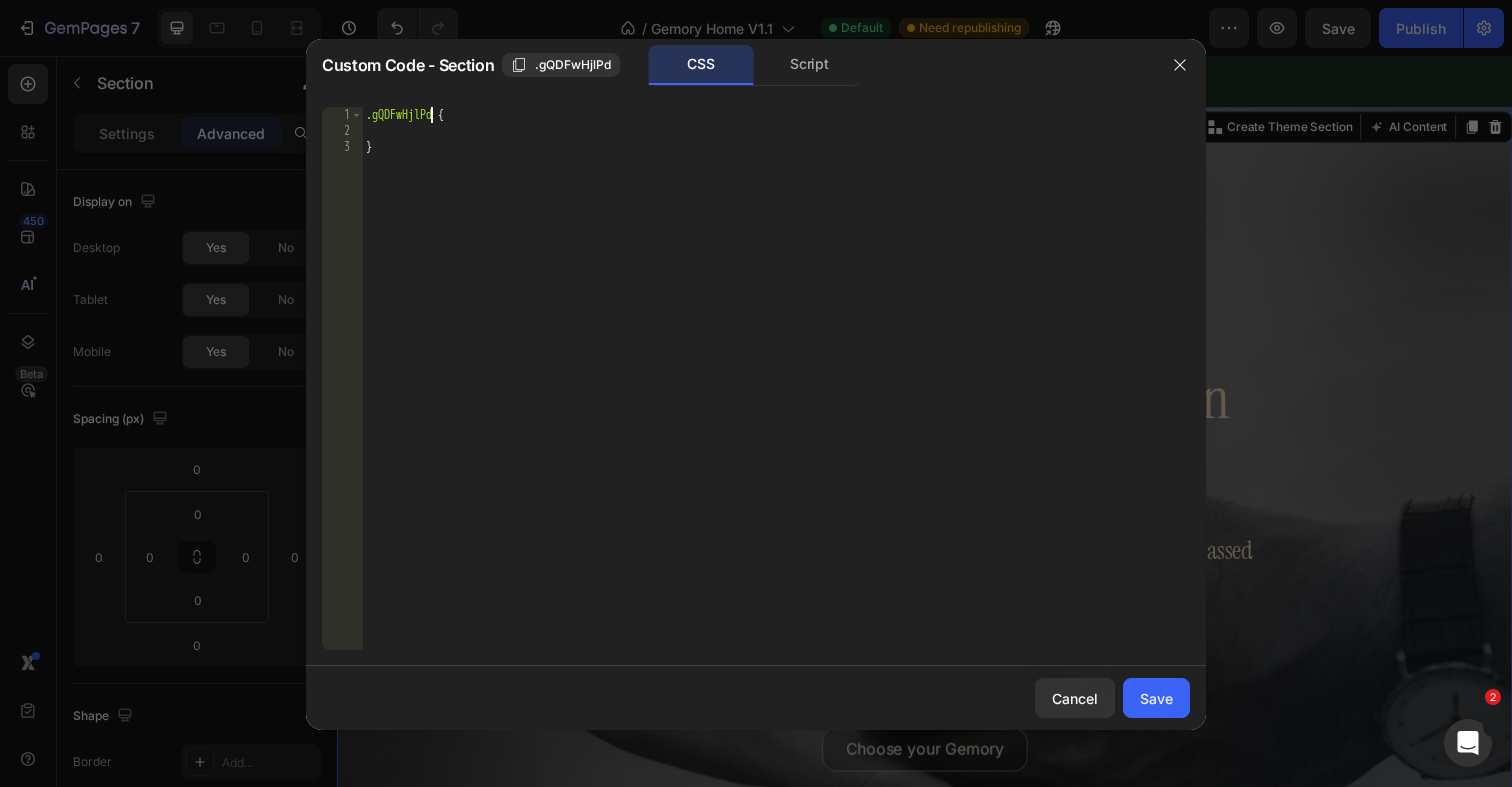 click on ".gQDFwHjlPd { 1 2 3 .gQDFwHjlPd   { }     הההההההההההההההההההההההההההההההההההההההההההההההההההההההההההההההההההההההההההההההההההההההההההההההההההההההההההההההההההההההההההההההההההההההההההההההההההההההההההההההההההההההההההההההההההההההההההההההההההההההההההההההההההההההההההההההההההההההההההההההההההההההההההההההה XXXXXXXXXXXXXXXXXXXXXXXXXXXXXXXXXXXXXXXXXXXXXXXXXXXXXXXXXXXXXXXXXXXXXXXXXXXXXXXXXXXXXXXXXXXXXXXXXXXXXXXXXXXXXXXXXXXXXXXXXXXXXXXXXXXXXXXXXXXXXXXXXXXXXXXXXXXXXXXXXXXXXXXXXXXXXXXXXXXXXXXXXXXXXXXXXXXXXXXXXXXXXXXXXXXXXXXXXXXXXXXXXXXXXXXXXXXXXXXXXXXXXXXXXXXXXXXX" 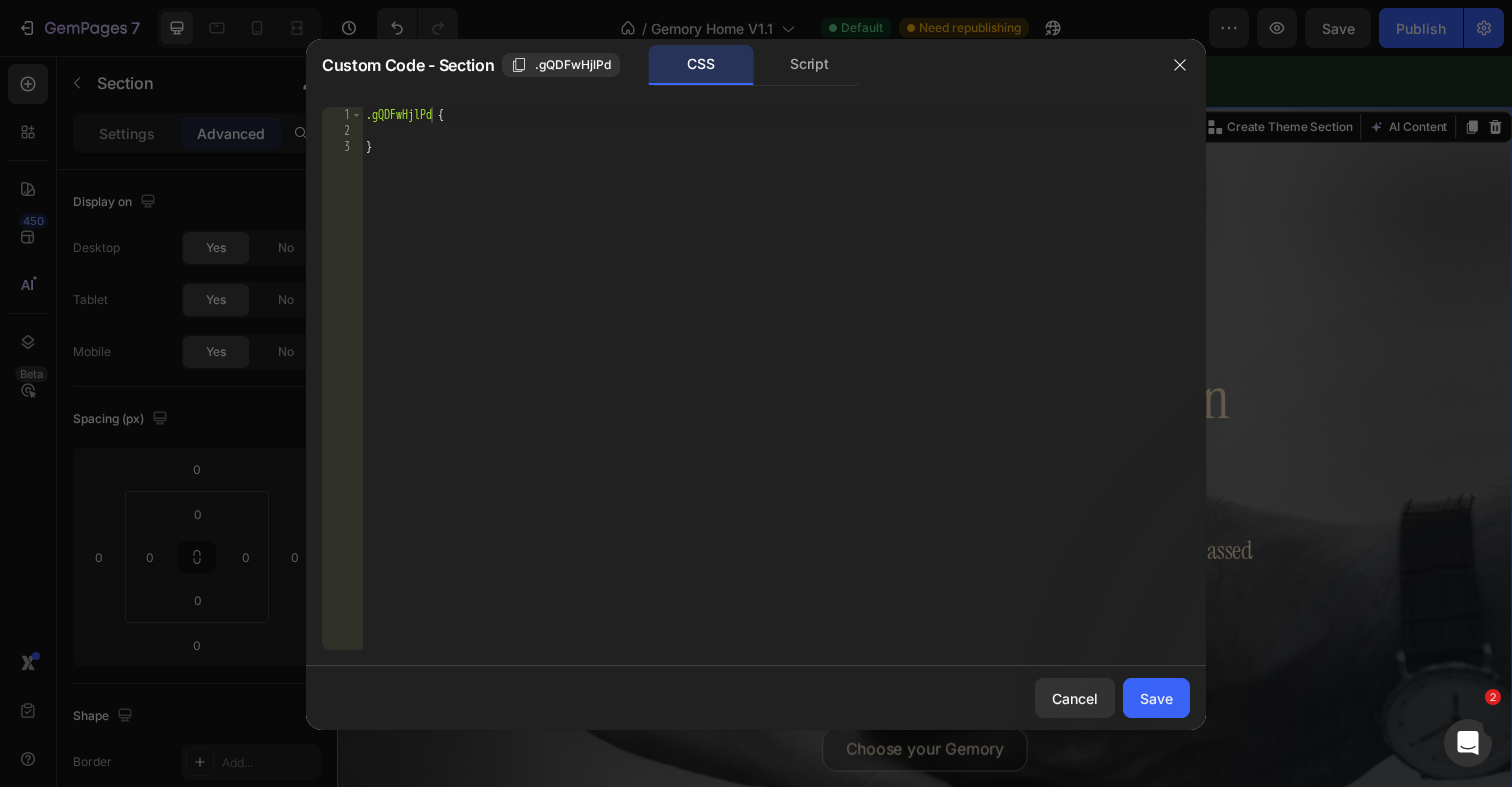 click on "Custom Code - Section .gQDFwHjlPd CSS Script" 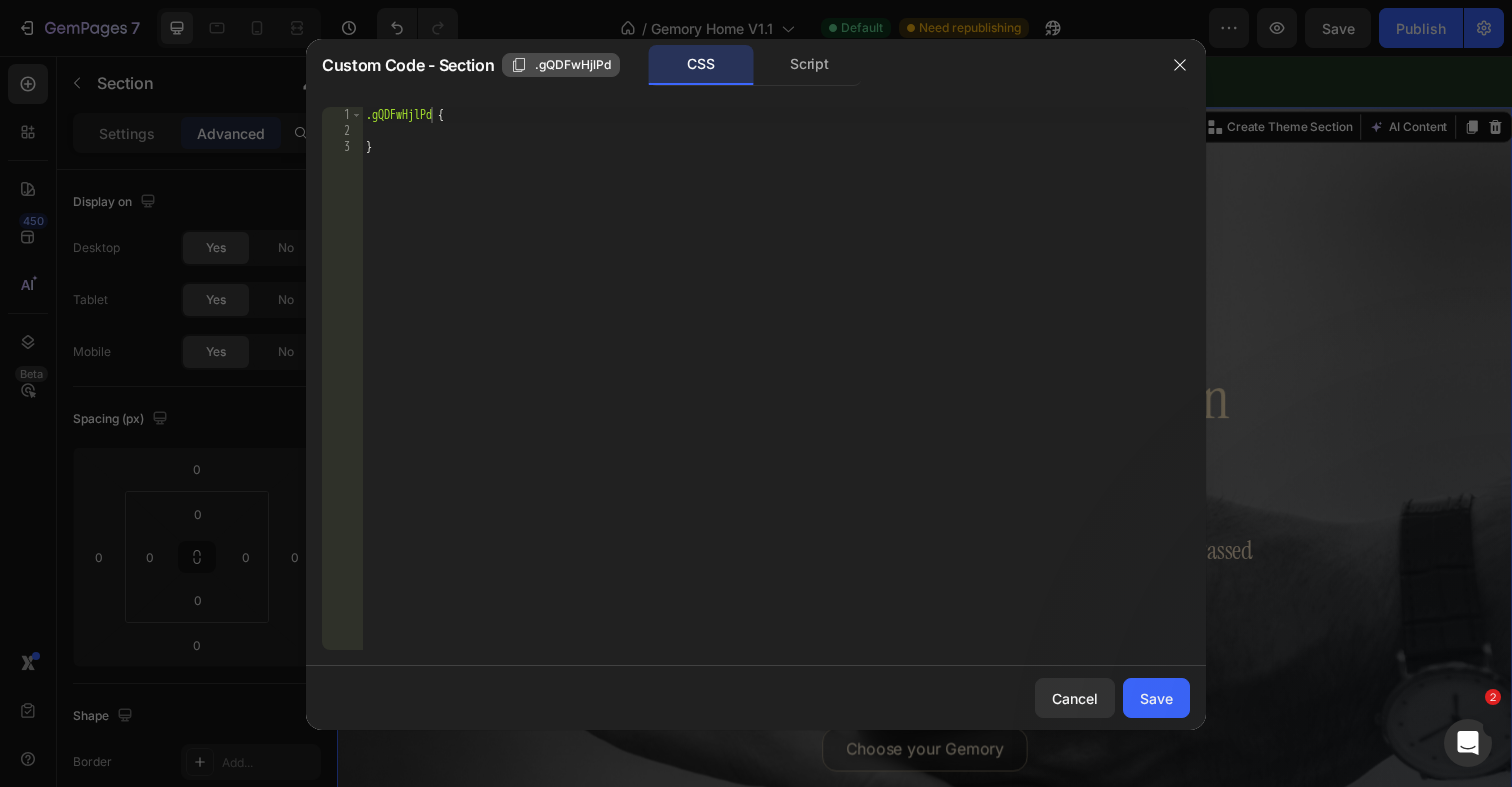 click on ".gQDFwHjlPd" 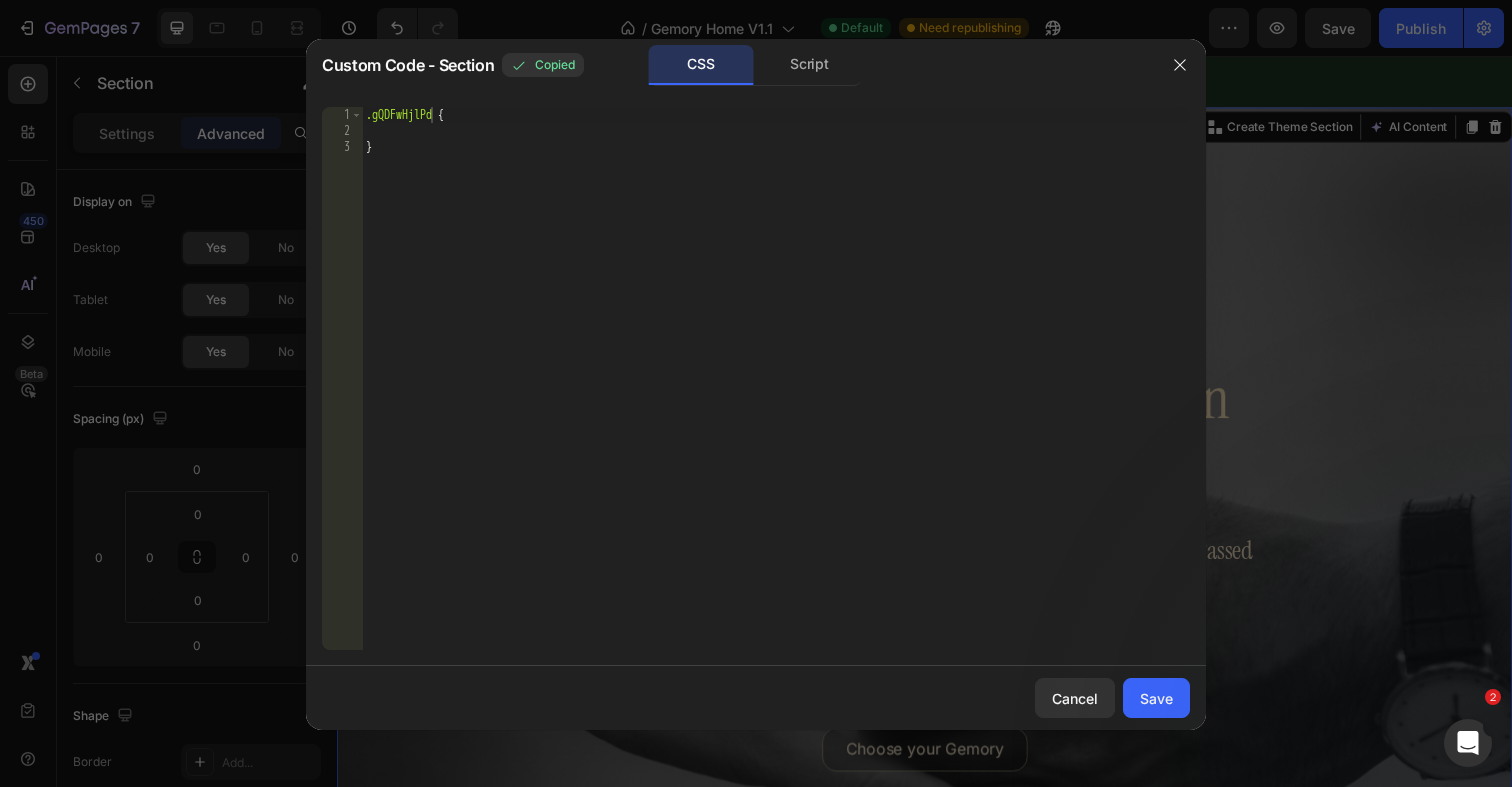 type on "}" 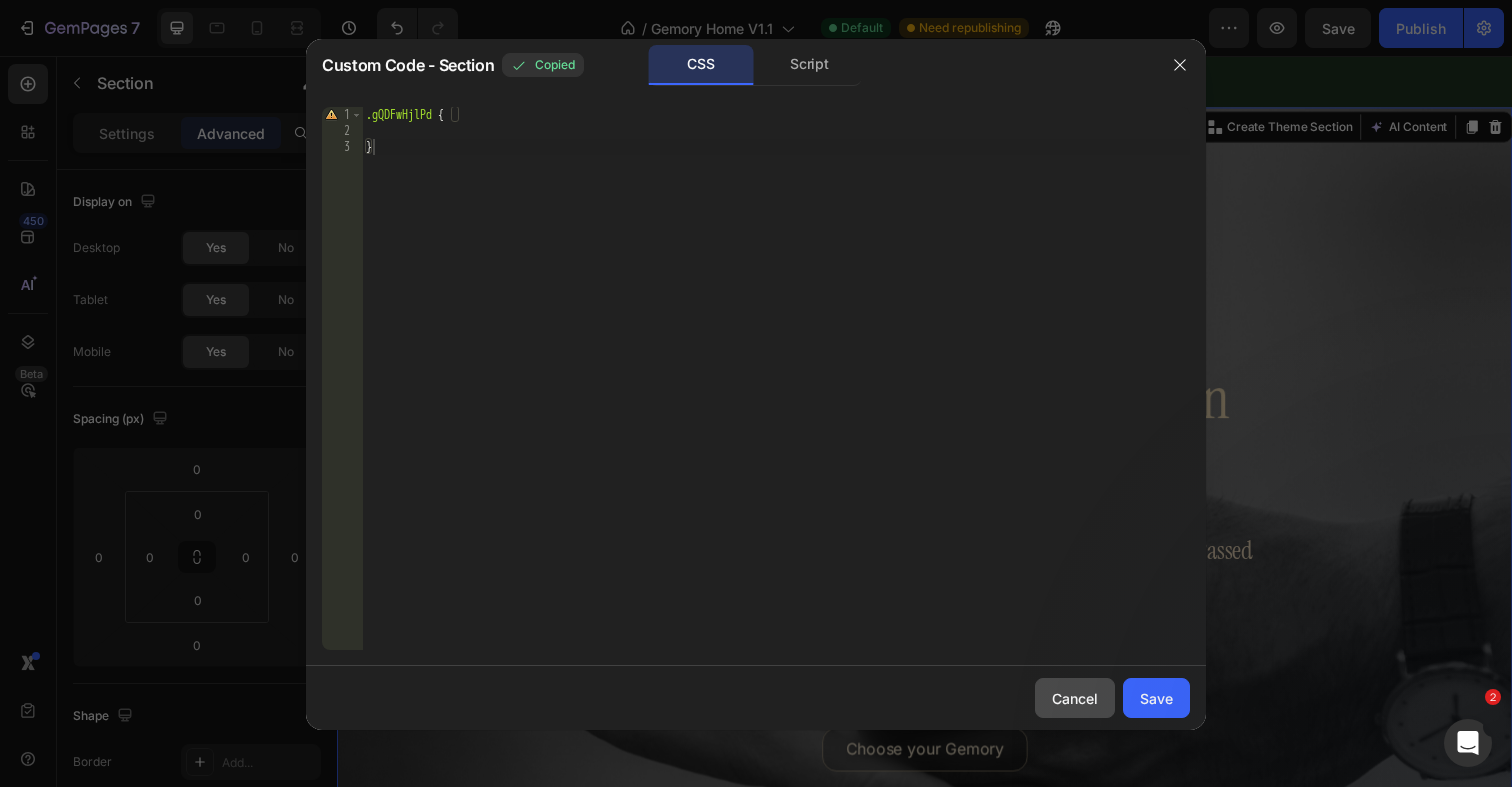 click on "Cancel" 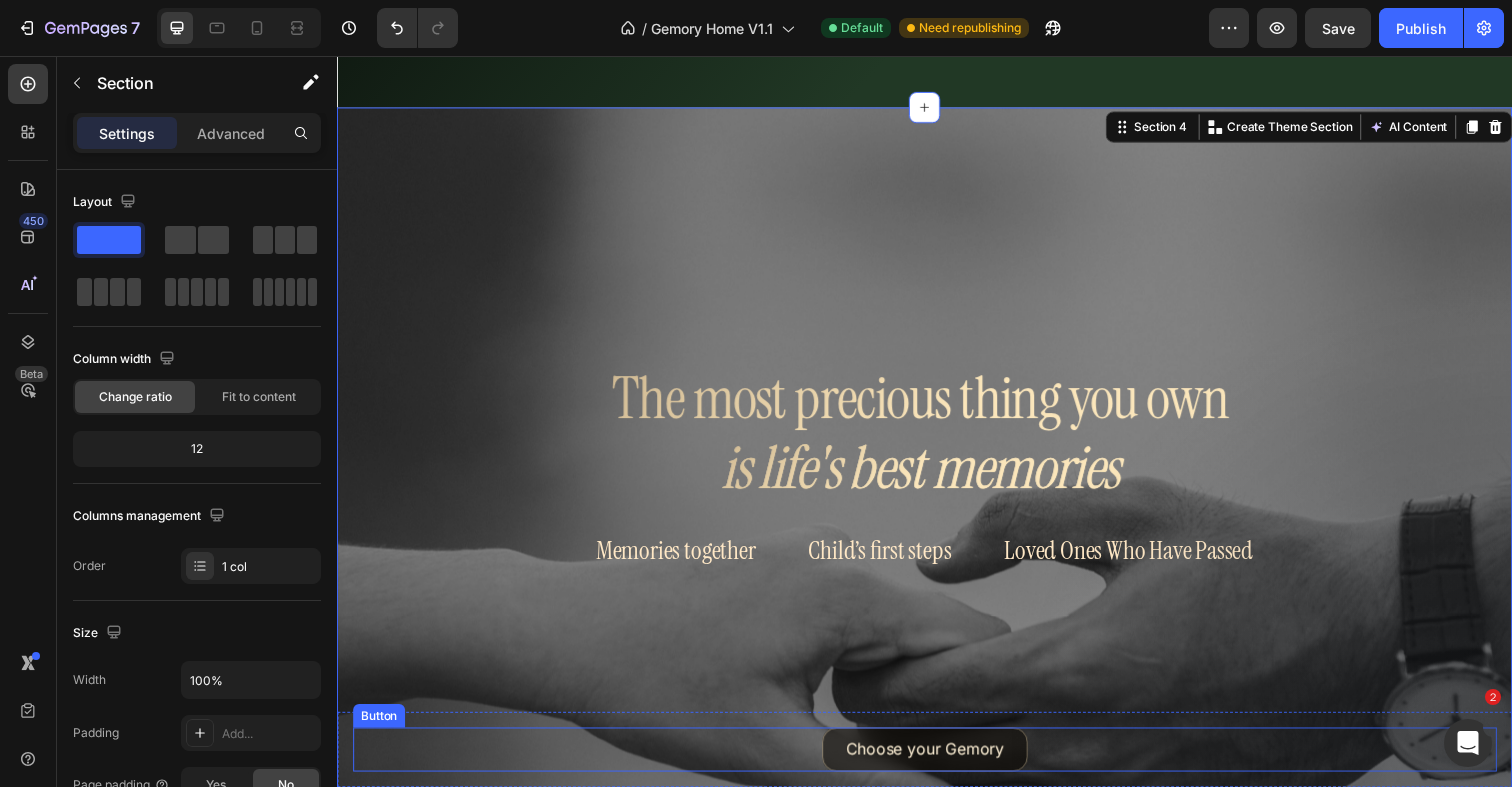 click on "Choose your Gemory" at bounding box center [937, 764] 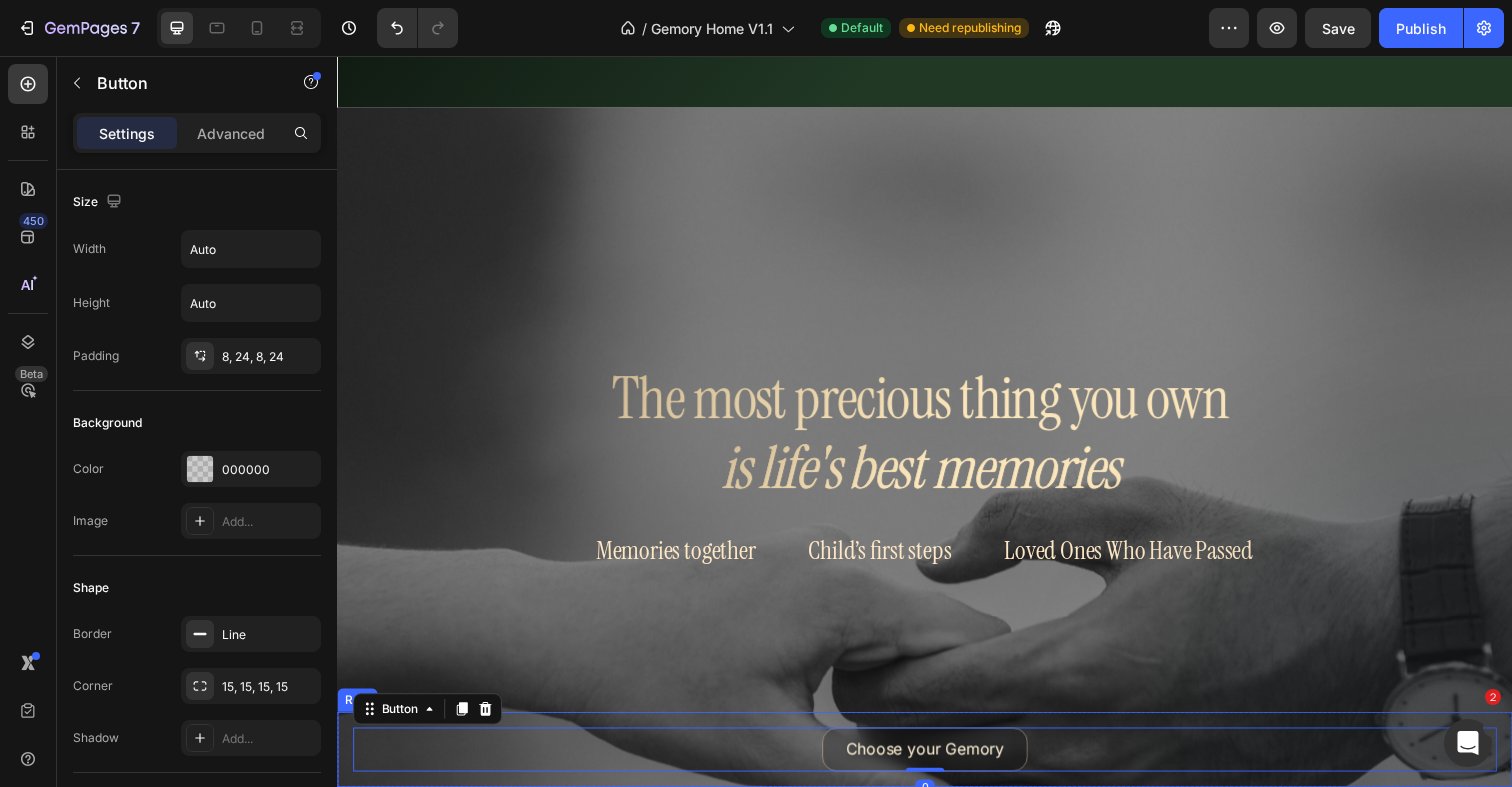 click on "Choose your Gemory Button   0 Row" at bounding box center (937, 764) 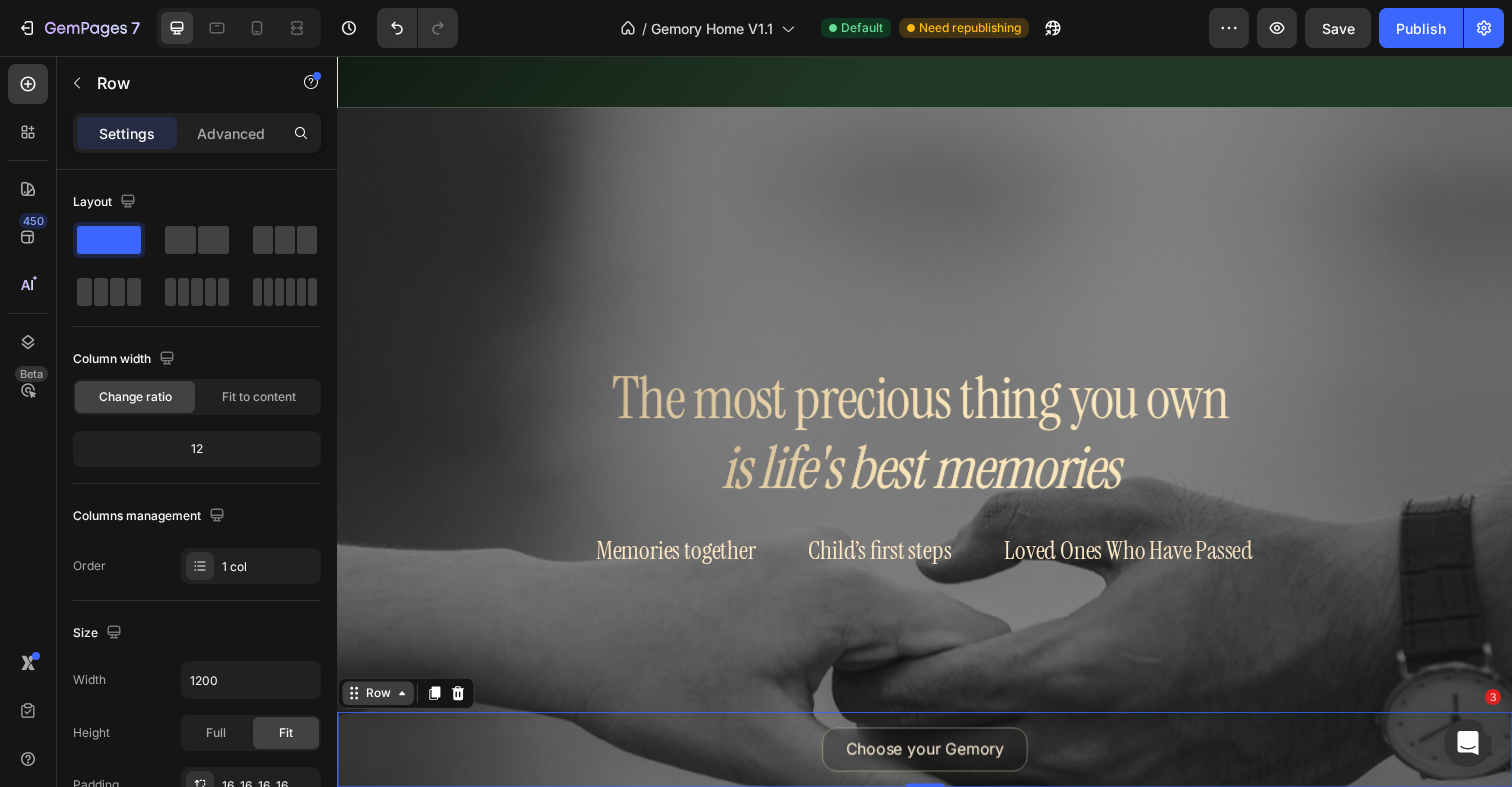 click on "Row" at bounding box center (378, 707) 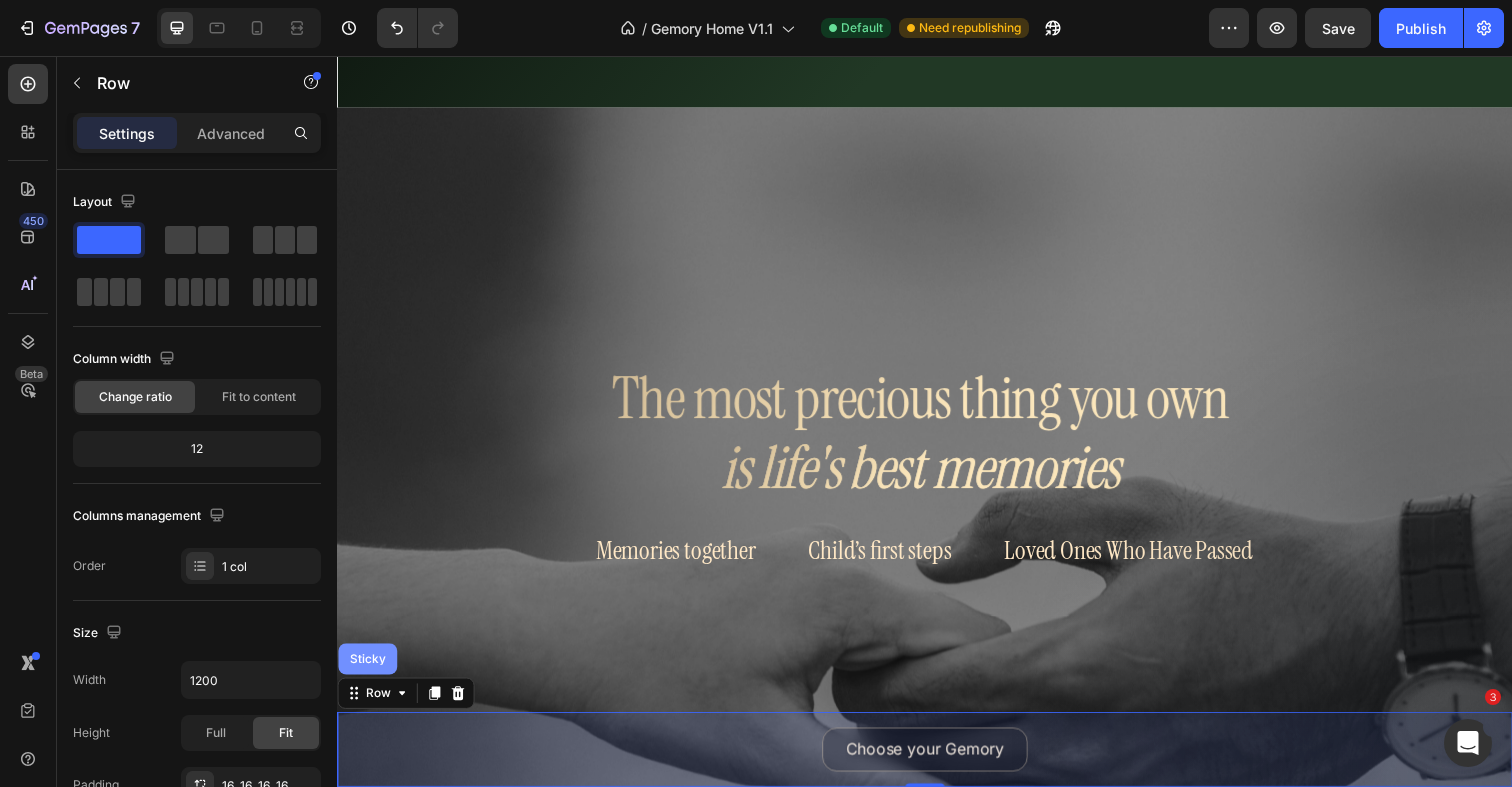 click on "Sticky" at bounding box center [368, 672] 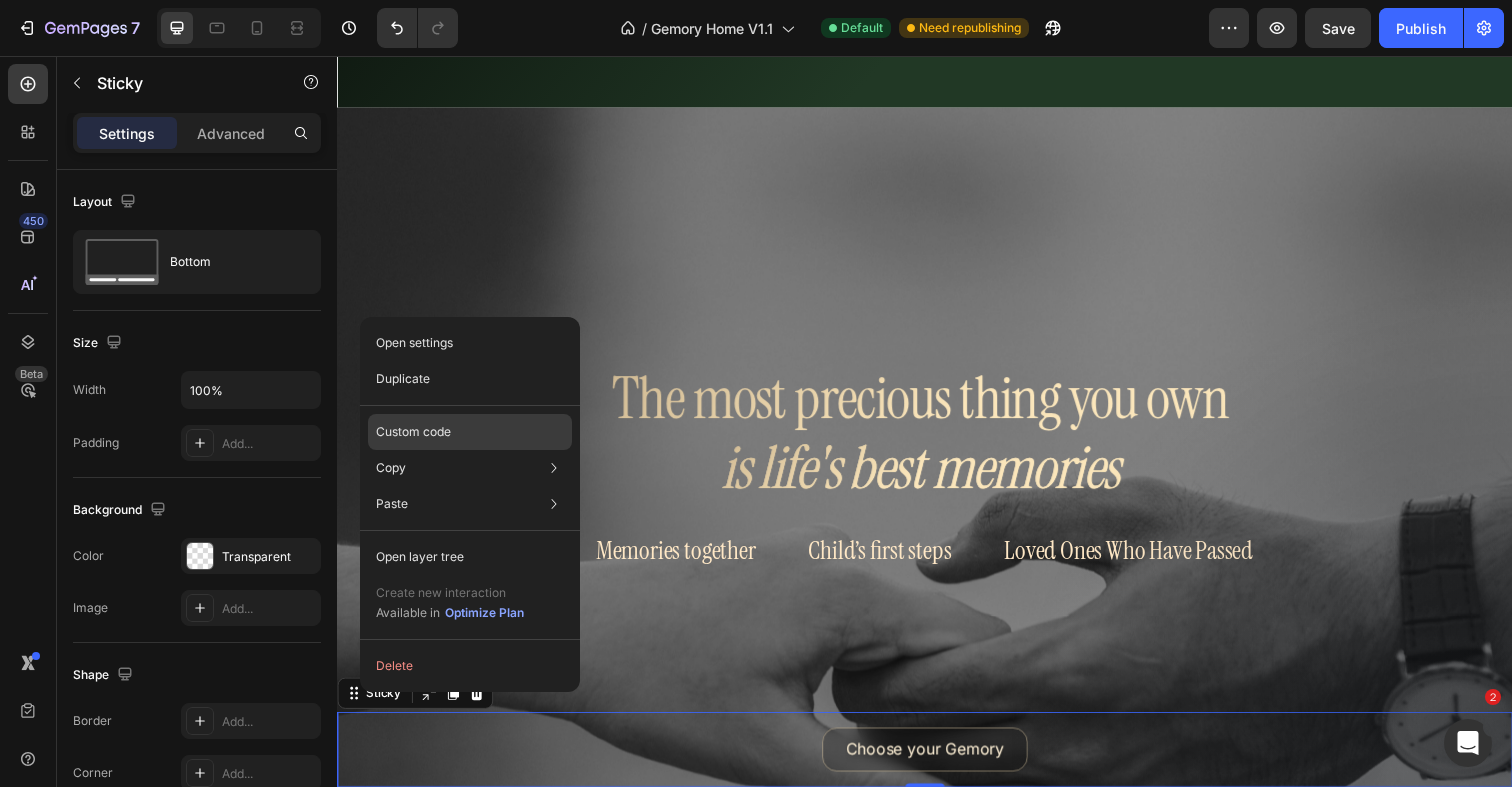 click on "Custom code" at bounding box center [413, 432] 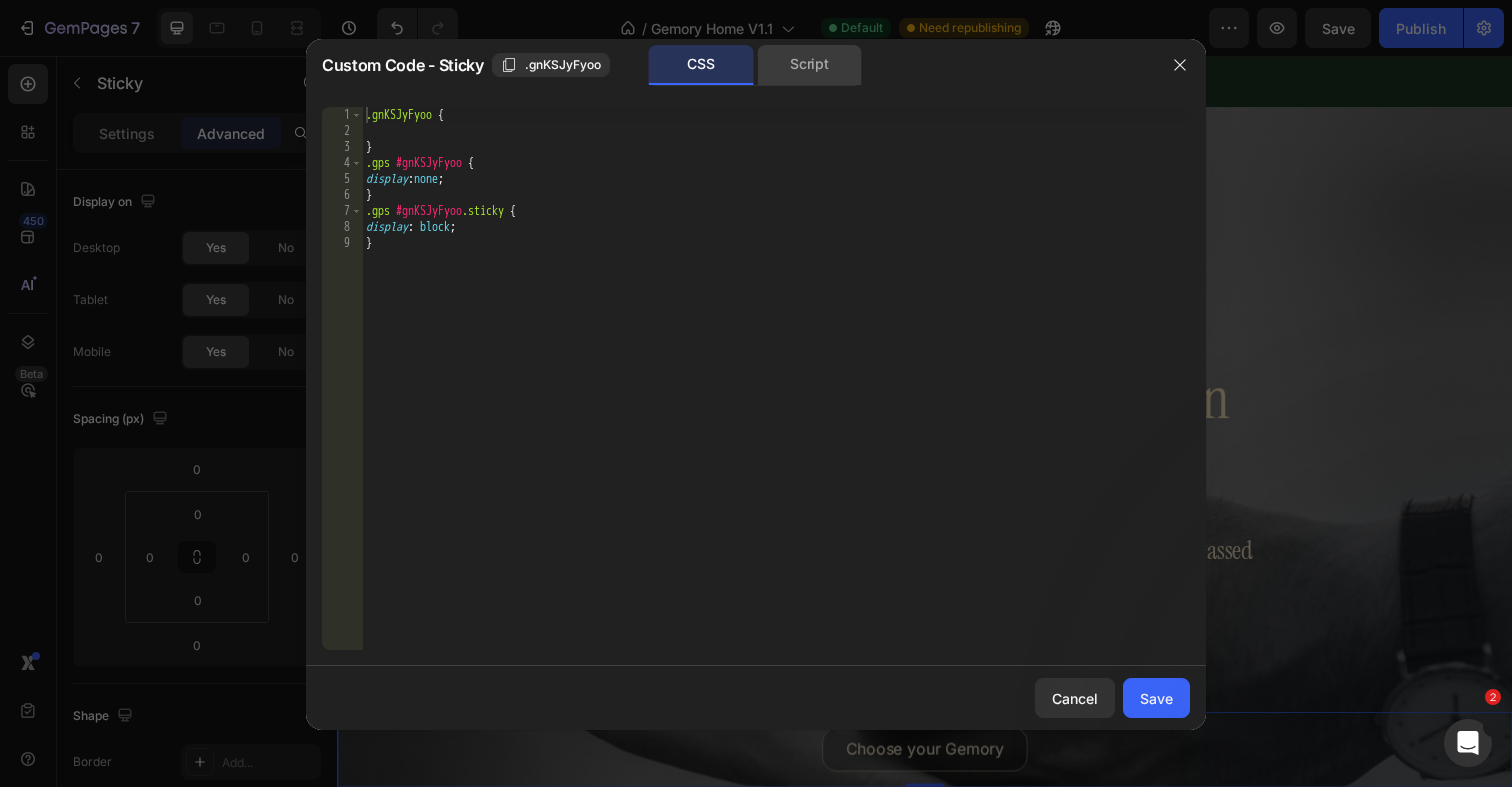 click on "Script" 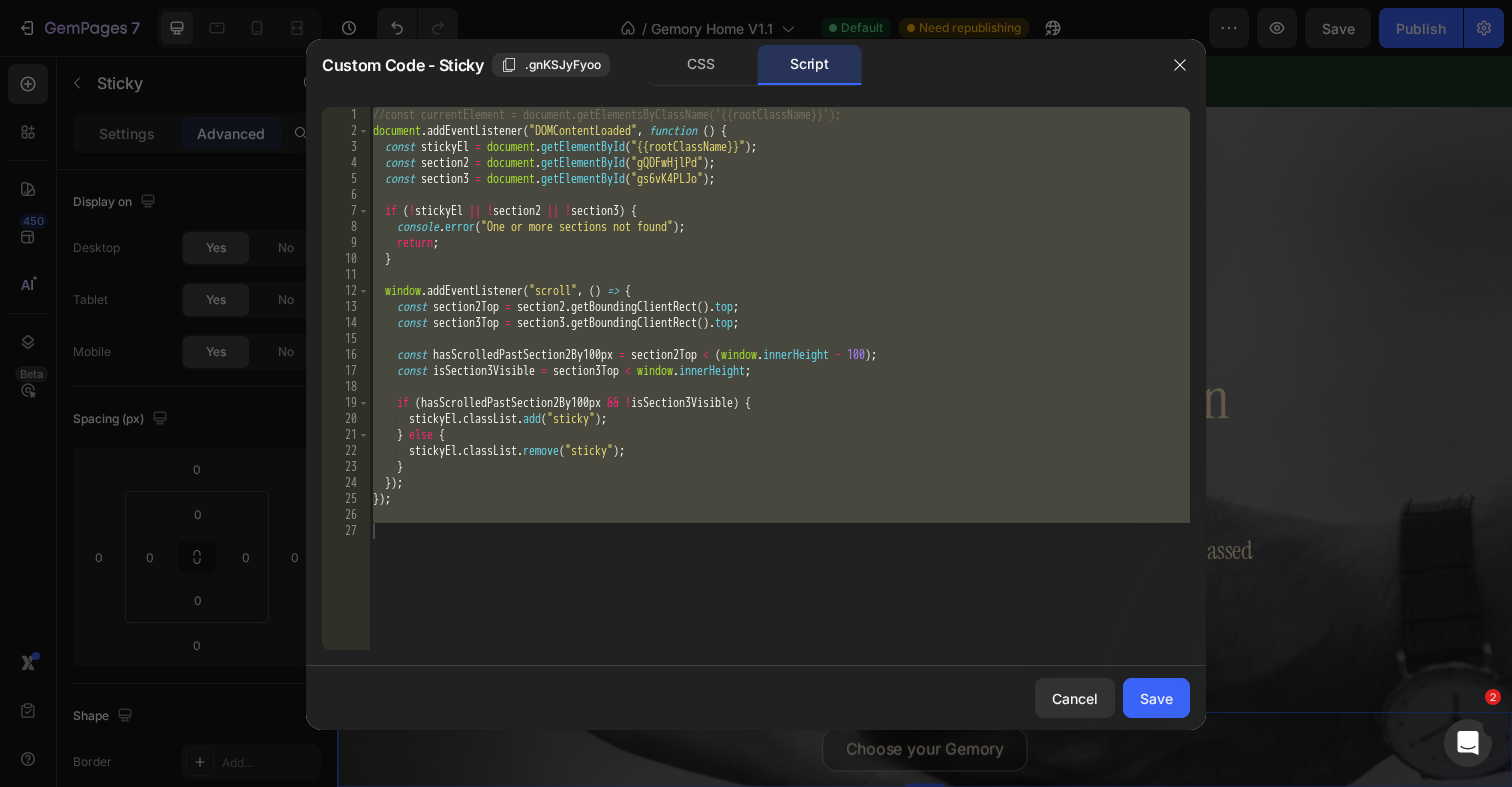 click on "//const currentElement = document.getElementsByClassName('{{rootClassName}}'); document . addEventListener ( "DOMContentLoaded" , function ( ) { const stickyEl = document . getElementById ( "{{rootClassName}}" ) ; const section2 = document . getElementById ( "gQDFwHjlPd" ) ; const section3 = document . getElementById ( "gs6vK4PLJo" ) ; if ( ! stickyEl || ! section2 || ! section3 ) { console . error ( "One or more sections not found" ) ; return ; } window . addEventListener ( "scroll" , ( ) => { const section2Top = section2 . getBoundingClientRect ( ) . top ; const section3Top = section3 . getBoundingClientRect ( ) . top ; const hasScrolledPastSection2By100px = section2Top < ( window . innerHeight - 100 ) ; const isSection3Visible = section3Top < window . innerHeight ; if ( hasScrolledPastSection2By100px && ! isSection3Visible ) { stickyEl . classList . add ( ) ; }" at bounding box center (779, 394) 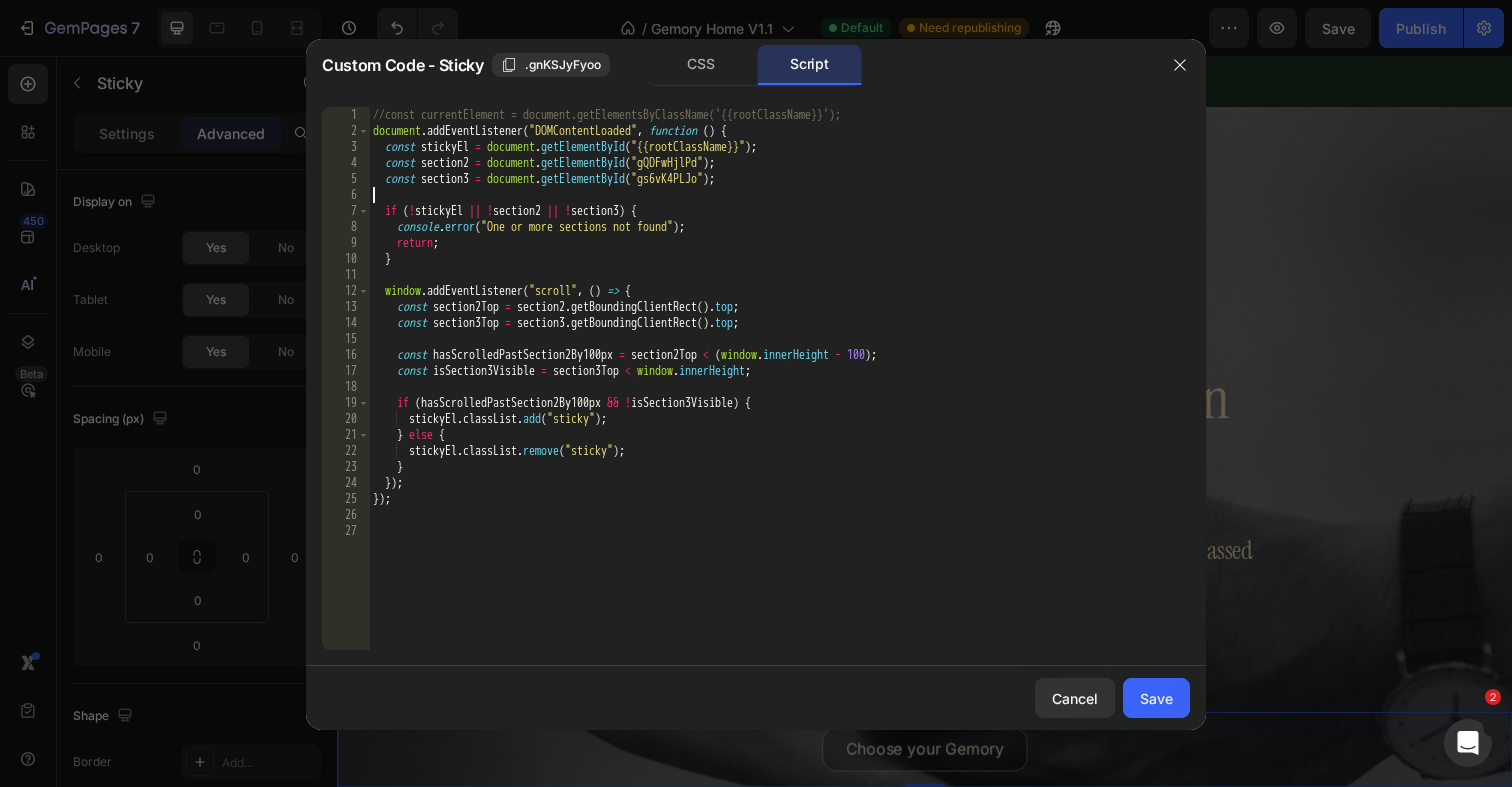 click on "//const currentElement = document.getElementsByClassName('{{rootClassName}}'); document . addEventListener ( "DOMContentLoaded" , function ( ) { const stickyEl = document . getElementById ( "{{rootClassName}}" ) ; const section2 = document . getElementById ( "gQDFwHjlPd" ) ; const section3 = document . getElementById ( "gs6vK4PLJo" ) ; if ( ! stickyEl || ! section2 || ! section3 ) { console . error ( "One or more sections not found" ) ; return ; } window . addEventListener ( "scroll" , ( ) => { const section2Top = section2 . getBoundingClientRect ( ) . top ; const section3Top = section3 . getBoundingClientRect ( ) . top ; const hasScrolledPastSection2By100px = section2Top < ( window . innerHeight - 100 ) ; const isSection3Visible = section3Top < window . innerHeight ; if ( hasScrolledPastSection2By100px && ! isSection3Visible ) { stickyEl . classList . add ( ) ; }" at bounding box center (779, 394) 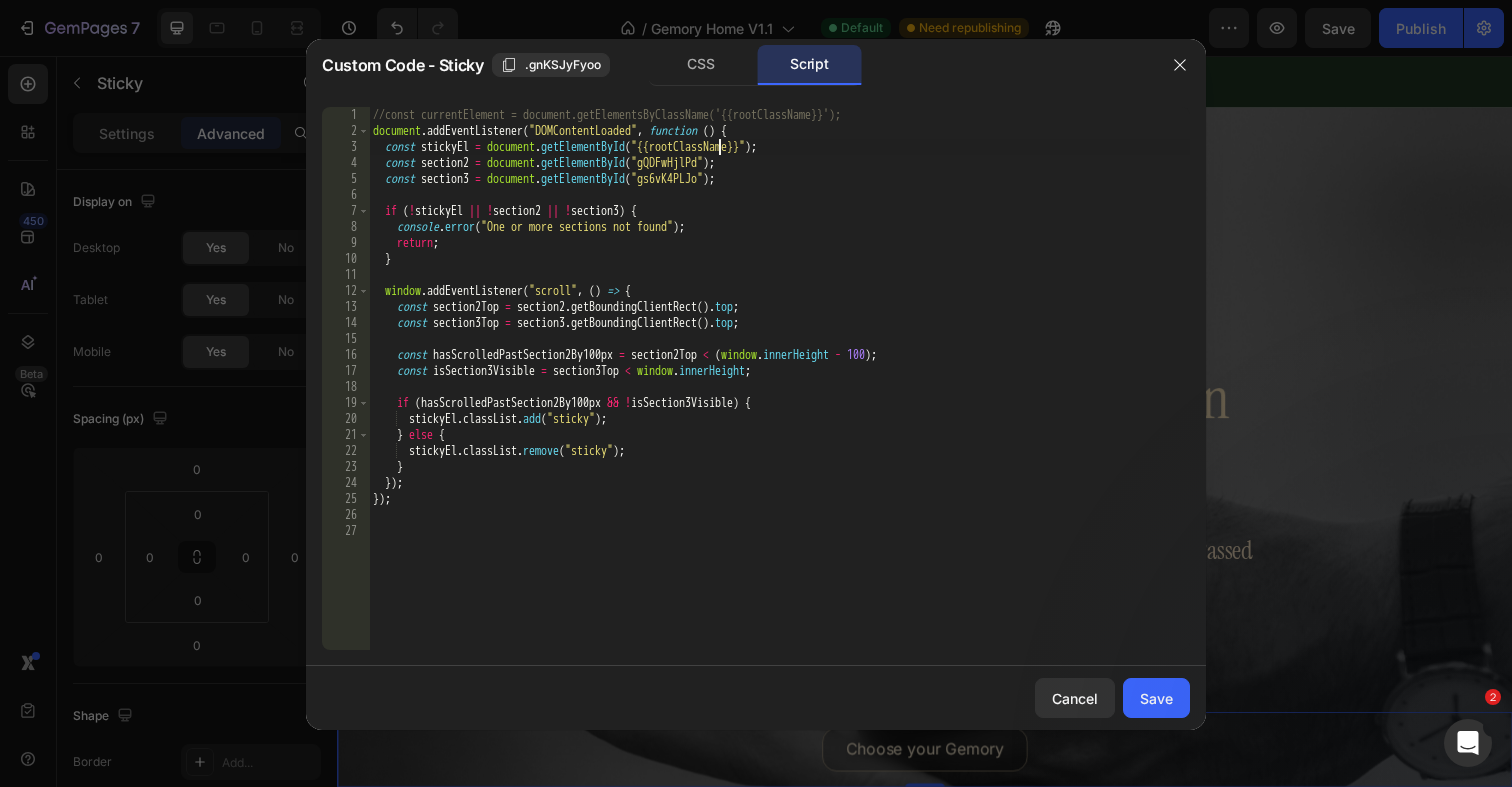 click on "//const currentElement = document.getElementsByClassName('{{rootClassName}}'); document . addEventListener ( "DOMContentLoaded" , function ( ) { const stickyEl = document . getElementById ( "{{rootClassName}}" ) ; const section2 = document . getElementById ( "gQDFwHjlPd" ) ; const section3 = document . getElementById ( "gs6vK4PLJo" ) ; if ( ! stickyEl || ! section2 || ! section3 ) { console . error ( "One or more sections not found" ) ; return ; } window . addEventListener ( "scroll" , ( ) => { const section2Top = section2 . getBoundingClientRect ( ) . top ; const section3Top = section3 . getBoundingClientRect ( ) . top ; const hasScrolledPastSection2By100px = section2Top < ( window . innerHeight - 100 ) ; const isSection3Visible = section3Top < window . innerHeight ; if ( hasScrolledPastSection2By100px && ! isSection3Visible ) { stickyEl . classList . add ( ) ; }" at bounding box center [779, 394] 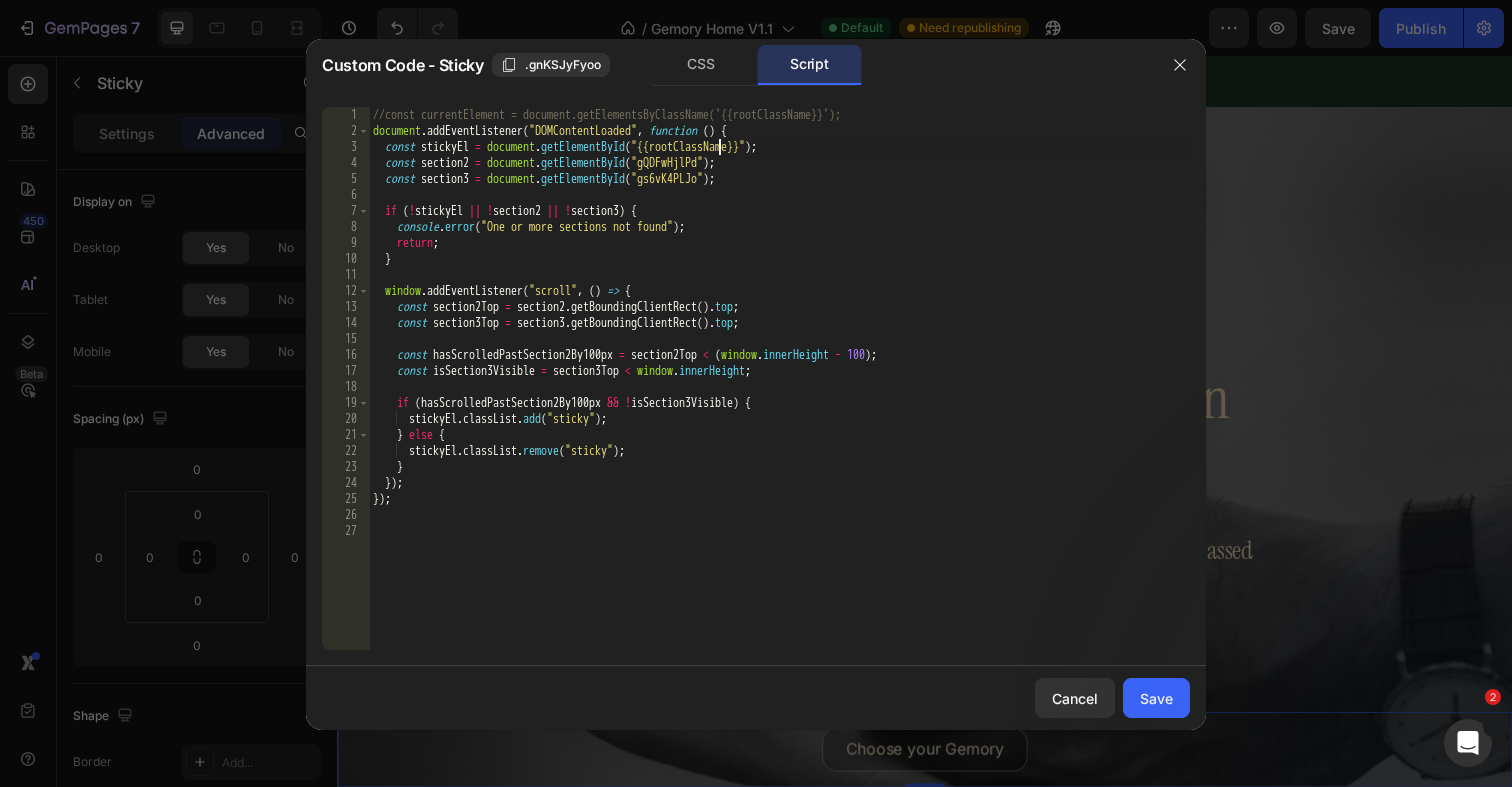 click on "//const currentElement = document.getElementsByClassName('{{rootClassName}}'); document . addEventListener ( "DOMContentLoaded" , function ( ) { const stickyEl = document . getElementById ( "{{rootClassName}}" ) ; const section2 = document . getElementById ( "gQDFwHjlPd" ) ; const section3 = document . getElementById ( "gs6vK4PLJo" ) ; if ( ! stickyEl || ! section2 || ! section3 ) { console . error ( "One or more sections not found" ) ; return ; } window . addEventListener ( "scroll" , ( ) => { const section2Top = section2 . getBoundingClientRect ( ) . top ; const section3Top = section3 . getBoundingClientRect ( ) . top ; const hasScrolledPastSection2By100px = section2Top < ( window . innerHeight - 100 ) ; const isSection3Visible = section3Top < window . innerHeight ; if ( hasScrolledPastSection2By100px && ! isSection3Visible ) { stickyEl . classList . add ( ) ; }" at bounding box center [779, 394] 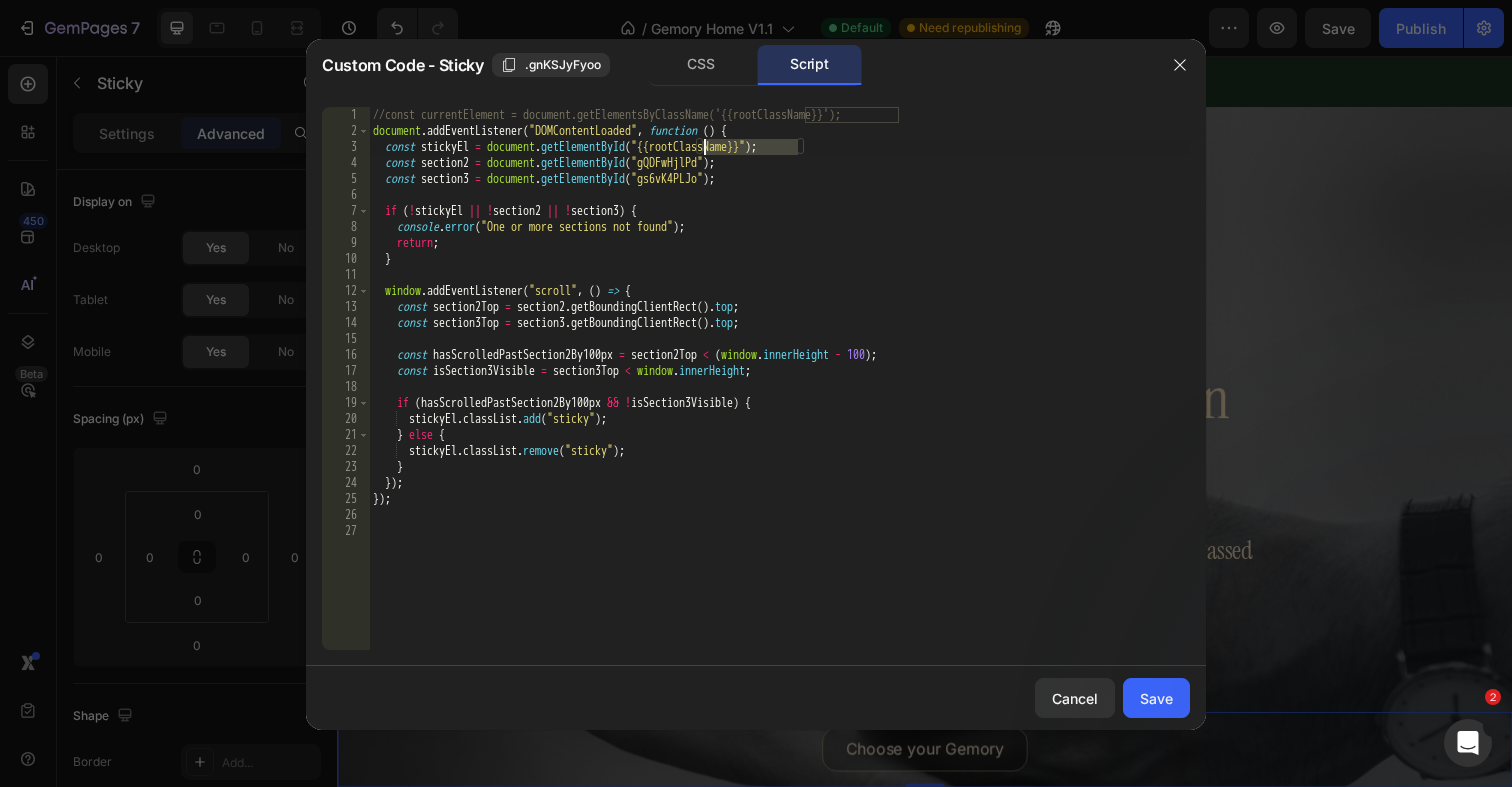 click on "//const currentElement = document.getElementsByClassName('{{rootClassName}}'); document . addEventListener ( "DOMContentLoaded" , function ( ) { const stickyEl = document . getElementById ( "{{rootClassName}}" ) ; const section2 = document . getElementById ( "gQDFwHjlPd" ) ; const section3 = document . getElementById ( "gs6vK4PLJo" ) ; if ( ! stickyEl || ! section2 || ! section3 ) { console . error ( "One or more sections not found" ) ; return ; } window . addEventListener ( "scroll" , ( ) => { const section2Top = section2 . getBoundingClientRect ( ) . top ; const section3Top = section3 . getBoundingClientRect ( ) . top ; const hasScrolledPastSection2By100px = section2Top < ( window . innerHeight - 100 ) ; const isSection3Visible = section3Top < window . innerHeight ; if ( hasScrolledPastSection2By100px && ! isSection3Visible ) { stickyEl . classList . add ( ) ; }" at bounding box center [779, 394] 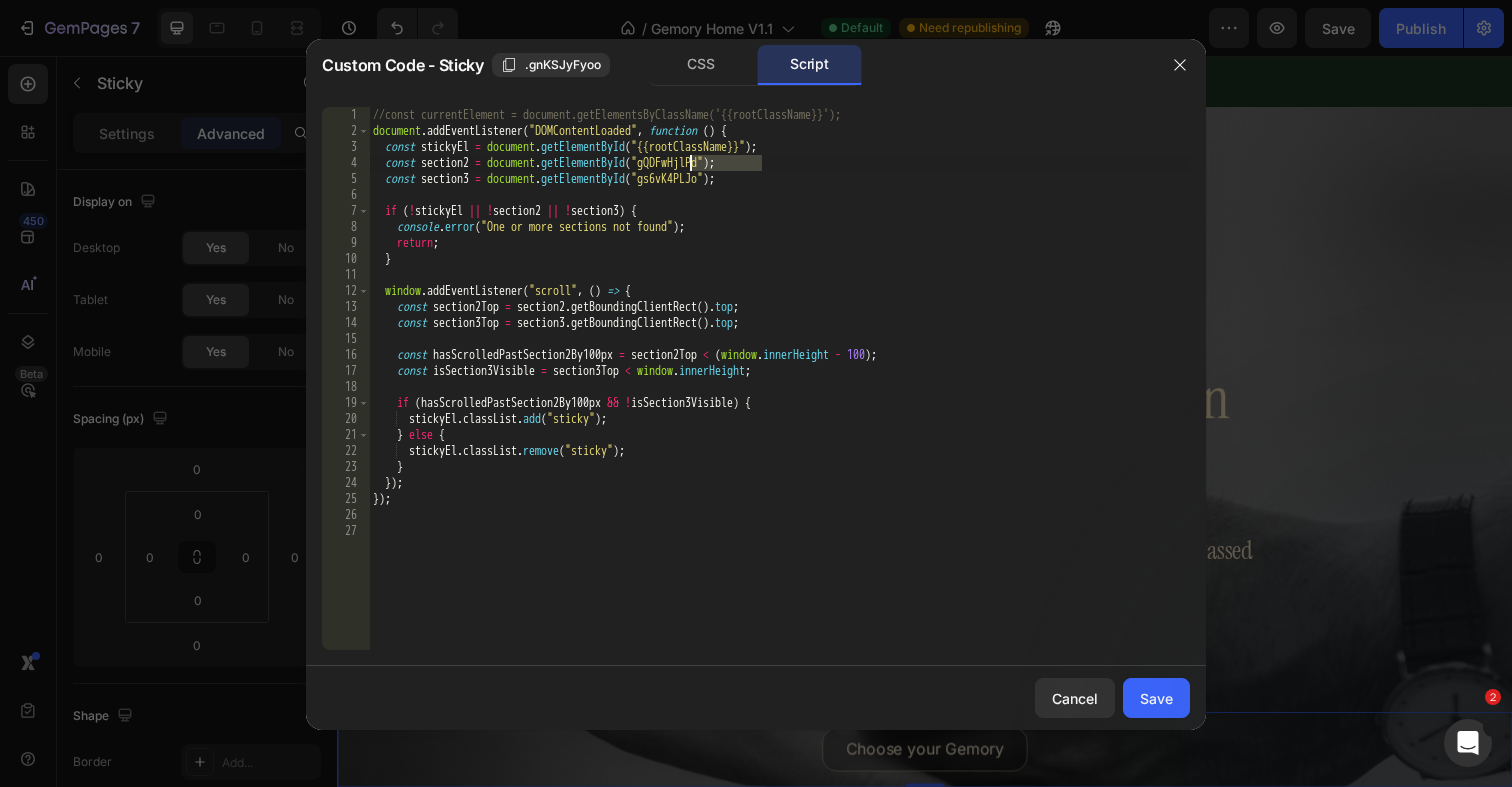 paste on "." 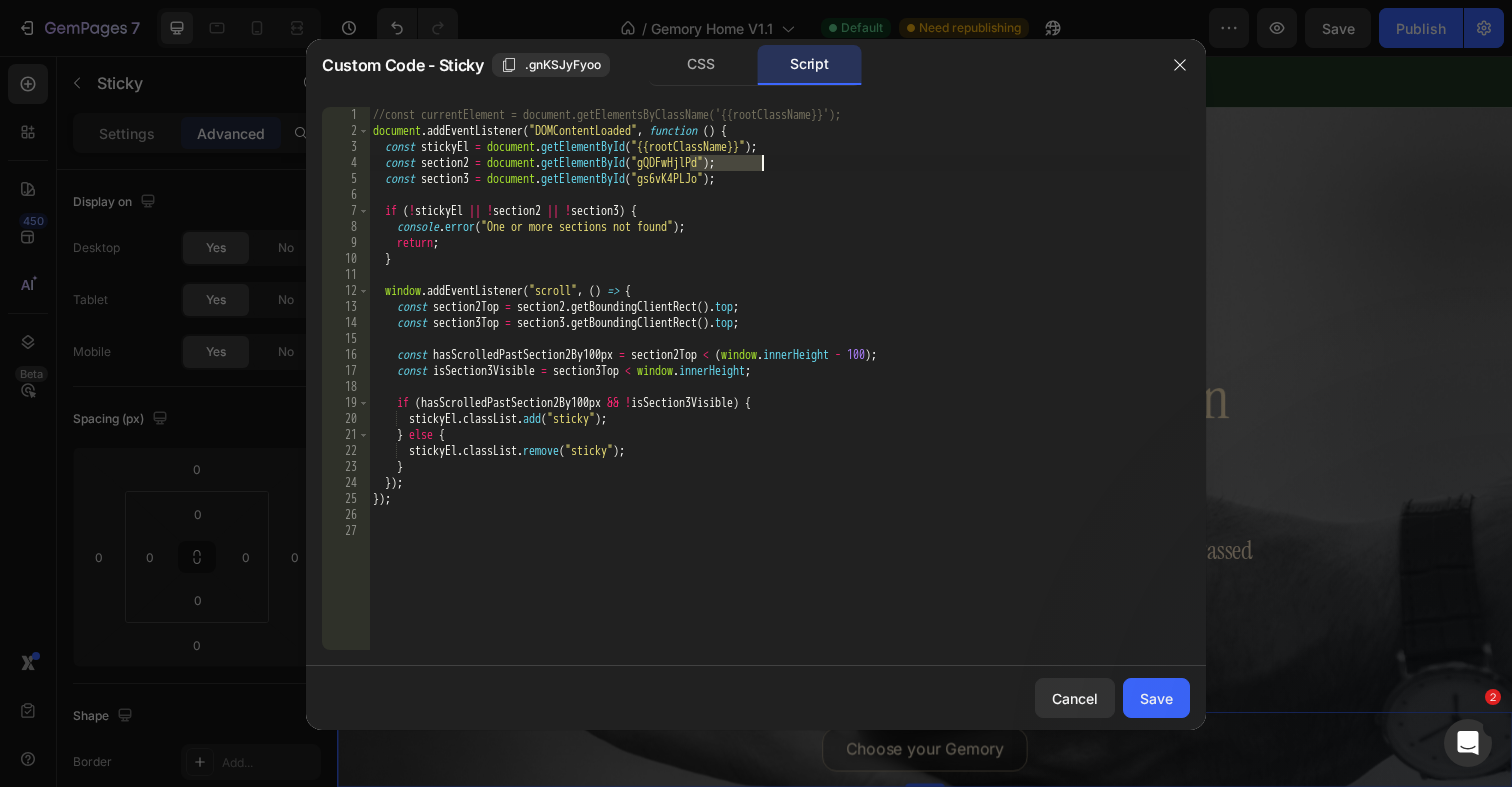 paste on "." 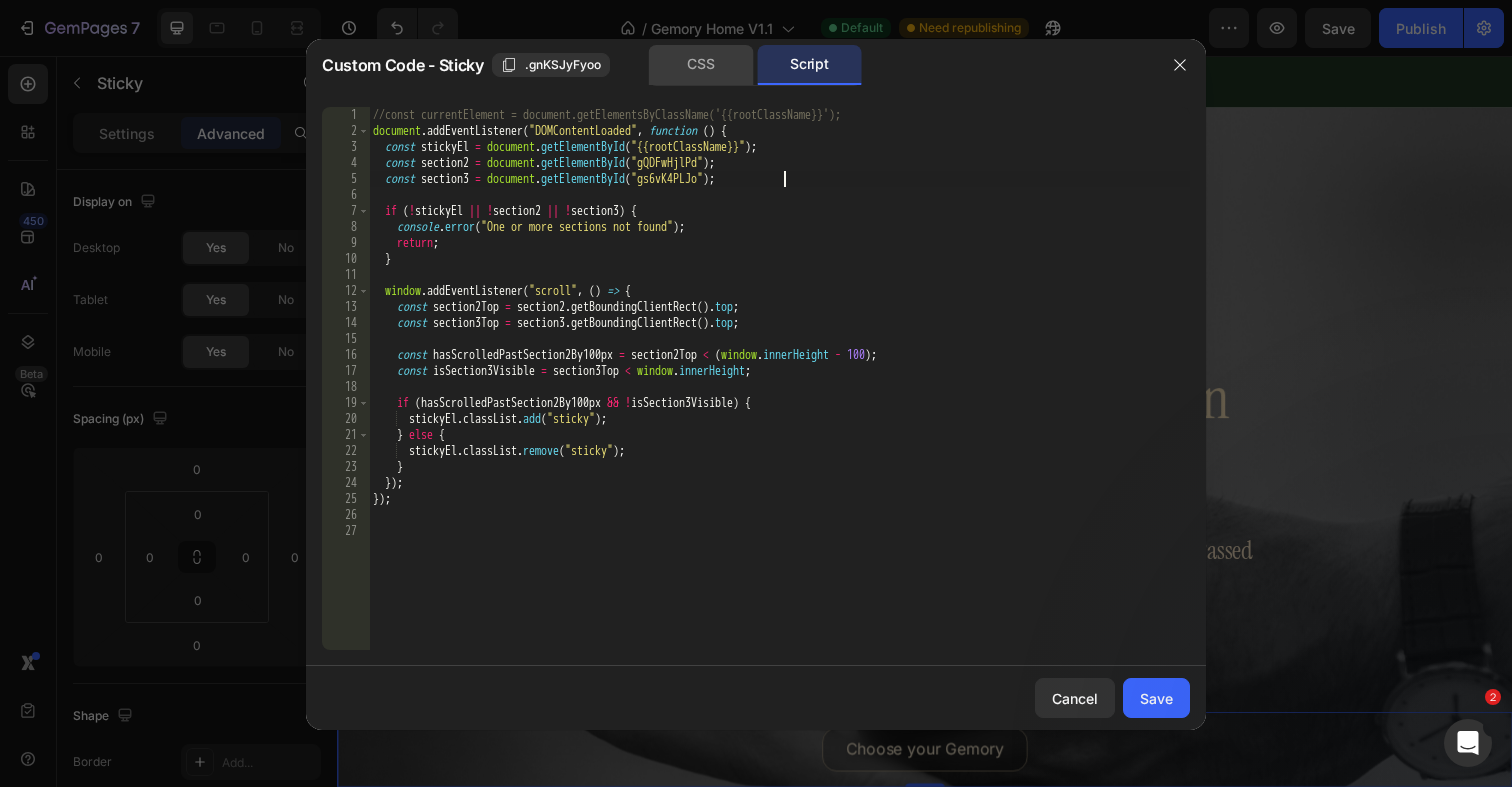 click on "CSS" 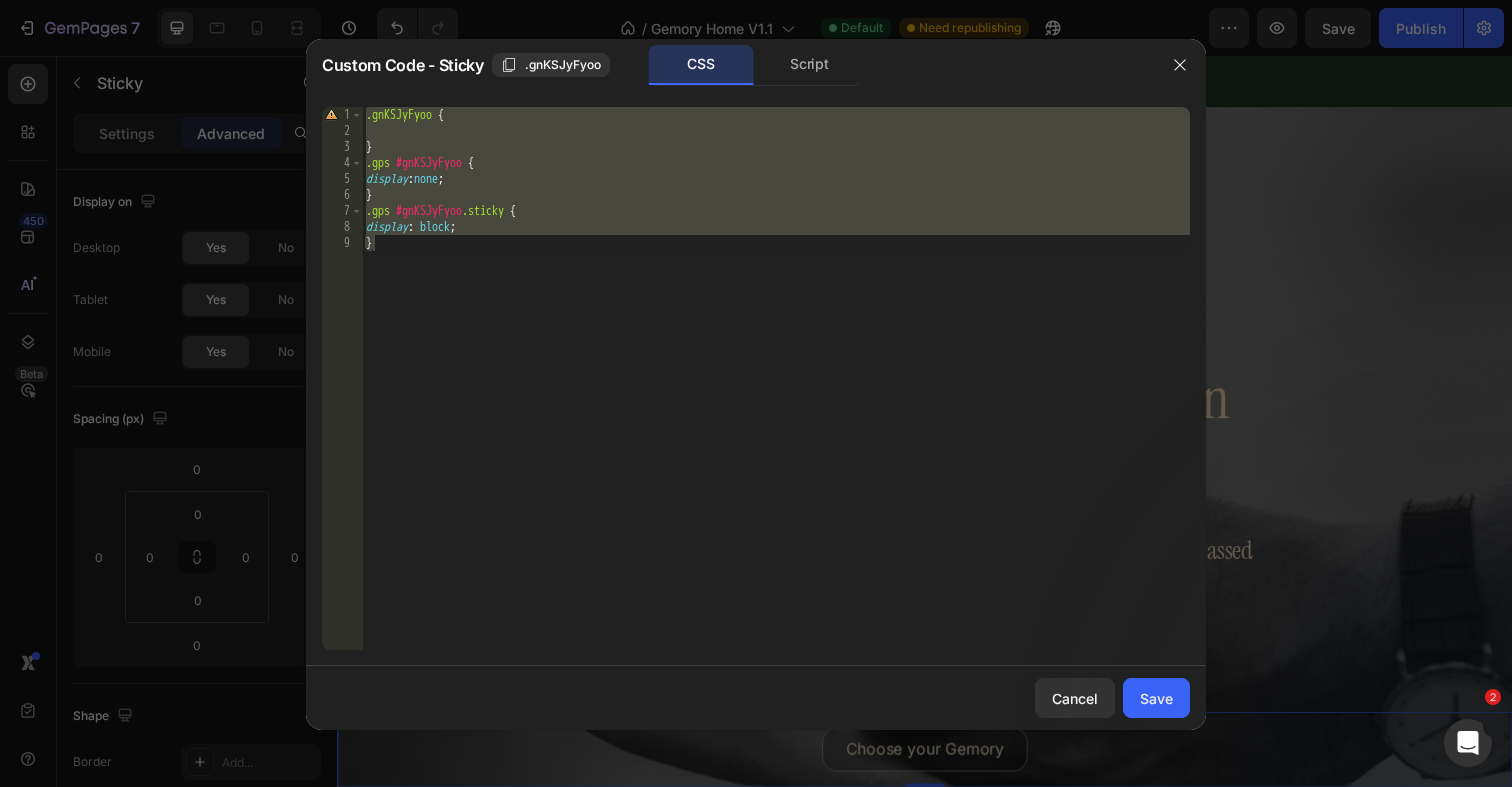 click on ".gnKSJyFyoo { } .gps #gnKSJyFyoo { display : none ; } .gps #gnKSJyFyoo .sticky { display : block ; } הההההההההההההההההההההההההההההההההההההההההההההההההההההההההההההההההההההההההההההההההההההההההההההההההההההההההההההההההההההההההההההההההההההההההההההההההההההההההההההההההההההההההההההההההההההההההההההההההההההההההההההההההההההההההההההההההההההההההההההההההההההההההההההההה XXXXXXXXXXXXXXXXXXXXXXXXXXXXXXXXXXXXXXXXXXXXXXXXXXXXXXXXXXXXXXXXXXXXXXXXXXXXXXXXXXXXXXXXXXXXXXXXXXXXXXXXXXXXXXXXXXXXXXXXXXXXXXXXXXXXXXXXXXXXXXXXXXXXXXXXXXXXXXXXXXXXXXXXXXXXXXXXXXXXXXXXXXXXXXXXXXXXXXXXXXXXXXXXXXXXXXXXXXXXXXXXXXXXXXXXXXXXXXXXXXXXXXXXXXXXXXXX Cancel Save" at bounding box center (776, 394) 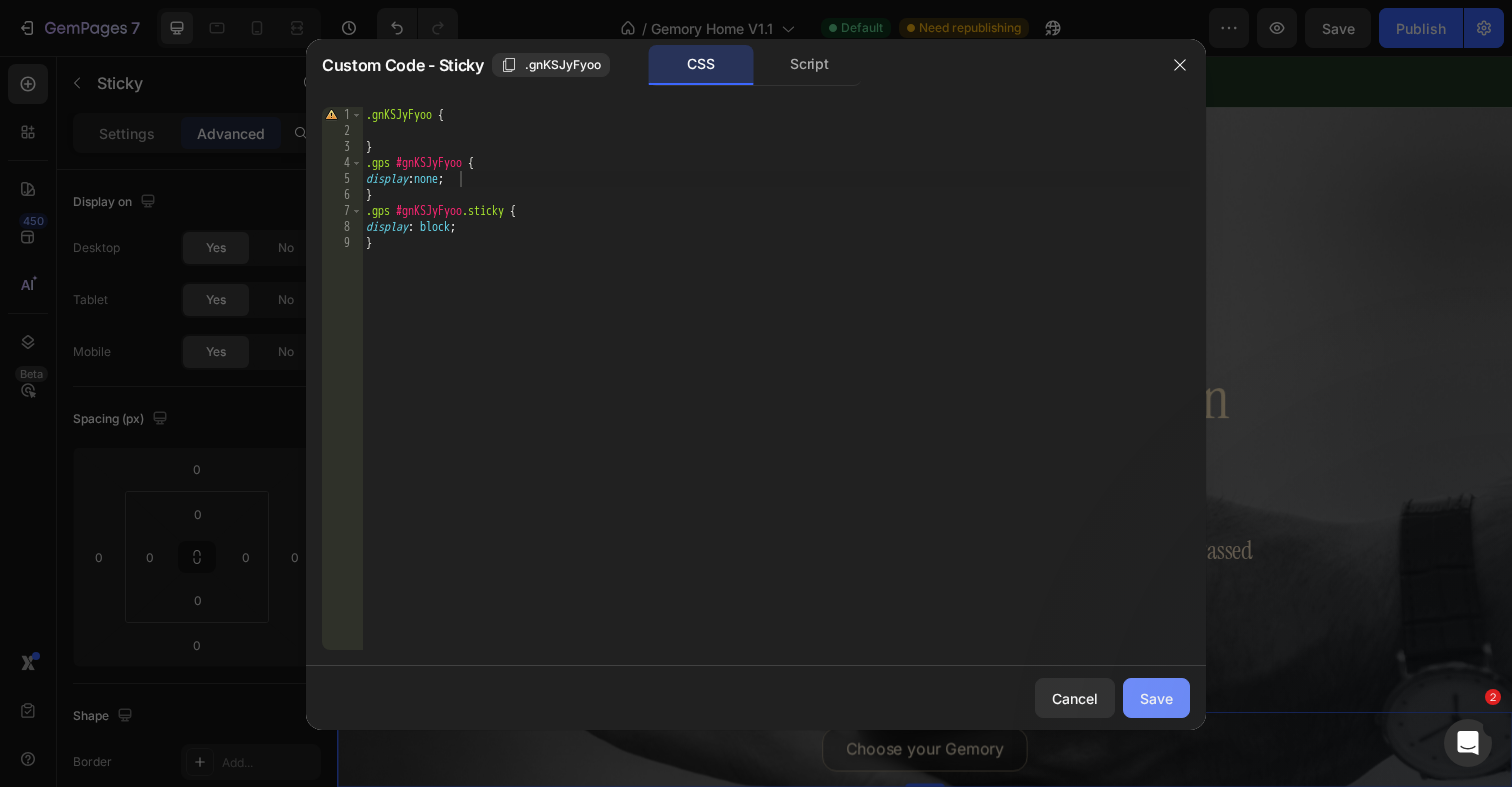 click on "Save" at bounding box center (1156, 698) 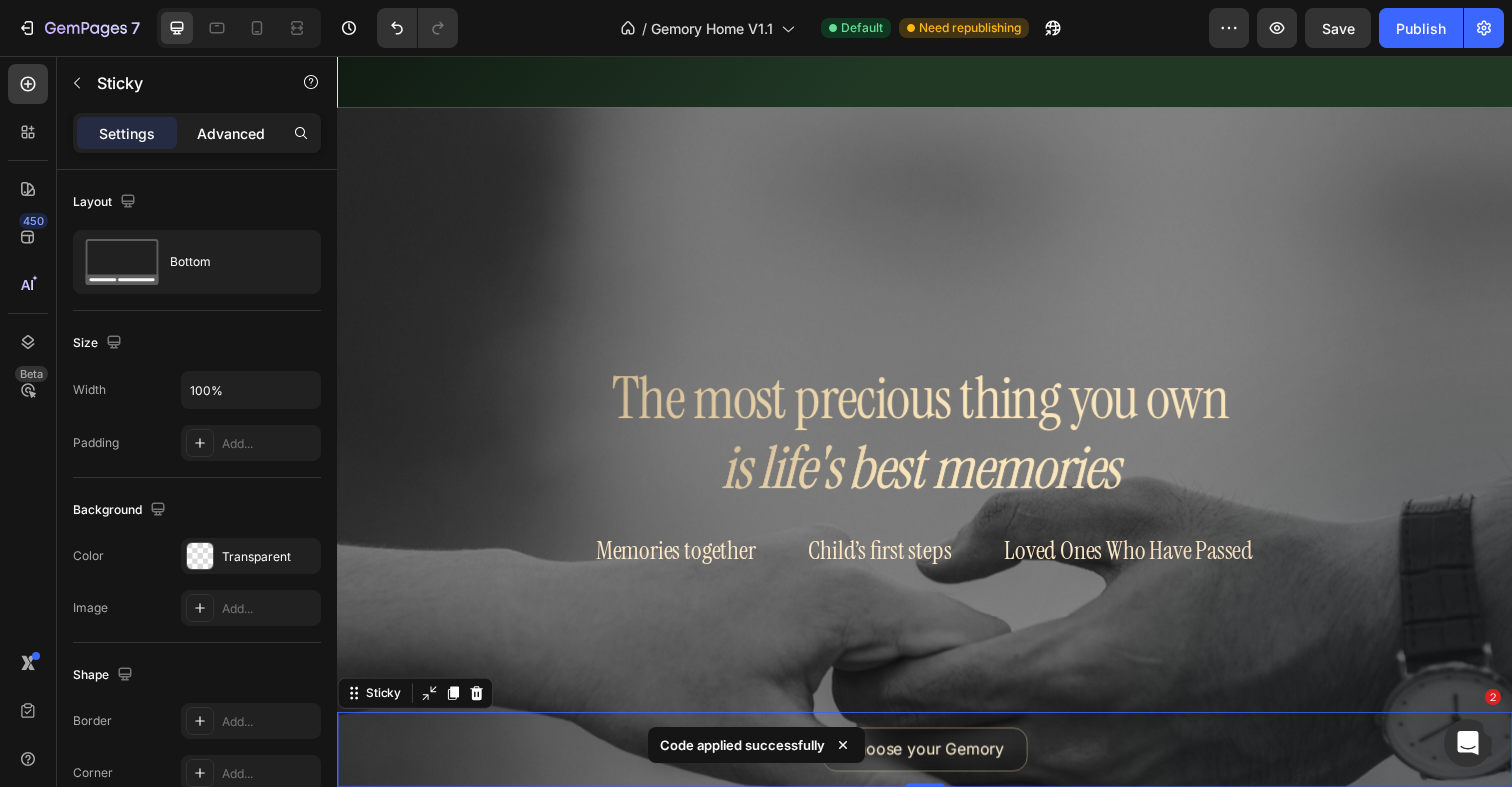 click on "Advanced" at bounding box center (231, 133) 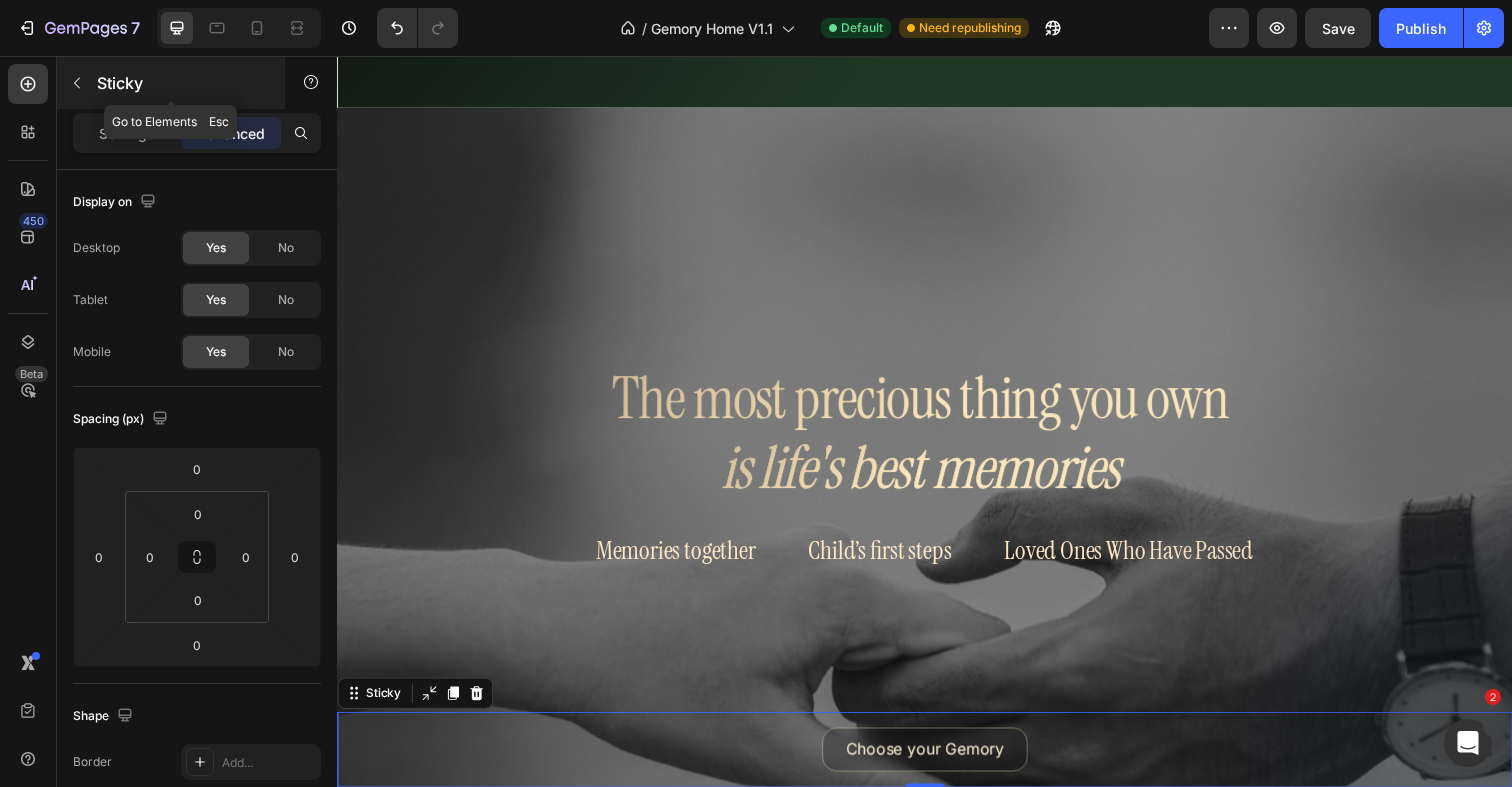 click on "Sticky" at bounding box center [182, 83] 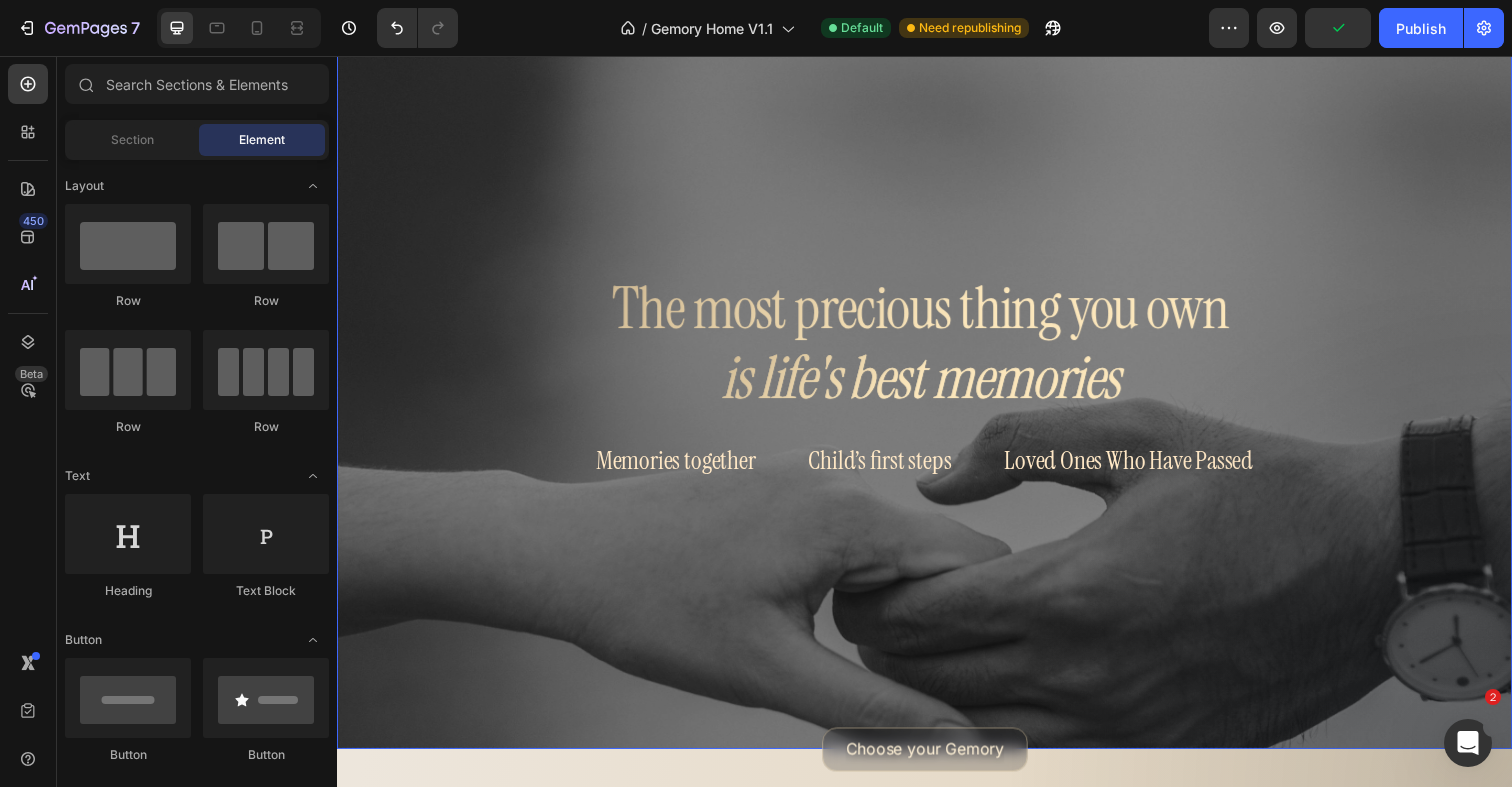 scroll, scrollTop: 1272, scrollLeft: 0, axis: vertical 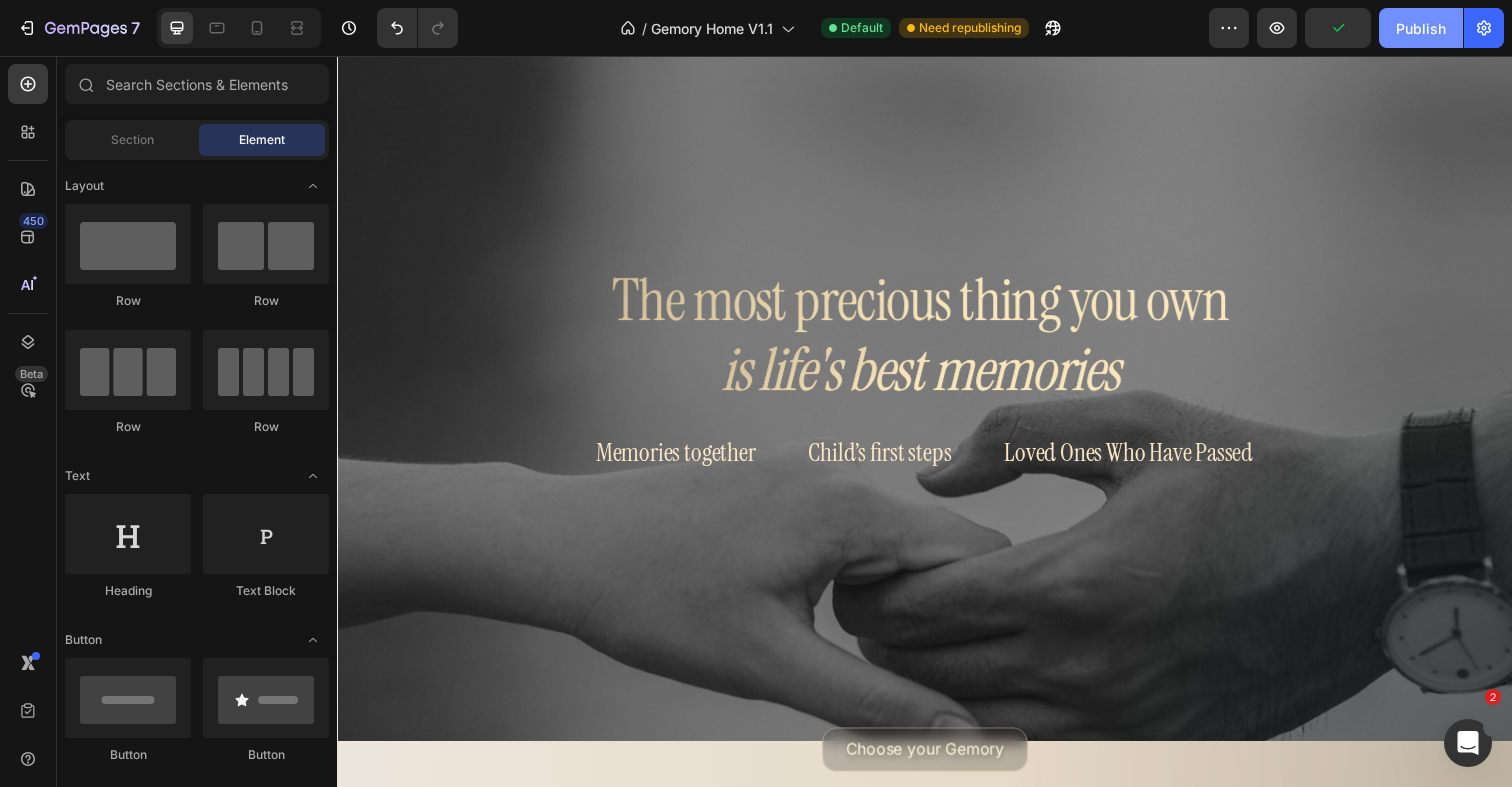 click on "Publish" 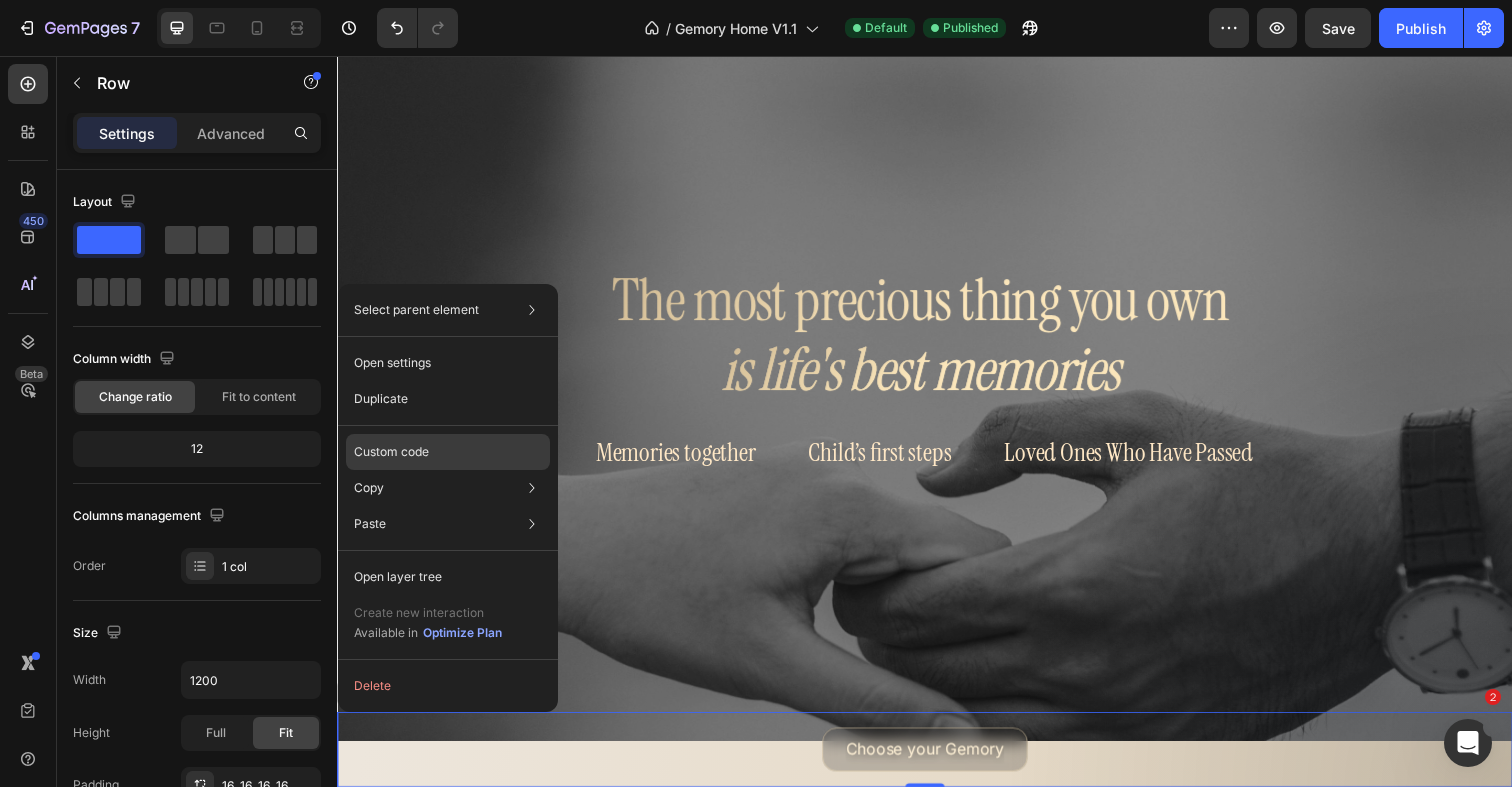 click on "Custom code" 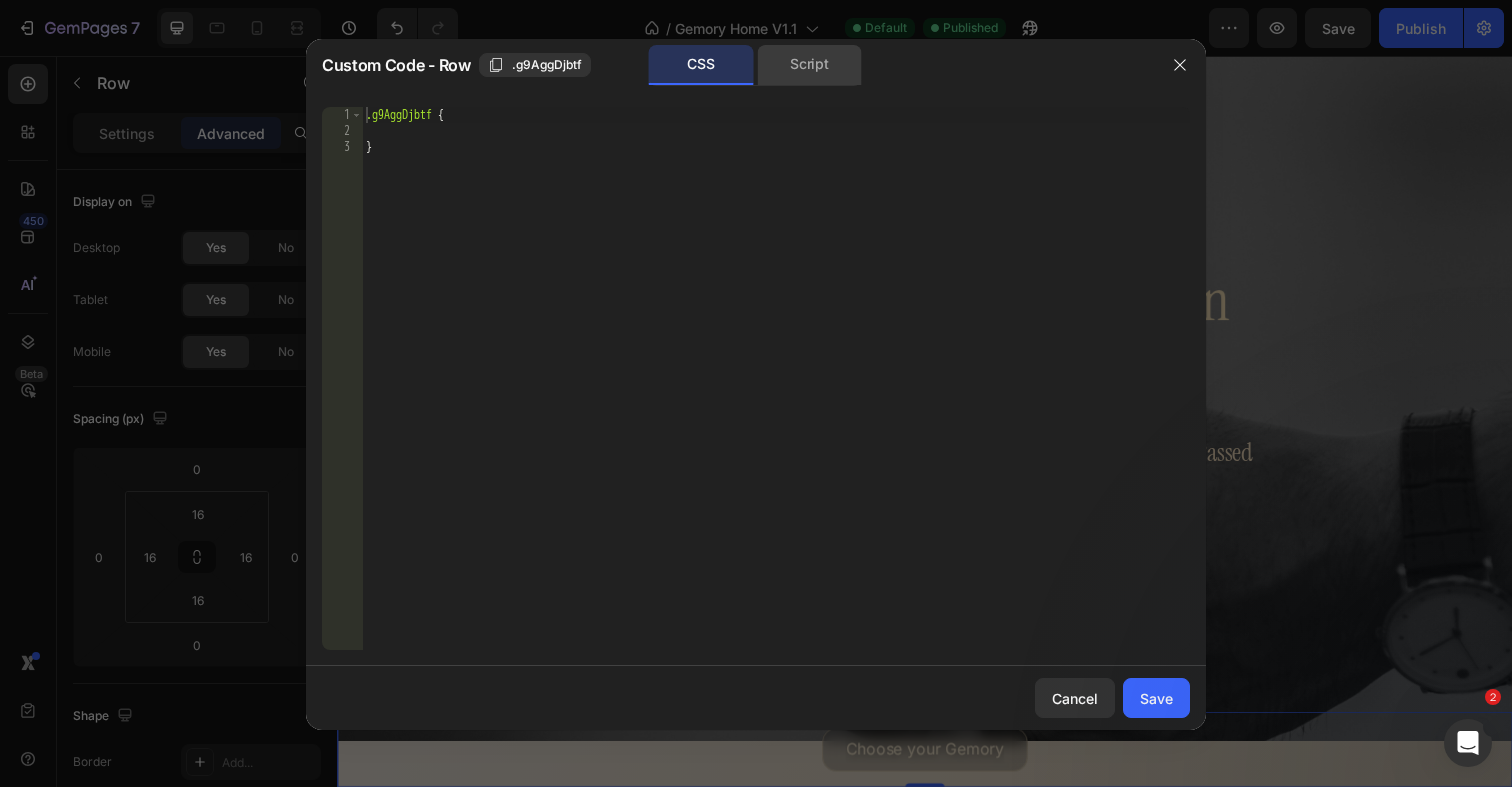 click on "Script" 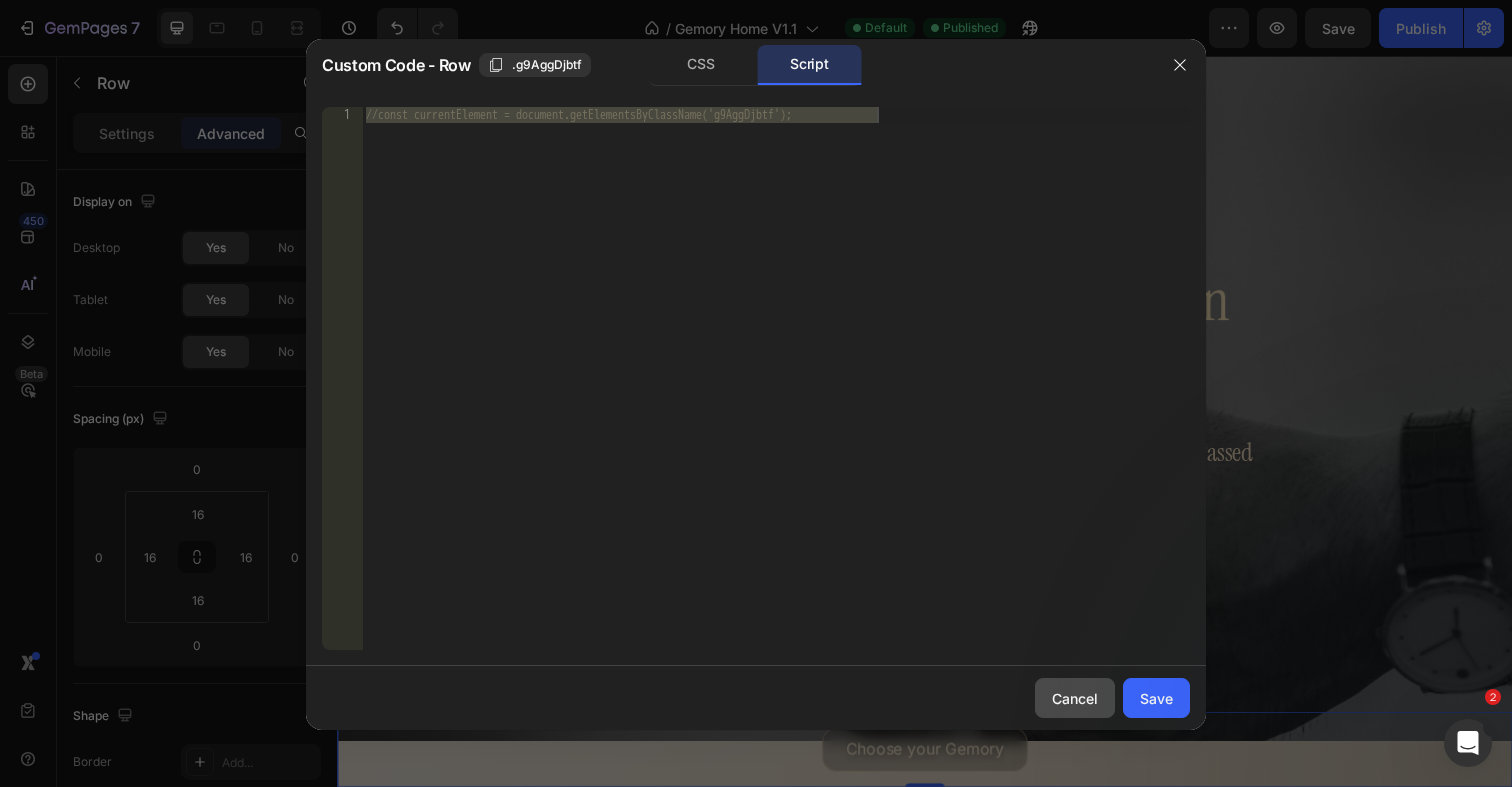 click on "Cancel" 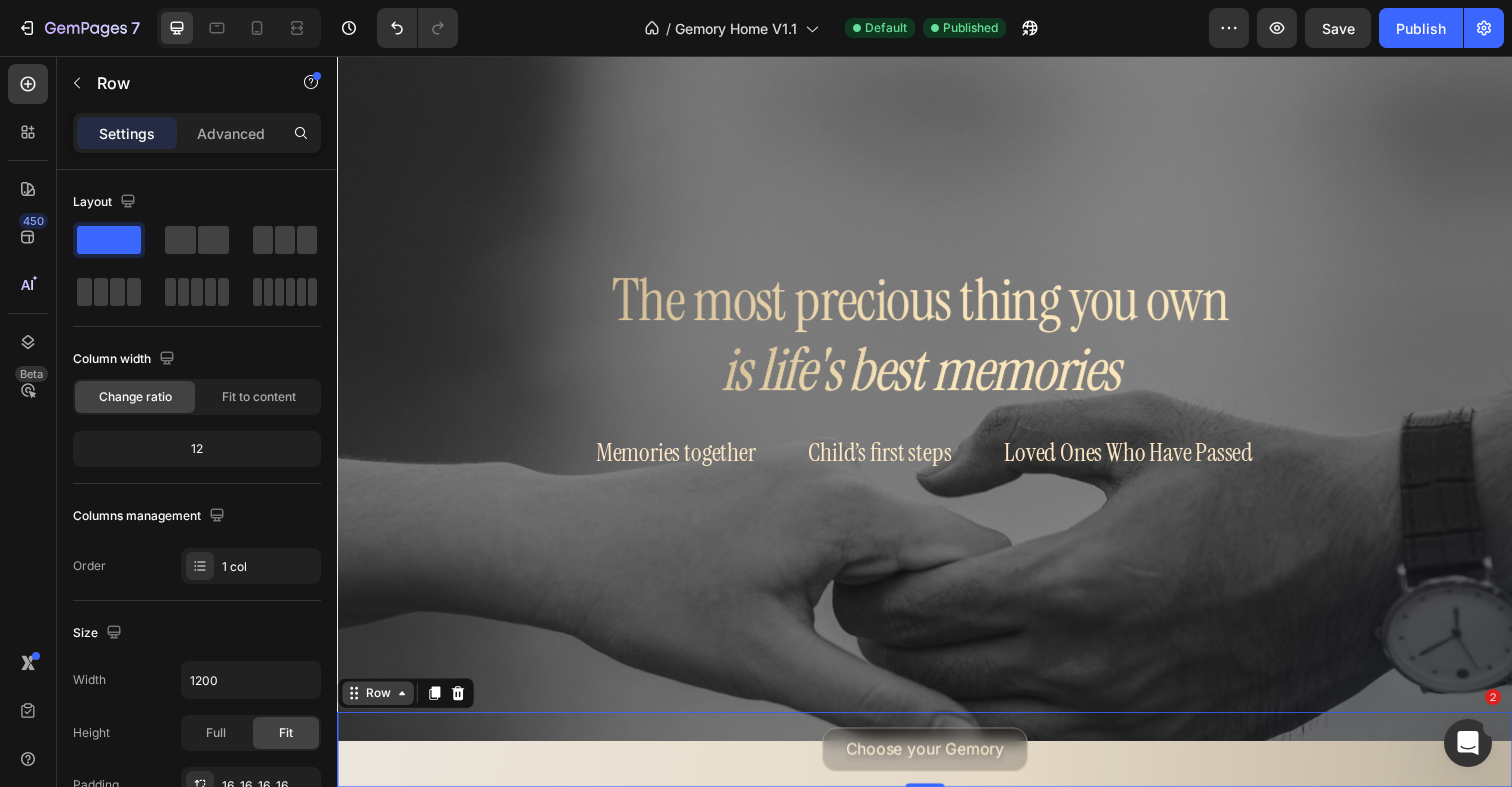 click on "Row" at bounding box center [378, 707] 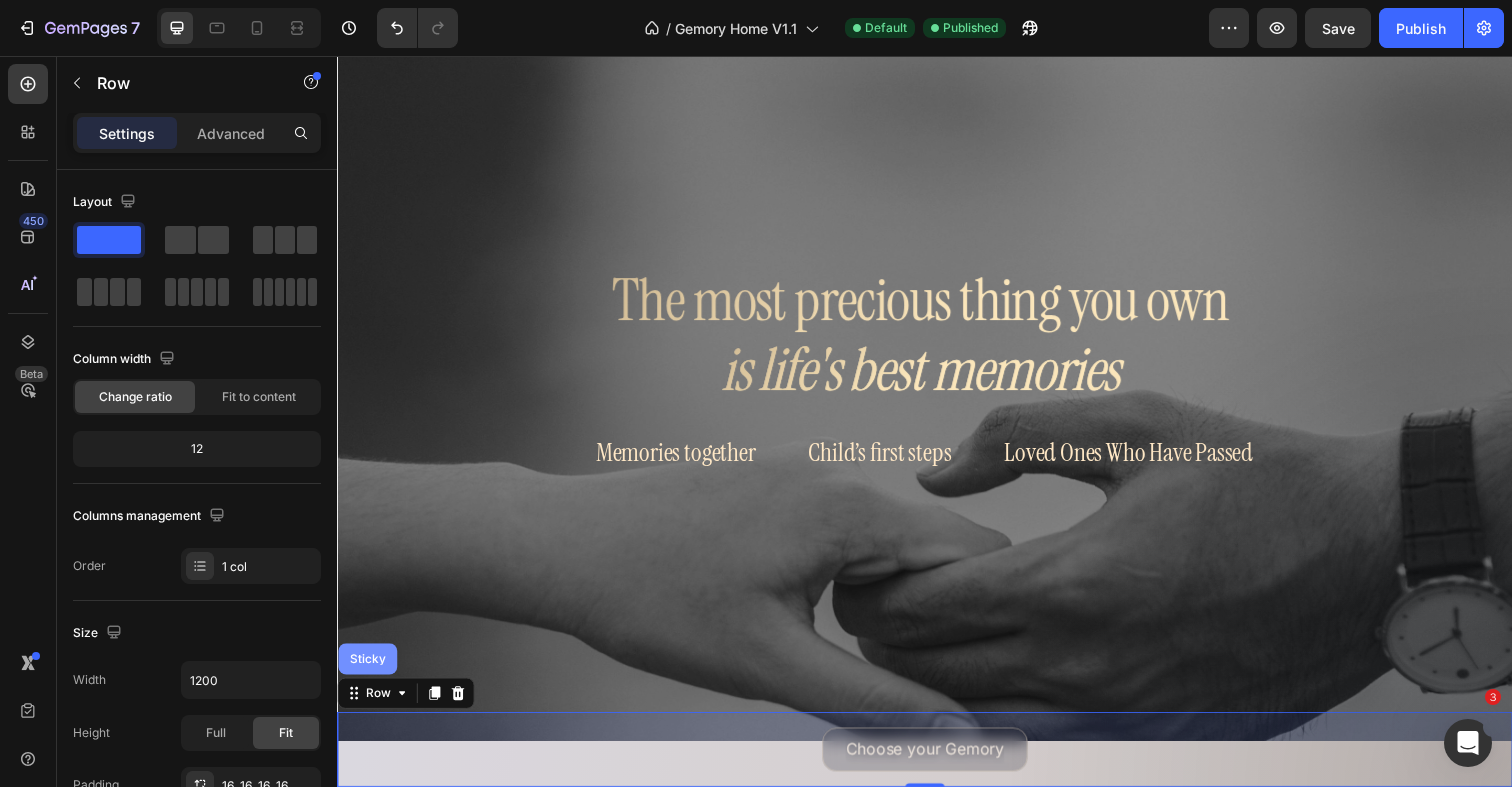 click on "Sticky" at bounding box center (368, 672) 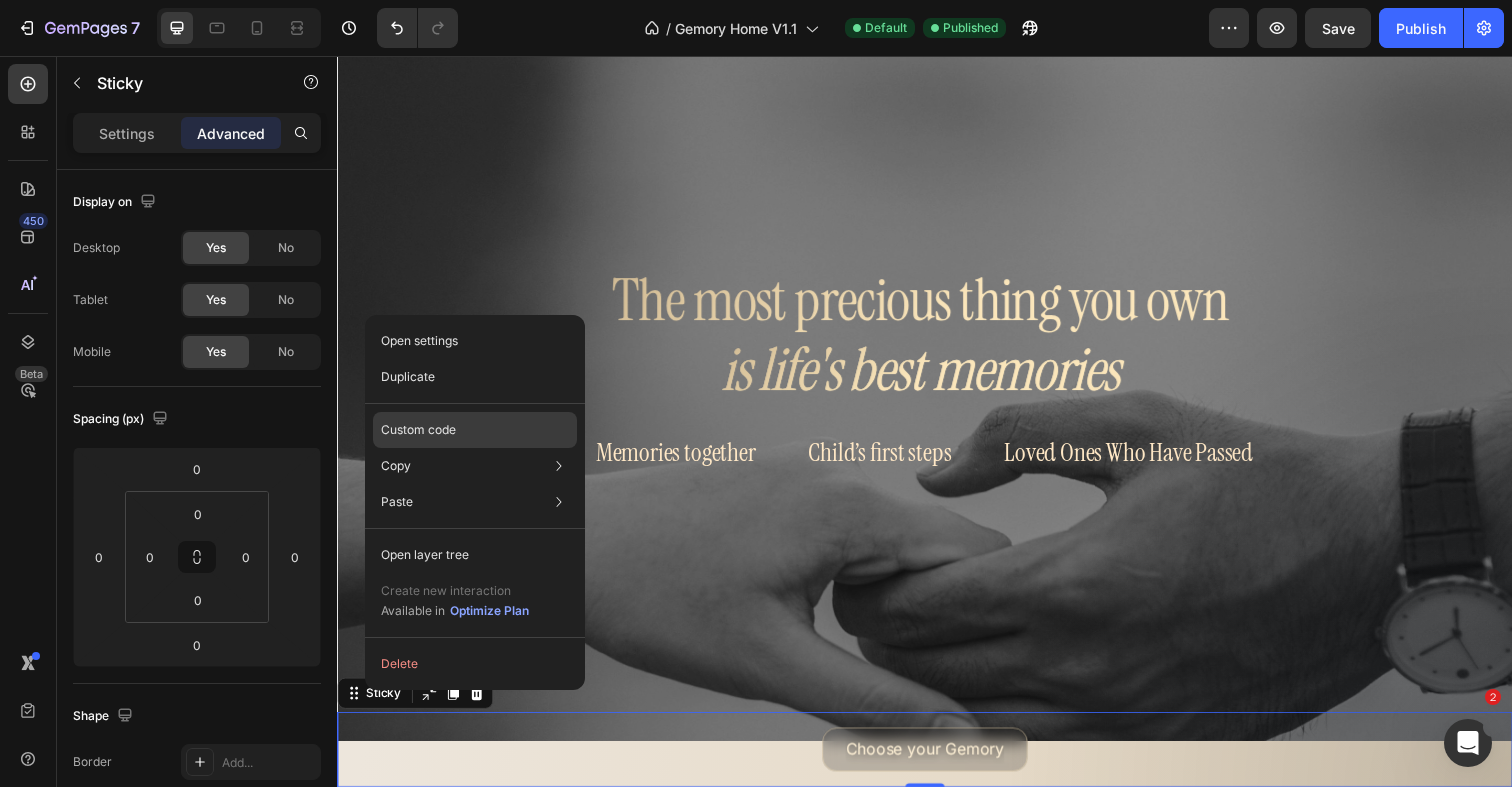 click on "Custom code" at bounding box center (418, 430) 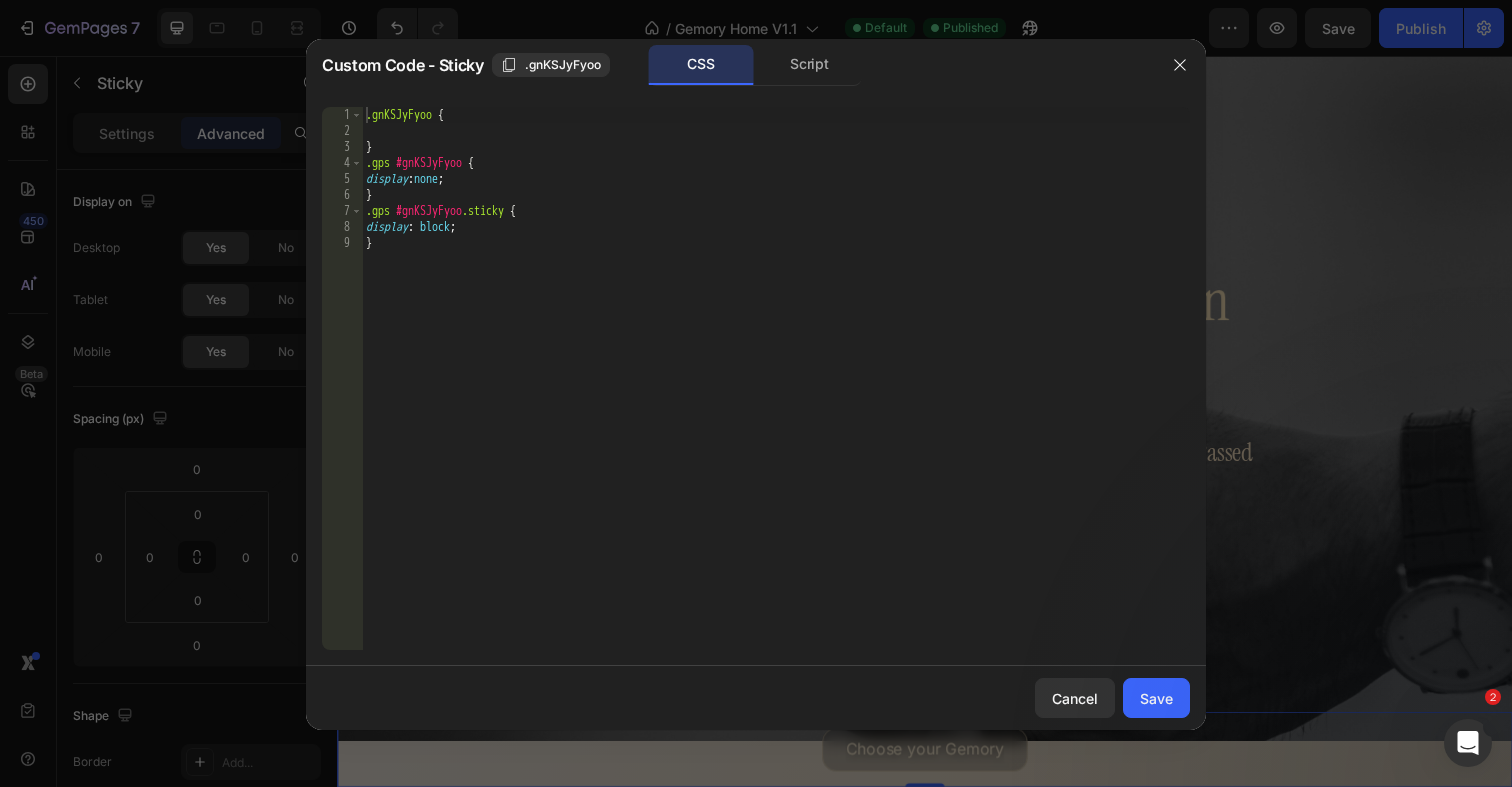 type on ".gps #gnKSJyFyoo.sticky {" 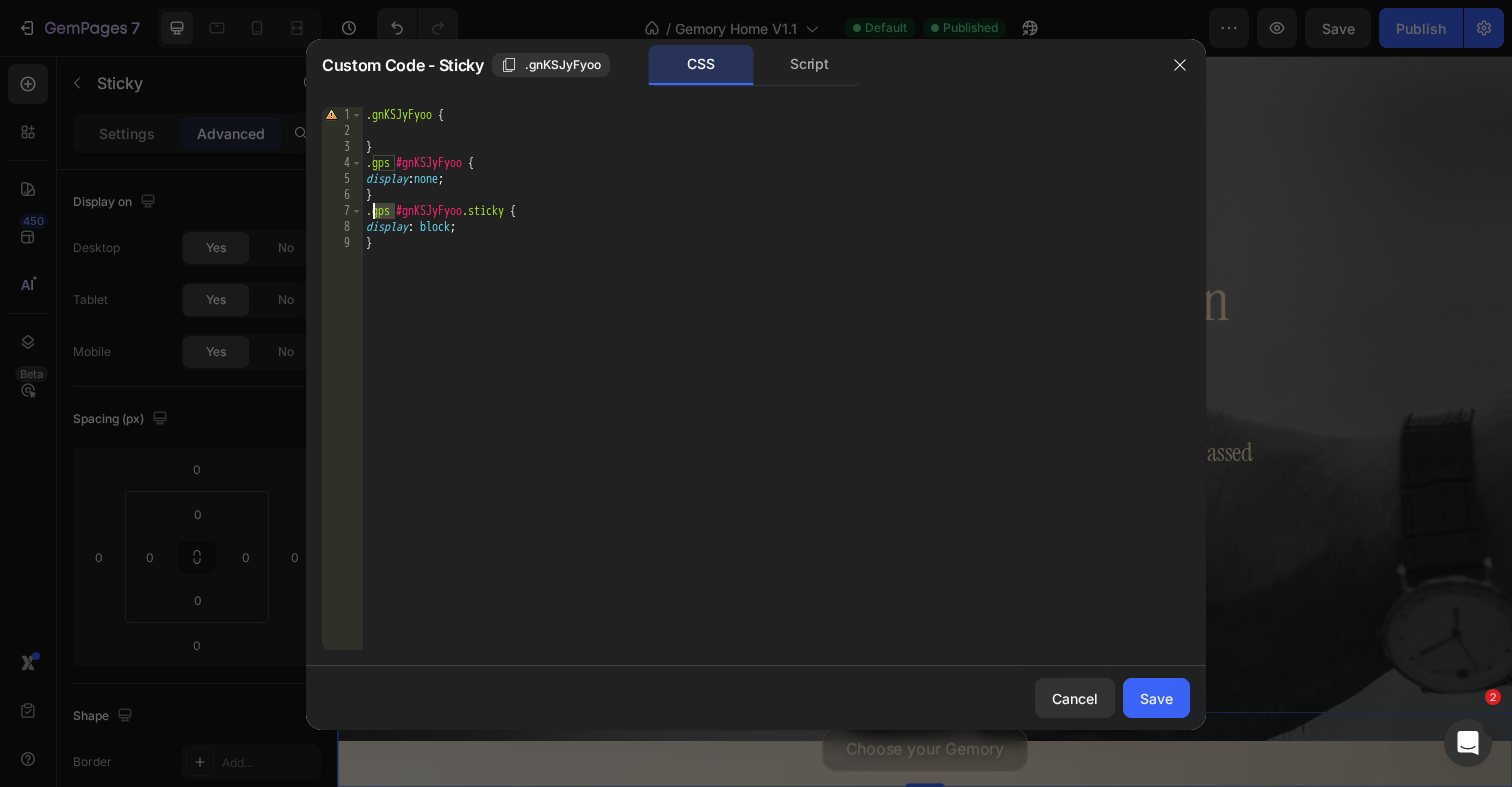 drag, startPoint x: 397, startPoint y: 215, endPoint x: 365, endPoint y: 215, distance: 32 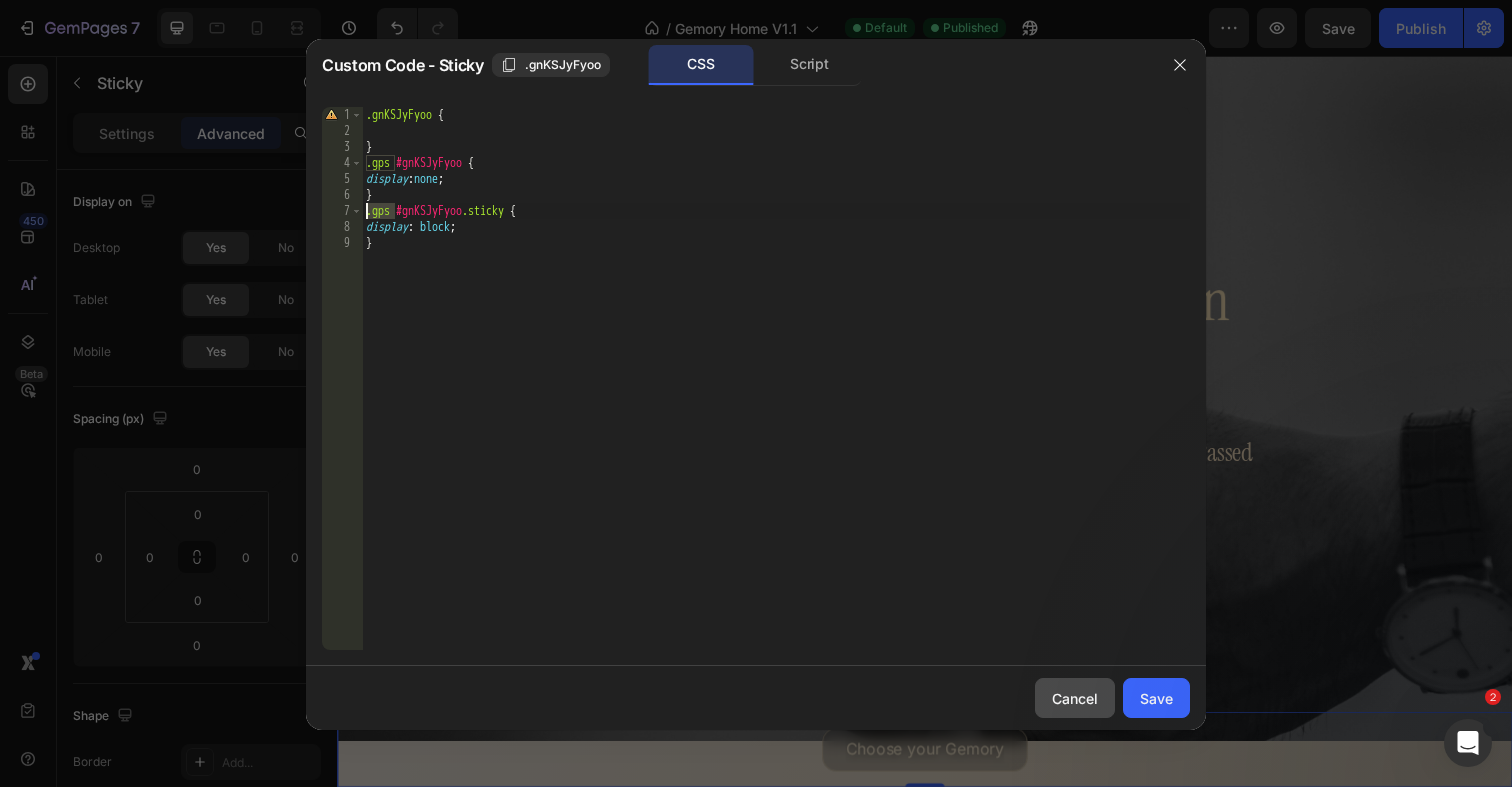 click on "Cancel" 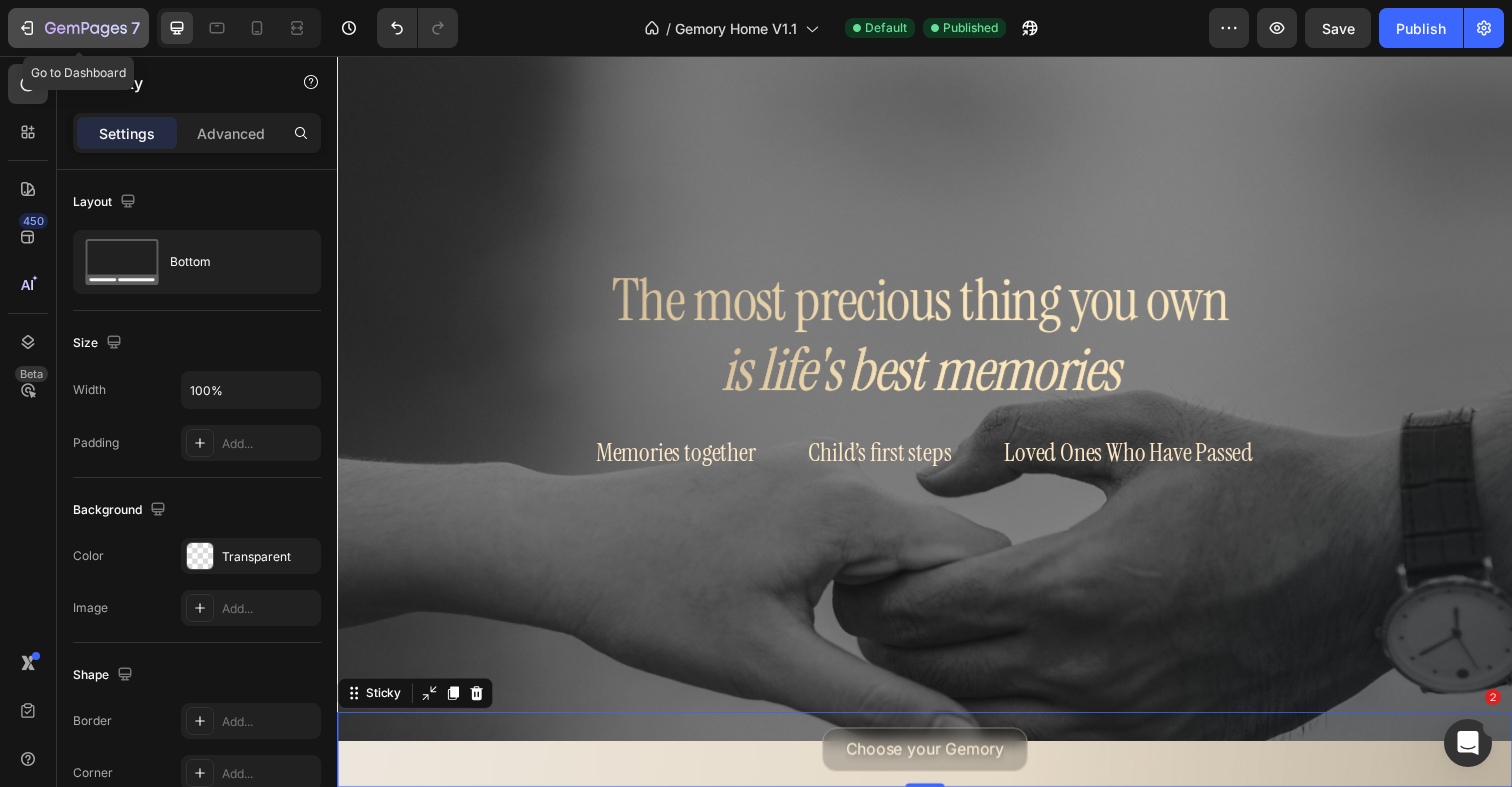 click 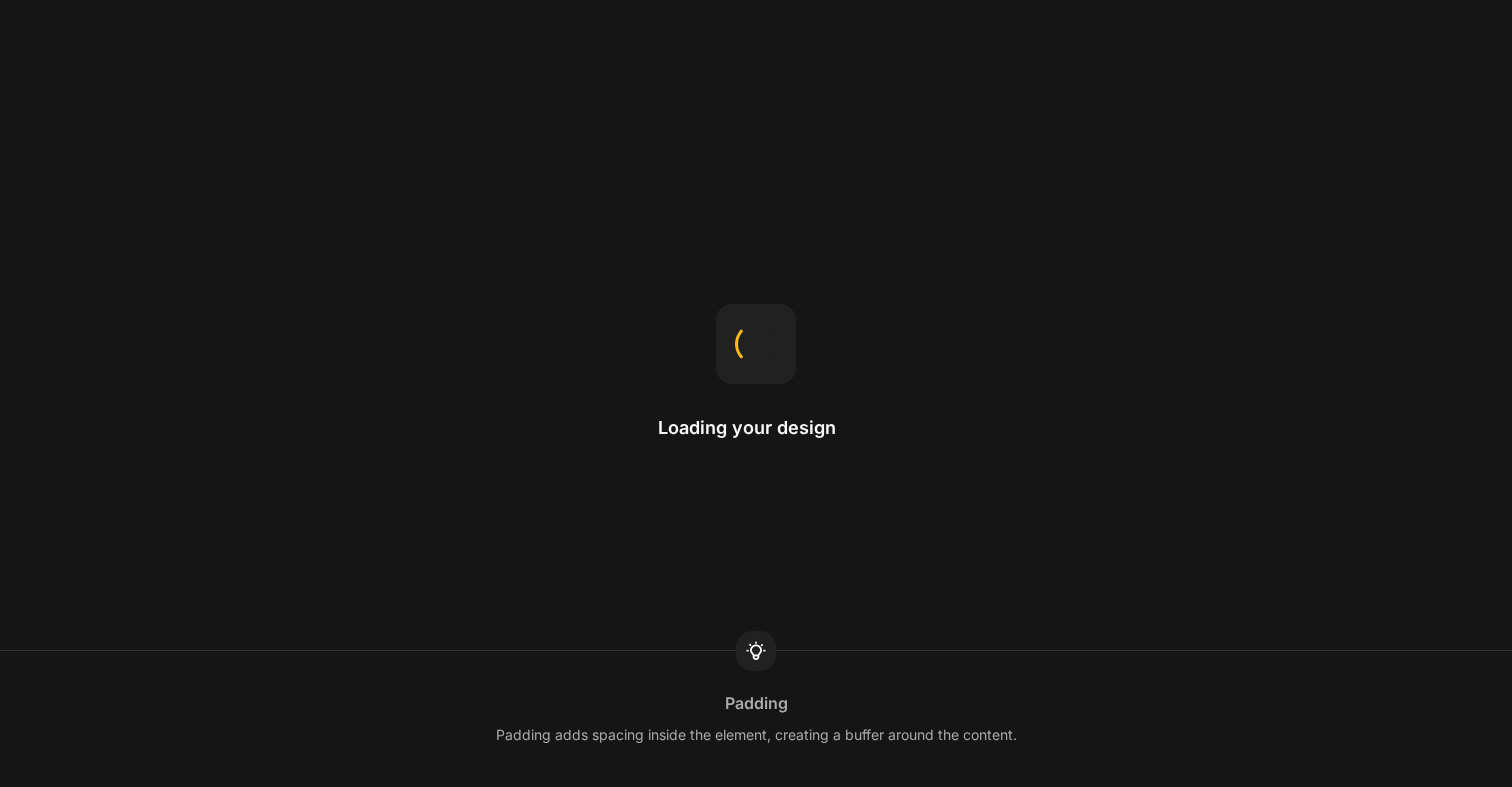 scroll, scrollTop: 0, scrollLeft: 0, axis: both 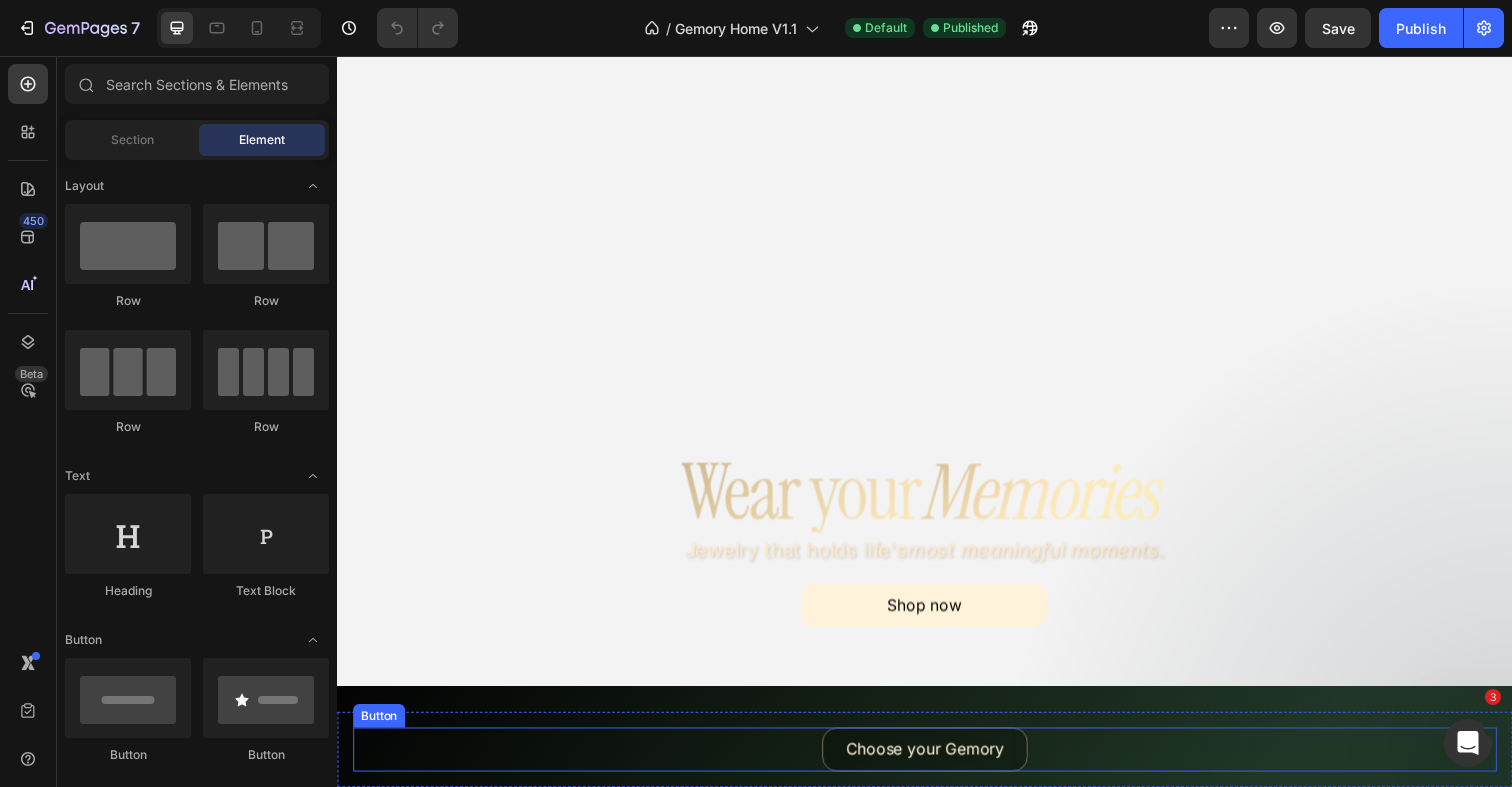 click on "Choose your Gemory Button" at bounding box center [937, 764] 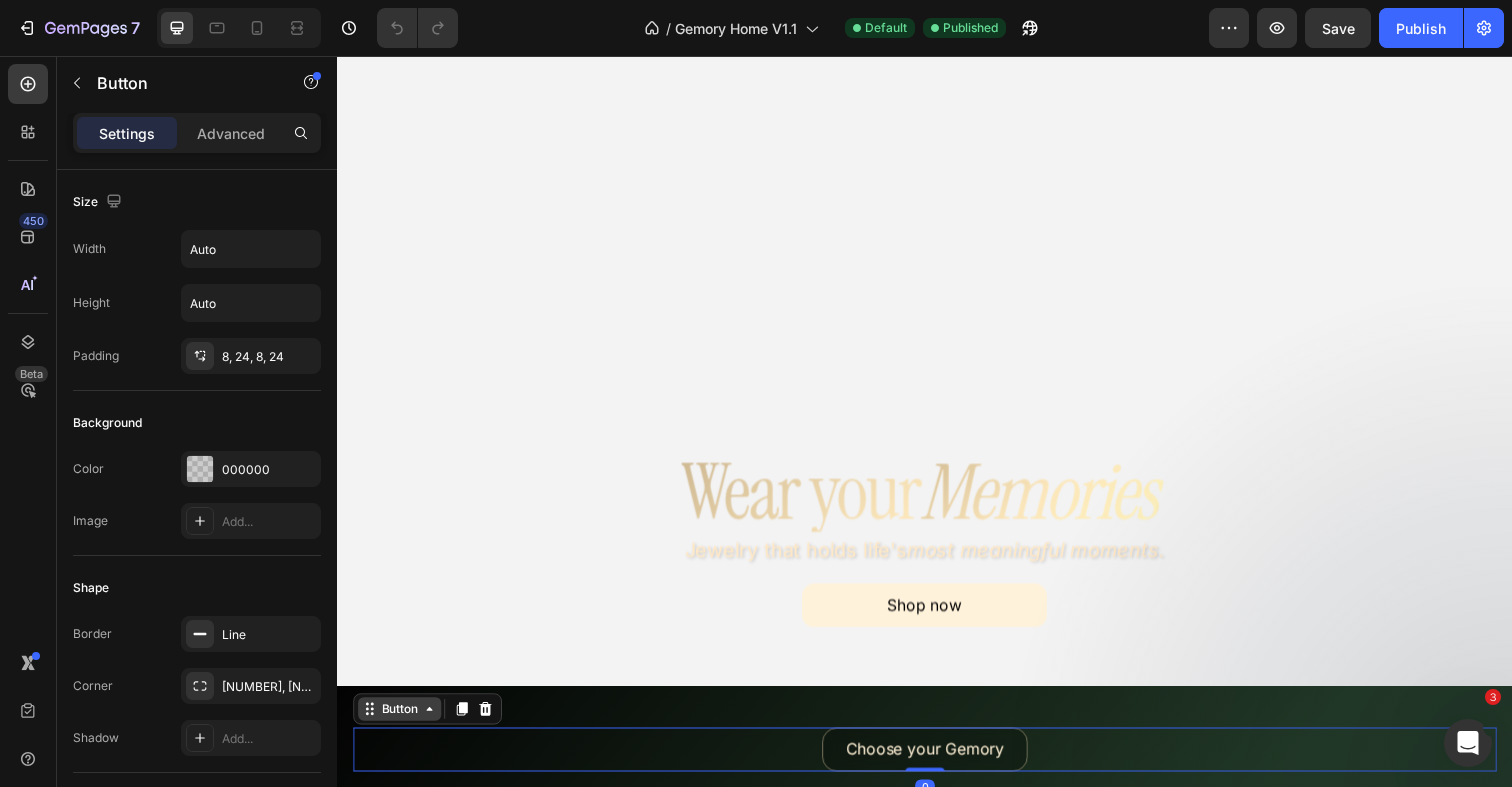 click on "Button" at bounding box center [400, 723] 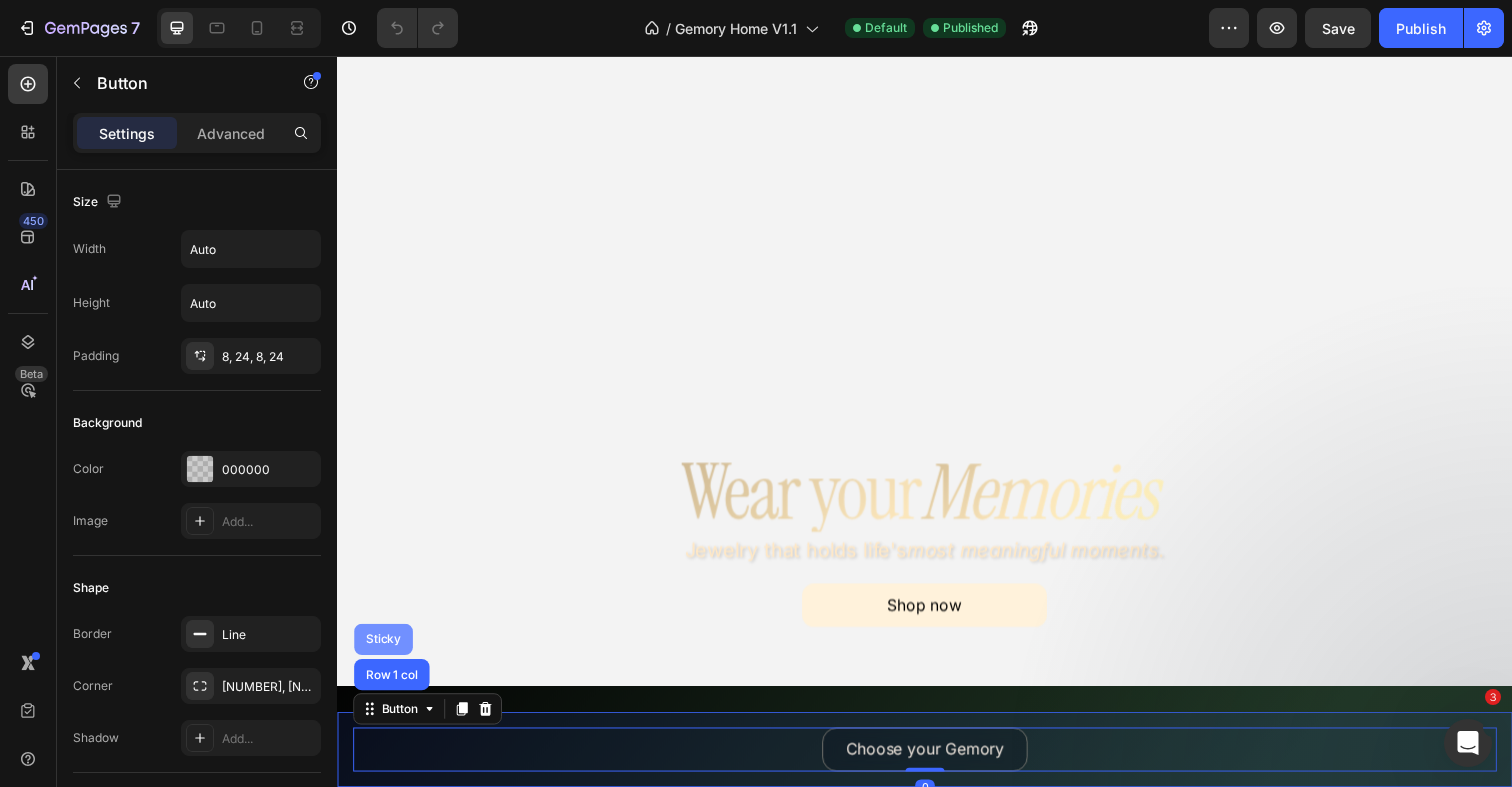click on "Sticky" at bounding box center [384, 652] 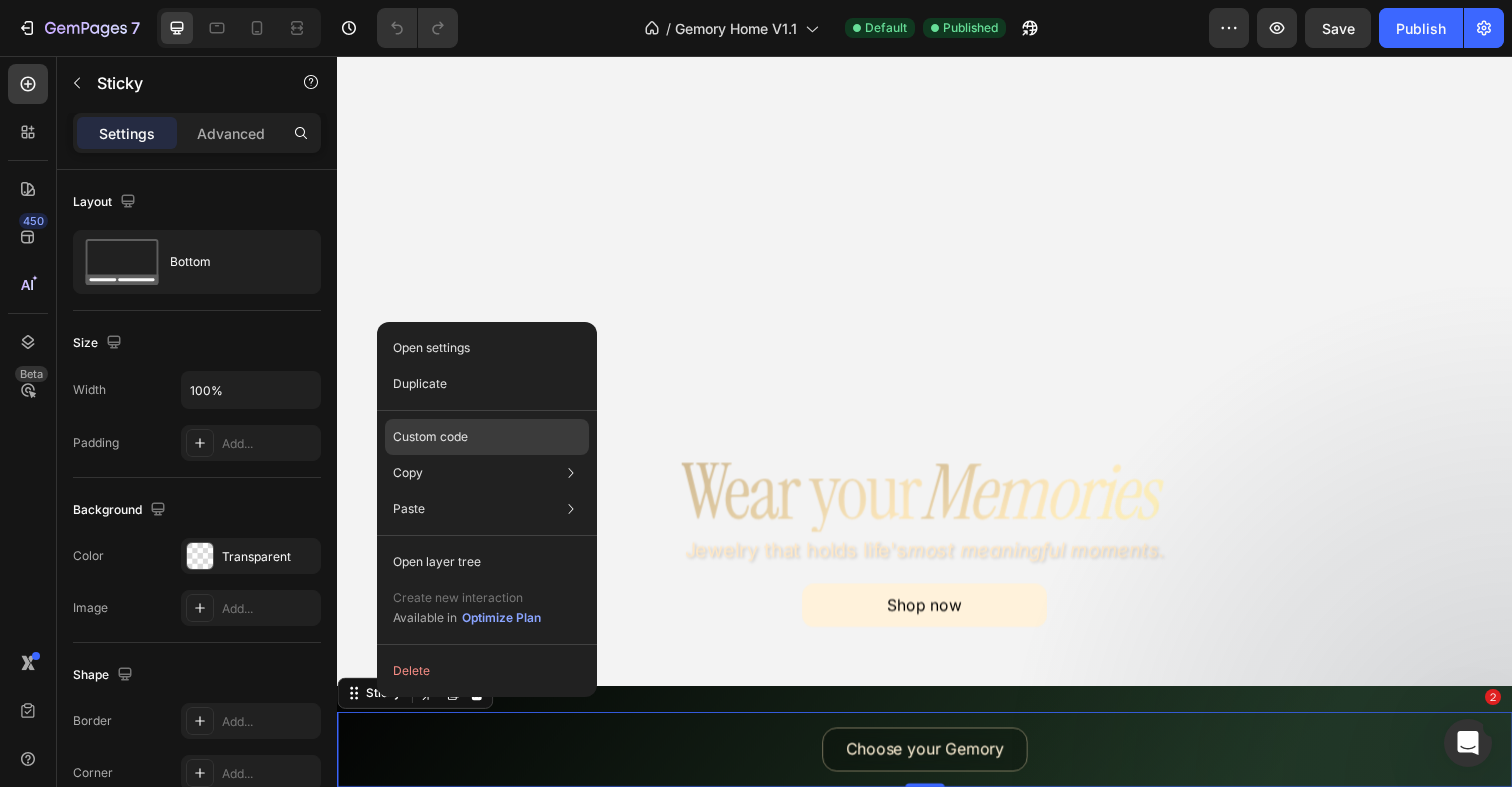 click on "Custom code" at bounding box center [430, 437] 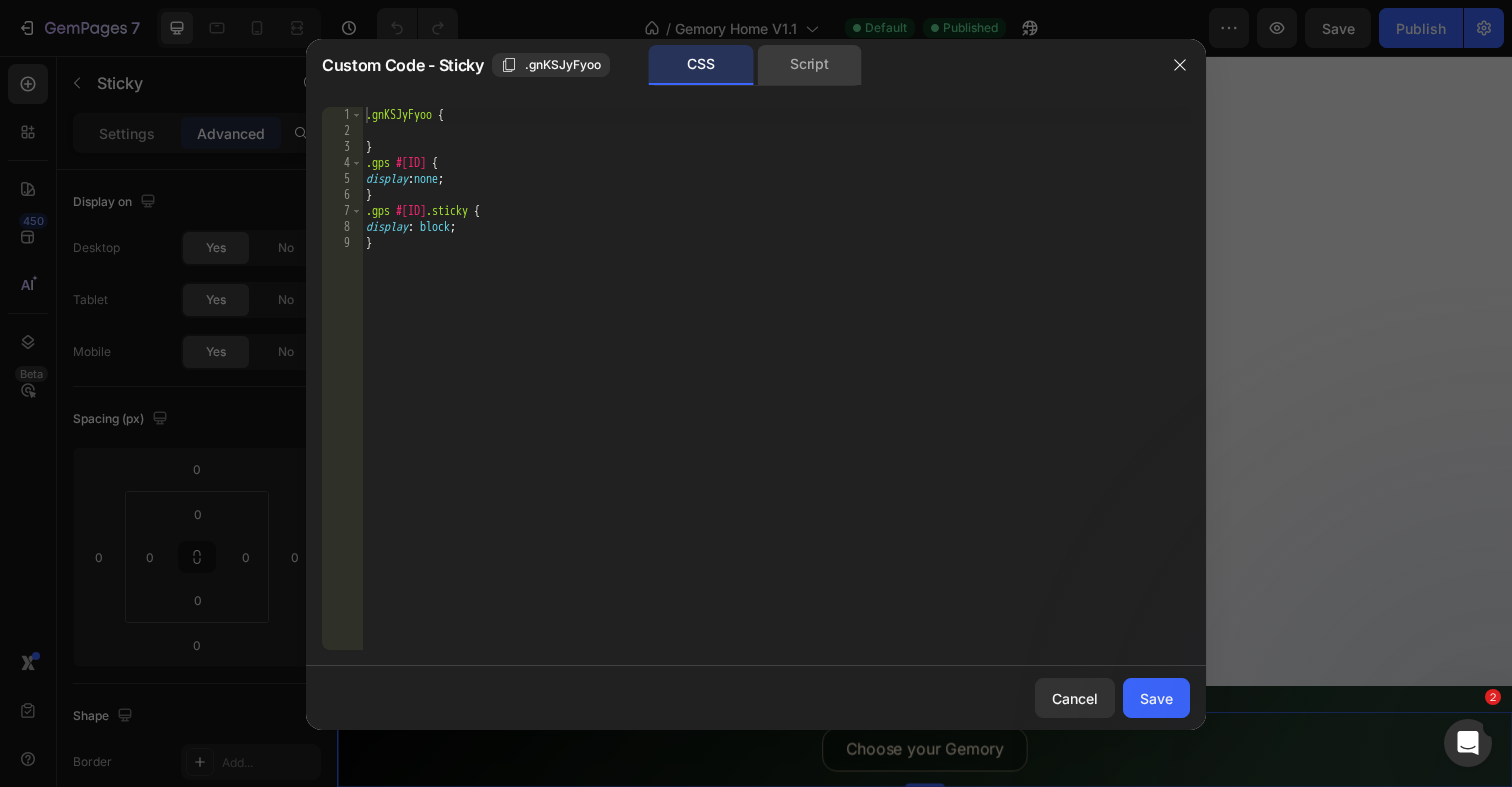 click on "Script" 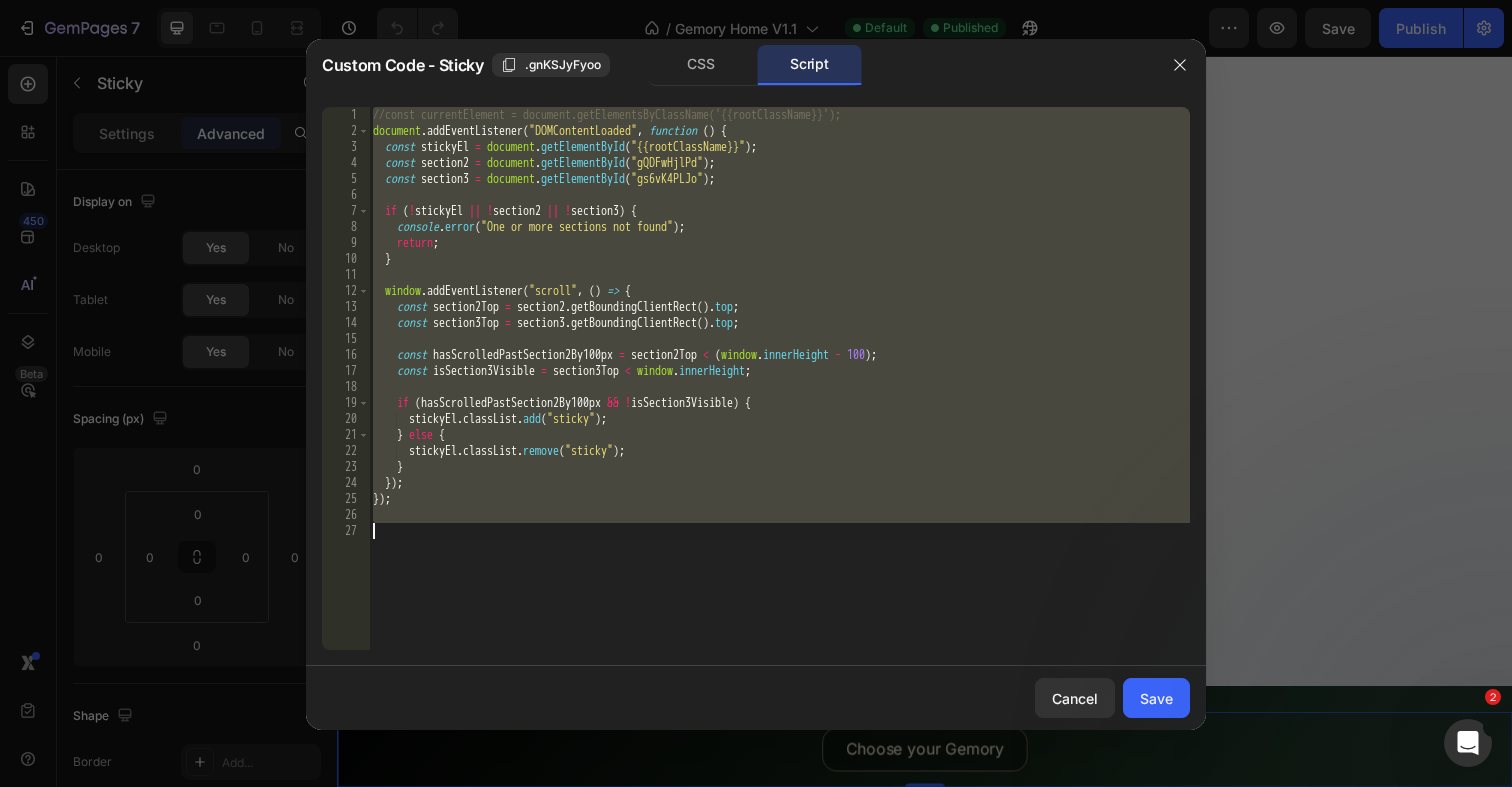 click on "//const currentElement = document.getElementsByClassName('{{rootClassName}}'); document . addEventListener ( "DOMContentLoaded" , function ( ) { const stickyEl = document . getElementById ( "{{rootClassName}}" ) ; const section2 = document . getElementById ( "gQDFwHjlPd" ) ; const section3 = document . getElementById ( "gs6vK4PLJo" ) ; if ( ! stickyEl || ! section2 || ! section3 ) { console . error ( "One or more sections not found" ) ; return ; } window . addEventListener ( "scroll" , ( ) => { const section2Top = section2 . getBoundingClientRect ( ) . top ; const section3Top = section3 . getBoundingClientRect ( ) . top ; const hasScrolledPastSection2By100px = section2Top < ( window . innerHeight - 100 ) ; const isSection3Visible = section3Top < window . innerHeight ; if ( hasScrolledPastSection2By100px && ! isSection3Visible ) { stickyEl . classList . add ( ) ; }" at bounding box center (779, 394) 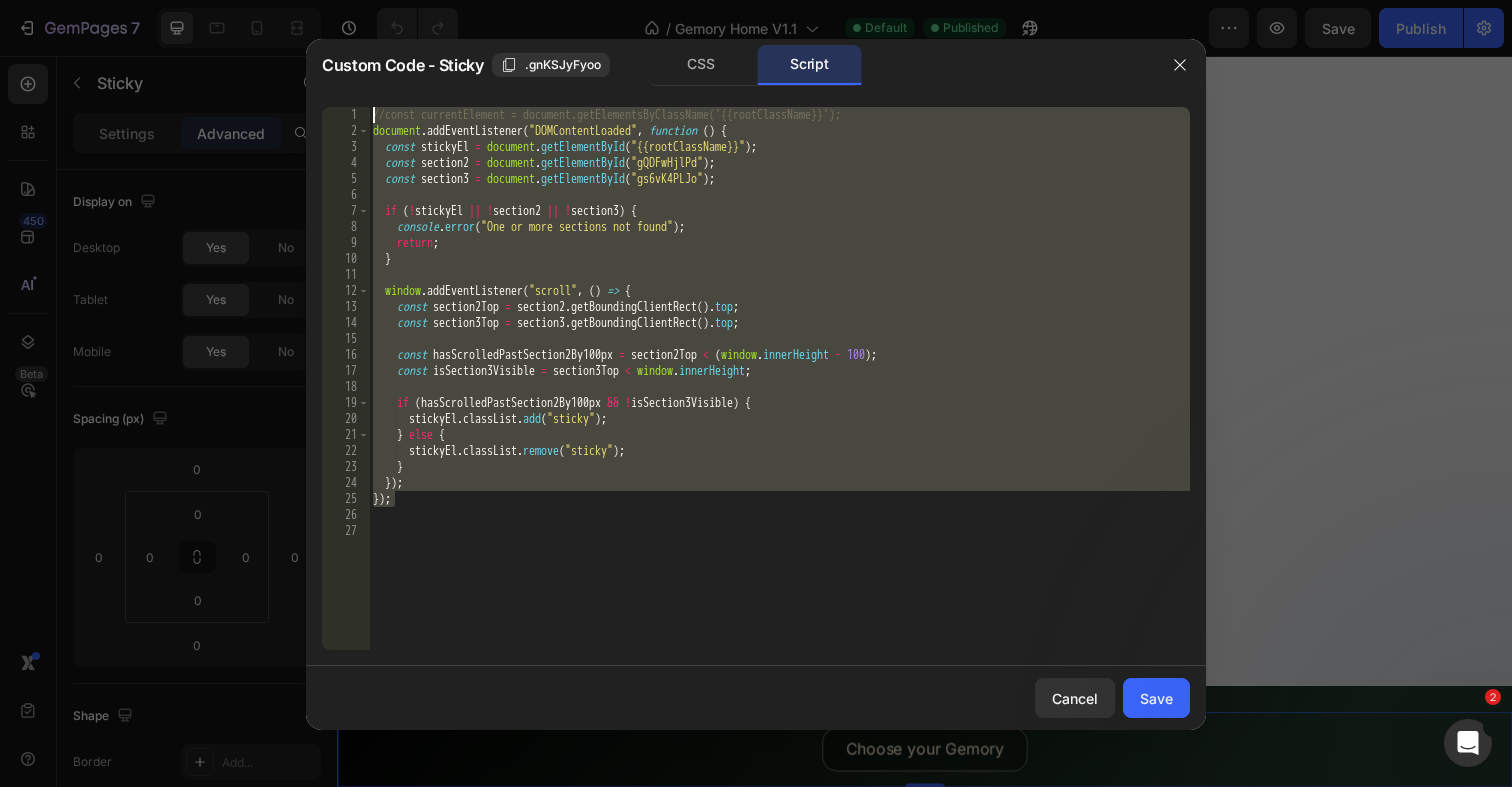 drag, startPoint x: 503, startPoint y: 454, endPoint x: 325, endPoint y: 41, distance: 449.72546 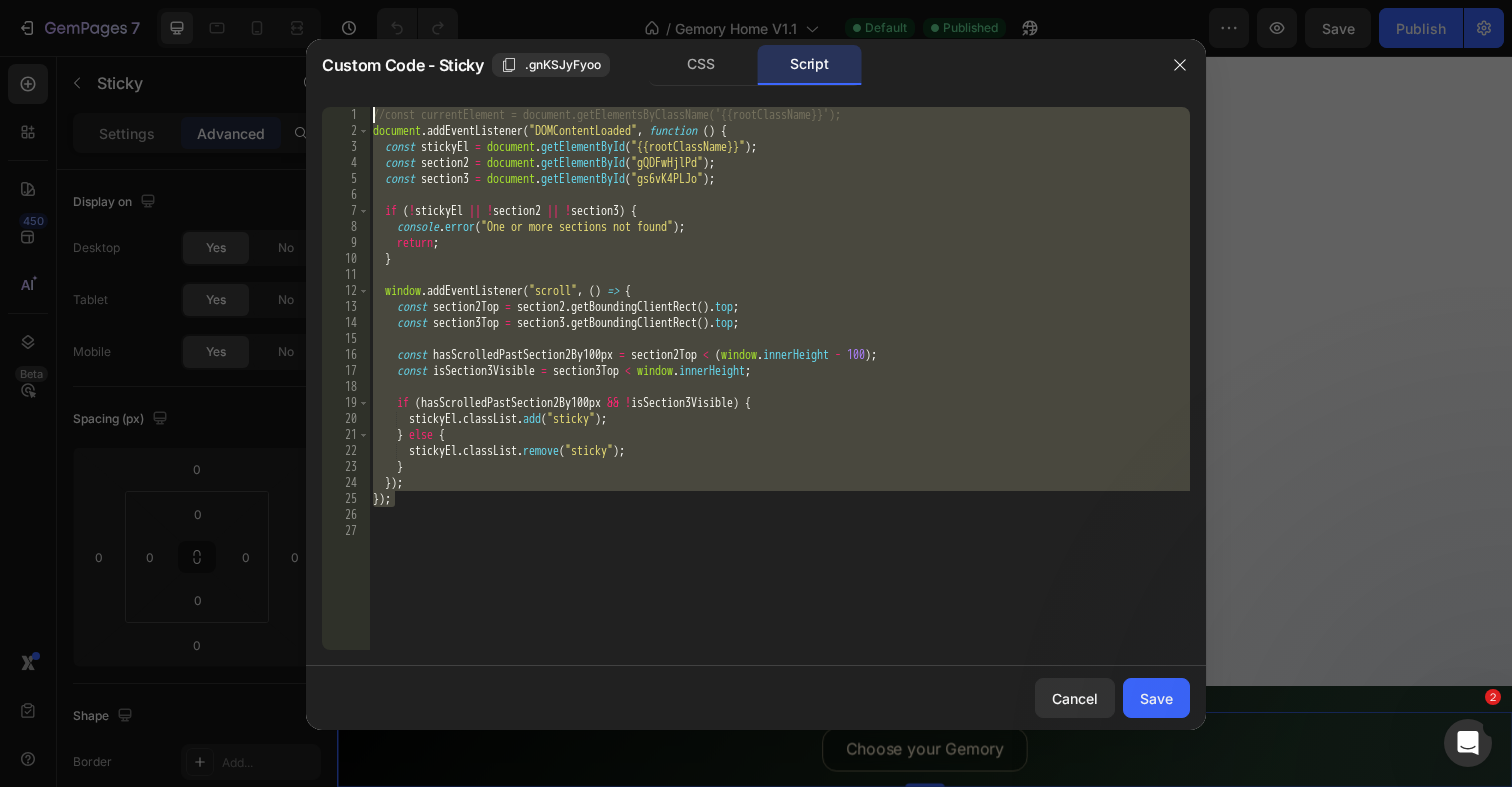 click on "Custom Code - Sticky .[ID] CSS Script const stickyEl = document.getElementById("[ID]"); [NUMBER] [NUMBER] [NUMBER] [NUMBER] [NUMBER] [NUMBER] [NUMBER] [NUMBER] [NUMBER] [NUMBER] [NUMBER] [NUMBER] [NUMBER] [NUMBER] [NUMBER] [NUMBER] [NUMBER] [NUMBER] [NUMBER] [NUMBER] [NUMBER] [NUMBER] [NUMBER] [NUMBER] [NUMBER] [NUMBER] [NUMBER] //const currentElement = document.getElementsByClassName('[ID]'); document . addEventListener ( "DOMContentLoaded" ,   function   ( )   {    const   stickyEl   =   document . getElementById ( "[ID]" ) ;    const   section2   =   document . getElementById ( "gQDFwHjlPd" ) ;    const   section3   =   document . getElementById ( "gs6vK4PLJo" ) ;    if   ( ! stickyEl   ||   ! section2   ||   ! section3 )   {      console . error ( "One or more sections not found" ) ;      return ;    }    window . addEventListener ( "scroll" ,   ( )   =>   {      const   section2Top   =   section2 . getBoundingClientRect ( ) . top ;      const   section3Top   =   section3 . getBoundingClientRect ( ) . top ;      const   hasScrolledPastSection2By100px   =   section2Top   <   ( window . innerHeight   -   100 ) ;      const     =" at bounding box center (756, 384) 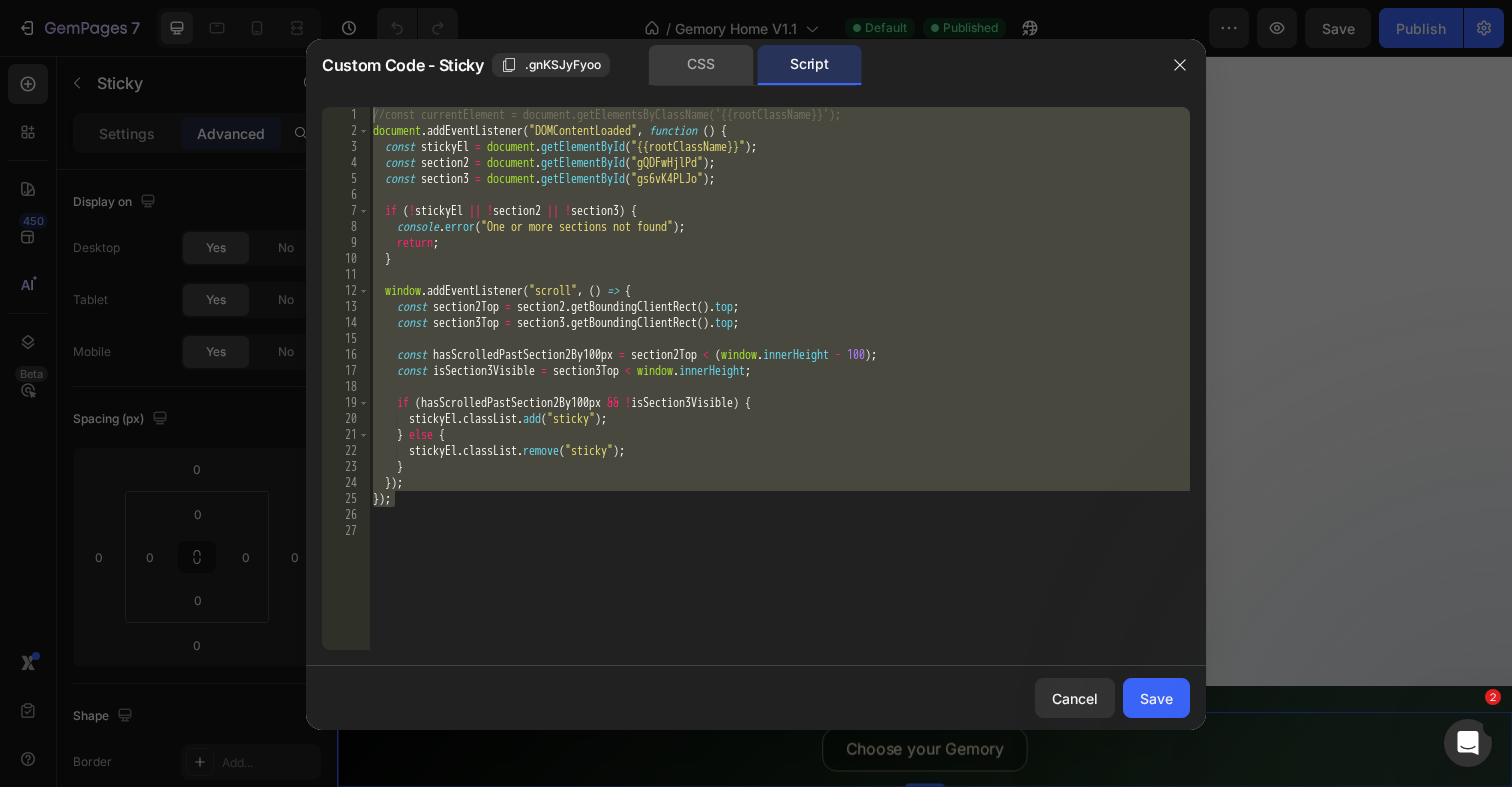 click on "CSS" 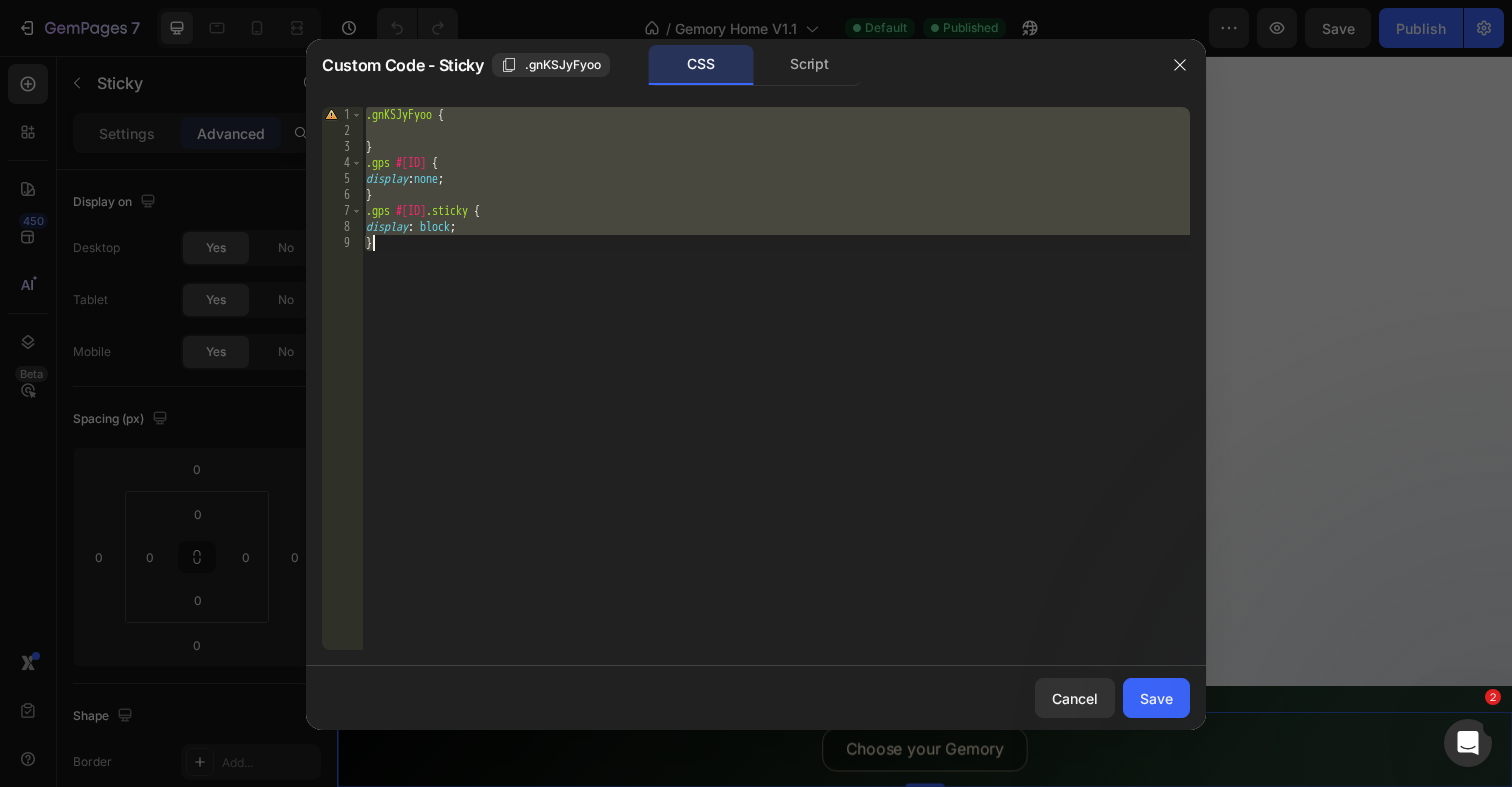 click on ".gnKSJyFyoo { } .gps #gnKSJyFyoo { display : none ; } .gps #gnKSJyFyoo .sticky { display : block ; } הההההההההההההההההההההההההההההההההההההההההההההההההההההההההההההההההההההההההההההההההההההההההההההההההההההההההההההההההההההההההההההההההההההההההההההההההההההההההההההההההההההההההההההההההההההההההההההההההההההההההההההההההההההההההההההההההההההההההההההההההההההההההההההההה XXXXXXXXXXXXXXXXXXXXXXXXXXXXXXXXXXXXXXXXXXXXXXXXXXXXXXXXXXXXXXXXXXXXXXXXXXXXXXXXXXXXXXXXXXXXXXXXXXXXXXXXXXXXXXXXXXXXXXXXXXXXXXXXXXXXXXXXXXXXXXXXXXXXXXXXXXXXXXXXXXXXXXXXXXXXXXXXXXXXXXXXXXXXXXXXXXXXXXXXXXXXXXXXXXXXXXXXXXXXXXXXXXXXXXXXXXXXXXXXXXXXXXXXXXXXXXXX Cancel Save" at bounding box center [776, 394] 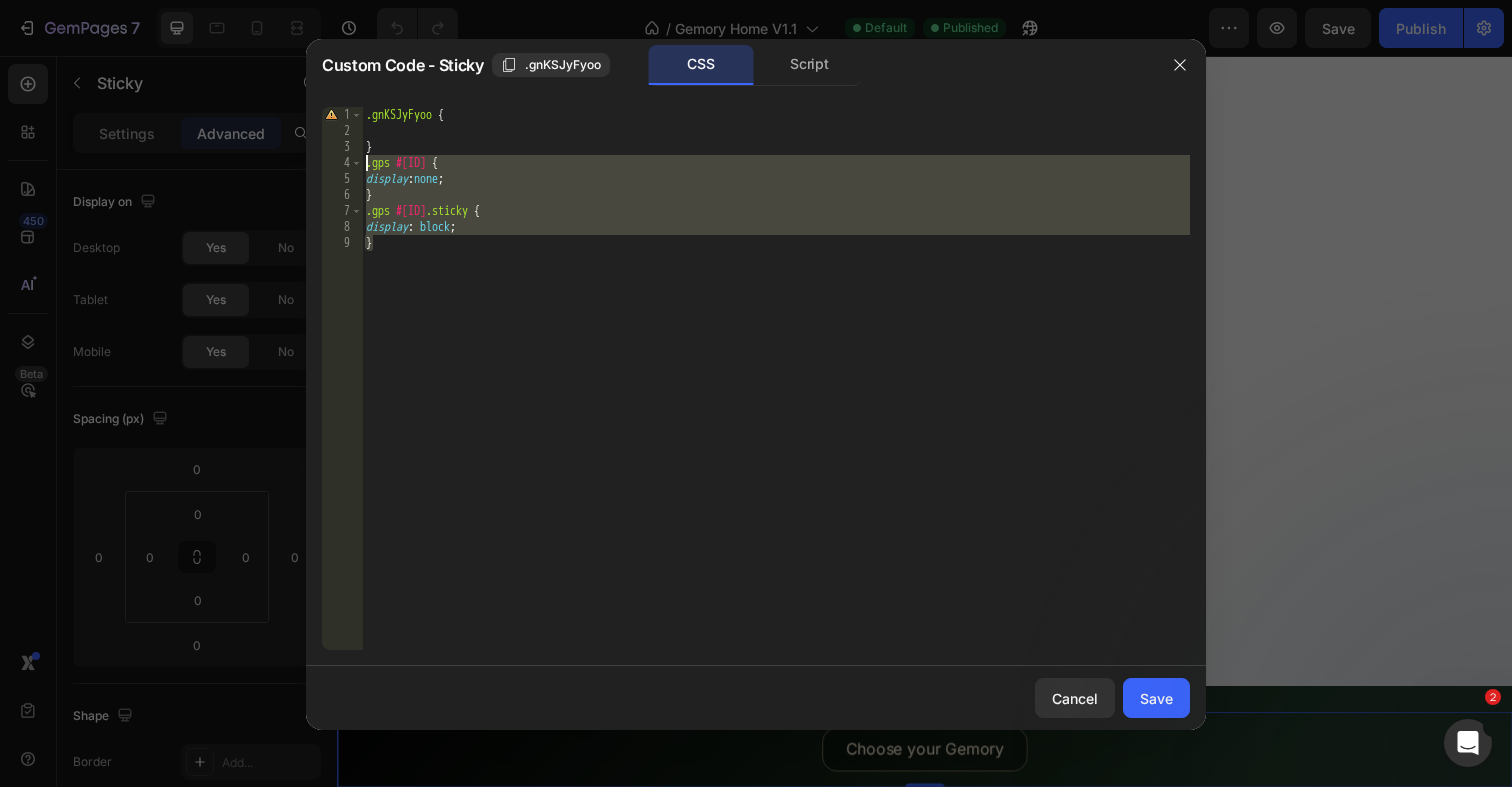 drag, startPoint x: 481, startPoint y: 223, endPoint x: 312, endPoint y: 132, distance: 191.9427 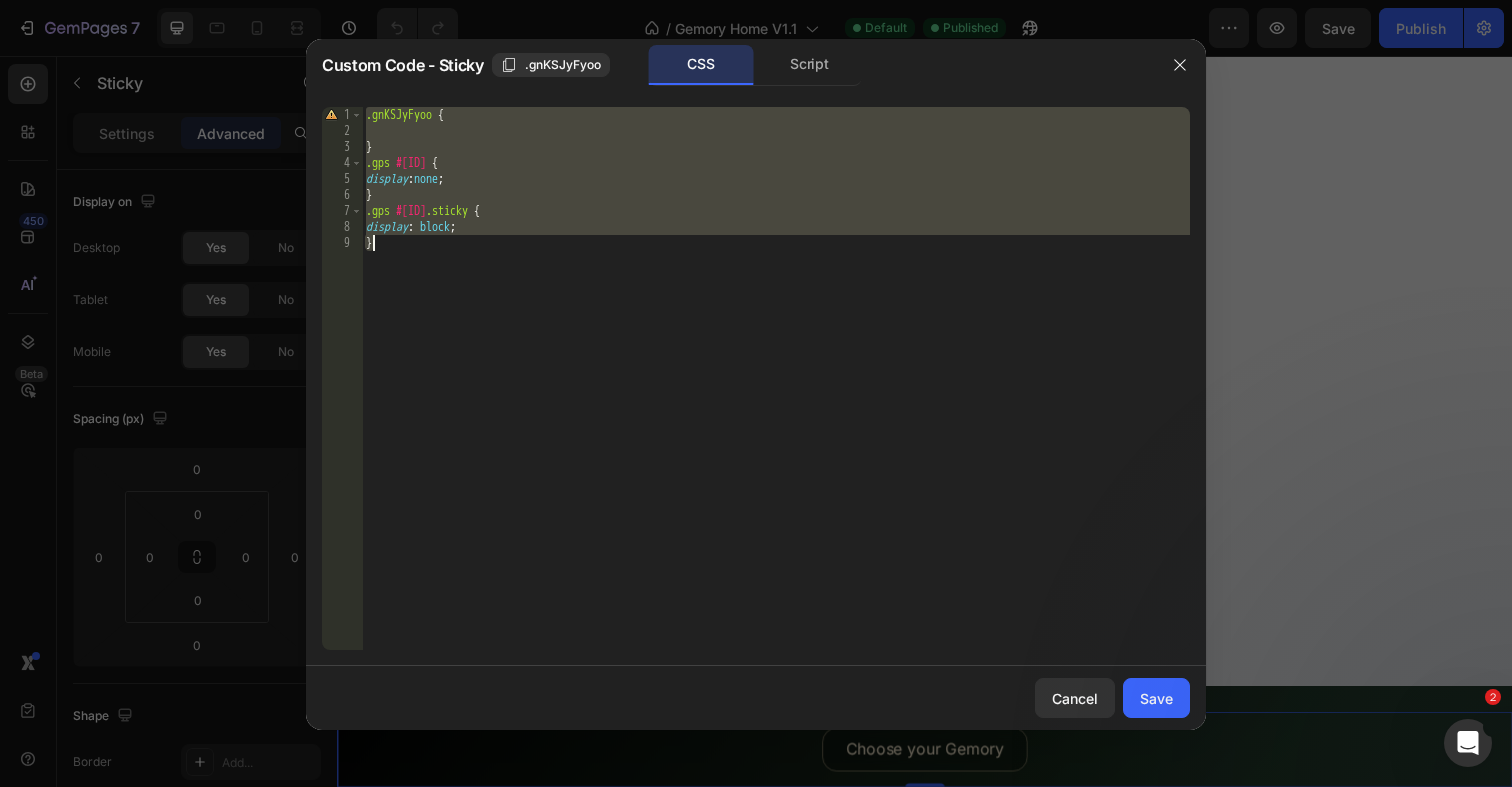 click on ".gnKSJyFyoo { } .gps #gnKSJyFyoo { display : none ; } .gps #gnKSJyFyoo .sticky { display : block ; } הההההההההההההההההההההההההההההההההההההההההההההההההההההההההההההההההההההההההההההההההההההההההההההההההההההההההההההההההההההההההההההההההההההההההההההההההההההההההההההההההההההההההההההההההההההההההההההההההההההההההההההההההההההההההההההההההההההההההההההההההההההההההההההההה XXXXXXXXXXXXXXXXXXXXXXXXXXXXXXXXXXXXXXXXXXXXXXXXXXXXXXXXXXXXXXXXXXXXXXXXXXXXXXXXXXXXXXXXXXXXXXXXXXXXXXXXXXXXXXXXXXXXXXXXXXXXXXXXXXXXXXXXXXXXXXXXXXXXXXXXXXXXXXXXXXXXXXXXXXXXXXXXXXXXXXXXXXXXXXXXXXXXXXXXXXXXXXXXXXXXXXXXXXXXXXXXXXXXXXXXXXXXXXXXXXXXXXXXXXXXXXXX Cancel Save" at bounding box center [776, 394] 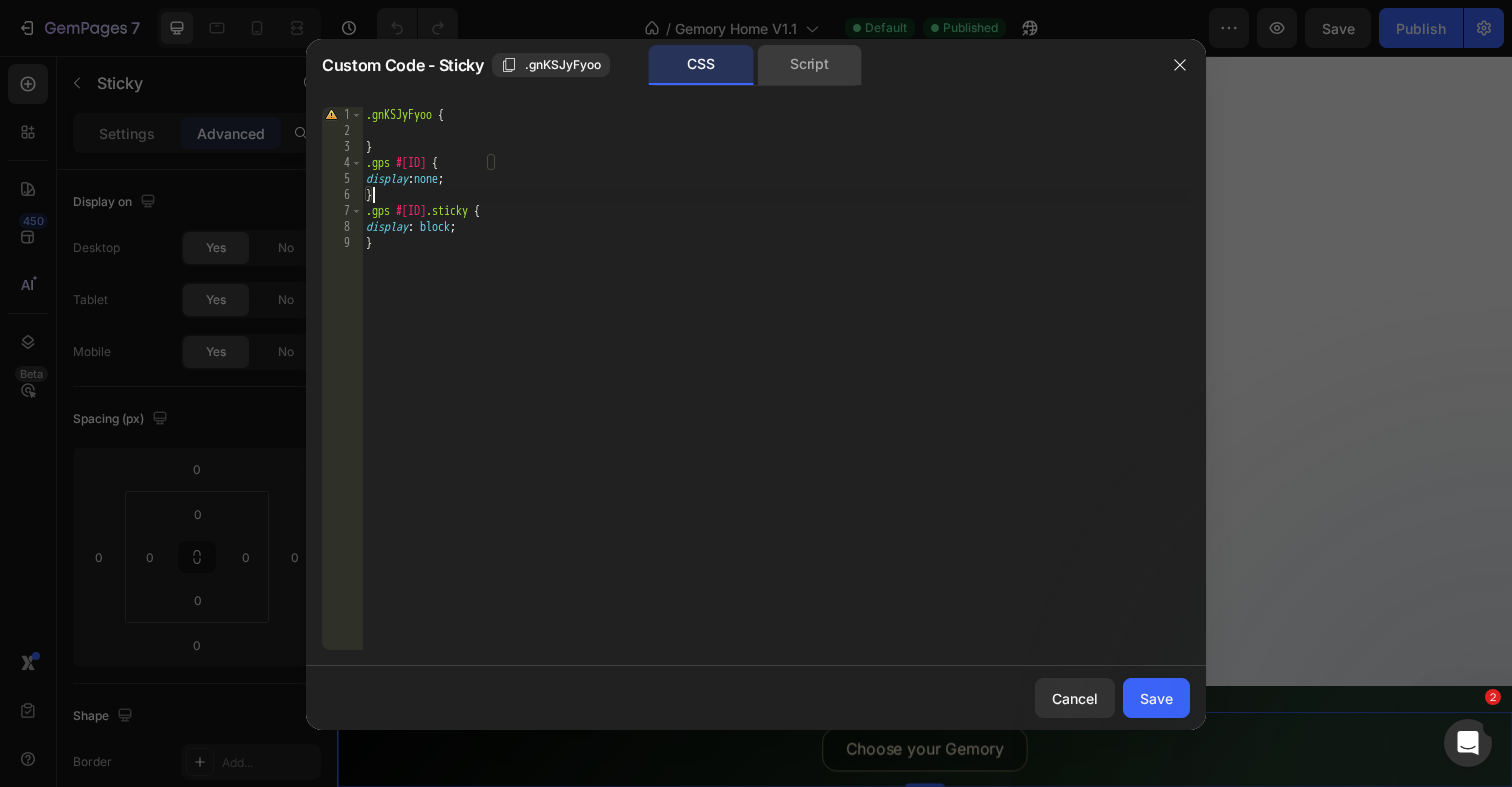 click on "Script" 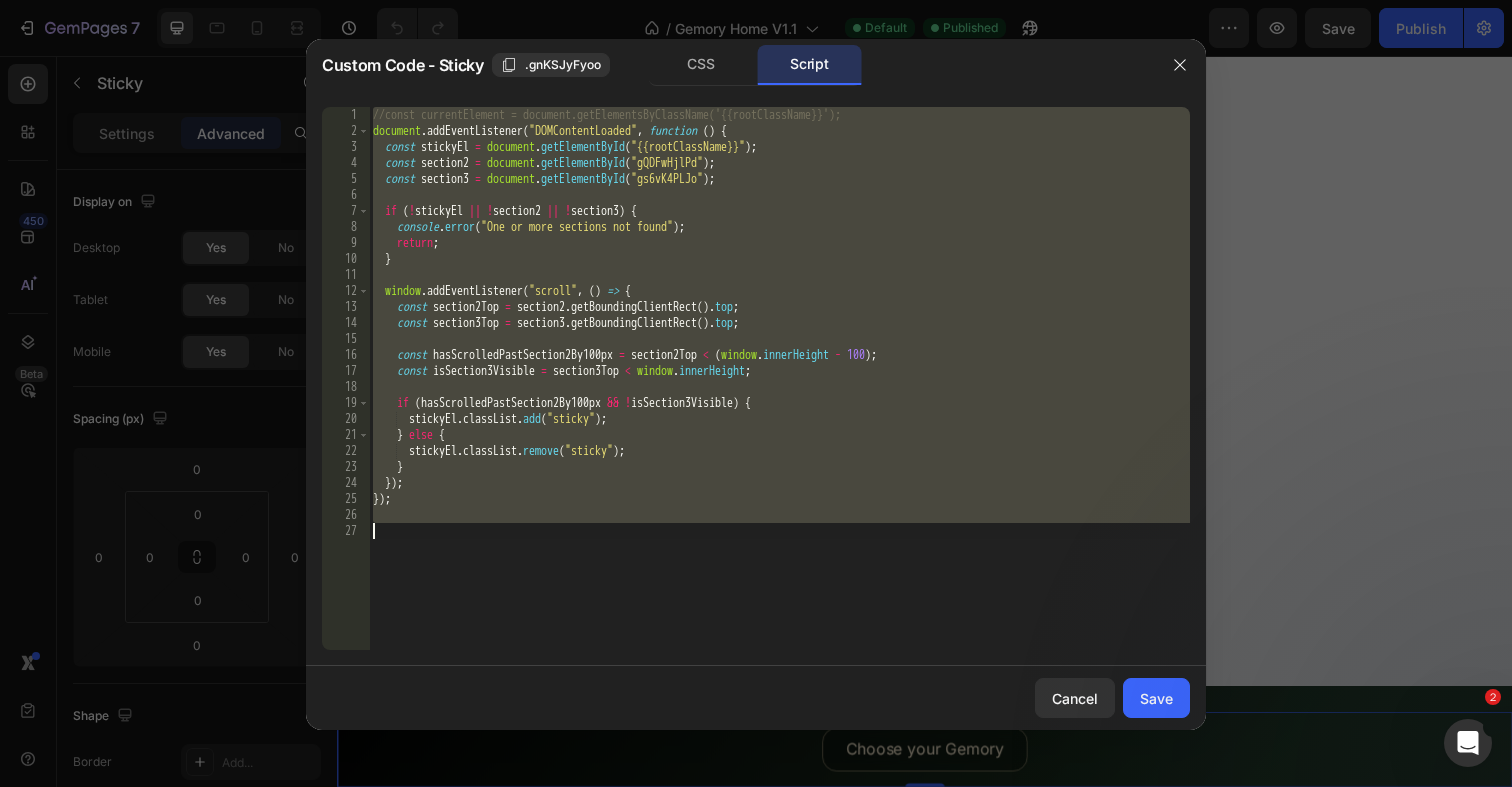 click on "//const currentElement = document.getElementsByClassName('{{rootClassName}}'); document . addEventListener ( "DOMContentLoaded" , function ( ) { const stickyEl = document . getElementById ( "{{rootClassName}}" ) ; const section2 = document . getElementById ( "gQDFwHjlPd" ) ; const section3 = document . getElementById ( "gs6vK4PLJo" ) ; if ( ! stickyEl || ! section2 || ! section3 ) { console . error ( "One or more sections not found" ) ; return ; } window . addEventListener ( "scroll" , ( ) => { const section2Top = section2 . getBoundingClientRect ( ) . top ; const section3Top = section3 . getBoundingClientRect ( ) . top ; const hasScrolledPastSection2By100px = section2Top < ( window . innerHeight - 100 ) ; const isSection3Visible = section3Top < window . innerHeight ; if ( hasScrolledPastSection2By100px && ! isSection3Visible ) { stickyEl . classList . add ( ) ; }" at bounding box center (779, 394) 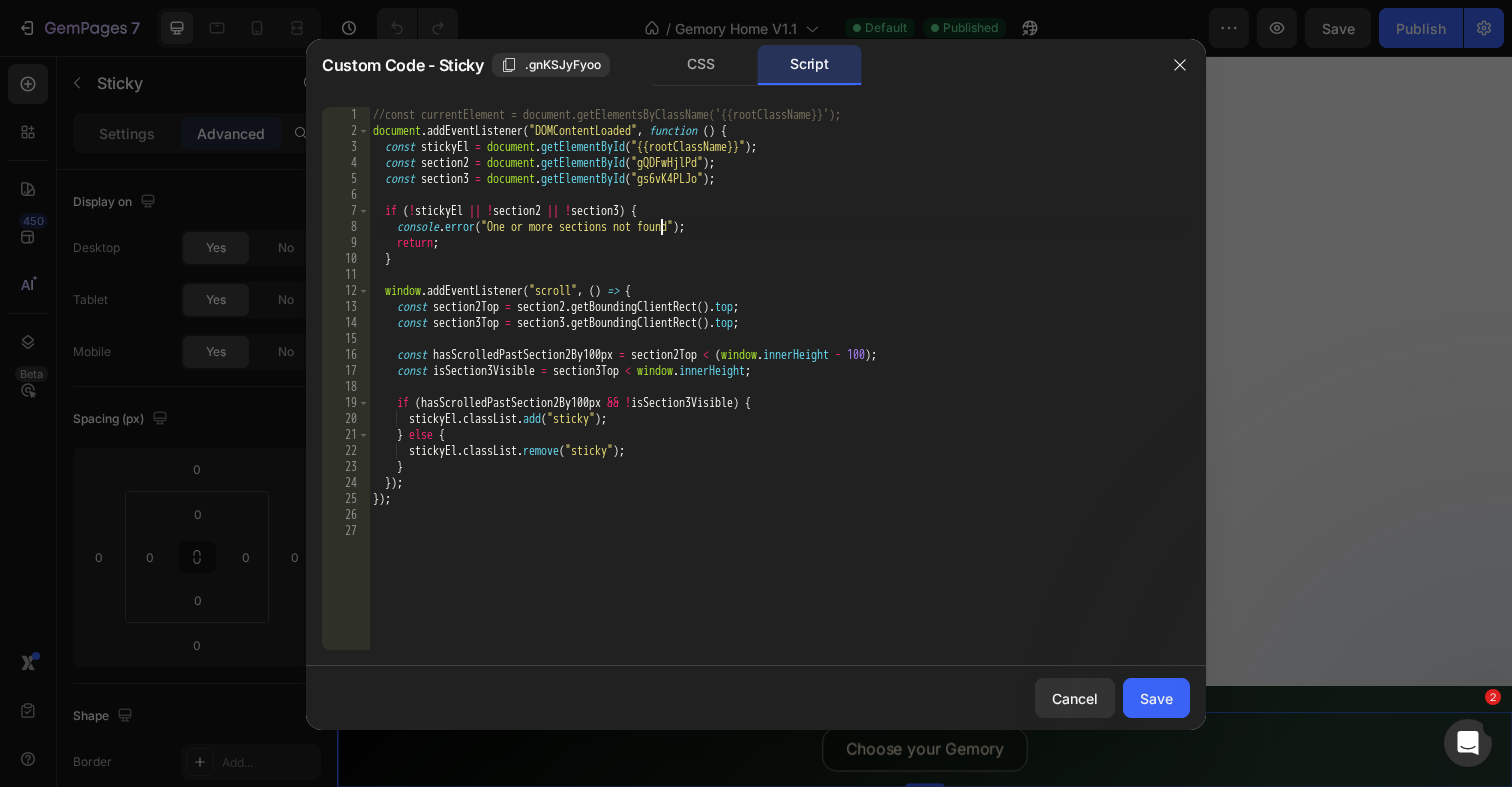 click on "//const currentElement = document.getElementsByClassName('{{rootClassName}}'); document . addEventListener ( "DOMContentLoaded" , function ( ) { const stickyEl = document . getElementById ( "{{rootClassName}}" ) ; const section2 = document . getElementById ( "gQDFwHjlPd" ) ; const section3 = document . getElementById ( "gs6vK4PLJo" ) ; if ( ! stickyEl || ! section2 || ! section3 ) { console . error ( "One or more sections not found" ) ; return ; } window . addEventListener ( "scroll" , ( ) => { const section2Top = section2 . getBoundingClientRect ( ) . top ; const section3Top = section3 . getBoundingClientRect ( ) . top ; const hasScrolledPastSection2By100px = section2Top < ( window . innerHeight - 100 ) ; const isSection3Visible = section3Top < window . innerHeight ; if ( hasScrolledPastSection2By100px && ! isSection3Visible ) { stickyEl . classList . add ( ) ; }" at bounding box center [779, 394] 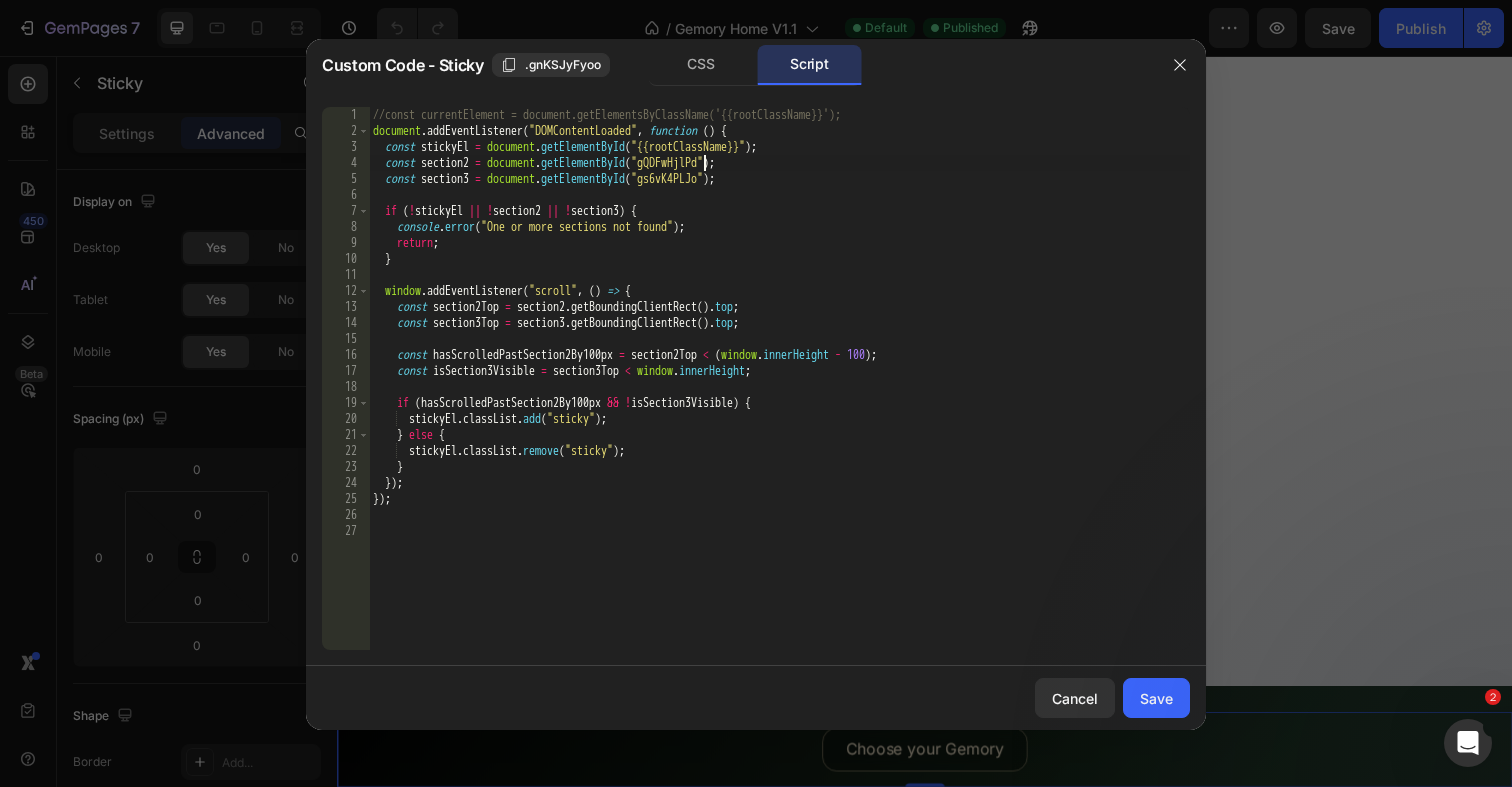 click on "//const currentElement = document.getElementsByClassName('{{rootClassName}}'); document . addEventListener ( "DOMContentLoaded" , function ( ) { const stickyEl = document . getElementById ( "{{rootClassName}}" ) ; const section2 = document . getElementById ( "gQDFwHjlPd" ) ; const section3 = document . getElementById ( "gs6vK4PLJo" ) ; if ( ! stickyEl || ! section2 || ! section3 ) { console . error ( "One or more sections not found" ) ; return ; } window . addEventListener ( "scroll" , ( ) => { const section2Top = section2 . getBoundingClientRect ( ) . top ; const section3Top = section3 . getBoundingClientRect ( ) . top ; const hasScrolledPastSection2By100px = section2Top < ( window . innerHeight - 100 ) ; const isSection3Visible = section3Top < window . innerHeight ; if ( hasScrolledPastSection2By100px && ! isSection3Visible ) { stickyEl . classList . add ( ) ; }" at bounding box center (779, 394) 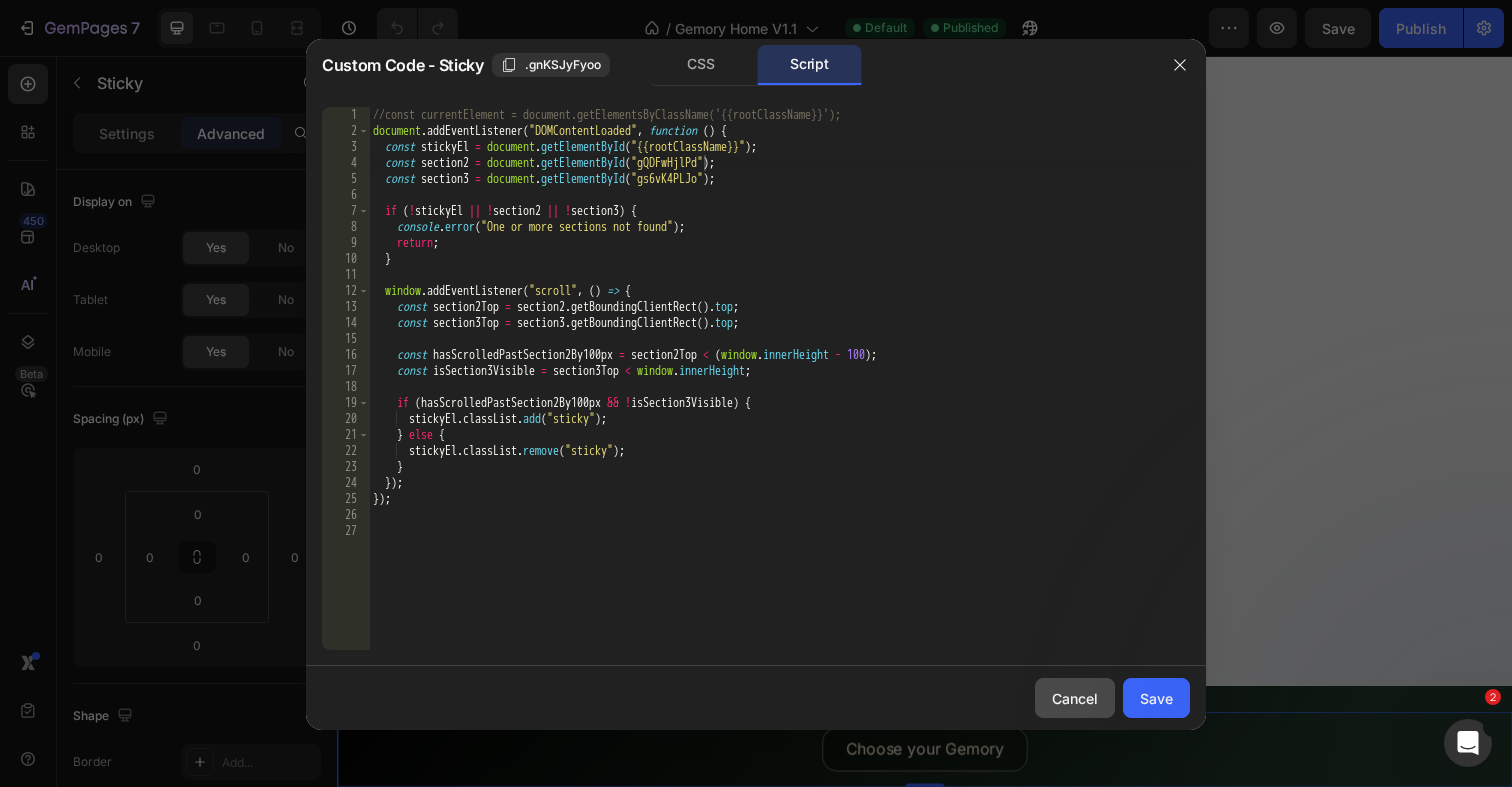 click on "Cancel" at bounding box center (1075, 698) 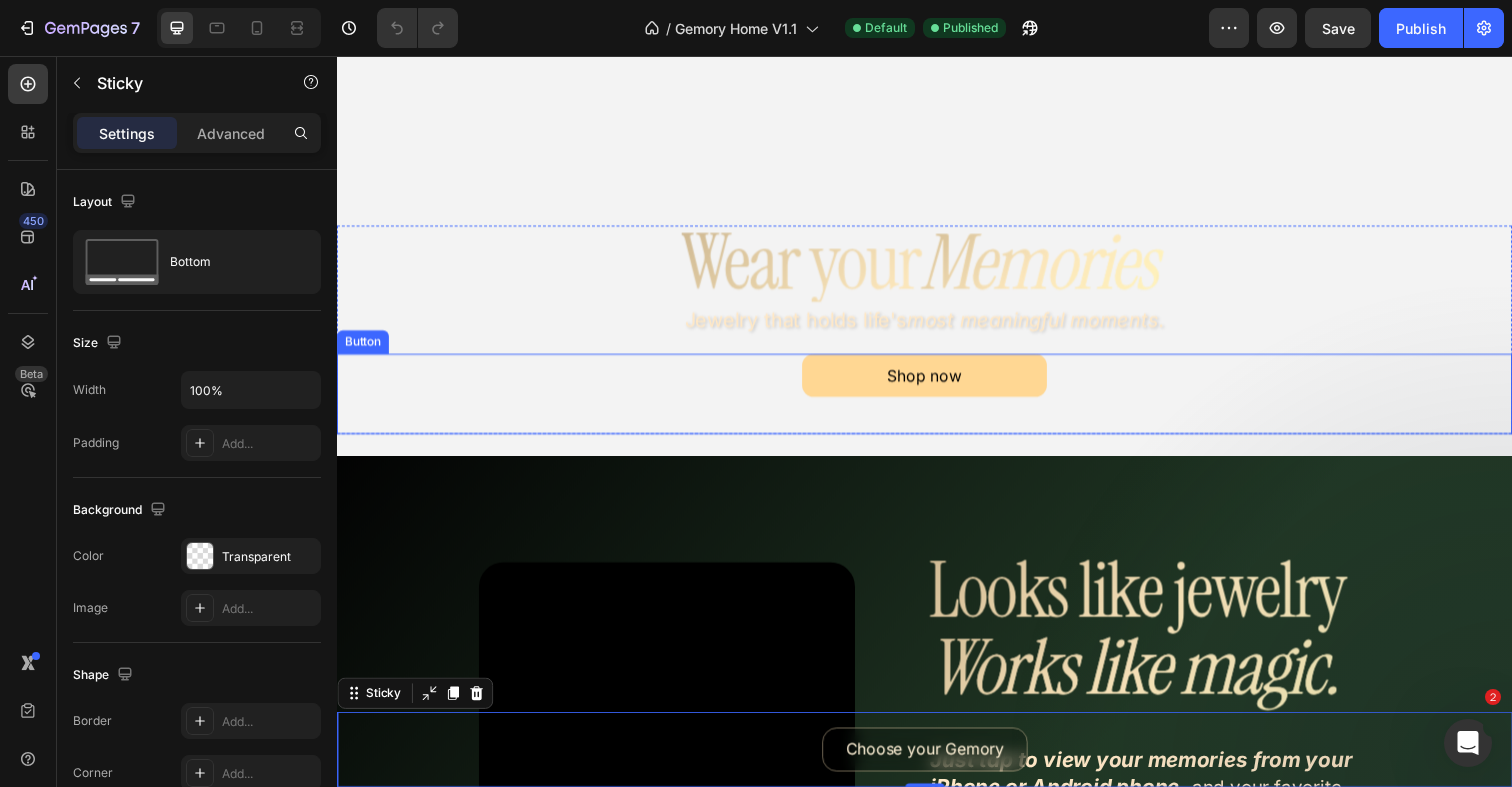 scroll, scrollTop: 262, scrollLeft: 0, axis: vertical 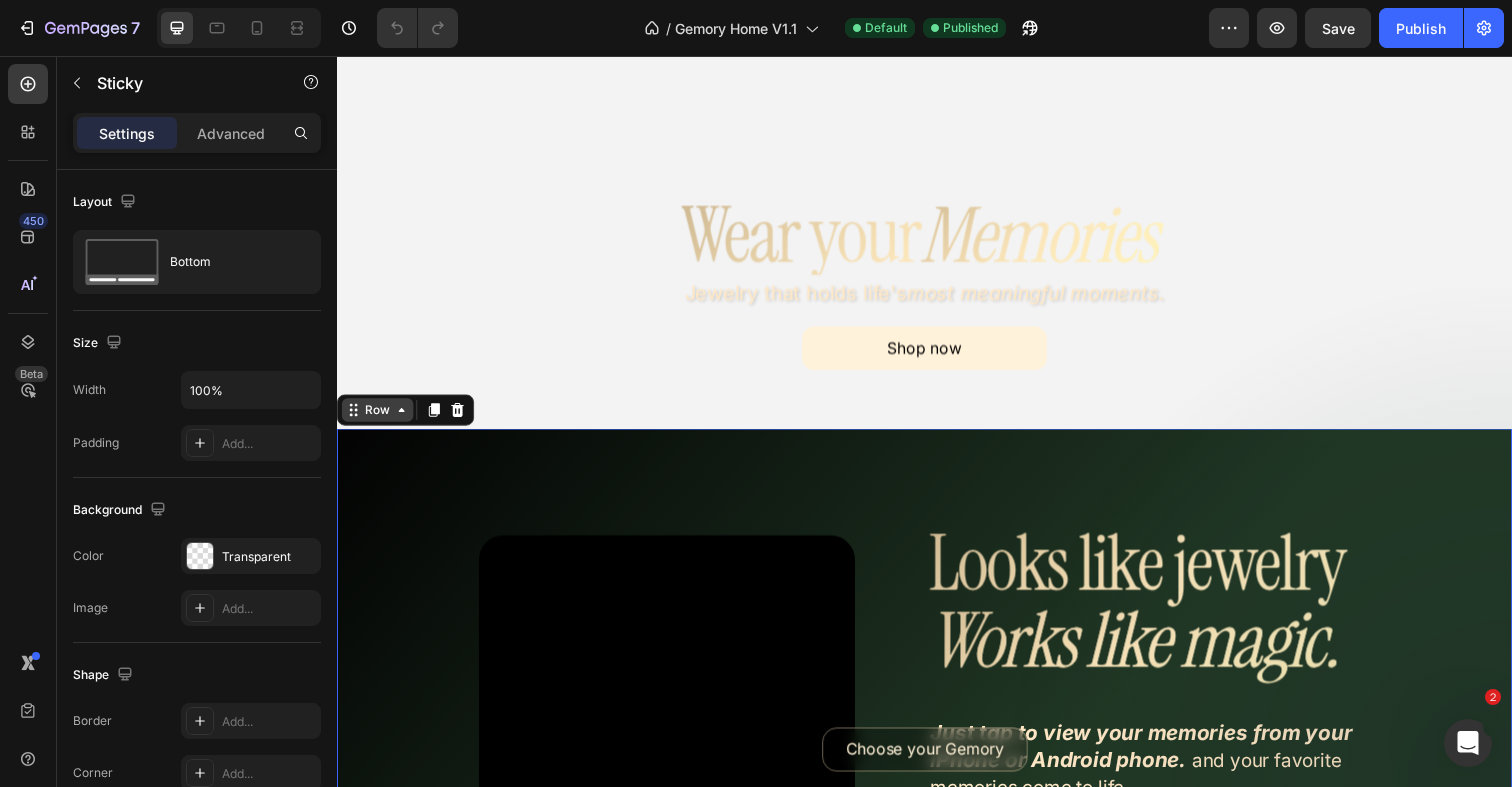 click on "Row" at bounding box center [378, 418] 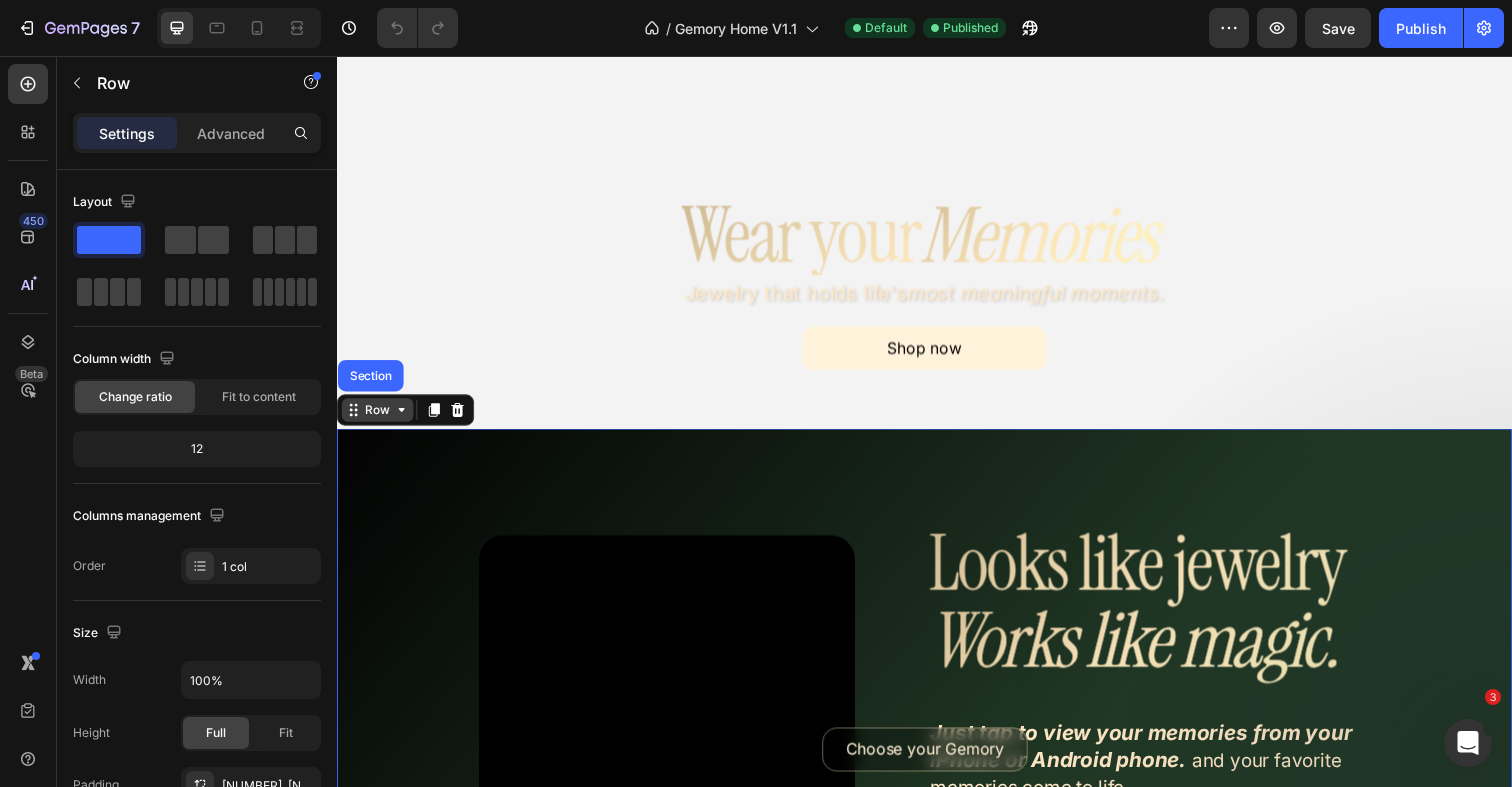 click on "Row" at bounding box center [378, 418] 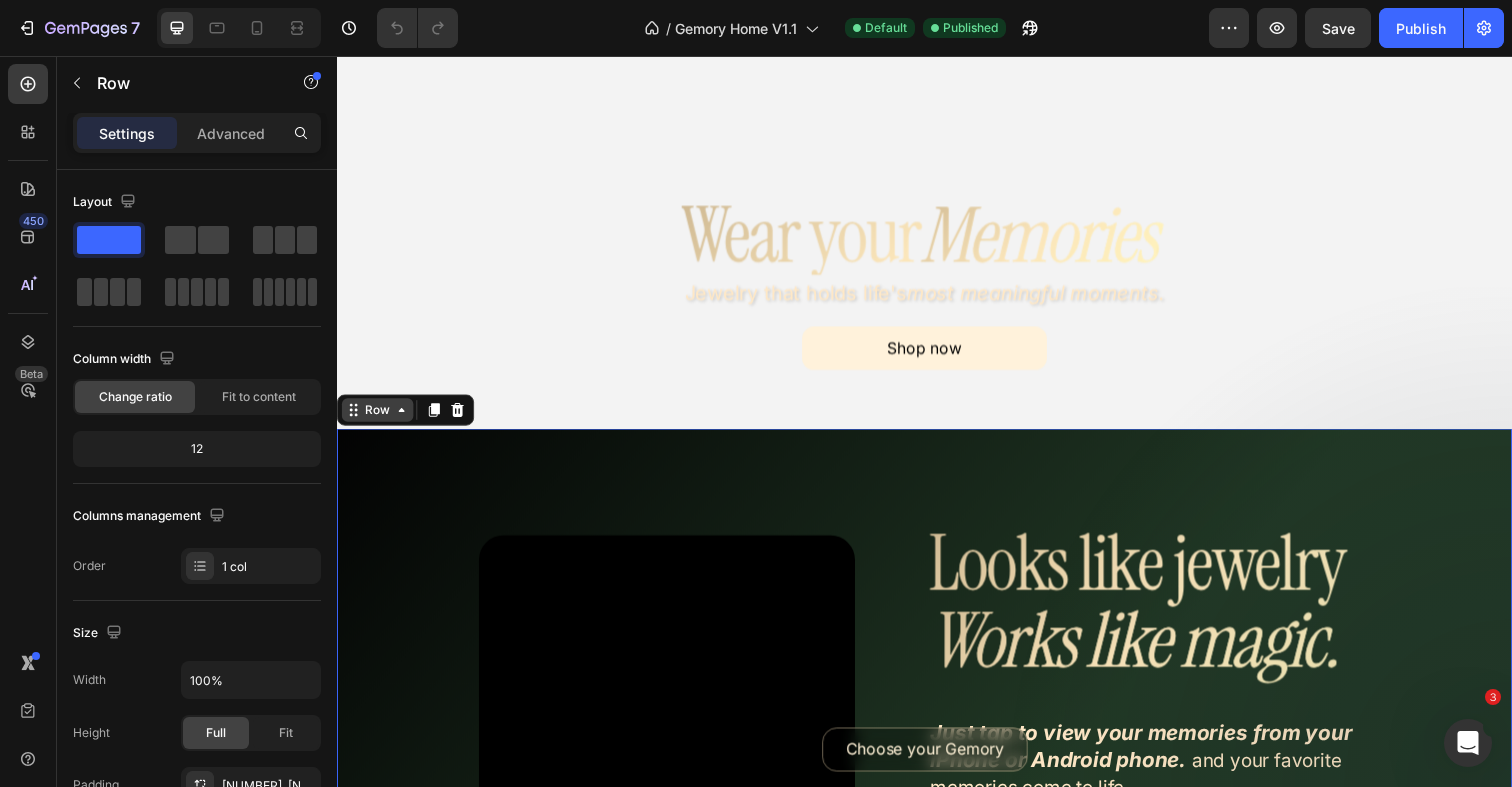click on "Row" at bounding box center [378, 418] 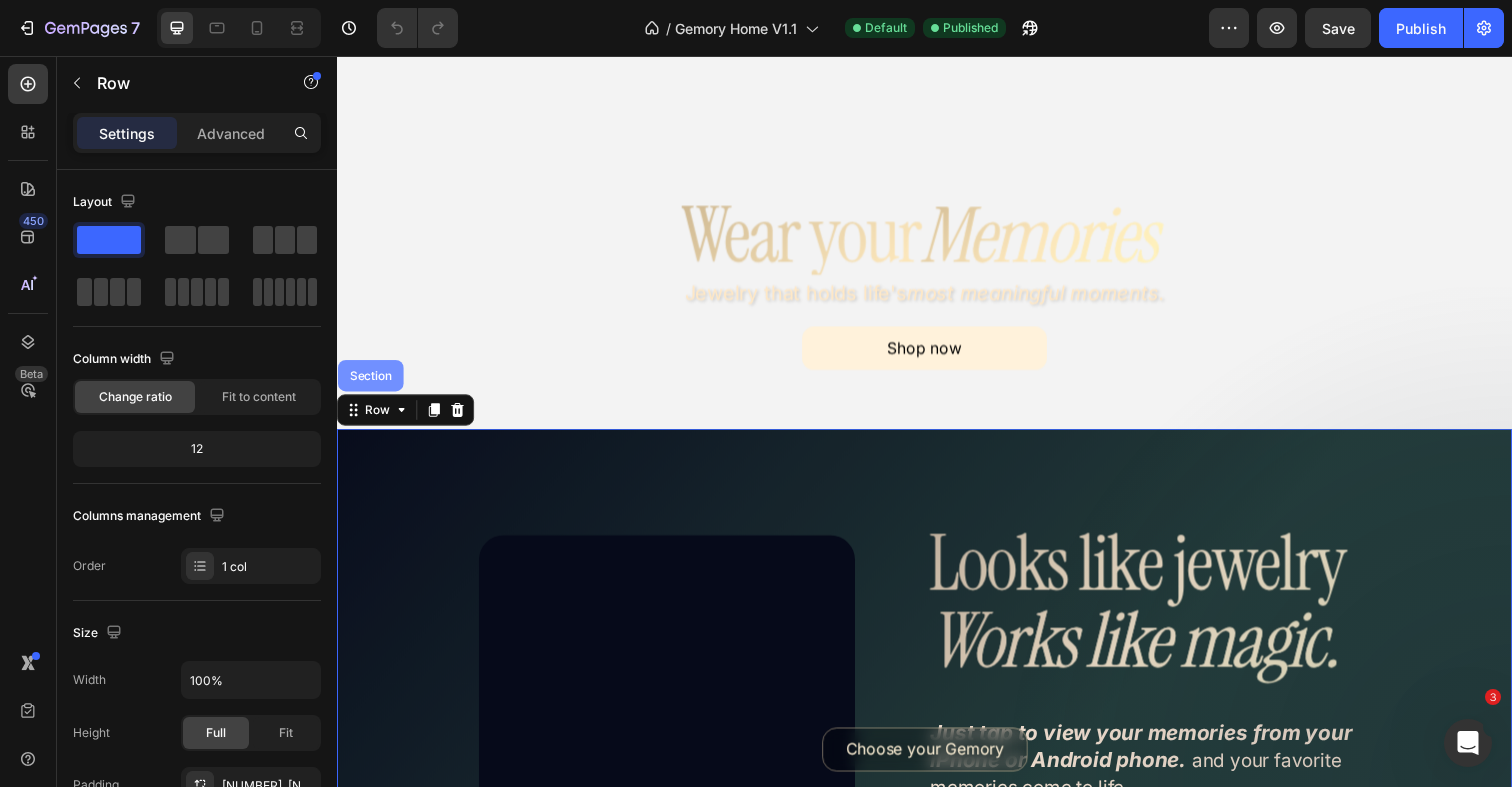 click on "Section" at bounding box center [371, 383] 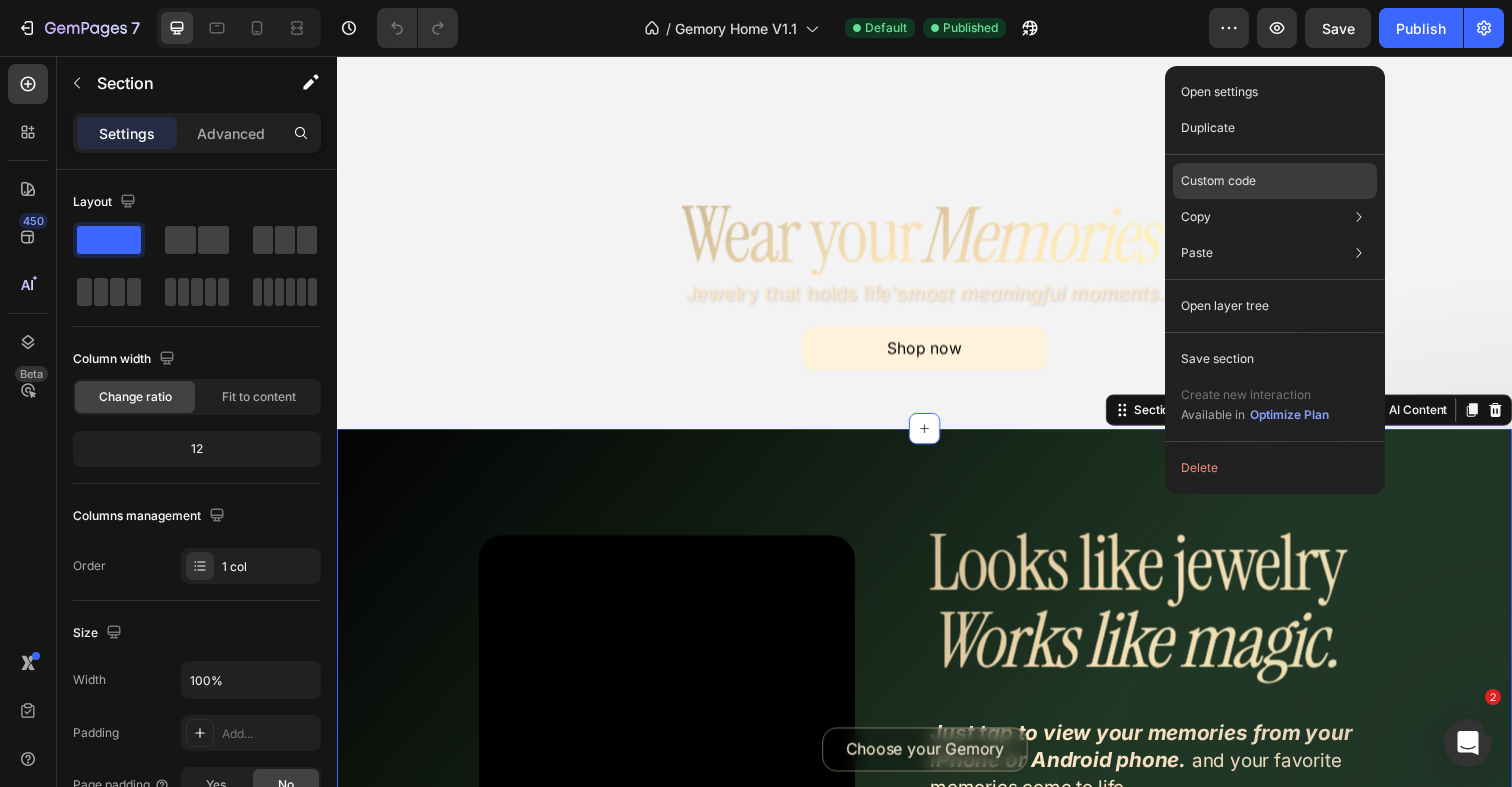 click on "Custom code" at bounding box center (1218, 181) 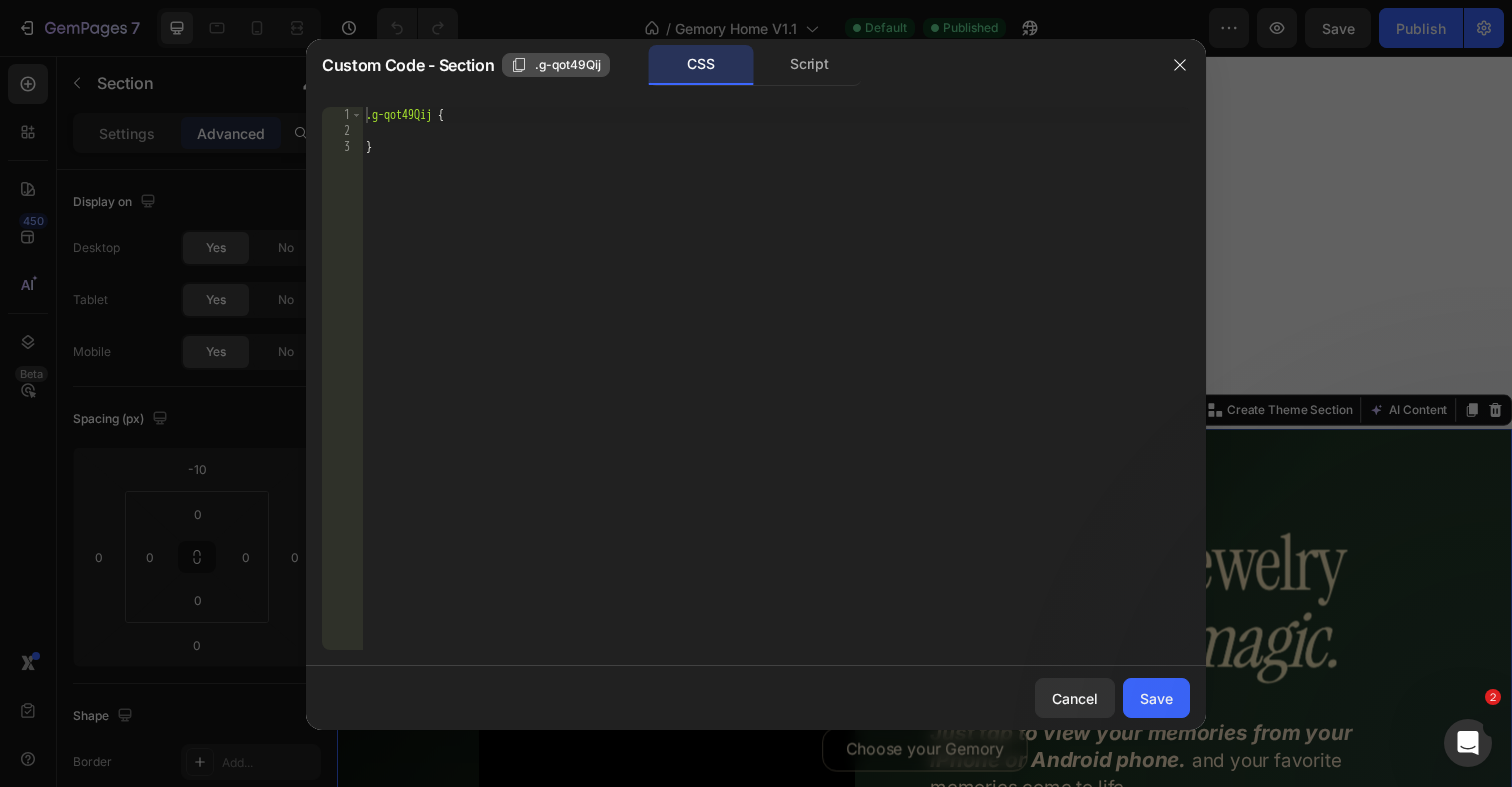 click on ".g-qot49Qij" 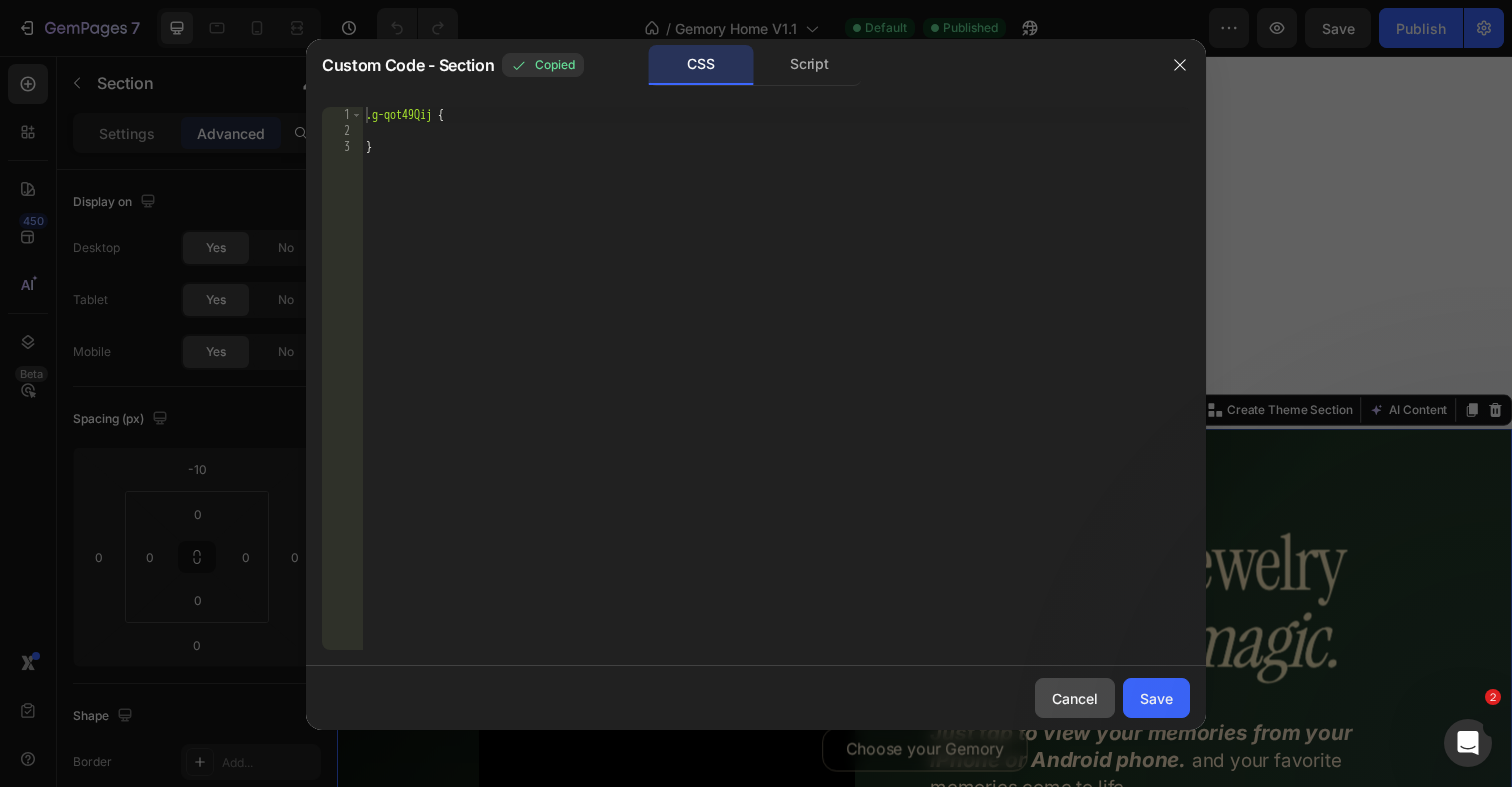 click on "Cancel" at bounding box center (1075, 698) 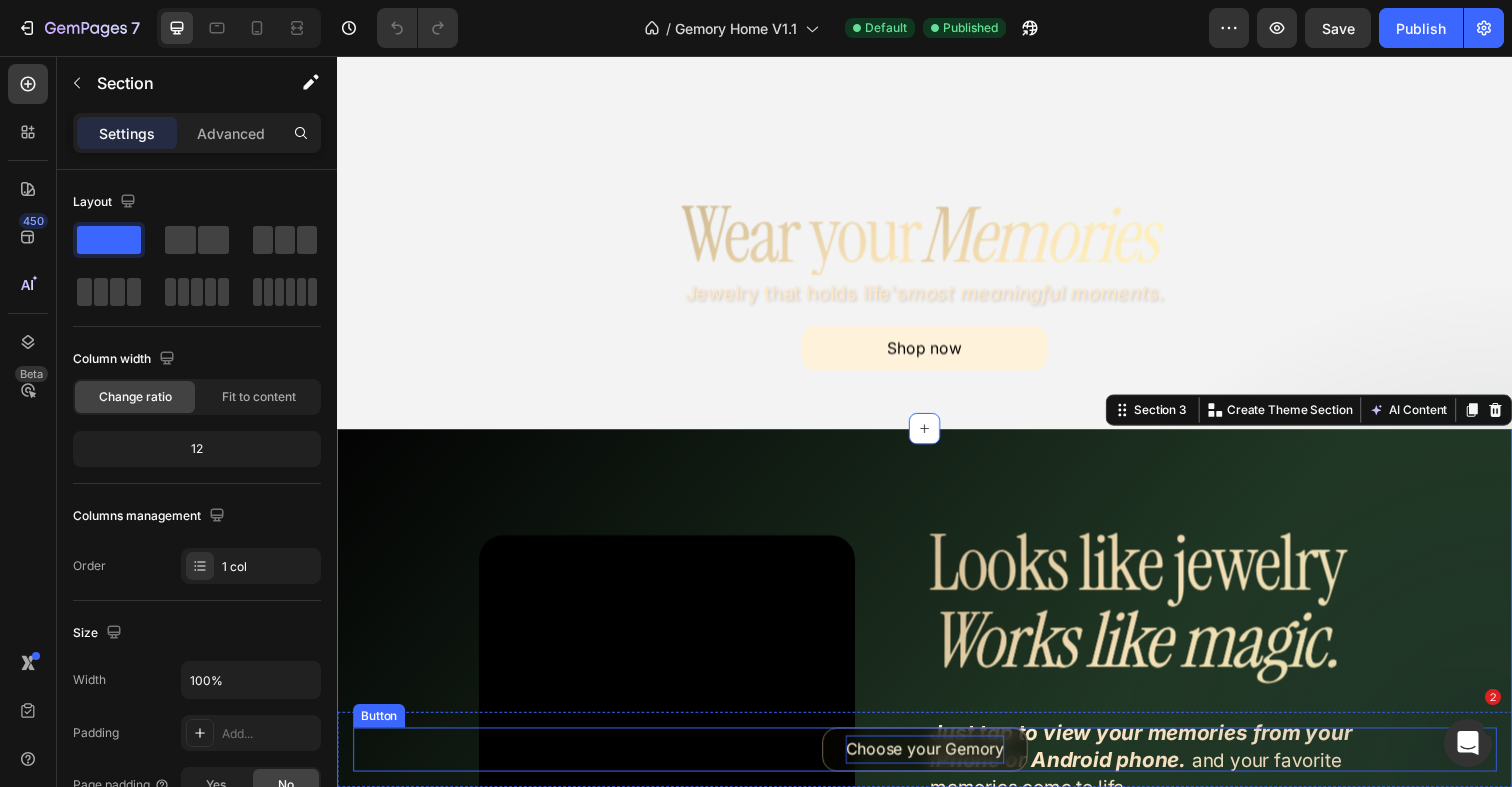 click on "Choose your Gemory" at bounding box center [937, 764] 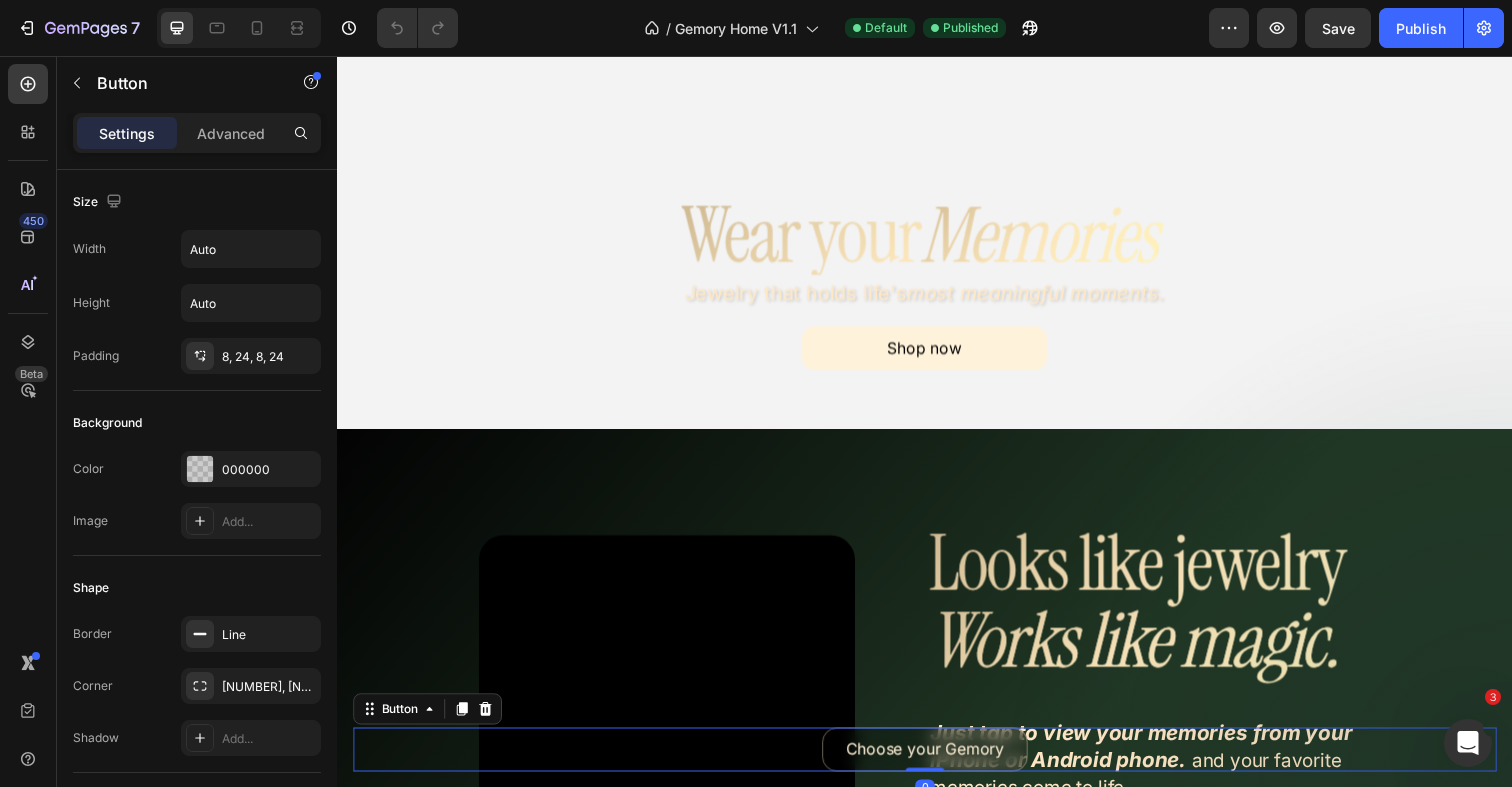 click on "Button" at bounding box center [429, 723] 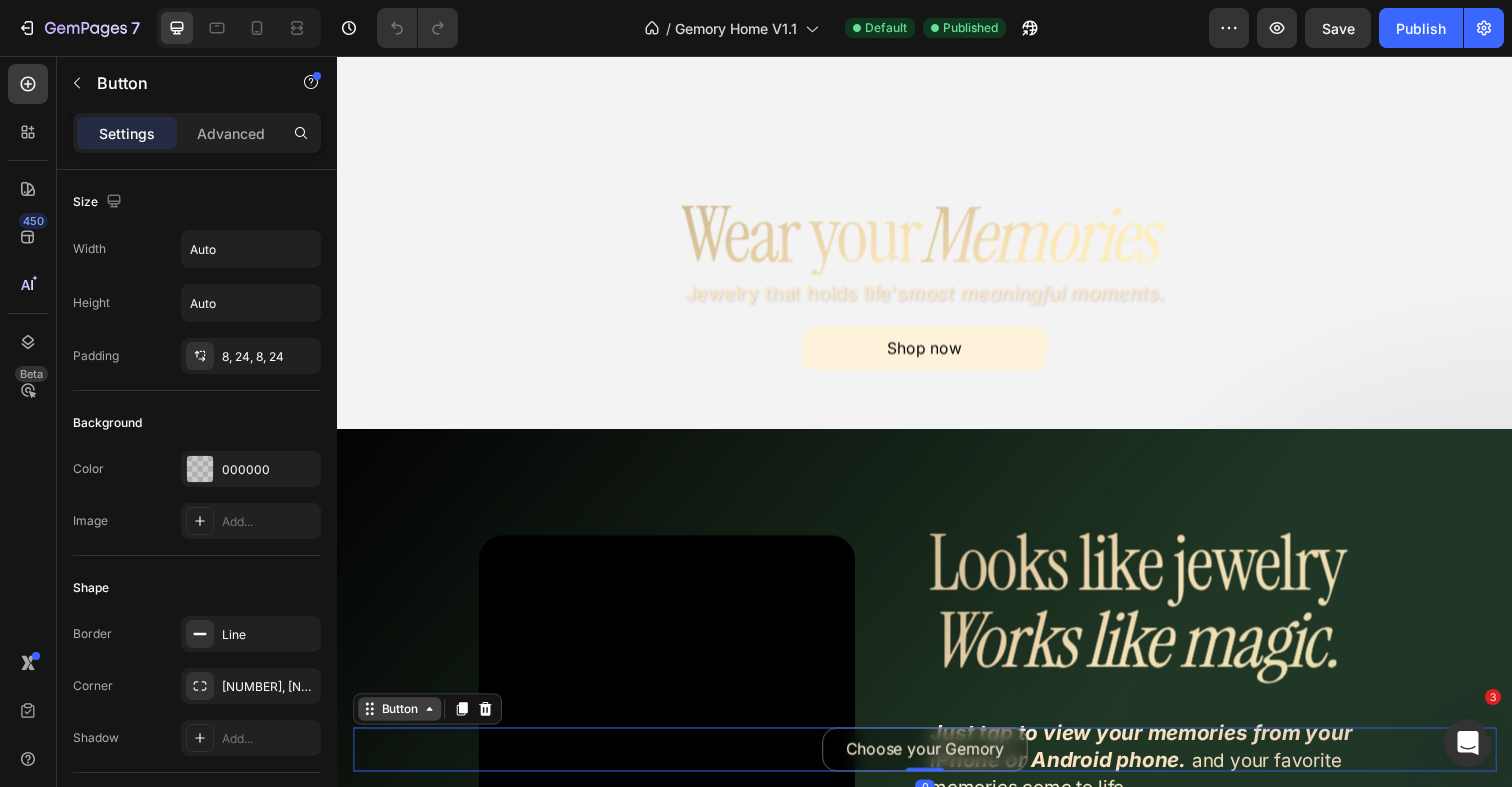 click on "Button" at bounding box center [400, 723] 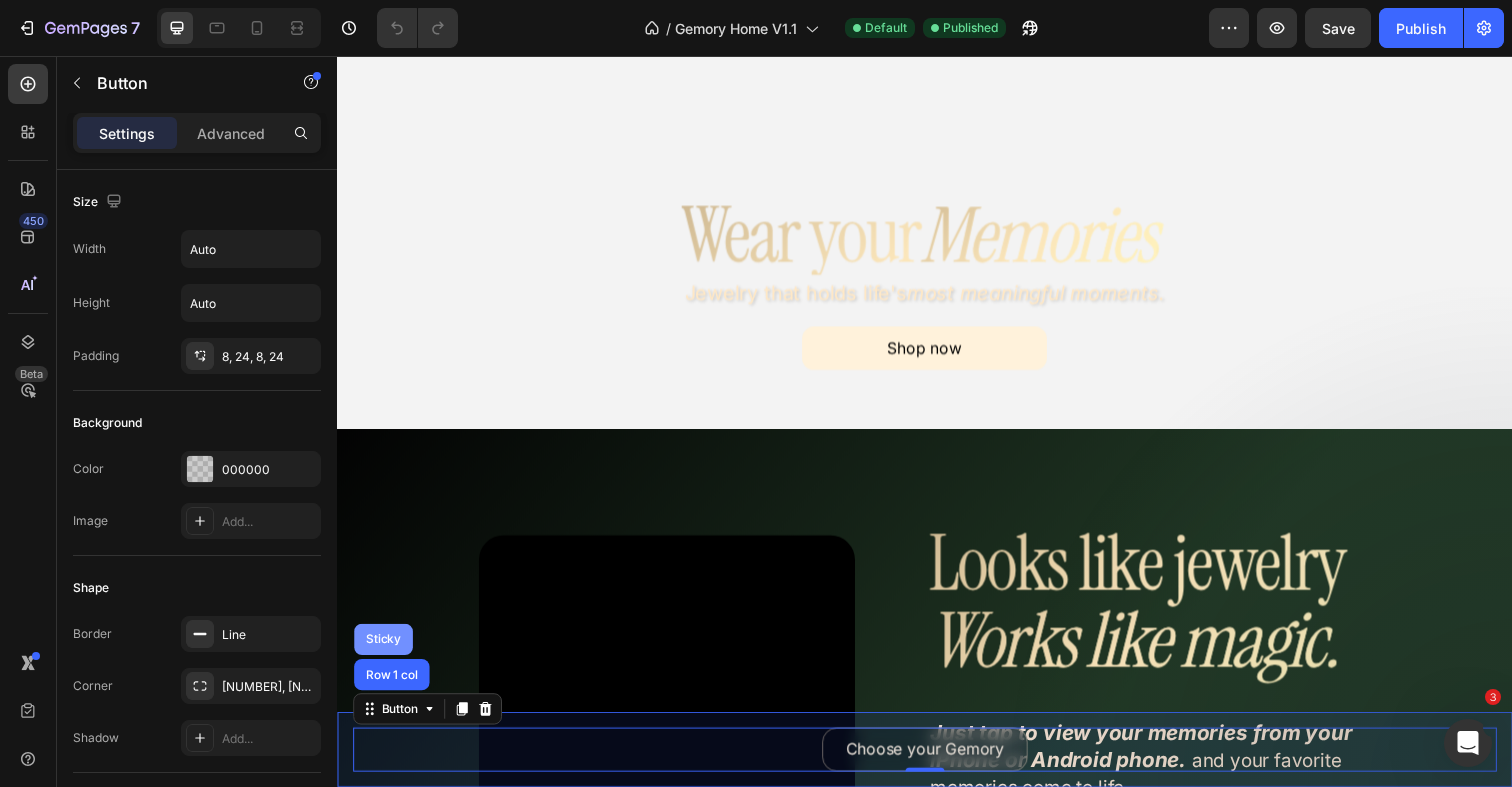 click on "Sticky" at bounding box center [384, 652] 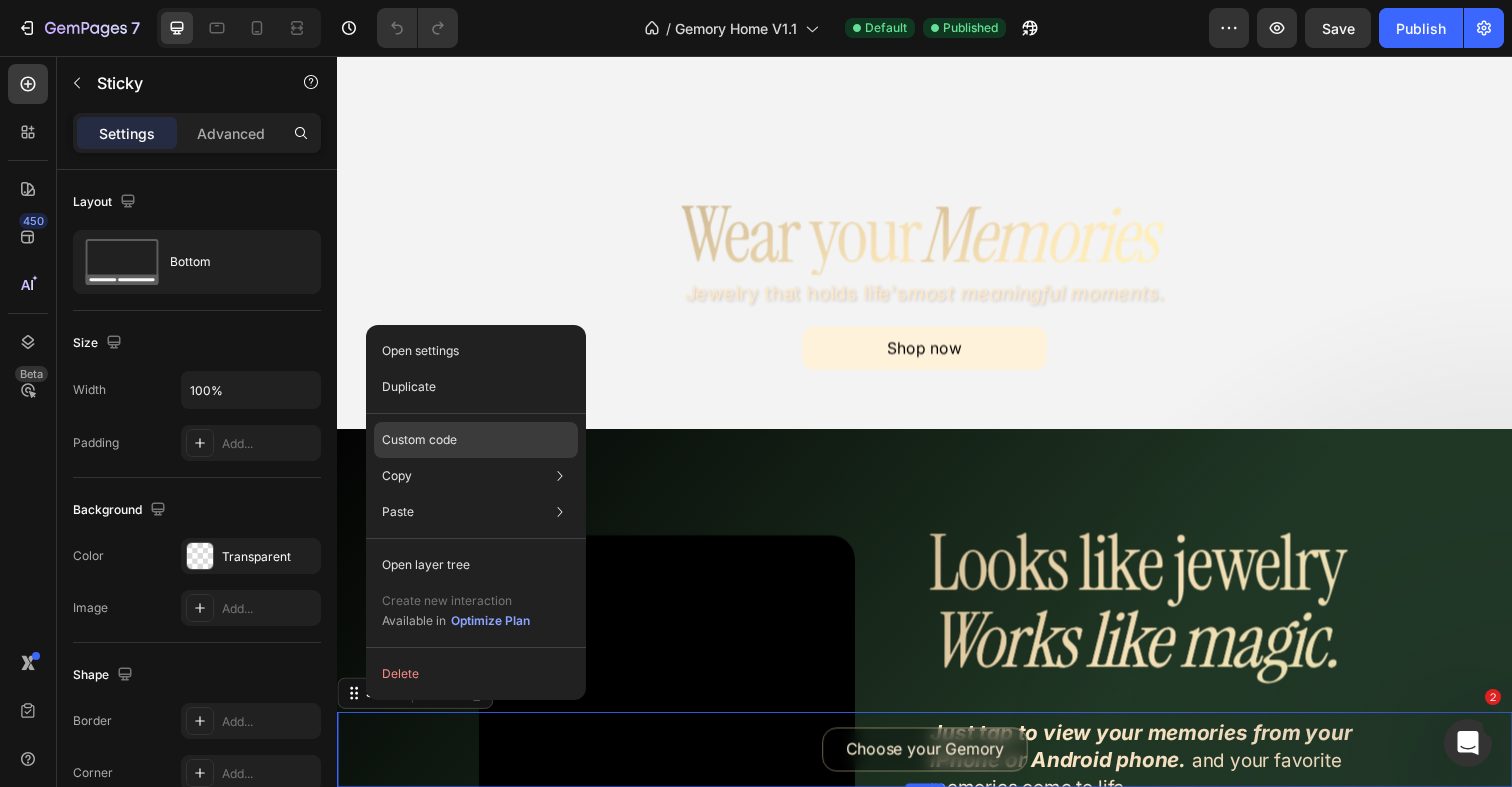 click on "Custom code" at bounding box center (419, 440) 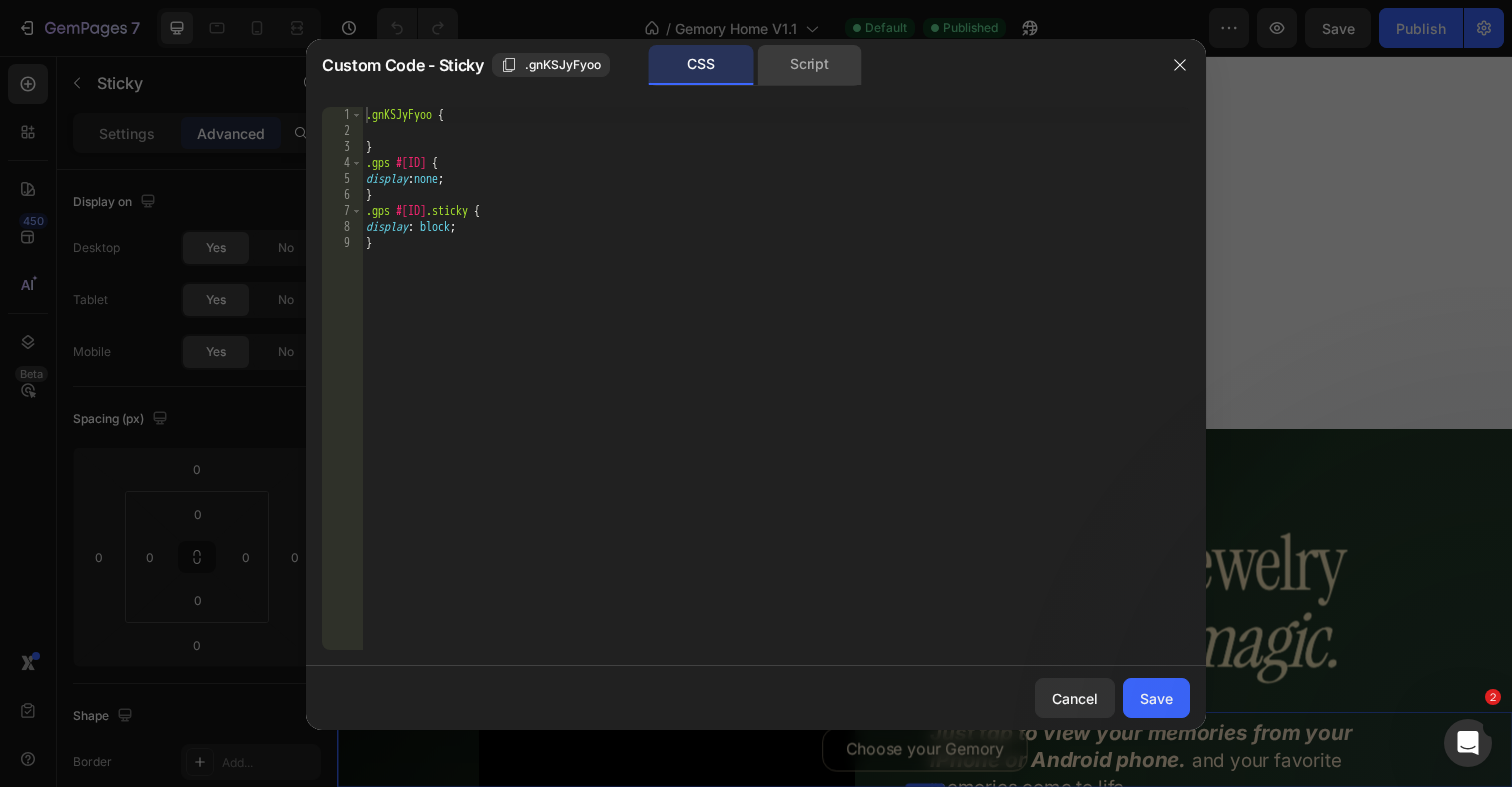 click on "Script" 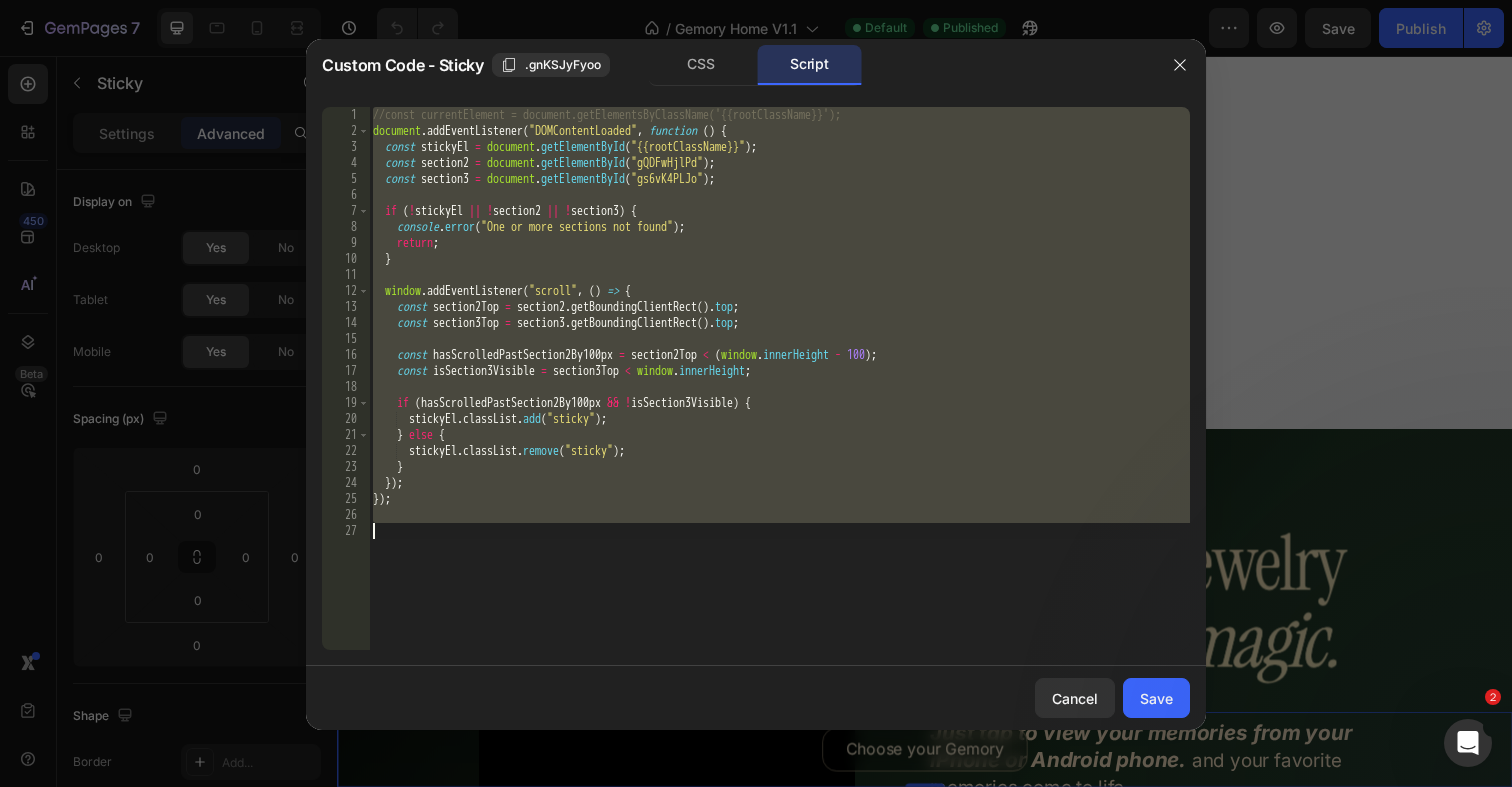 click on "//const currentElement = document.getElementsByClassName('{{rootClassName}}'); document . addEventListener ( "DOMContentLoaded" , function ( ) { const stickyEl = document . getElementById ( "{{rootClassName}}" ) ; const section2 = document . getElementById ( "gQDFwHjlPd" ) ; const section3 = document . getElementById ( "gs6vK4PLJo" ) ; if ( ! stickyEl || ! section2 || ! section3 ) { console . error ( "One or more sections not found" ) ; return ; } window . addEventListener ( "scroll" , ( ) => { const section2Top = section2 . getBoundingClientRect ( ) . top ; const section3Top = section3 . getBoundingClientRect ( ) . top ; const hasScrolledPastSection2By100px = section2Top < ( window . innerHeight - 100 ) ; const isSection3Visible = section3Top < window . innerHeight ; if ( hasScrolledPastSection2By100px && ! isSection3Visible ) { stickyEl . classList . add ( ) ; }" at bounding box center [779, 394] 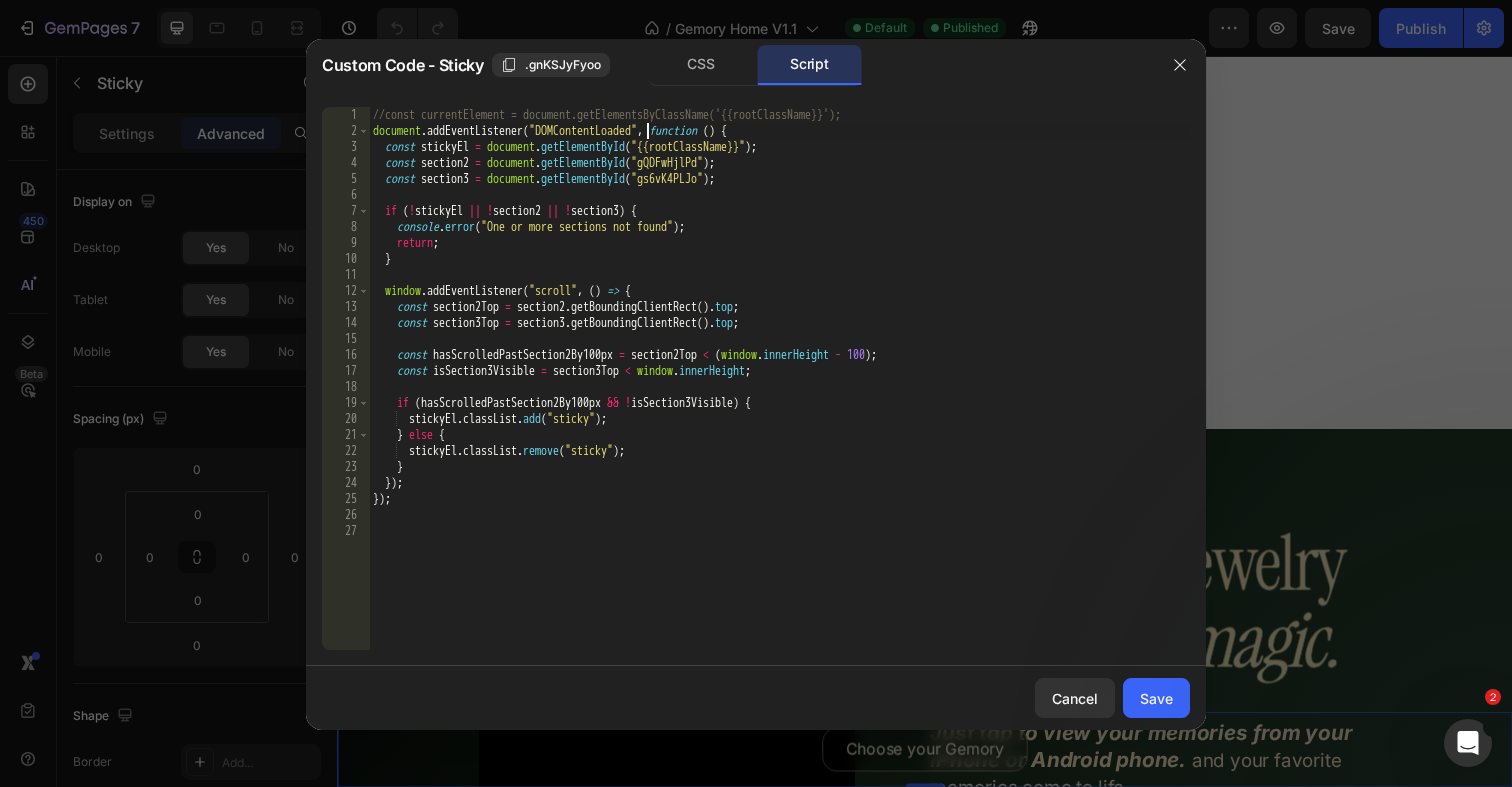 click on "//const currentElement = document.getElementsByClassName('{{rootClassName}}'); document . addEventListener ( "DOMContentLoaded" , function ( ) { const stickyEl = document . getElementById ( "{{rootClassName}}" ) ; const section2 = document . getElementById ( "gQDFwHjlPd" ) ; const section3 = document . getElementById ( "gs6vK4PLJo" ) ; if ( ! stickyEl || ! section2 || ! section3 ) { console . error ( "One or more sections not found" ) ; return ; } window . addEventListener ( "scroll" , ( ) => { const section2Top = section2 . getBoundingClientRect ( ) . top ; const section3Top = section3 . getBoundingClientRect ( ) . top ; const hasScrolledPastSection2By100px = section2Top < ( window . innerHeight - 100 ) ; const isSection3Visible = section3Top < window . innerHeight ; if ( hasScrolledPastSection2By100px && ! isSection3Visible ) { stickyEl . classList . add ( ) ; }" at bounding box center [779, 394] 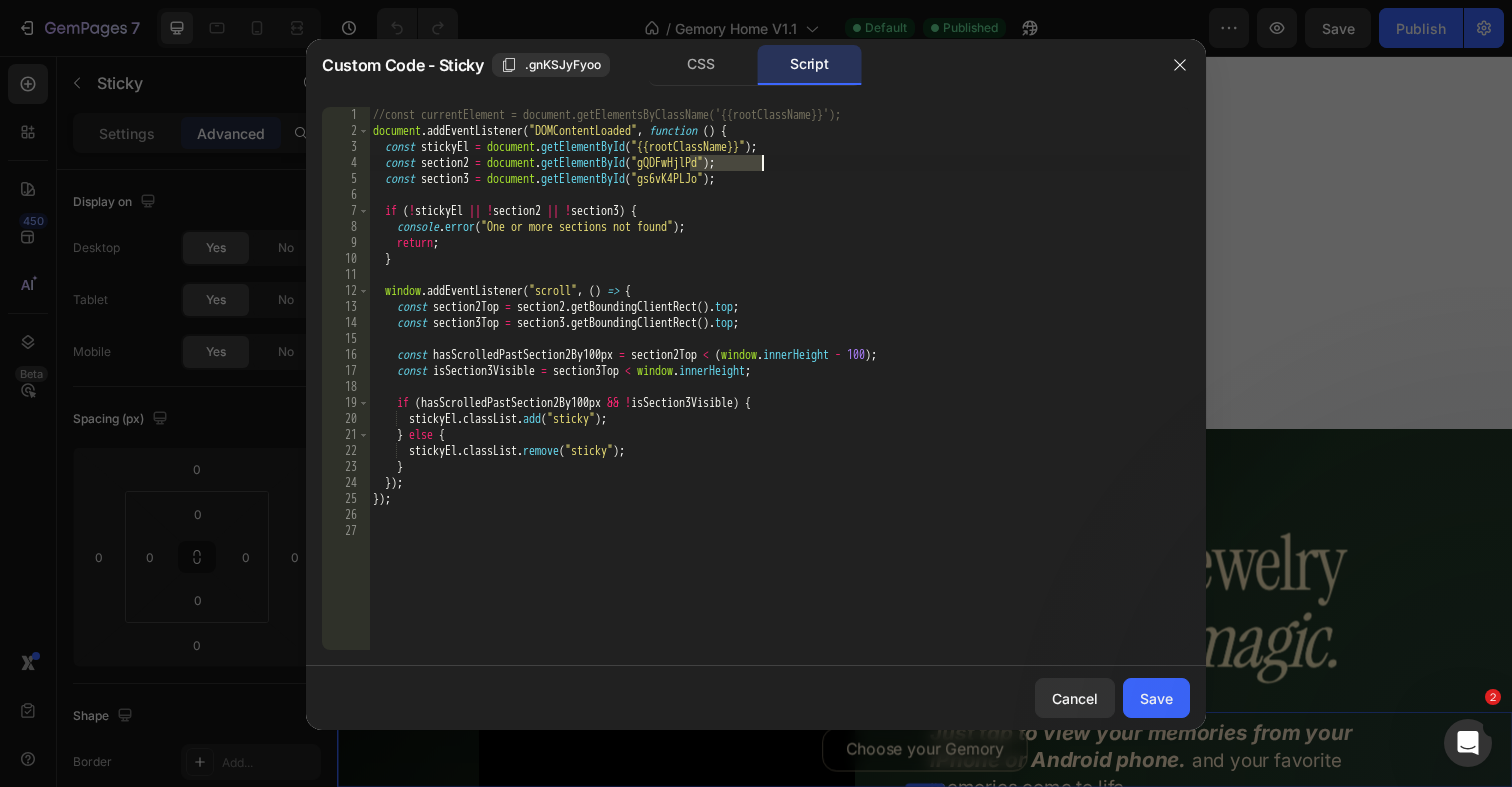 click on "//const currentElement = document.getElementsByClassName('{{rootClassName}}'); document . addEventListener ( "DOMContentLoaded" , function ( ) { const stickyEl = document . getElementById ( "{{rootClassName}}" ) ; const section2 = document . getElementById ( "gQDFwHjlPd" ) ; const section3 = document . getElementById ( "gs6vK4PLJo" ) ; if ( ! stickyEl || ! section2 || ! section3 ) { console . error ( "One or more sections not found" ) ; return ; } window . addEventListener ( "scroll" , ( ) => { const section2Top = section2 . getBoundingClientRect ( ) . top ; const section3Top = section3 . getBoundingClientRect ( ) . top ; const hasScrolledPastSection2By100px = section2Top < ( window . innerHeight - 100 ) ; const isSection3Visible = section3Top < window . innerHeight ; if ( hasScrolledPastSection2By100px && ! isSection3Visible ) { stickyEl . classList . add ( ) ; }" at bounding box center (779, 394) 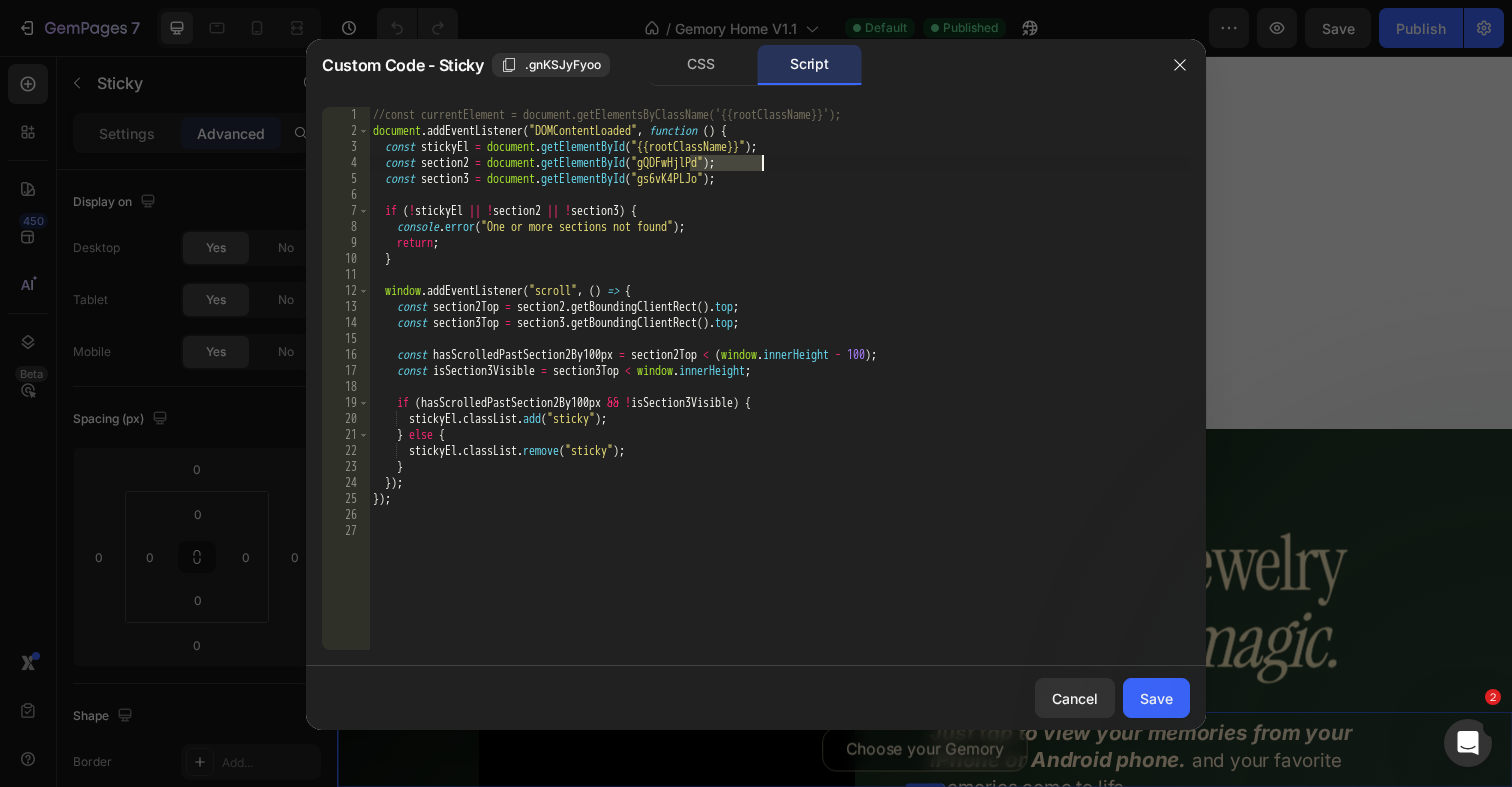 click on "//const currentElement = document.getElementsByClassName('{{rootClassName}}'); document . addEventListener ( "DOMContentLoaded" , function ( ) { const stickyEl = document . getElementById ( "{{rootClassName}}" ) ; const section2 = document . getElementById ( "gQDFwHjlPd" ) ; const section3 = document . getElementById ( "gs6vK4PLJo" ) ; if ( ! stickyEl || ! section2 || ! section3 ) { console . error ( "One or more sections not found" ) ; return ; } window . addEventListener ( "scroll" , ( ) => { const section2Top = section2 . getBoundingClientRect ( ) . top ; const section3Top = section3 . getBoundingClientRect ( ) . top ; const hasScrolledPastSection2By100px = section2Top < ( window . innerHeight - 100 ) ; const isSection3Visible = section3Top < window . innerHeight ; if ( hasScrolledPastSection2By100px && ! isSection3Visible ) { stickyEl . classList . add ( ) ; }" at bounding box center (779, 394) 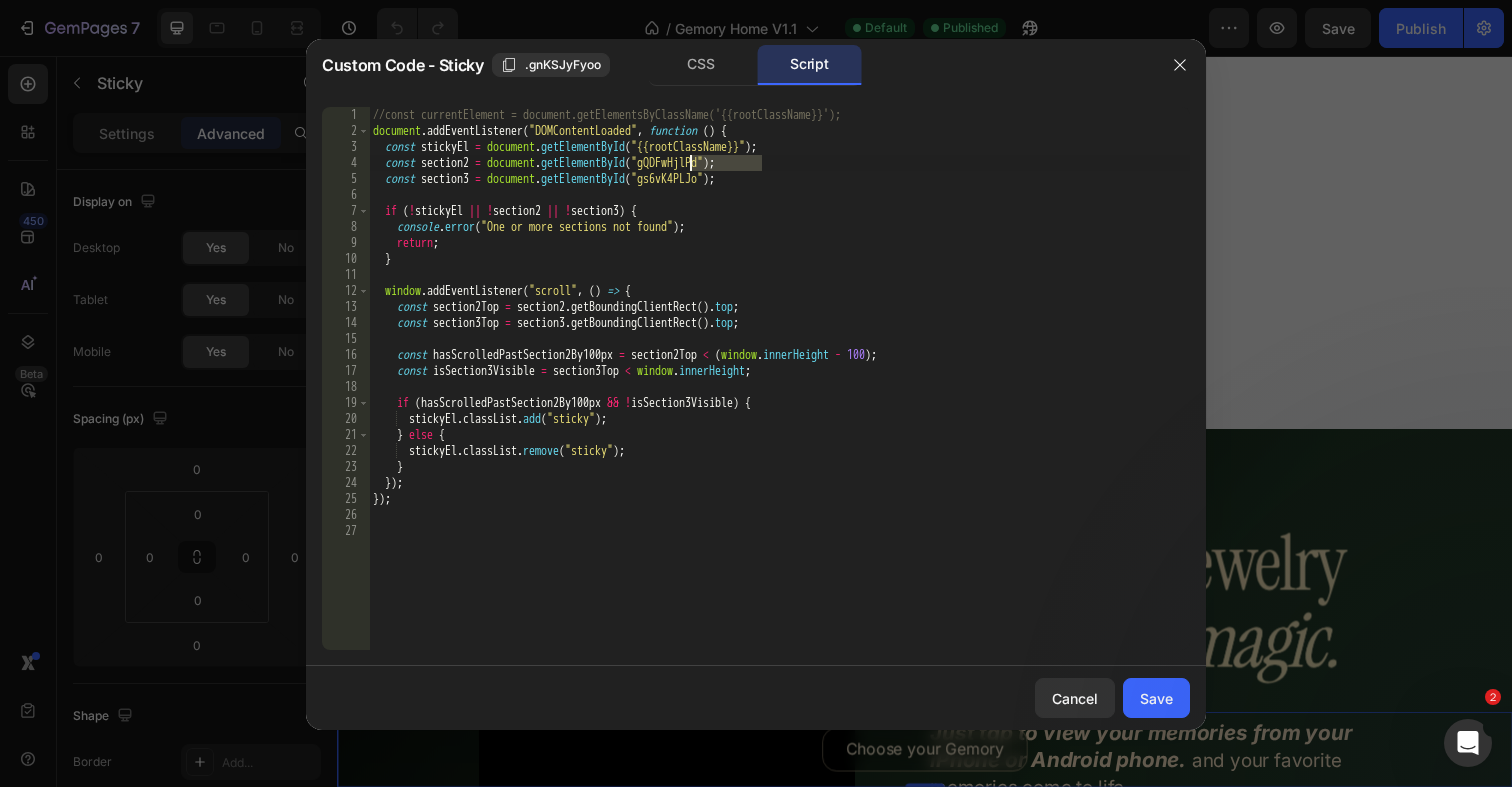 paste on ".g-qot49Qij" 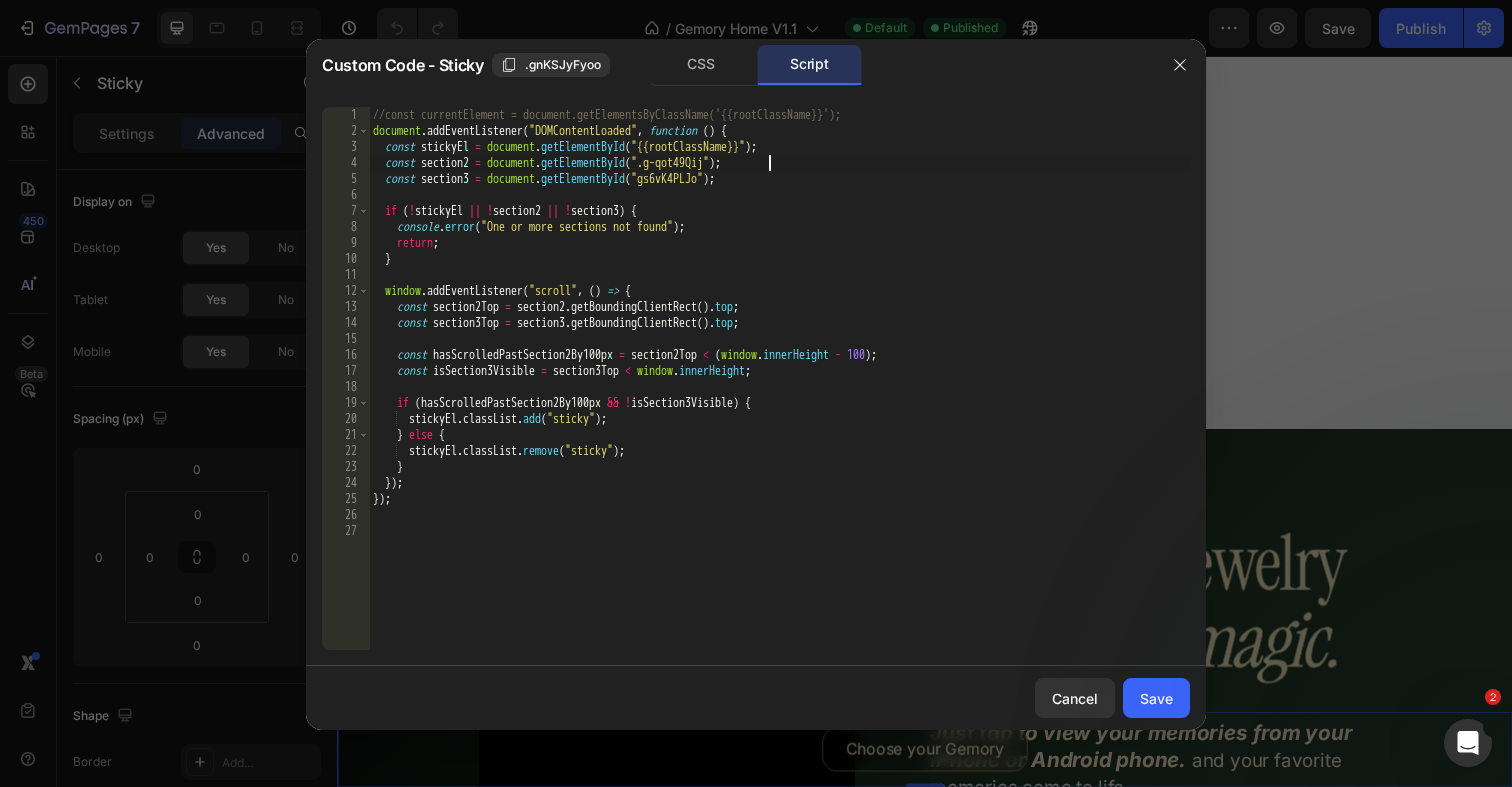 click on "//const currentElement = document.getElementsByClassName('{{rootClassName}}'); document . addEventListener ( "DOMContentLoaded" , function ( ) { const stickyEl = document . getElementById ( "{{rootClassName}}" ) ; const section2 = document . getElementById ( ".g-qot49Qij" ) ; const section3 = document . getElementById ( "gs6vK4PLJo" ) ; if ( ! stickyEl || ! section2 || ! section3 ) { console . error ( "One or more sections not found" ) ; return ; } window . addEventListener ( "scroll" , ( ) => { const section2Top = section2 . getBoundingClientRect ( ) . top ; const section3Top = section3 . getBoundingClientRect ( ) . top ; const hasScrolledPastSection2By100px = section2Top < ( window . innerHeight - 100 ) ; const isSection3Visible = section3Top < window . innerHeight ; if ( hasScrolledPastSection2By100px && ! isSection3Visible ) { stickyEl . classList . add ( ) ; }" at bounding box center (779, 394) 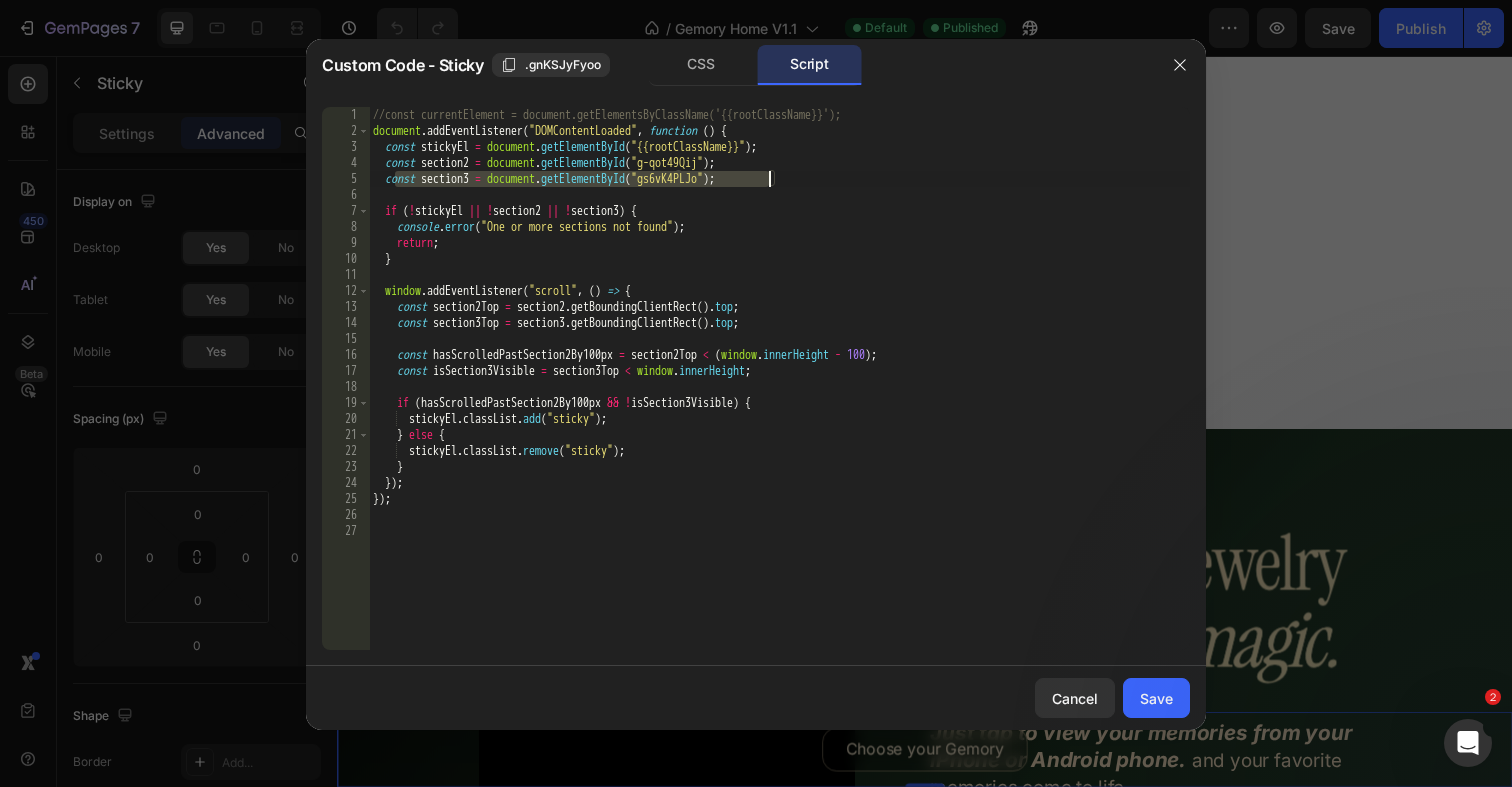 drag, startPoint x: 392, startPoint y: 180, endPoint x: 768, endPoint y: 184, distance: 376.02127 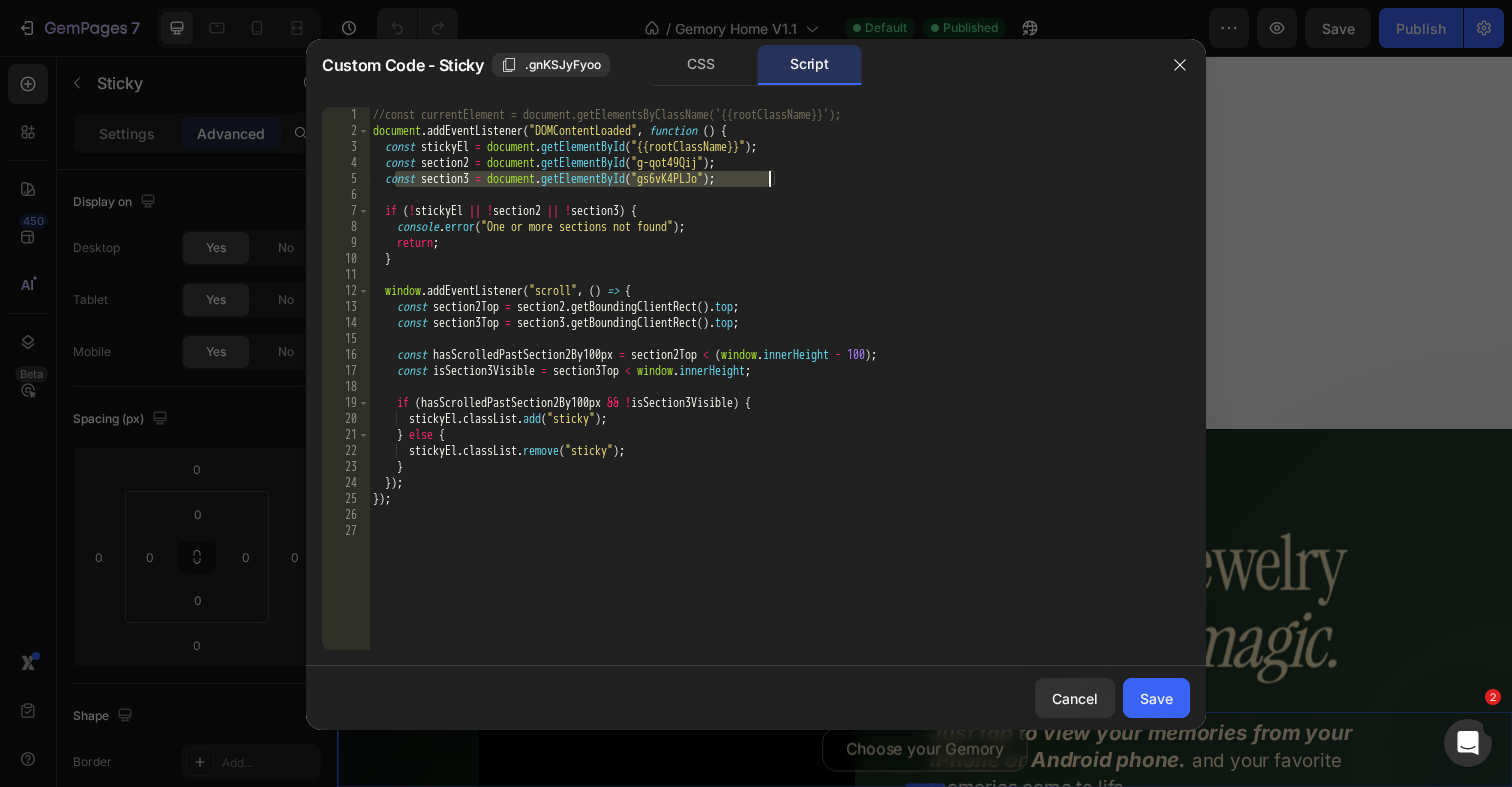 click on "//const currentElement = document.getElementsByClassName('{{rootClassName}}'); document . addEventListener ( "DOMContentLoaded" , function ( ) { const stickyEl = document . getElementById ( "{{rootClassName}}" ) ; const section2 = document . getElementById ( "g-qot49Qij" ) ; const section3 = document . getElementById ( "gs6vK4PLJo" ) ; if ( ! stickyEl || ! section2 || ! section3 ) { console . error ( "One or more sections not found" ) ; return ; } window . addEventListener ( "scroll" , ( ) => { const section2Top = section2 . getBoundingClientRect ( ) . top ; const section3Top = section3 . getBoundingClientRect ( ) . top ; const hasScrolledPastSection2By100px = section2Top < ( window . innerHeight - 100 ) ; const isSection3Visible = section3Top < window . innerHeight ; if ( hasScrolledPastSection2By100px && ! isSection3Visible ) { stickyEl . classList . add ( ) ; }" at bounding box center [779, 394] 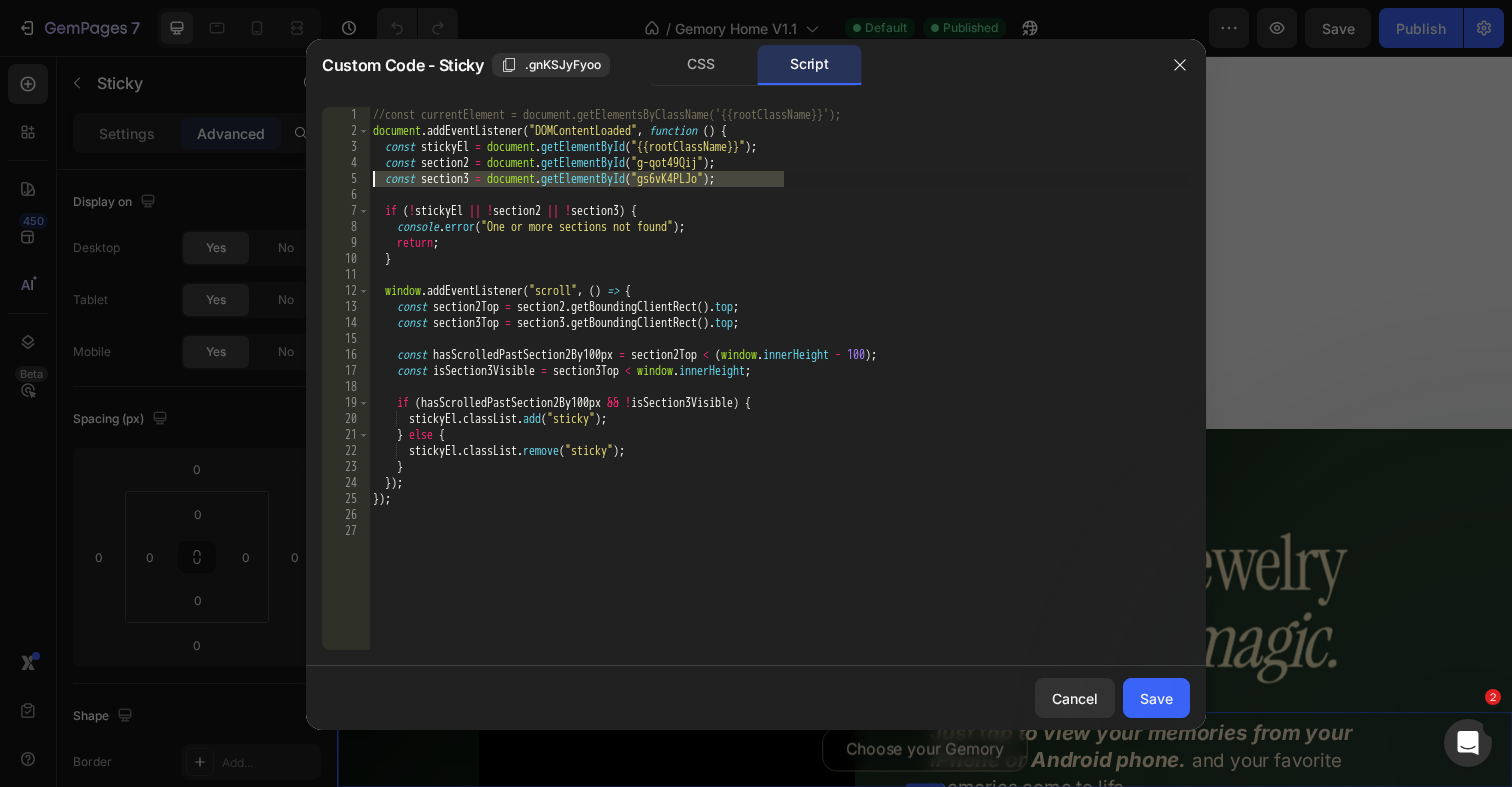 drag, startPoint x: 647, startPoint y: 181, endPoint x: 329, endPoint y: 182, distance: 318.0016 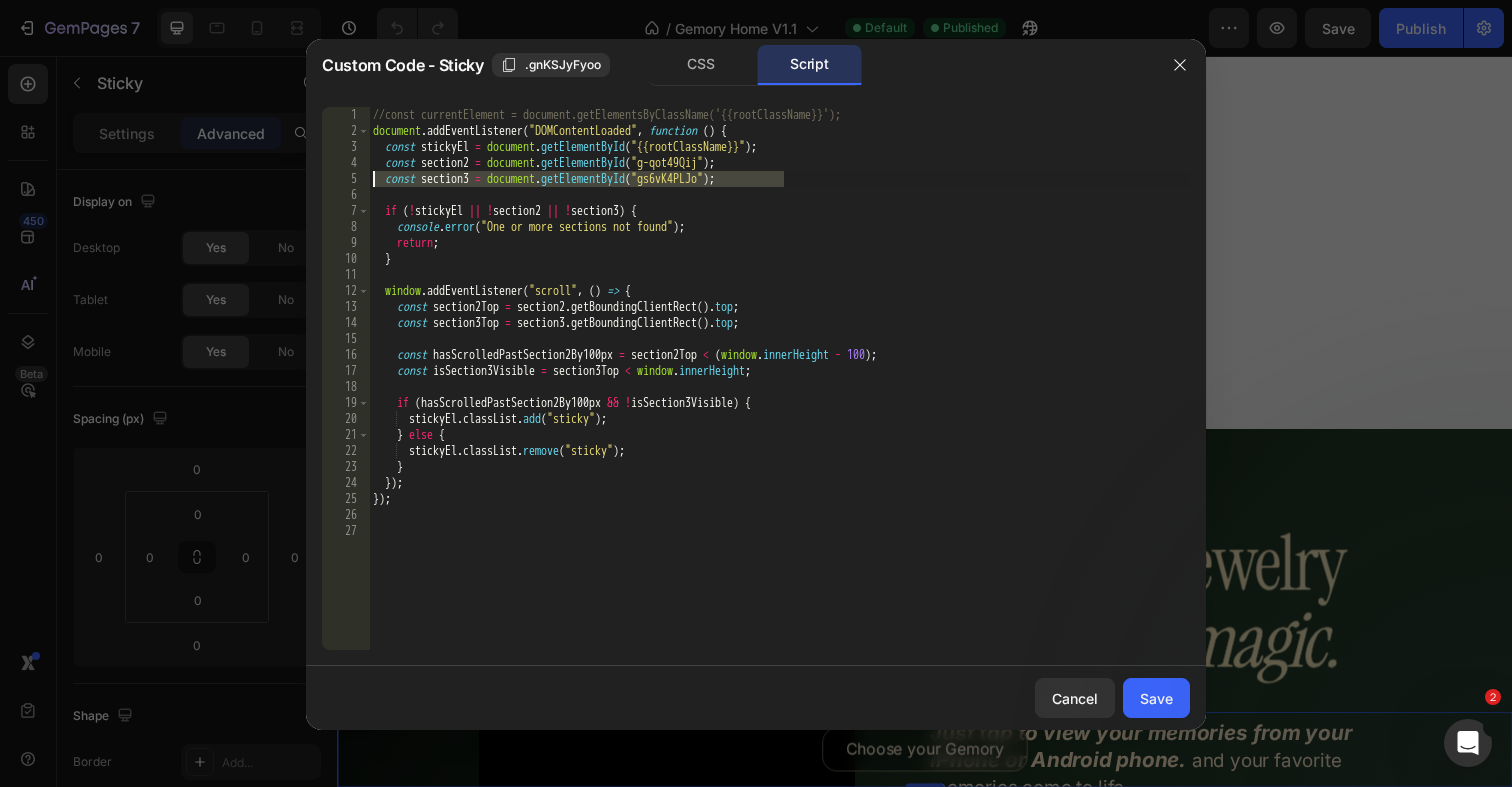 click on "const section3 = document.getElementById("gs6vK4PLJo"); 1 2 3 4 5 6 7 8 9 10 11 12 13 14 15 16 17 18 19 20 21 22 23 24 25 26 27 //const currentElement = document.getElementsByClassName('{{rootClassName}}'); document . addEventListener ( "DOMContentLoaded" , function ( ) { const stickyEl = document . getElementById ( "{{rootClassName}}" ) ; const section2 = document . getElementById ( "g-qot49Qij" ) ; const section3 = document . getElementById ( "gs6vK4PLJo" ) ; if ( ! stickyEl || ! section2 || ! section3 ) { console . error ( "One or more sections not found" ) ; return ; } window . addEventListener ( "scroll" , ( ) => { const section2Top = section2 . getBoundingClientRect ( ) . top ; const section3Top = section3 . getBoundingClientRect ( ) . top ; const hasScrolledPastSection2By100px = section2Top < ( window . innerHeight - 100 ) ; const isSection3Visible = section3Top < window . ; if" at bounding box center [756, 378] 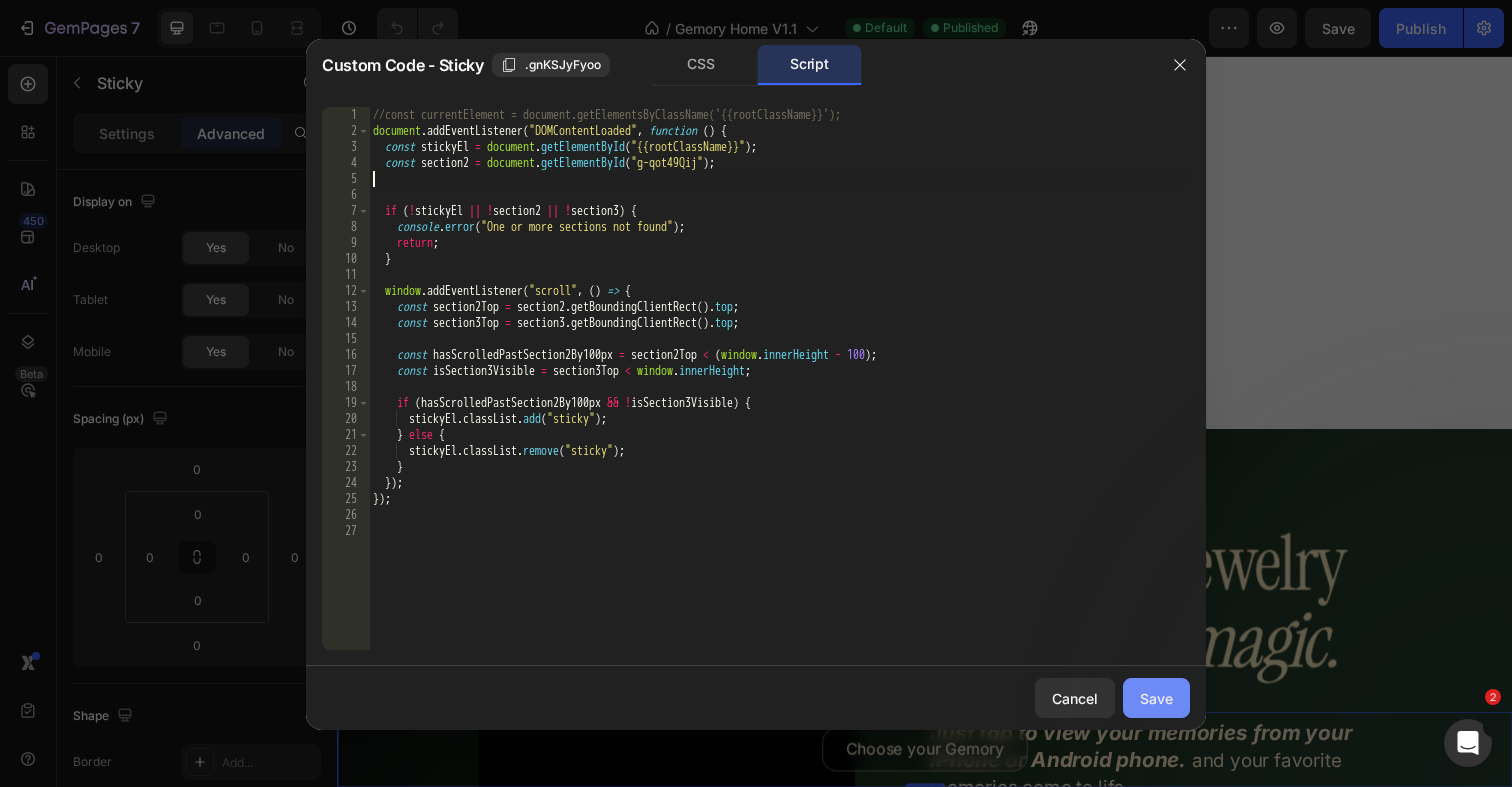 click on "Save" at bounding box center (1156, 698) 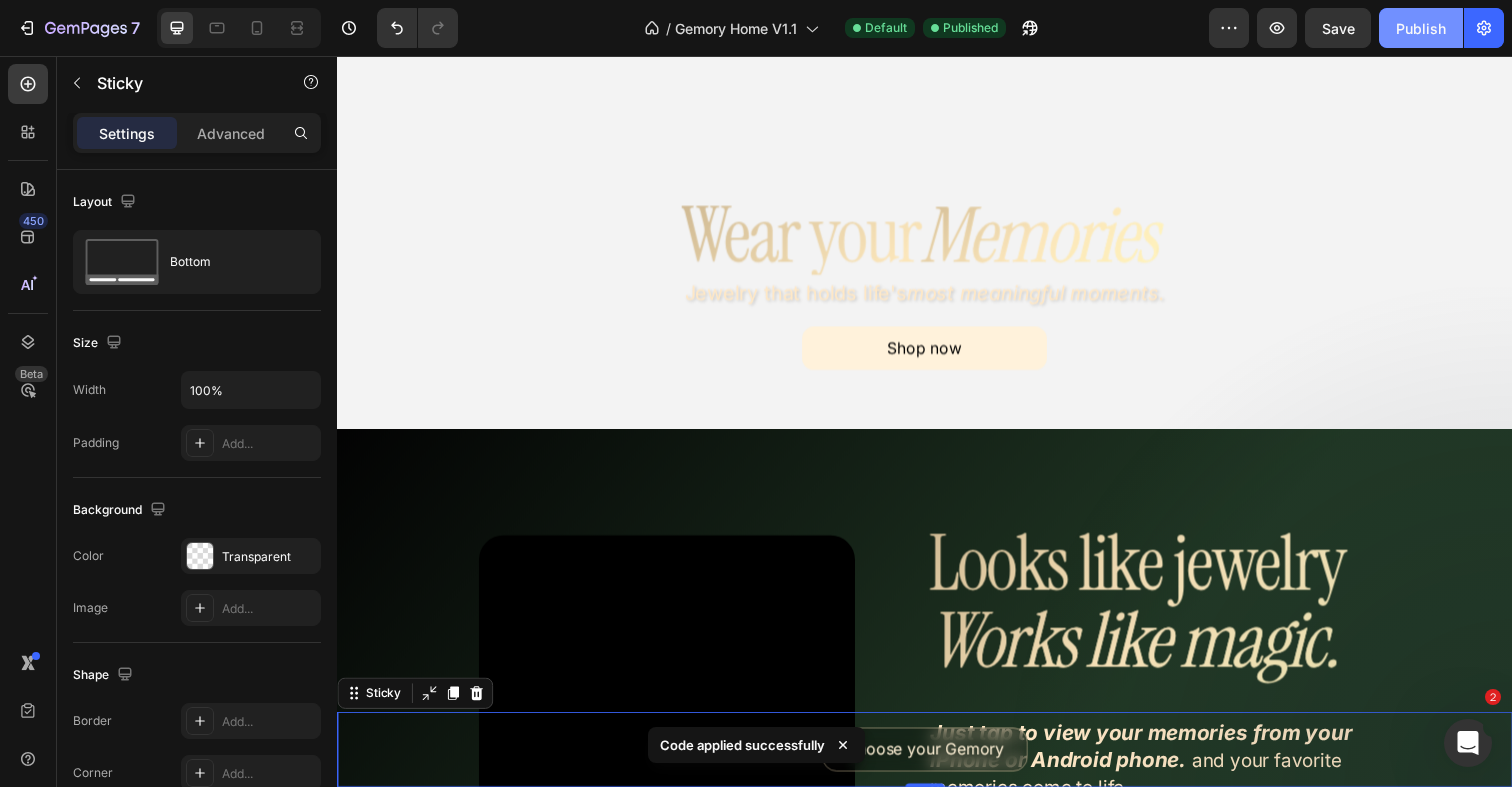 click on "Publish" at bounding box center (1421, 28) 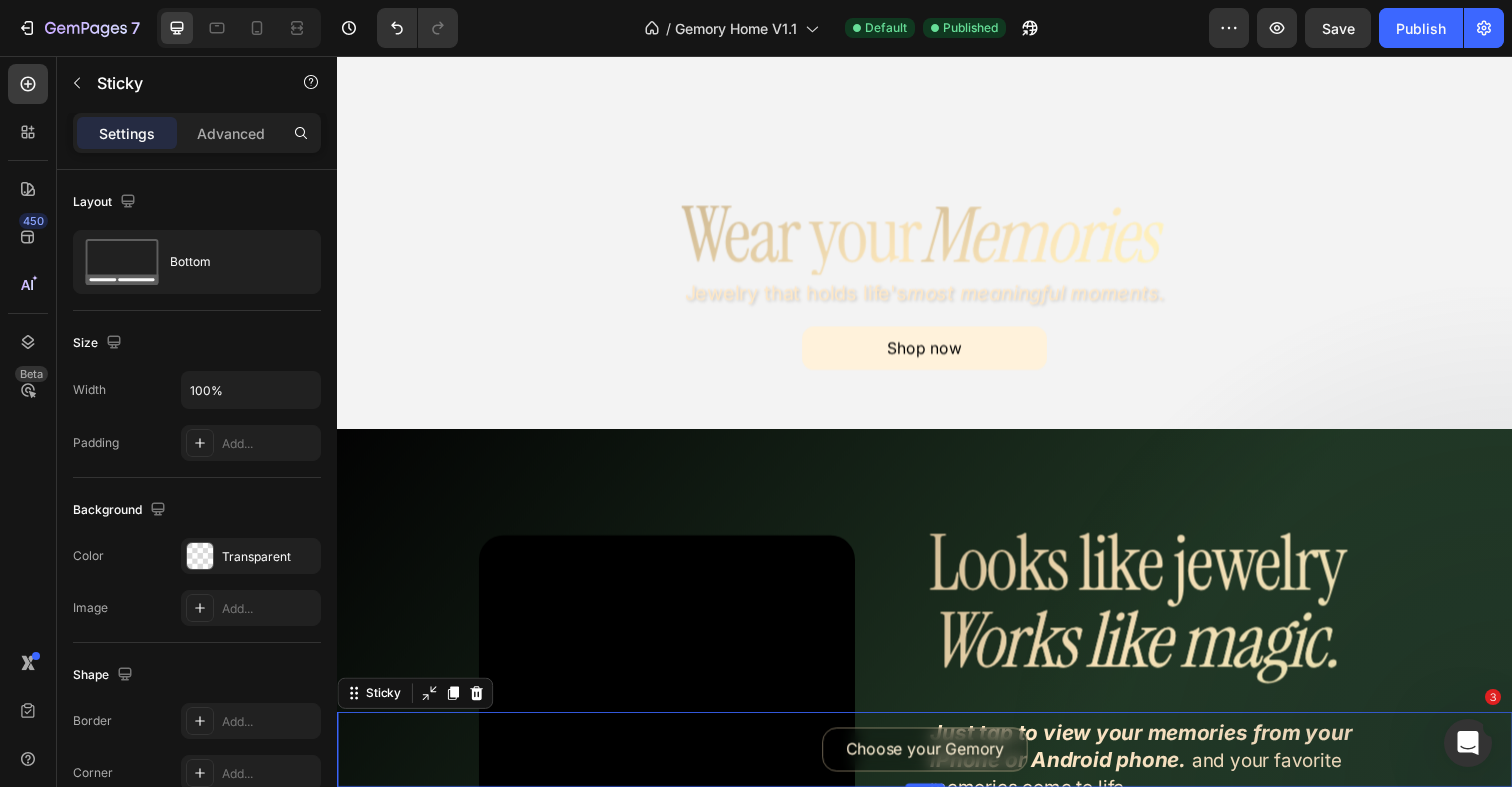 type 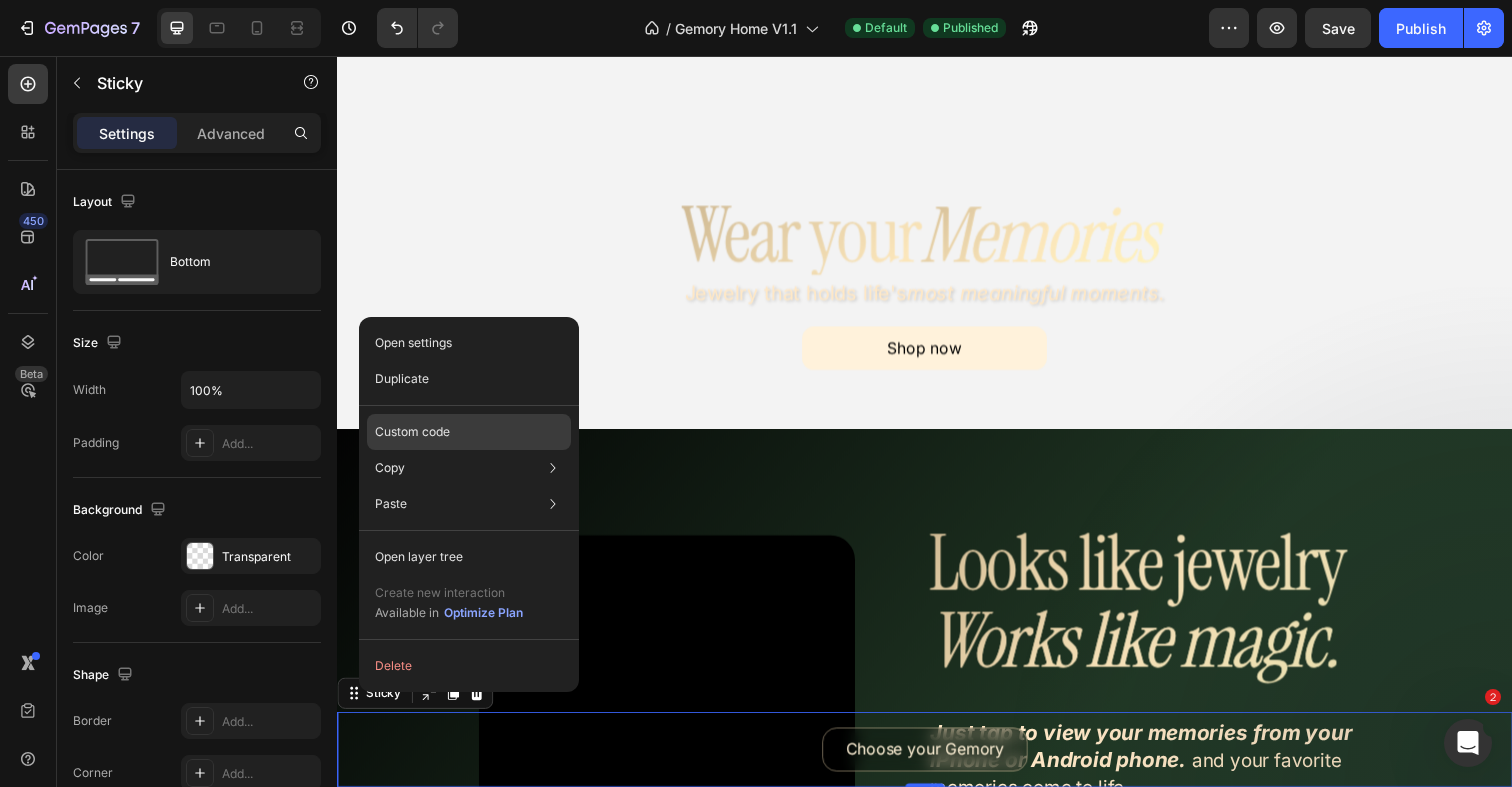click on "Custom code" 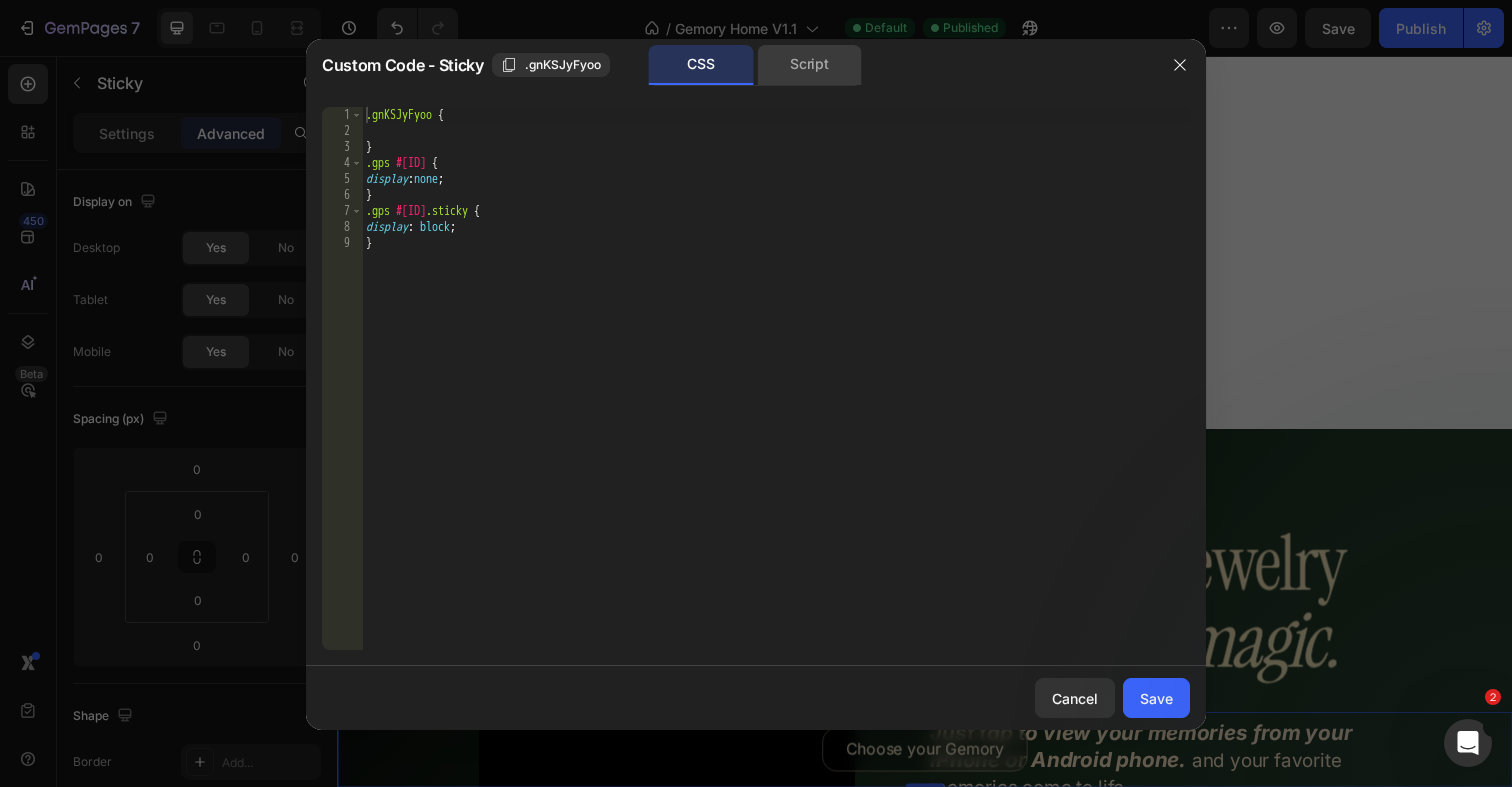 click on "Script" 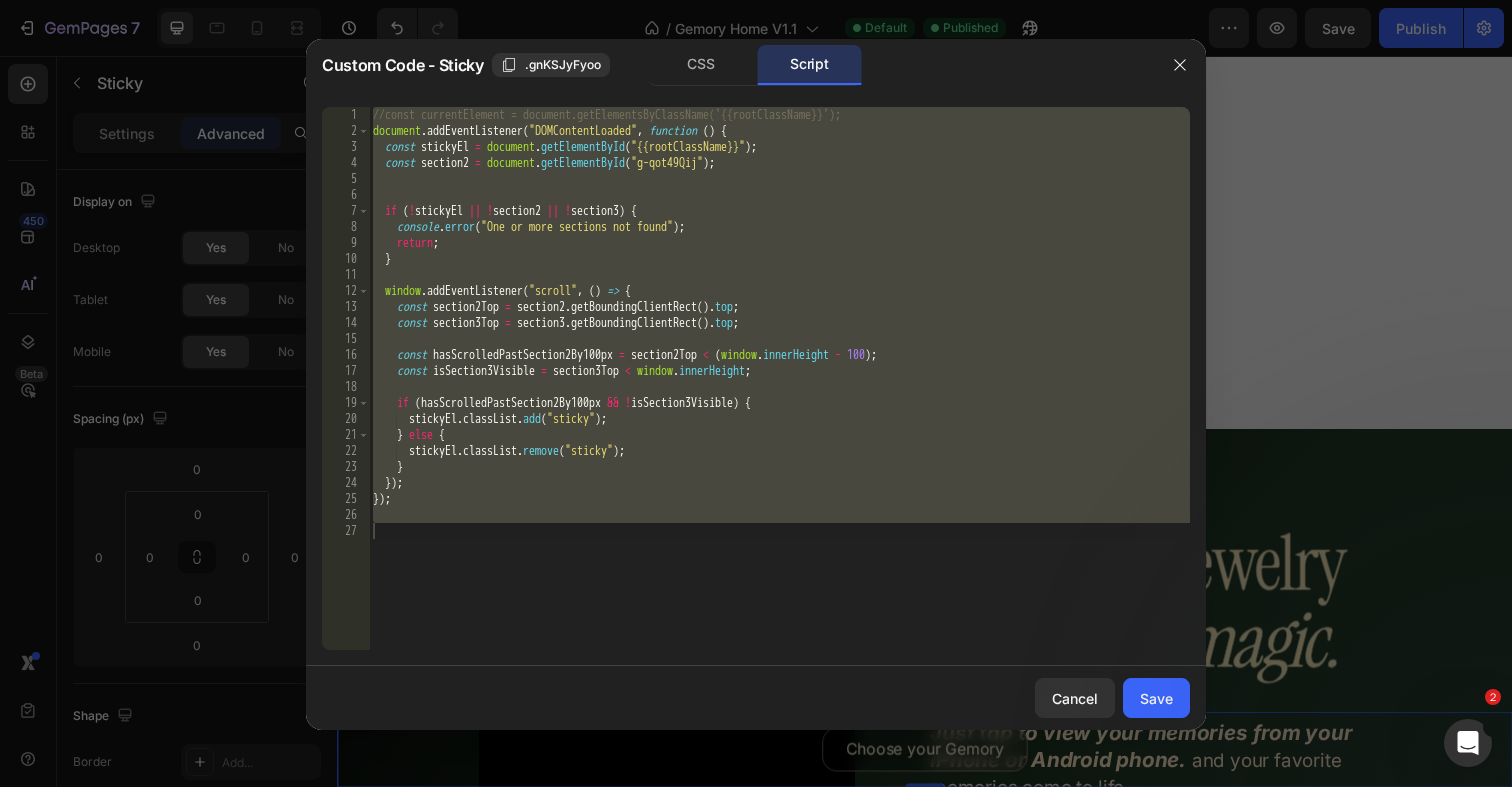 click on "//const currentElement = document.getElementsByClassName('[ID]'); document . addEventListener ( "DOMContentLoaded" ,   function   ( )   {    const   stickyEl   =   document . getElementById ( "[ID]" ) ;    const   section2   =   document . getElementById ( "g-qot49Qij" ) ;    if   ( ! stickyEl   ||   ! section2   ||   ! section3 )   {      console . error ( "One or more sections not found" ) ;      return ;    }    window . addEventListener ( "scroll" ,   ( )   =>   {      const   section2Top   =   section2 . getBoundingClientRect ( ) . top ;      const   section3Top   =   section3 . getBoundingClientRect ( ) . top ;      const   hasScrolledPastSection2By100px   =   section2Top   <   ( window . innerHeight   -   100 ) ;      const   isSection3Visible   =   section3Top   <   window . innerHeight ;      if   ( hasScrolledPastSection2By100px   &&   ! isSection3Visible )   {         stickyEl . classList . add ( "sticky" ) ;      }   else   {         stickyEl . classList . remove ( ) ; }" at bounding box center (779, 394) 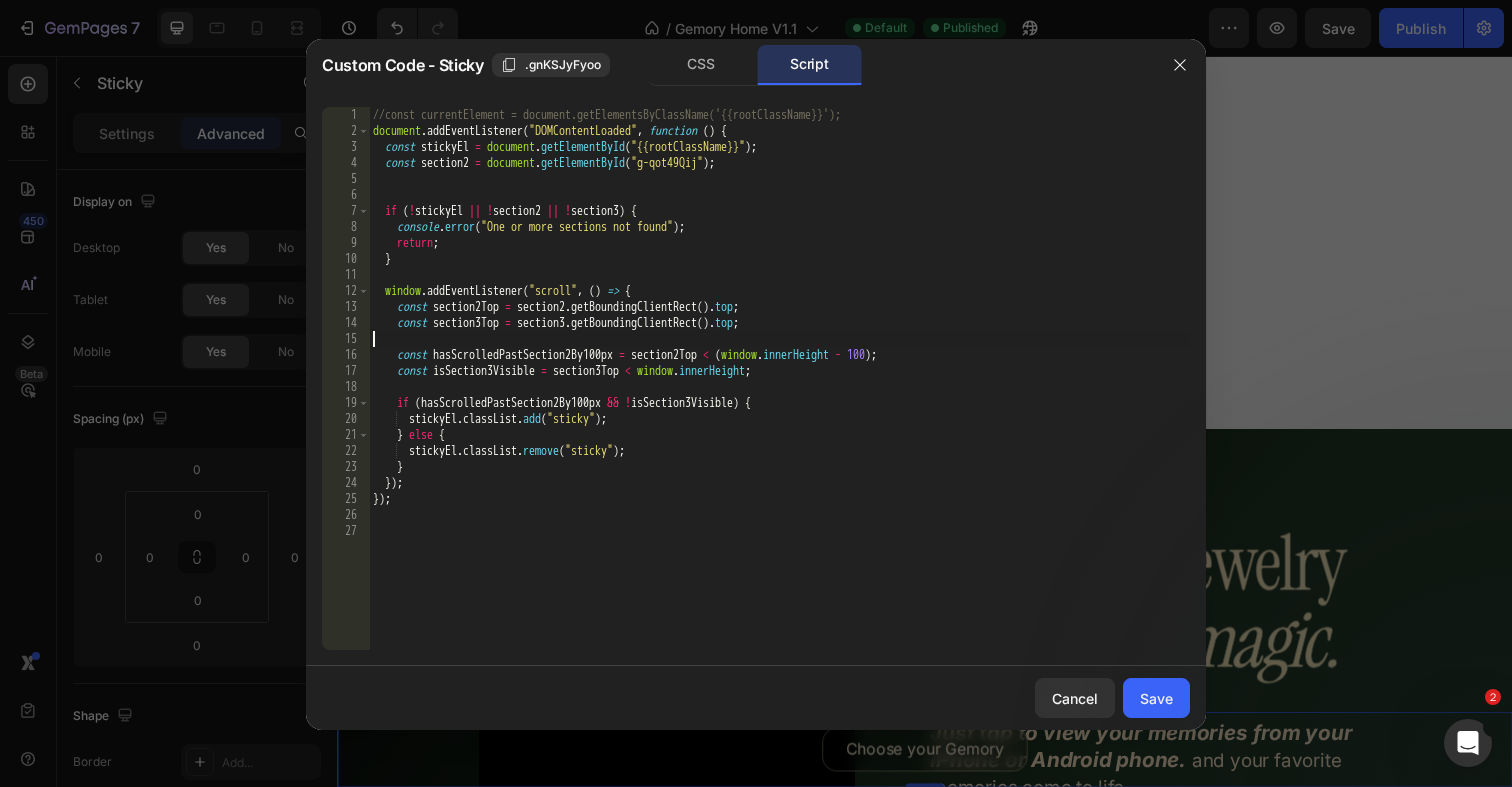 type on "display: block;
}" 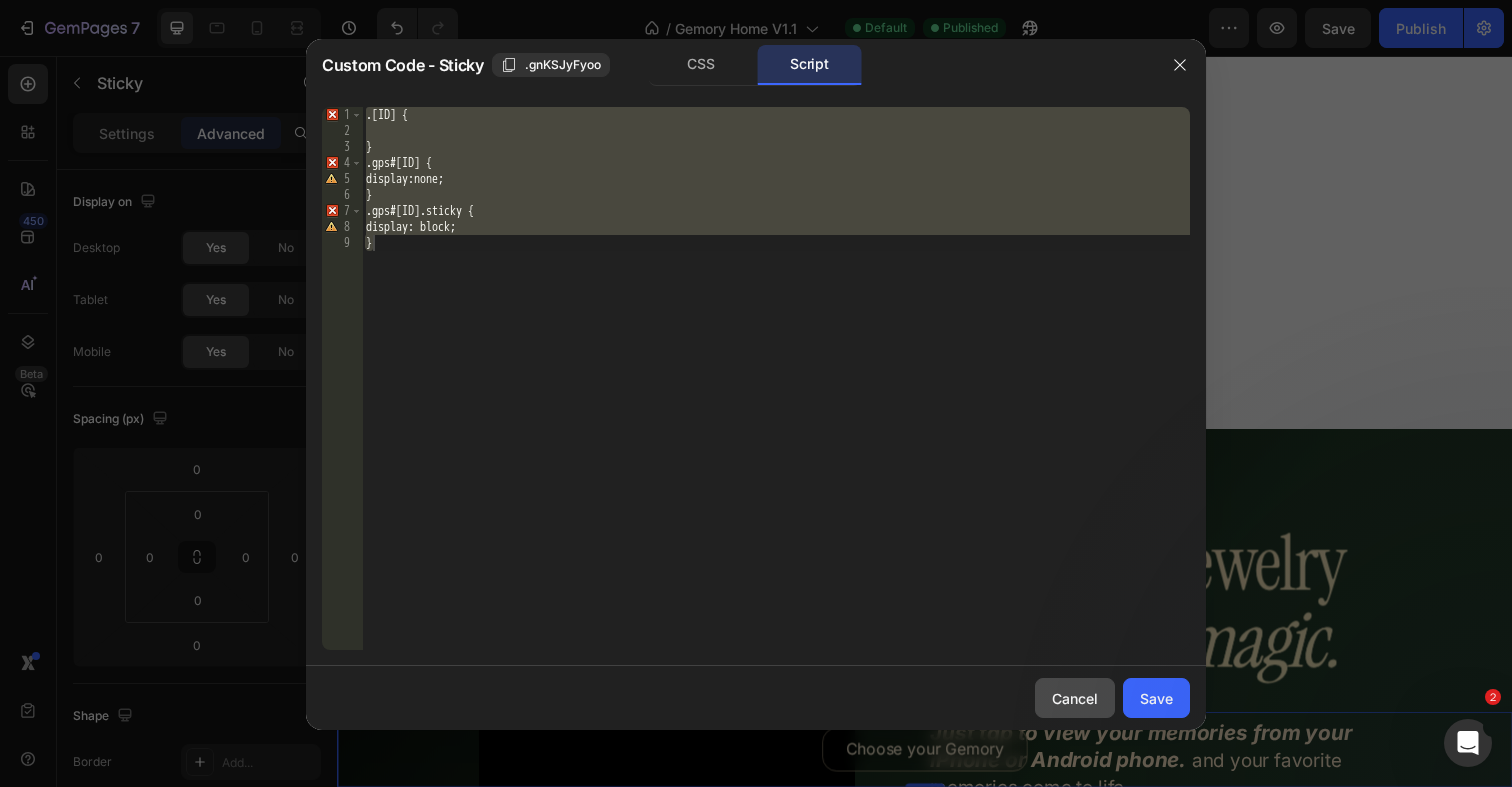 click on "Cancel" at bounding box center (1075, 698) 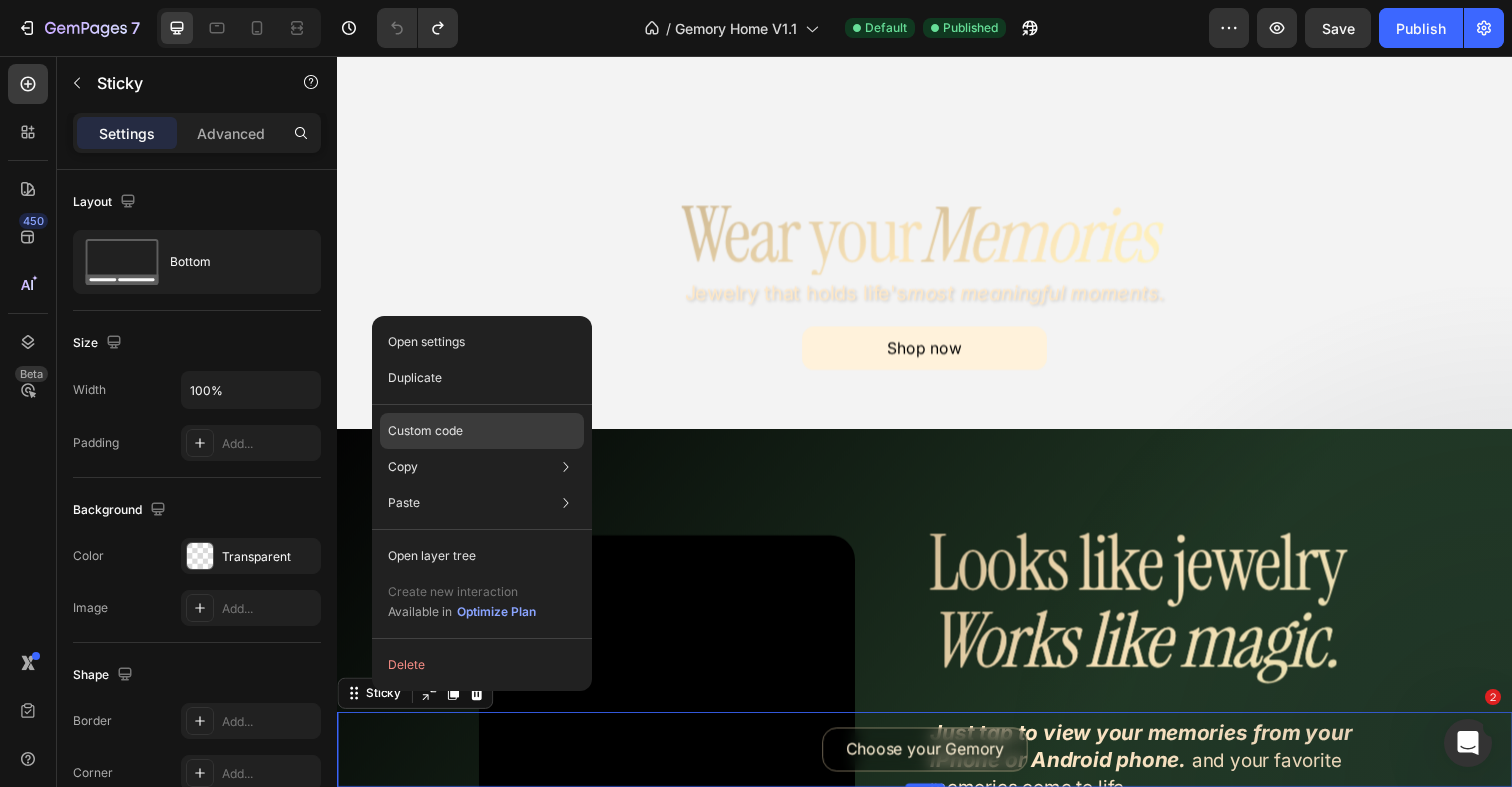 click on "Custom code" at bounding box center [425, 431] 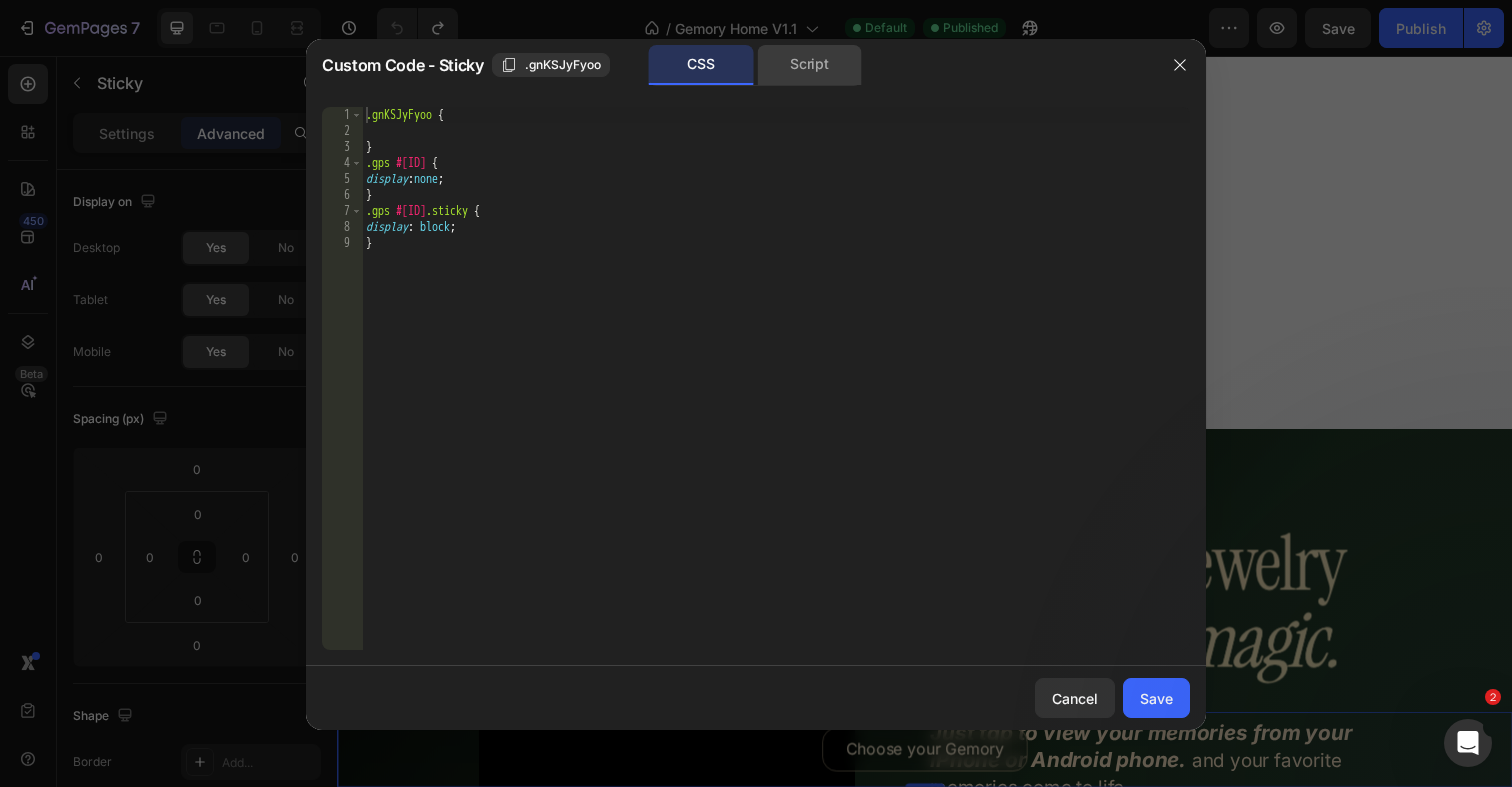 click on "Script" 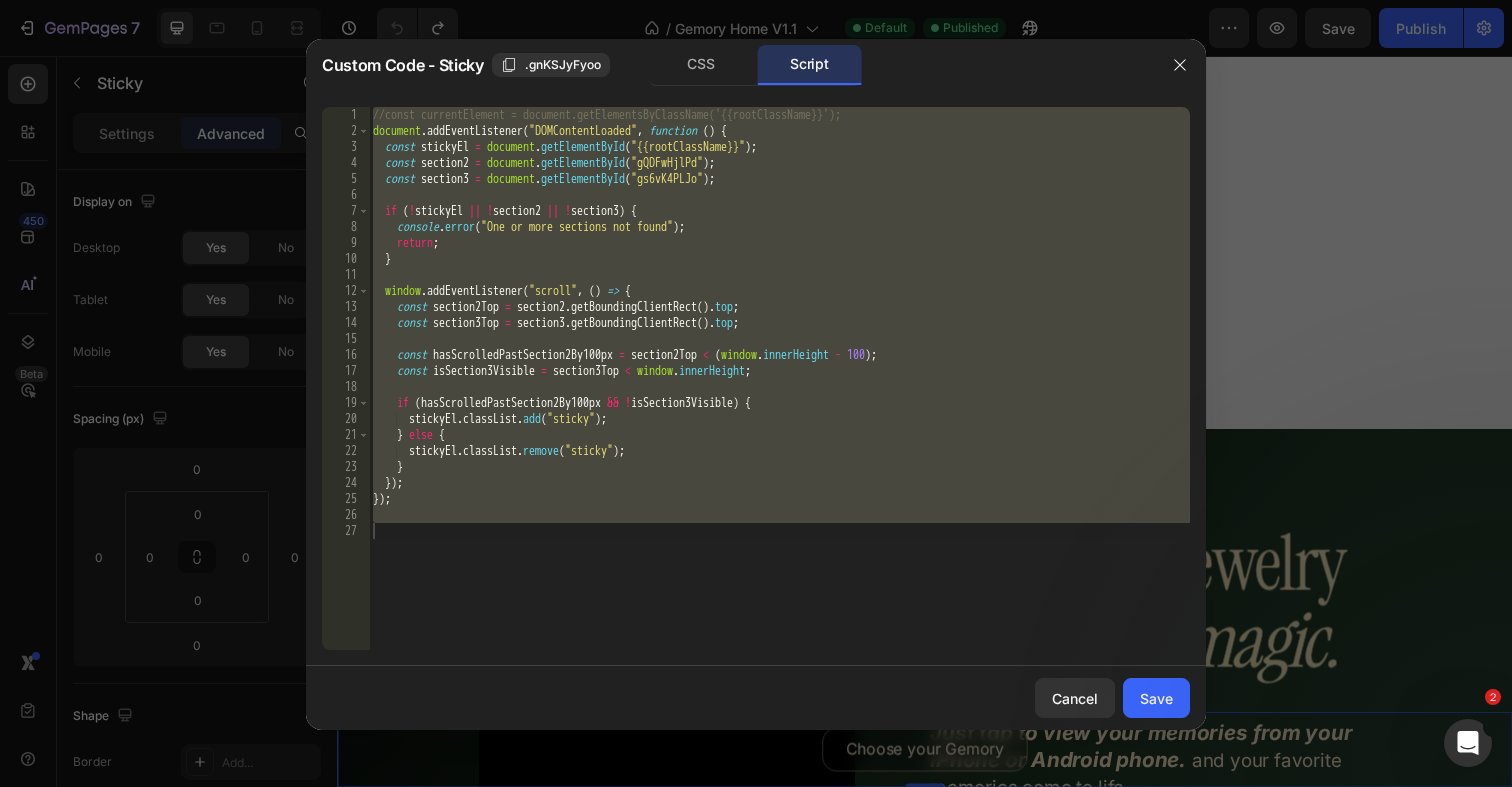 click on "//const currentElement = document.getElementsByClassName('{{rootClassName}}'); document . addEventListener ( "DOMContentLoaded" , function ( ) { const stickyEl = document . getElementById ( "{{rootClassName}}" ) ; const section2 = document . getElementById ( "gQDFwHjlPd" ) ; const section3 = document . getElementById ( "gs6vK4PLJo" ) ; if ( ! stickyEl || ! section2 || ! section3 ) { console . error ( "One or more sections not found" ) ; return ; } window . addEventListener ( "scroll" , ( ) => { const section2Top = section2 . getBoundingClientRect ( ) . top ; const section3Top = section3 . getBoundingClientRect ( ) . top ; const hasScrolledPastSection2By100px = section2Top < ( window . innerHeight - 100 ) ; const isSection3Visible = section3Top < window . innerHeight ; if ( hasScrolledPastSection2By100px && ! isSection3Visible ) { stickyEl . classList . add ( ) ; }" at bounding box center (779, 394) 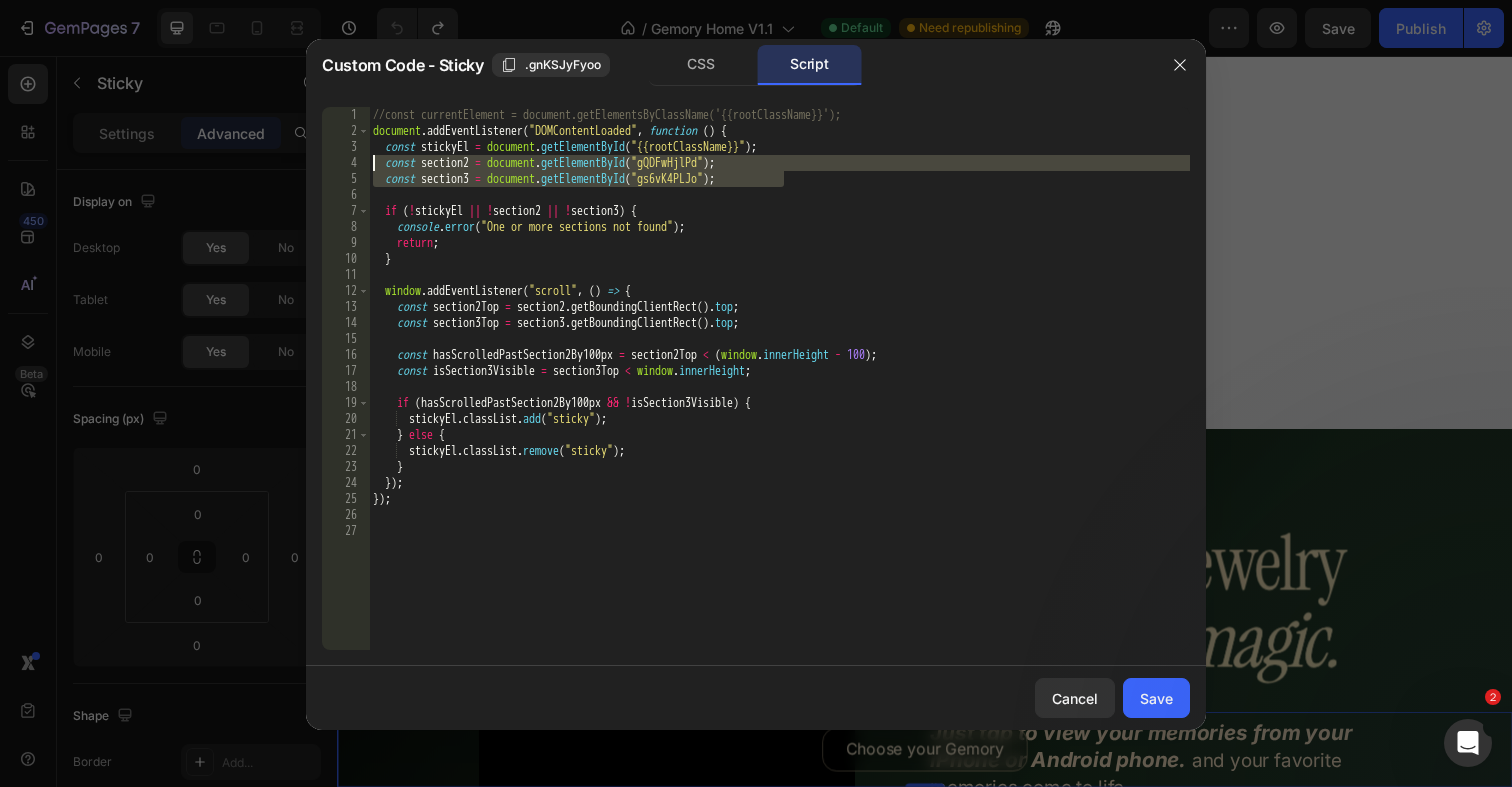 drag, startPoint x: 807, startPoint y: 175, endPoint x: 349, endPoint y: 158, distance: 458.3154 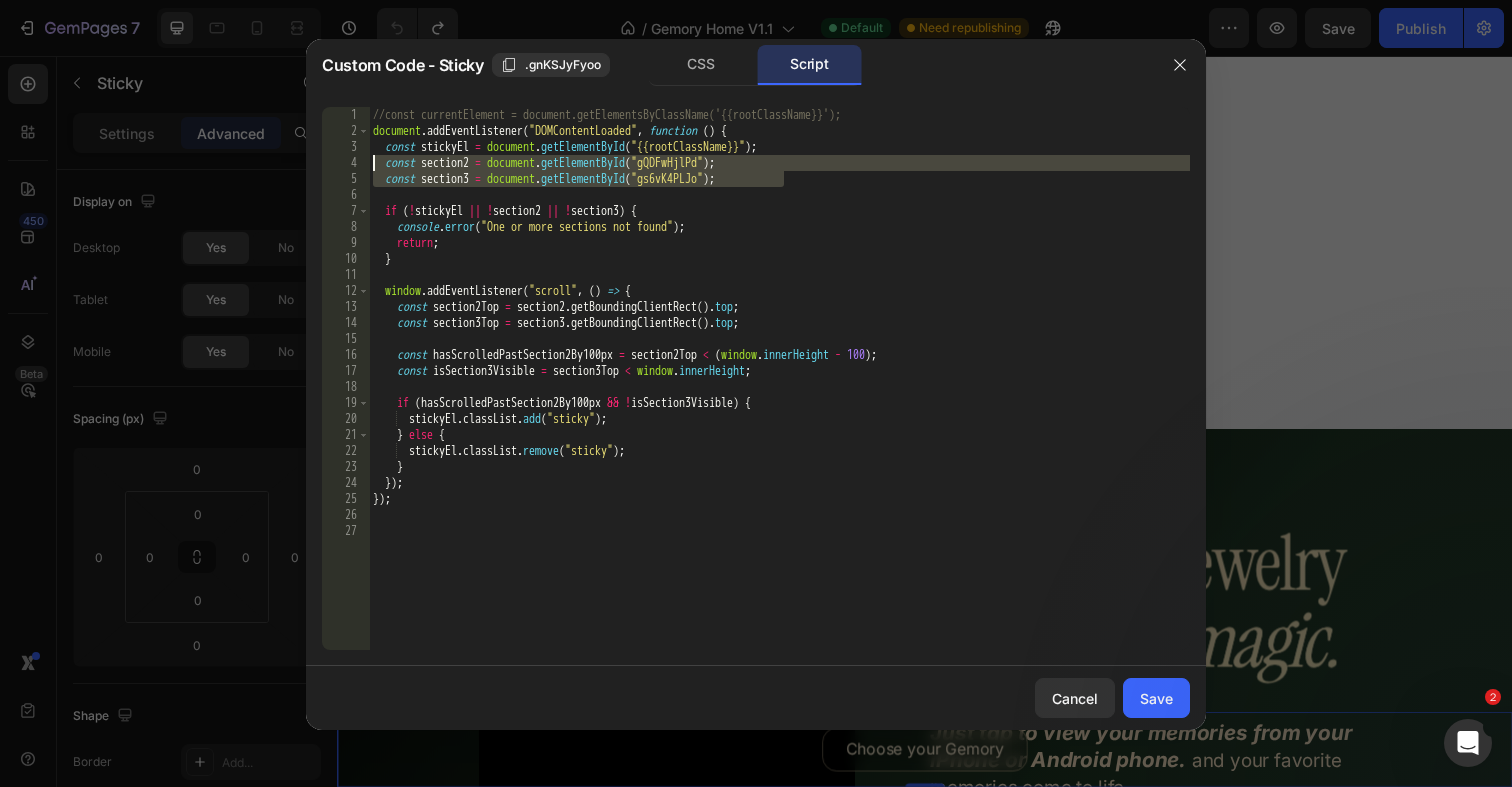 click on "const section2 = document.getElementById("[ID]"); [NUMBER] [NUMBER] [NUMBER] [NUMBER] [NUMBER] [NUMBER] [NUMBER] [NUMBER] [NUMBER] [NUMBER] [NUMBER] [NUMBER] [NUMBER] [NUMBER] [NUMBER] [NUMBER] [NUMBER] [NUMBER] [NUMBER] [NUMBER] [NUMBER] [NUMBER] [NUMBER] [NUMBER] [NUMBER] [NUMBER] [NUMBER] //const currentElement = document.getElementsByClassName('[ID]'); document . addEventListener ( "DOMContentLoaded" ,   function   ( )   {    const   stickyEl   =   document . getElementById ( "[ID]" ) ;    const   section2   =   document . getElementById ( "gQDFwHjlPd" ) ;    const   section3   =   document . getElementById ( "gs6vK4PLJo" ) ;    if   ( ! stickyEl   ||   ! section2   ||   ! section3 )   {      console . error ( "One or more sections not found" ) ;      return ;    }    window . addEventListener ( "scroll" ,   ( )   =>   {      const   section2Top   =   section2 . getBoundingClientRect ( ) . top ;      const   section3Top   =   section3 . getBoundingClientRect ( ) . top ;      const   hasScrolledPastSection2By100px   =   section2Top   <   ( window . innerHeight   -   100 ) ;      const   isSection3Visible   =   section3Top   <   window . ; if" at bounding box center (756, 378) 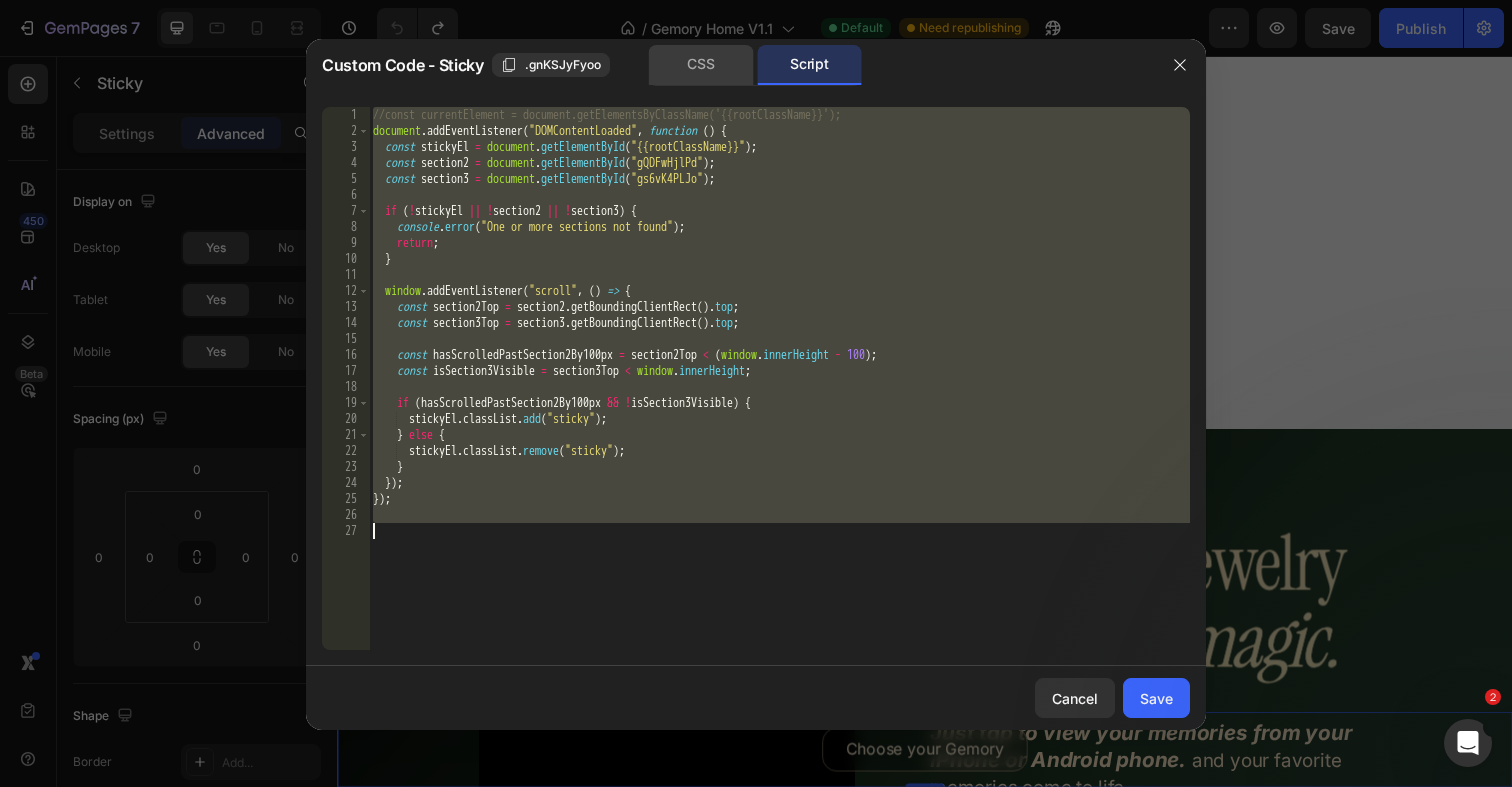 click on "CSS" 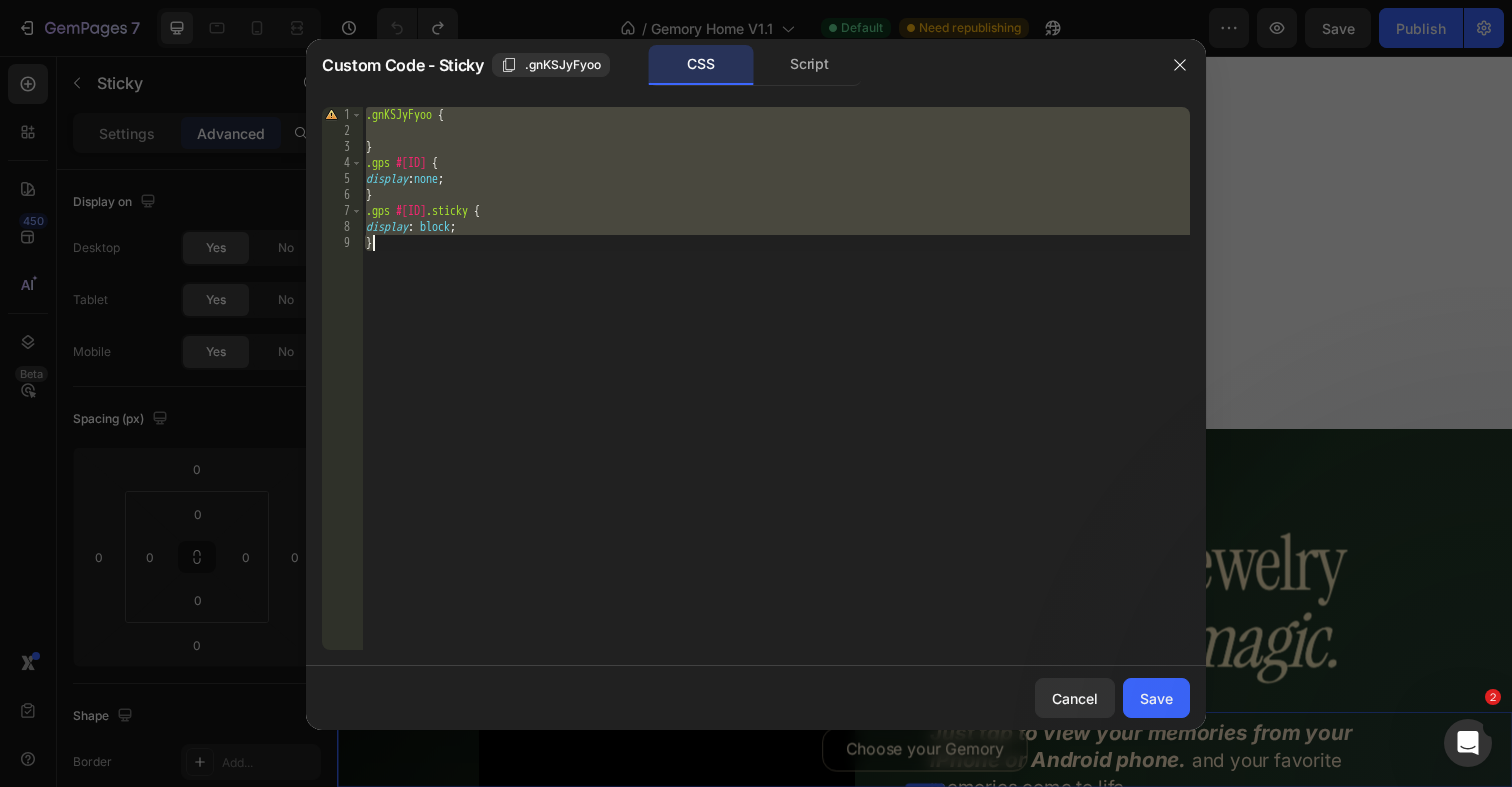 click on ".gnKSJyFyoo { } .gps #gnKSJyFyoo { display : none ; } .gps #gnKSJyFyoo .sticky { display : block ; } הההההההההההההההההההההההההההההההההההההההההההההההההההההההההההההההההההההההההההההההההההההההההההההההההההההההההההההההההההההההההההההההההההההההההההההההההההההההההההההההההההההההההההההההההההההההההההההההההההההההההההההההההההההההההההההההההההההההההההההההההההההההההההההההה XXXXXXXXXXXXXXXXXXXXXXXXXXXXXXXXXXXXXXXXXXXXXXXXXXXXXXXXXXXXXXXXXXXXXXXXXXXXXXXXXXXXXXXXXXXXXXXXXXXXXXXXXXXXXXXXXXXXXXXXXXXXXXXXXXXXXXXXXXXXXXXXXXXXXXXXXXXXXXXXXXXXXXXXXXXXXXXXXXXXXXXXXXXXXXXXXXXXXXXXXXXXXXXXXXXXXXXXXXXXXXXXXXXXXXXXXXXXXXXXXXXXXXXXXXXXXXXX Cancel Save" at bounding box center [776, 394] 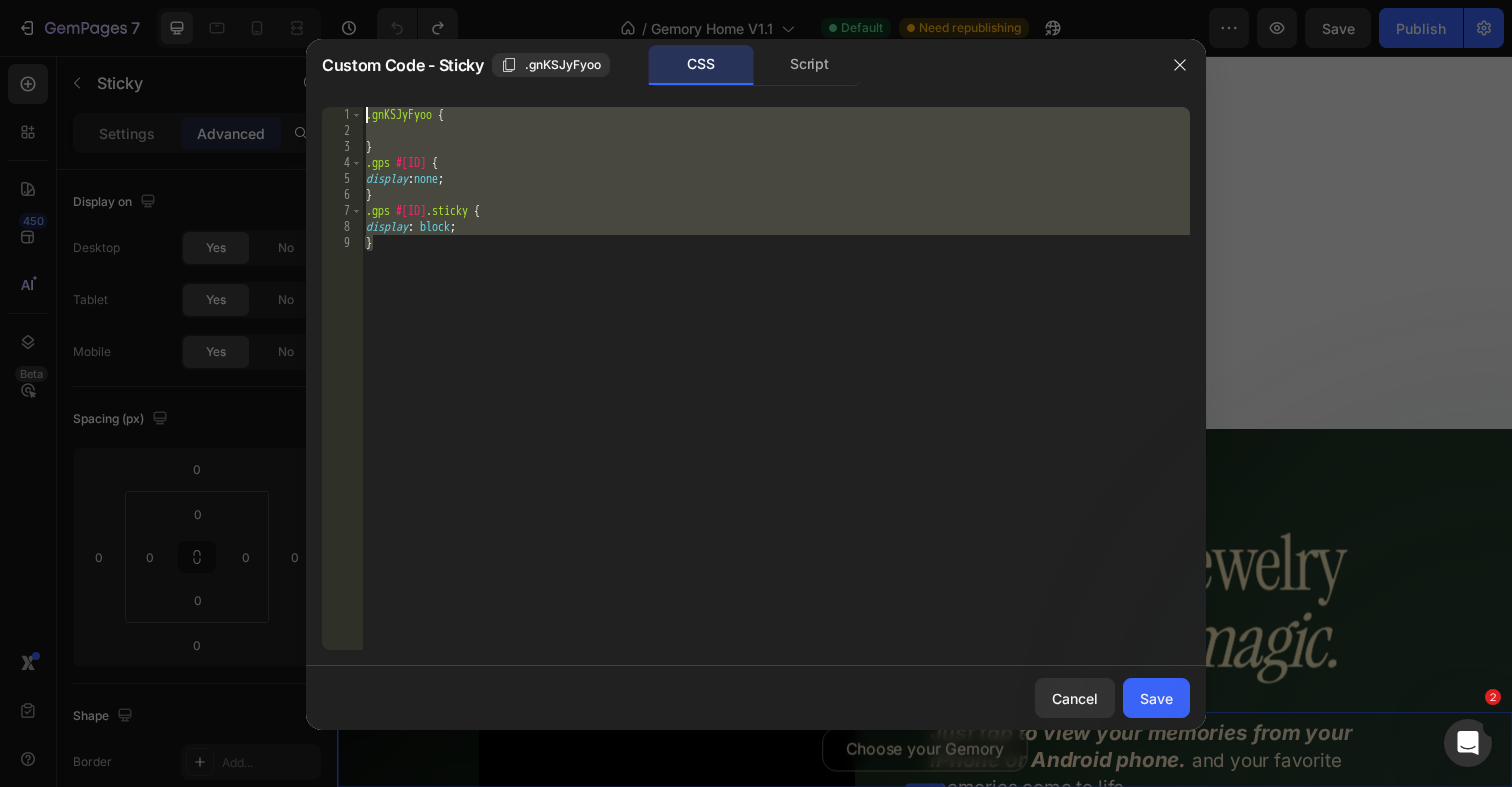 drag, startPoint x: 505, startPoint y: 145, endPoint x: 313, endPoint y: 1, distance: 240 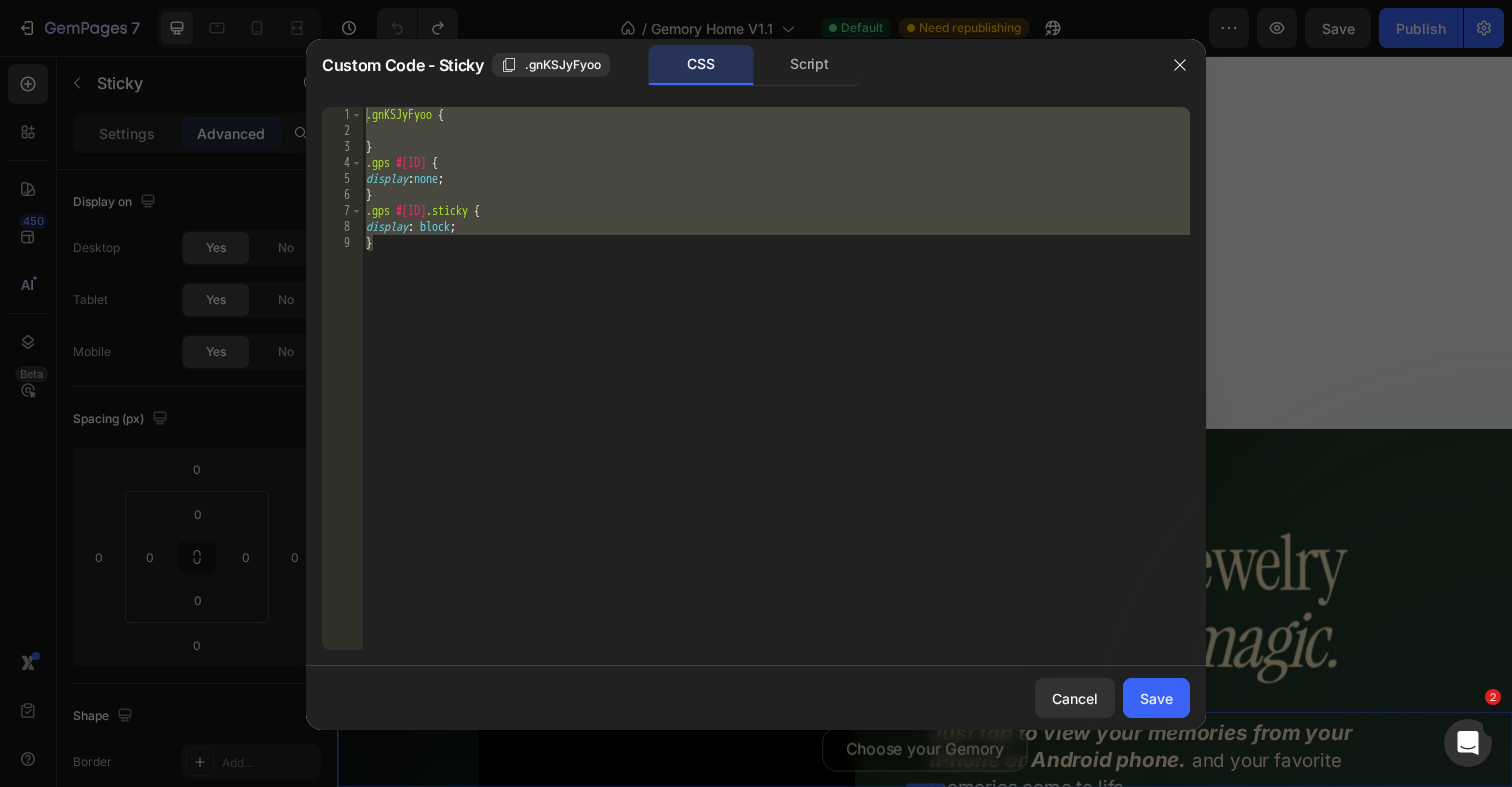 click at bounding box center (756, 393) 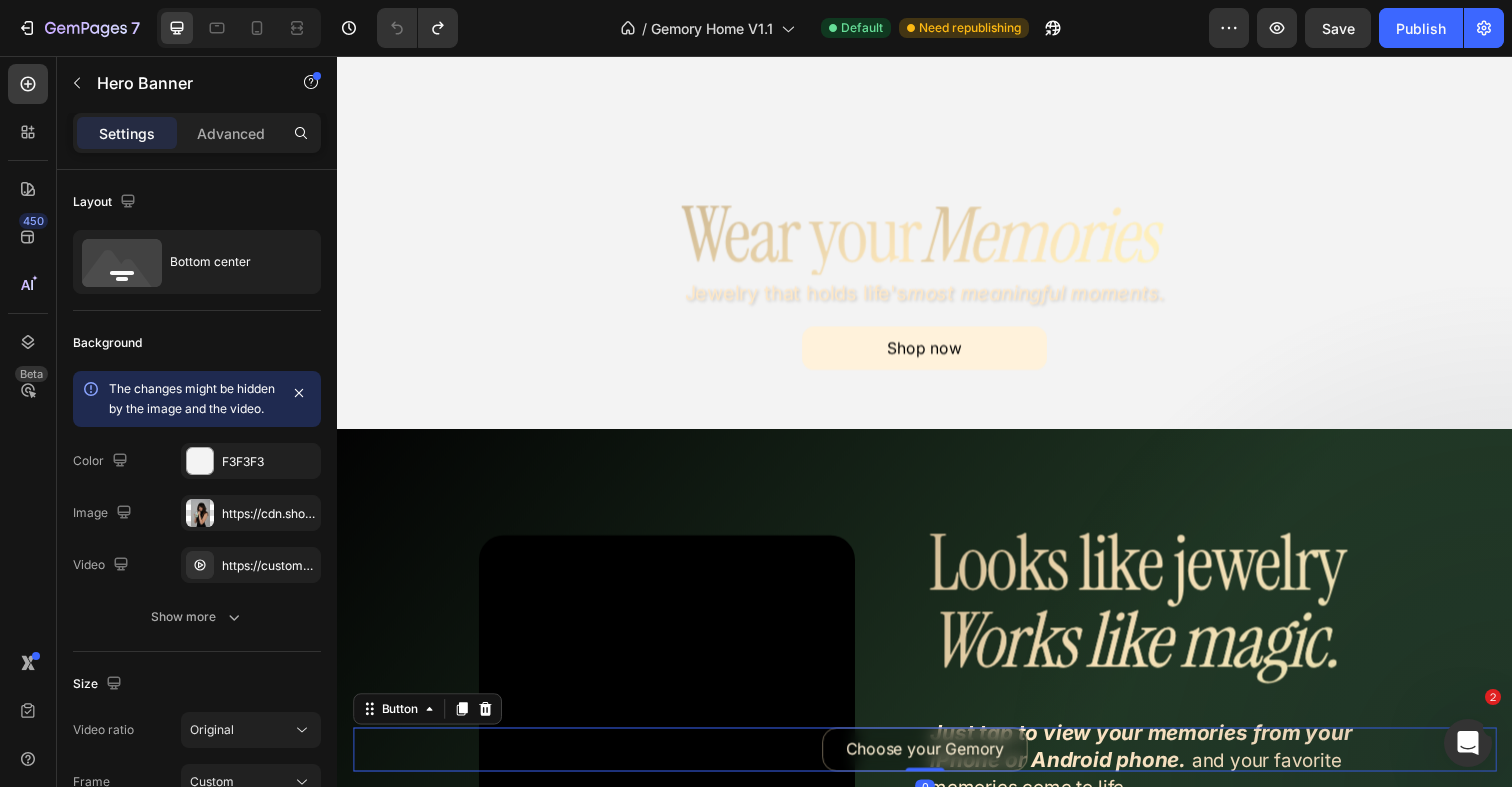 click on "Choose your Gemory Button 0" at bounding box center (937, 764) 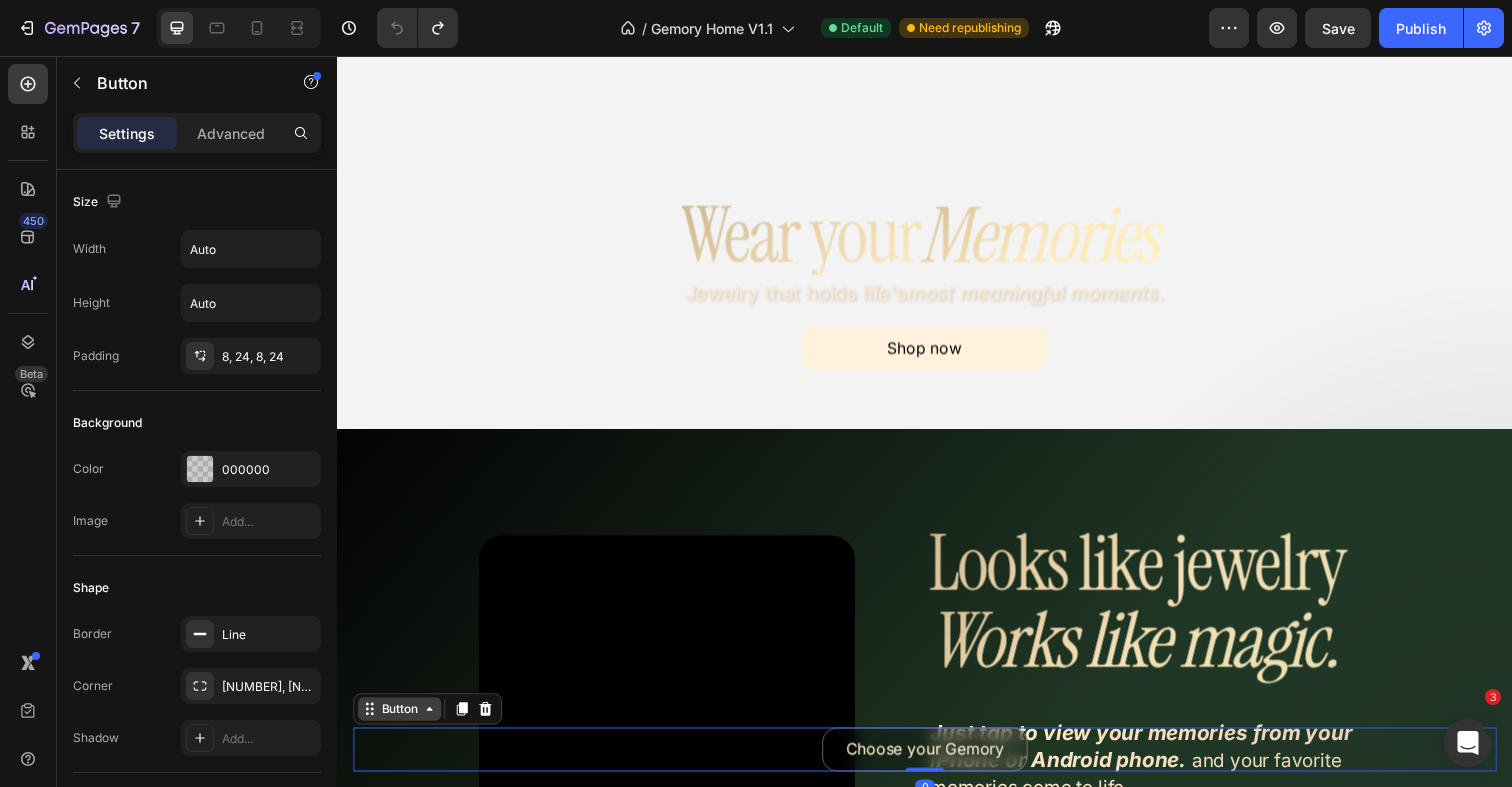 click on "Button" at bounding box center [400, 723] 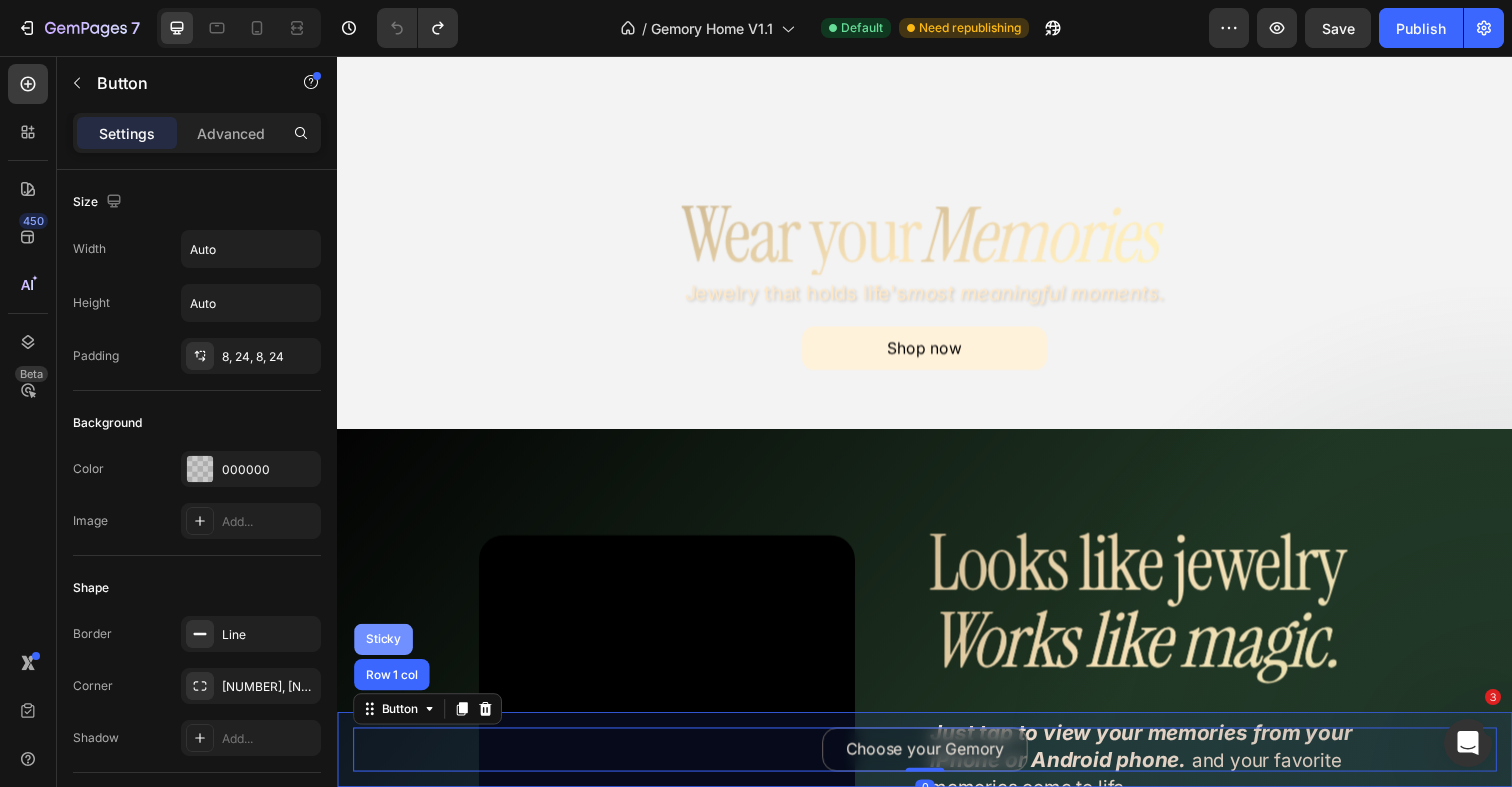 click on "Sticky" at bounding box center (384, 652) 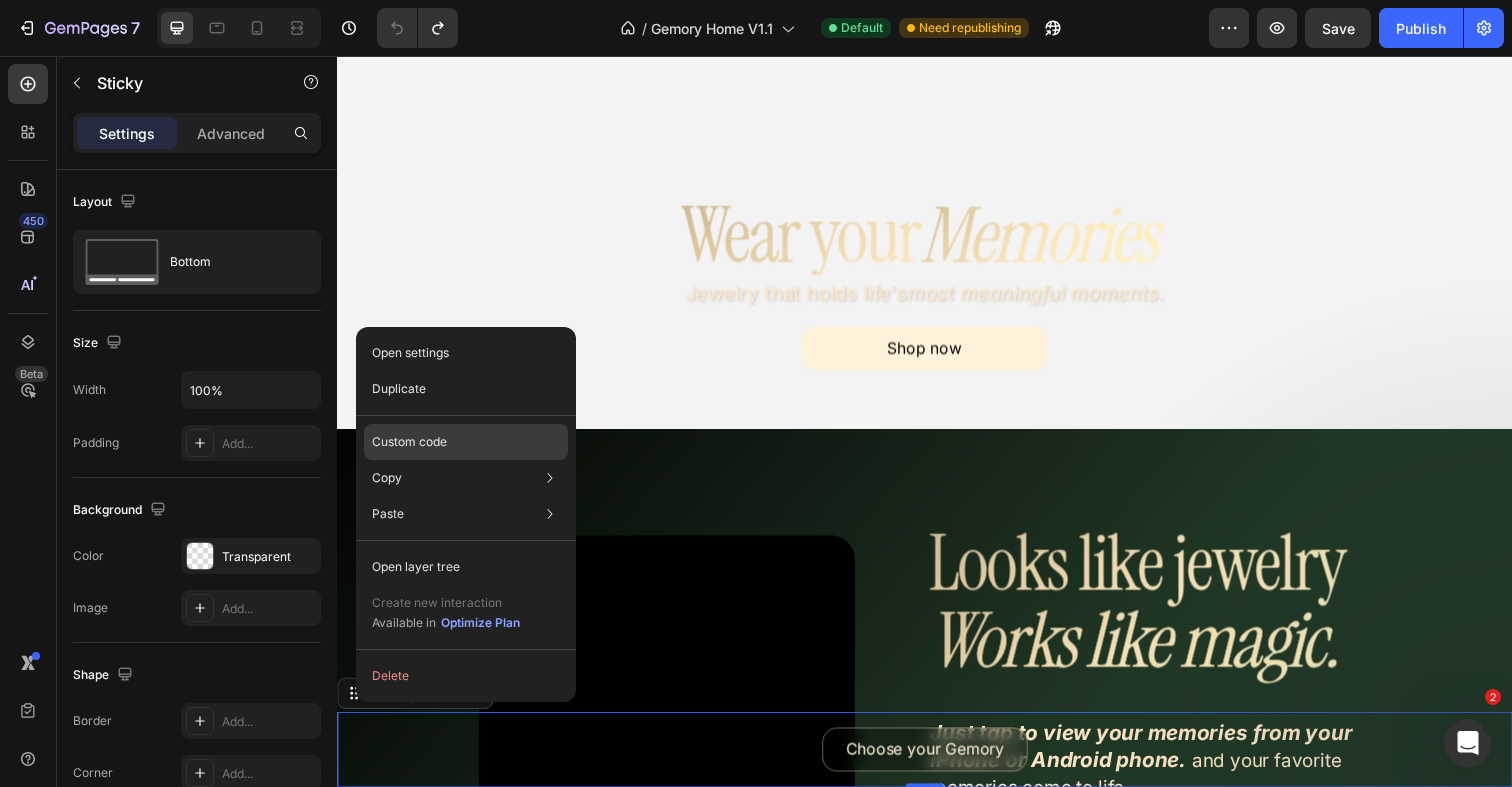 click on "Custom code" at bounding box center [409, 442] 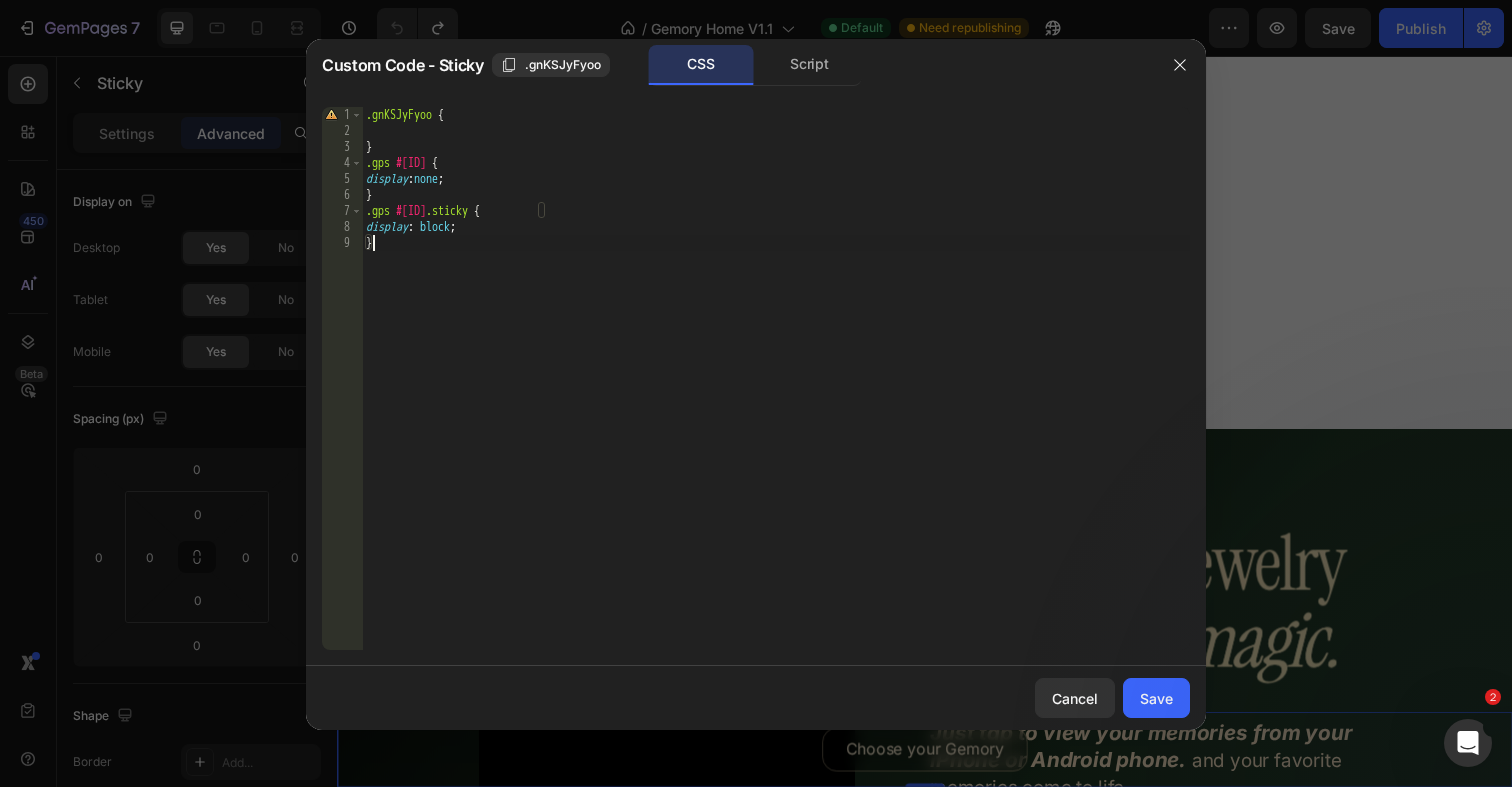 drag, startPoint x: 538, startPoint y: 343, endPoint x: 273, endPoint y: -15, distance: 445.4088 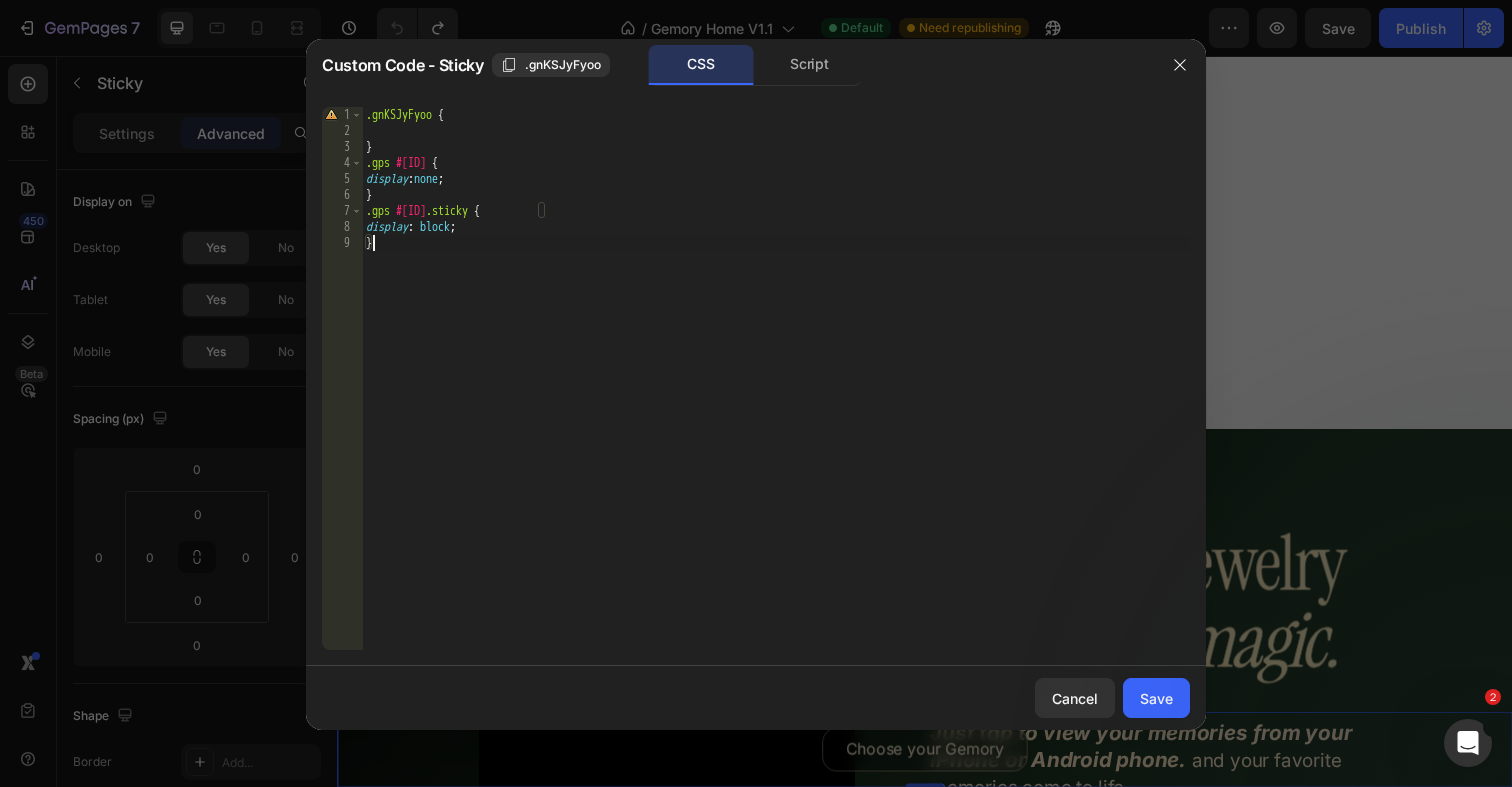 click on "7 Version history / Gemory Home V1.1 Default Need republishing Preview Save Publish 450 Beta Sections(18) Elements(83) Section Element Hero Section Product Detail Brands Trusted Badges Guarantee Product Breakdown How to use Testimonials Compare Bundle FAQs Social Proof Brand Story Product List Collection Blog List Contact Sticky Add to Cart Custom Footer Browse Library 450 Layout
Row
Row
Row
Row Text
Heading
Text Block Button
Button
Button Media
Image
Image" at bounding box center (756, 0) 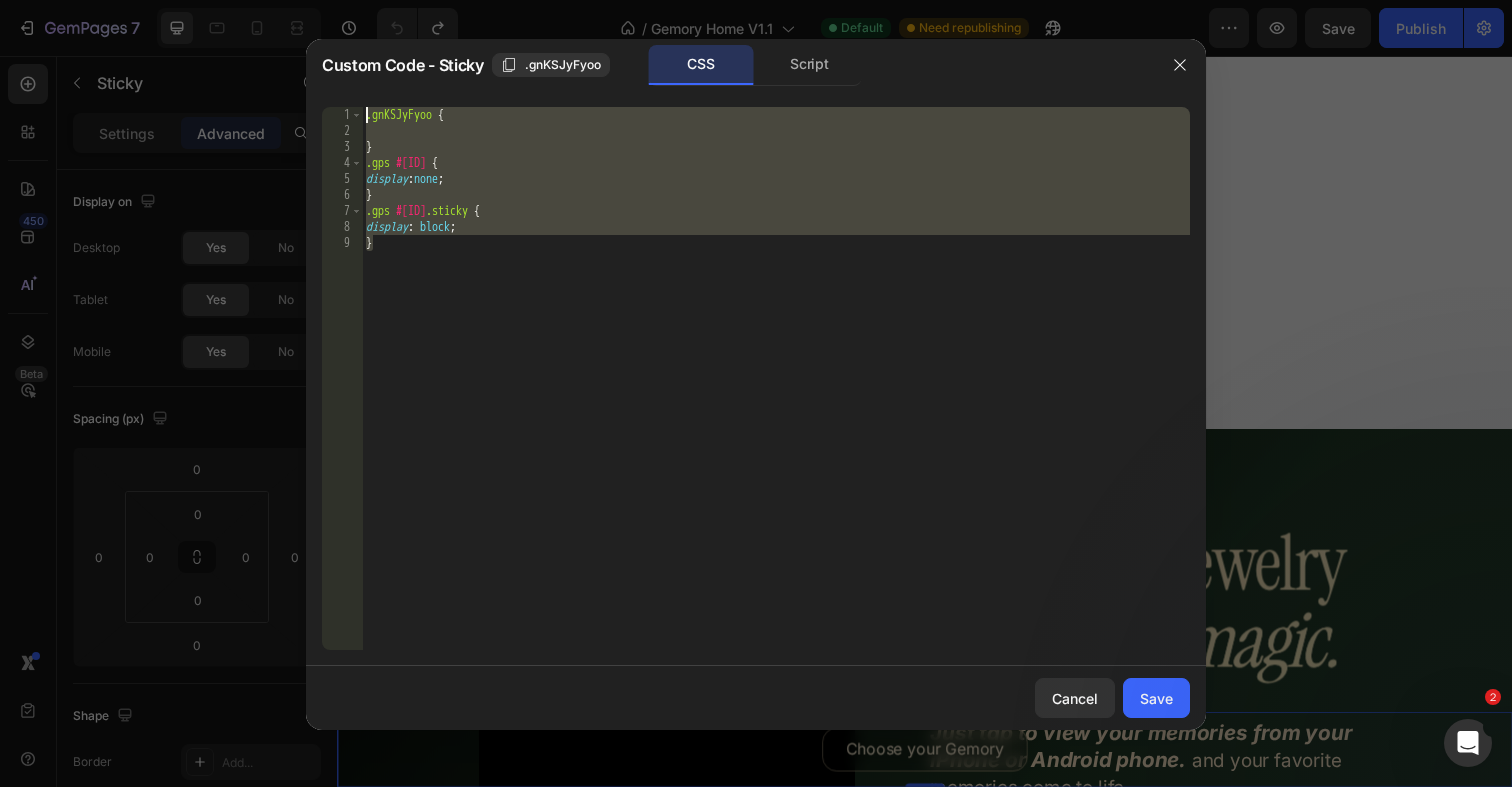paste on "});" 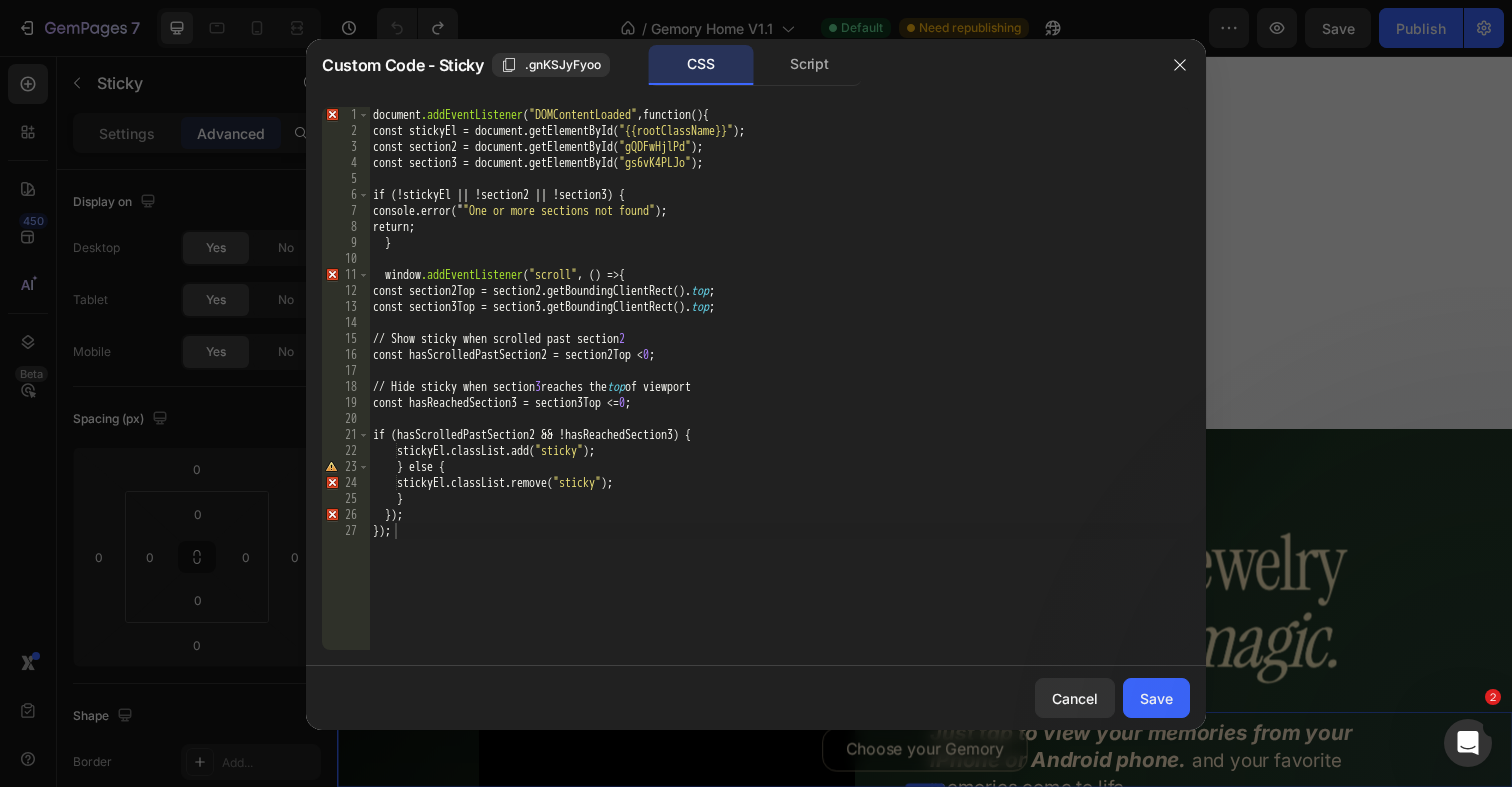 click on "document .addEventListener ( " DOMContentLoaded " , function ( ) { const stickyEl = document.getElementById( " {{rootClassName}} " ) ; const section2 = document.getElementById( " gQDFwHjlPd " ) ; const section3 = document.getElementById( " gs6vK4PLJo " ) ; if(!stickyEl || !section2 || !section3) { console.error( " One or more sections not found " ) ; return ; } window .addEventListener ( " scroll " , () => { const section2Top = section2.getBoundingClientRect(). top ; const section3Top = section3.getBoundingClientRect(). top ; // Show sticky when scrolled past section 2 const hasScrolledPastSection2 = section2Top < 0 ; // Hide sticky when section 3 reaches the top of viewport const hasReachedSection3 = section3Top <= 0 ; if(hasScrolledPastSection2 && !hasReachedSection3) { stickyEl.classList.add( " sticky " ) ; } else { stickyEl.classList.remove( " sticky " ) ; } } ); } );" at bounding box center [779, 394] 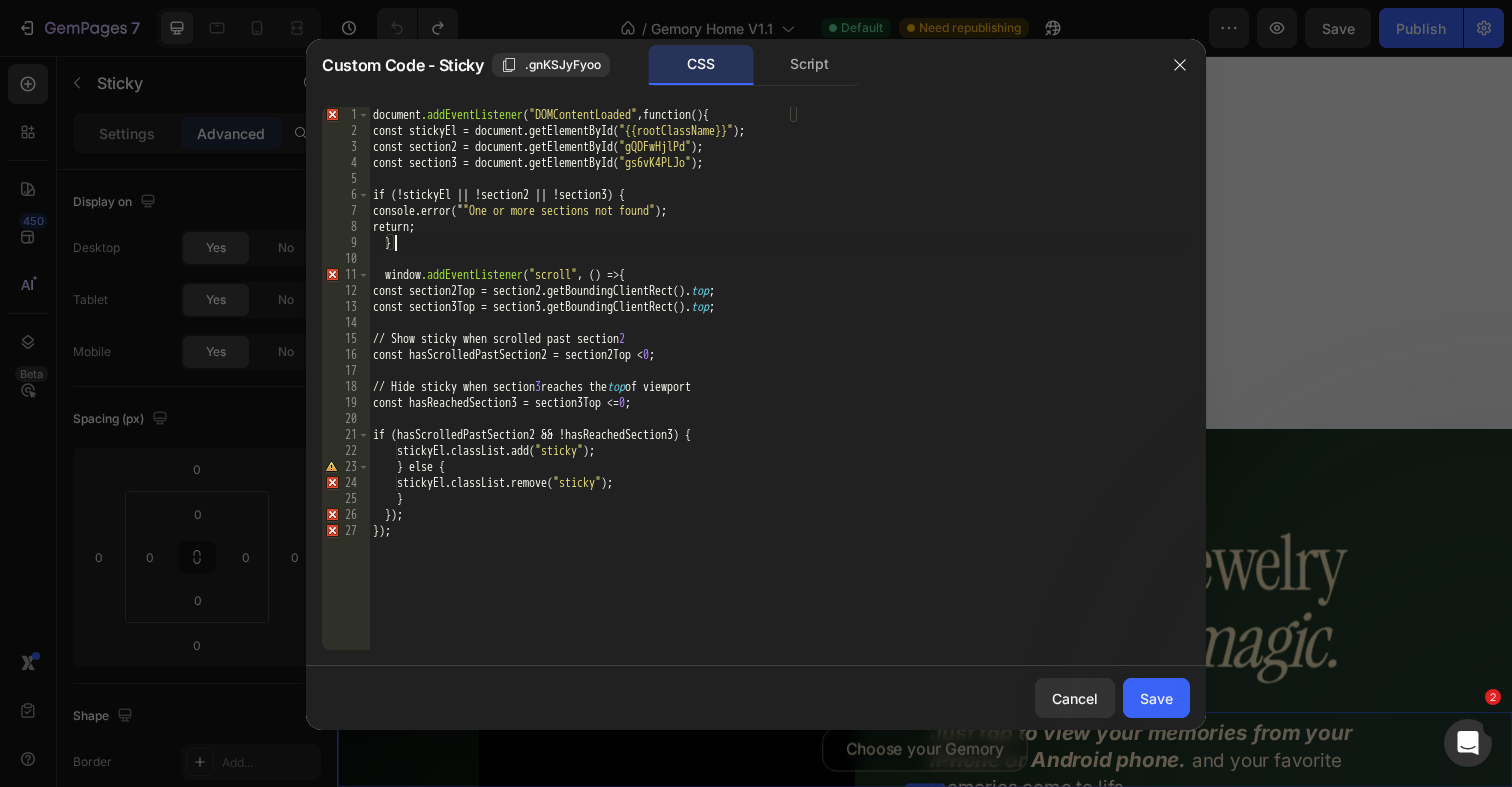 type on "display: block;
}" 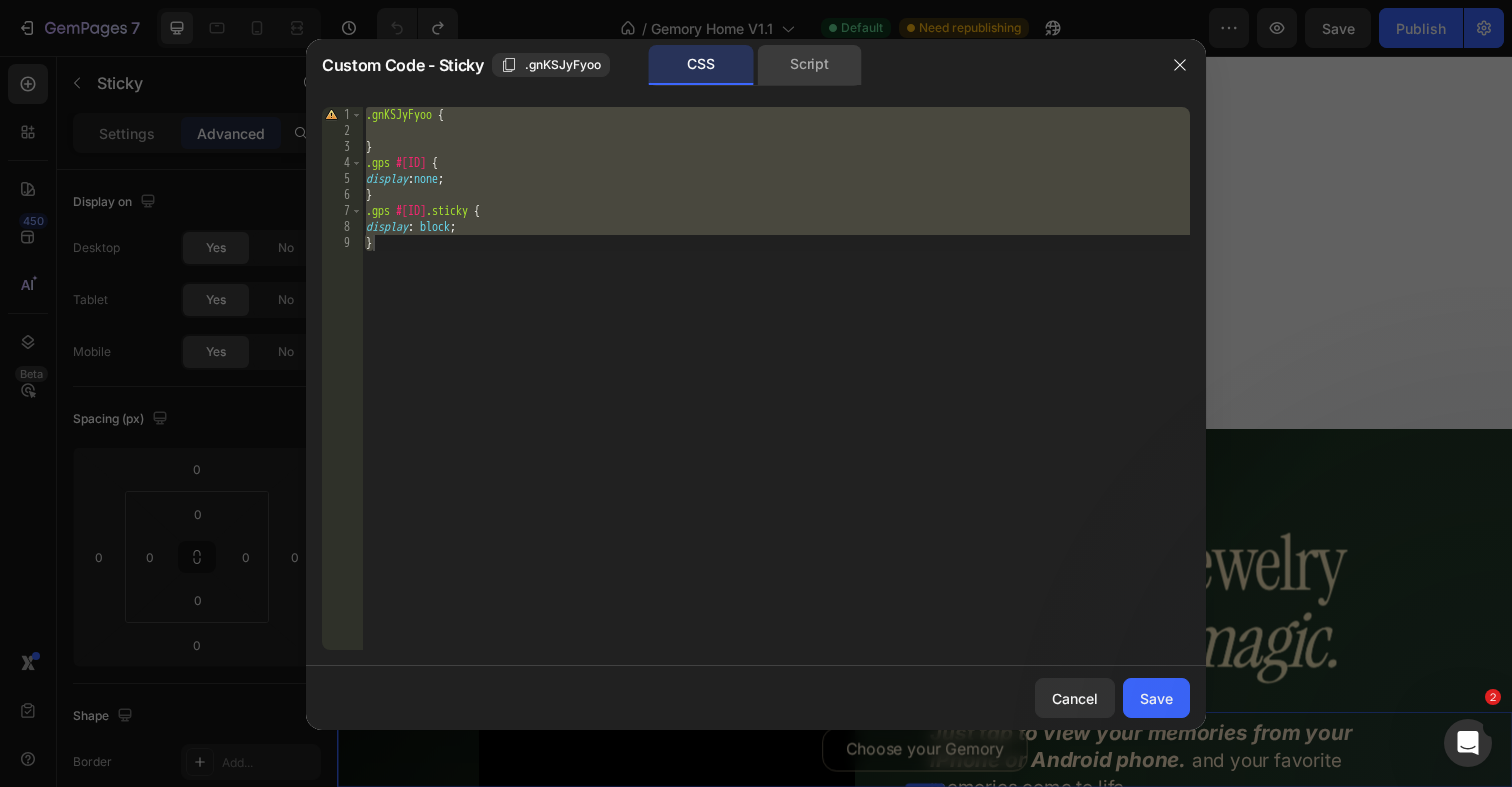 click on "Script" 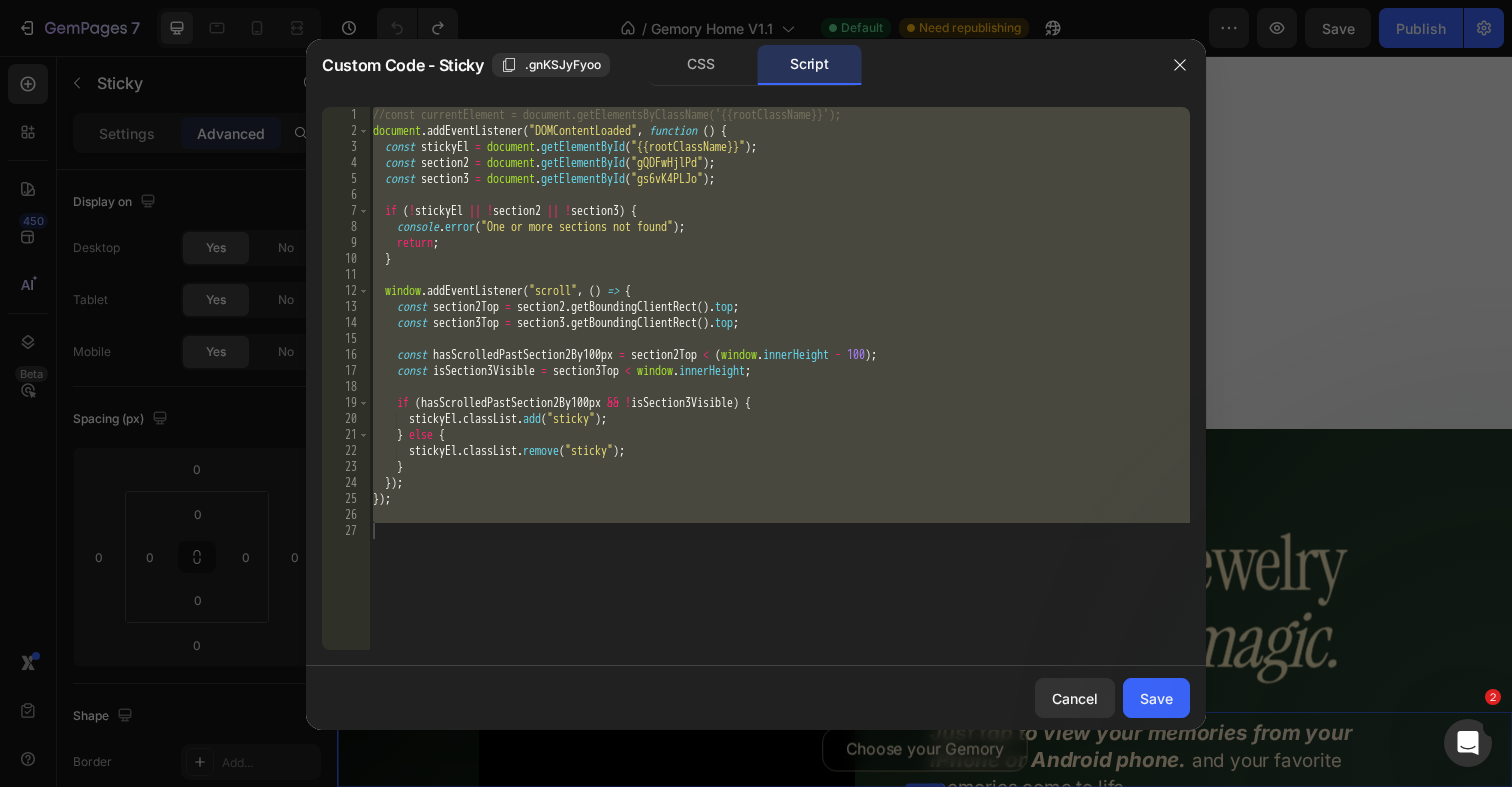 click on "//const currentElement = document.getElementsByClassName('{{rootClassName}}'); document . addEventListener ( "DOMContentLoaded" , function ( ) { const stickyEl = document . getElementById ( "{{rootClassName}}" ) ; const section2 = document . getElementById ( "gQDFwHjlPd" ) ; const section3 = document . getElementById ( "gs6vK4PLJo" ) ; if ( ! stickyEl || ! section2 || ! section3 ) { console . error ( "One or more sections not found" ) ; return ; } window . addEventListener ( "scroll" , ( ) => { const section2Top = section2 . getBoundingClientRect ( ) . top ; const section3Top = section3 . getBoundingClientRect ( ) . top ; const hasScrolledPastSection2By100px = section2Top < ( window . innerHeight - 100 ) ; const isSection3Visible = section3Top < window . innerHeight ; if ( hasScrolledPastSection2By100px && ! isSection3Visible ) { stickyEl . classList . add ( ) ; }" at bounding box center [779, 394] 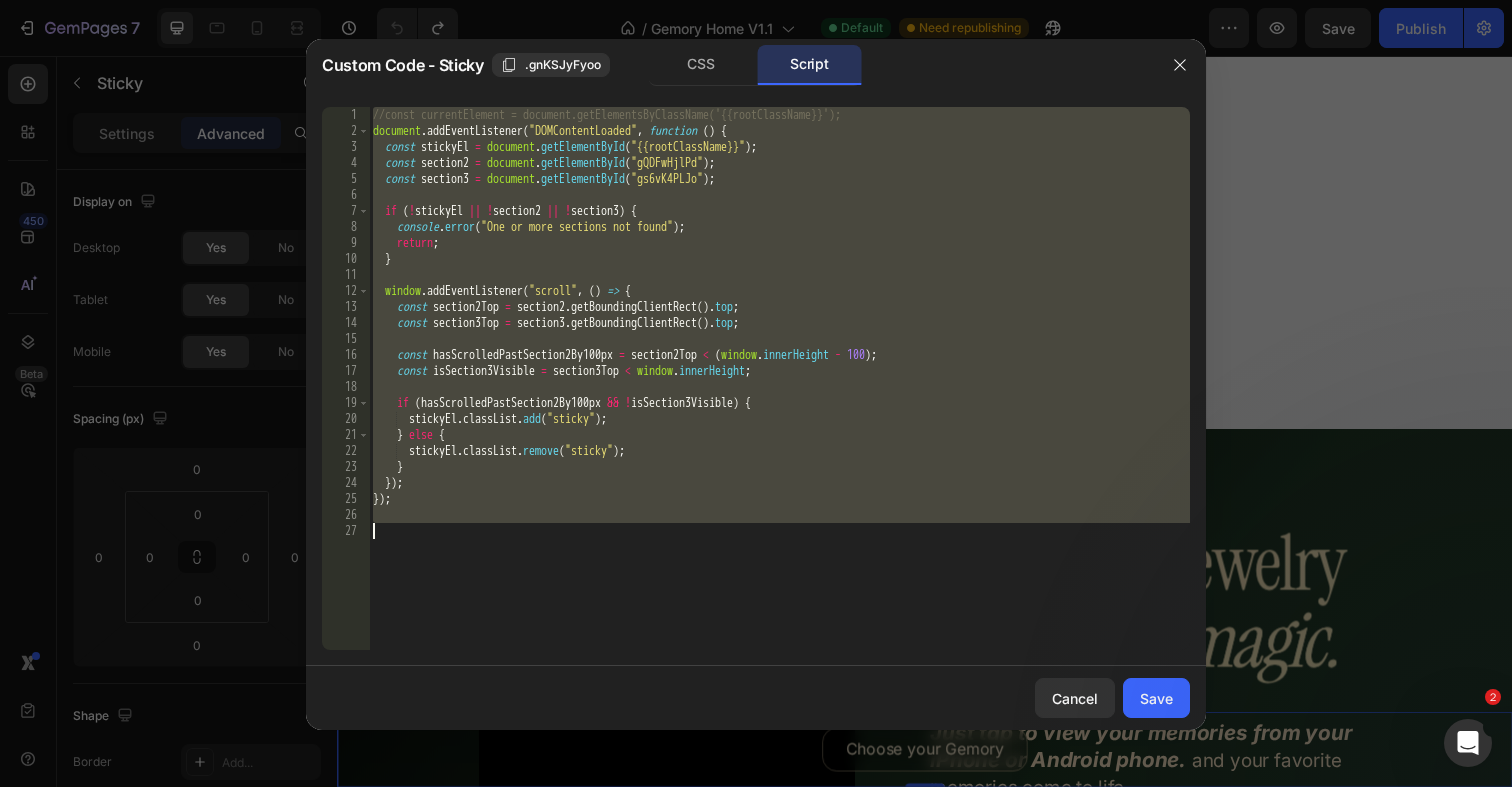 paste on "});" 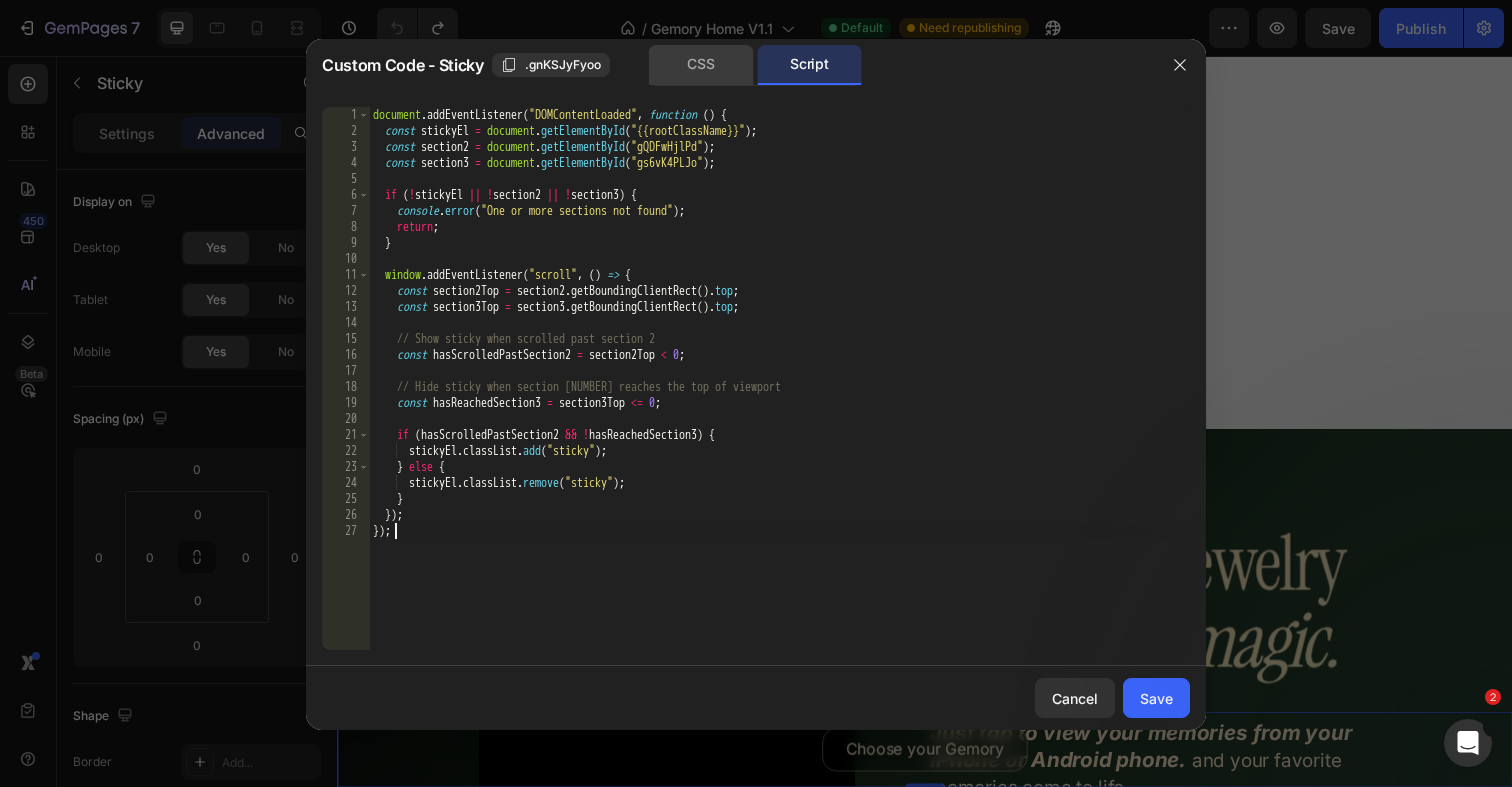 click on "CSS" 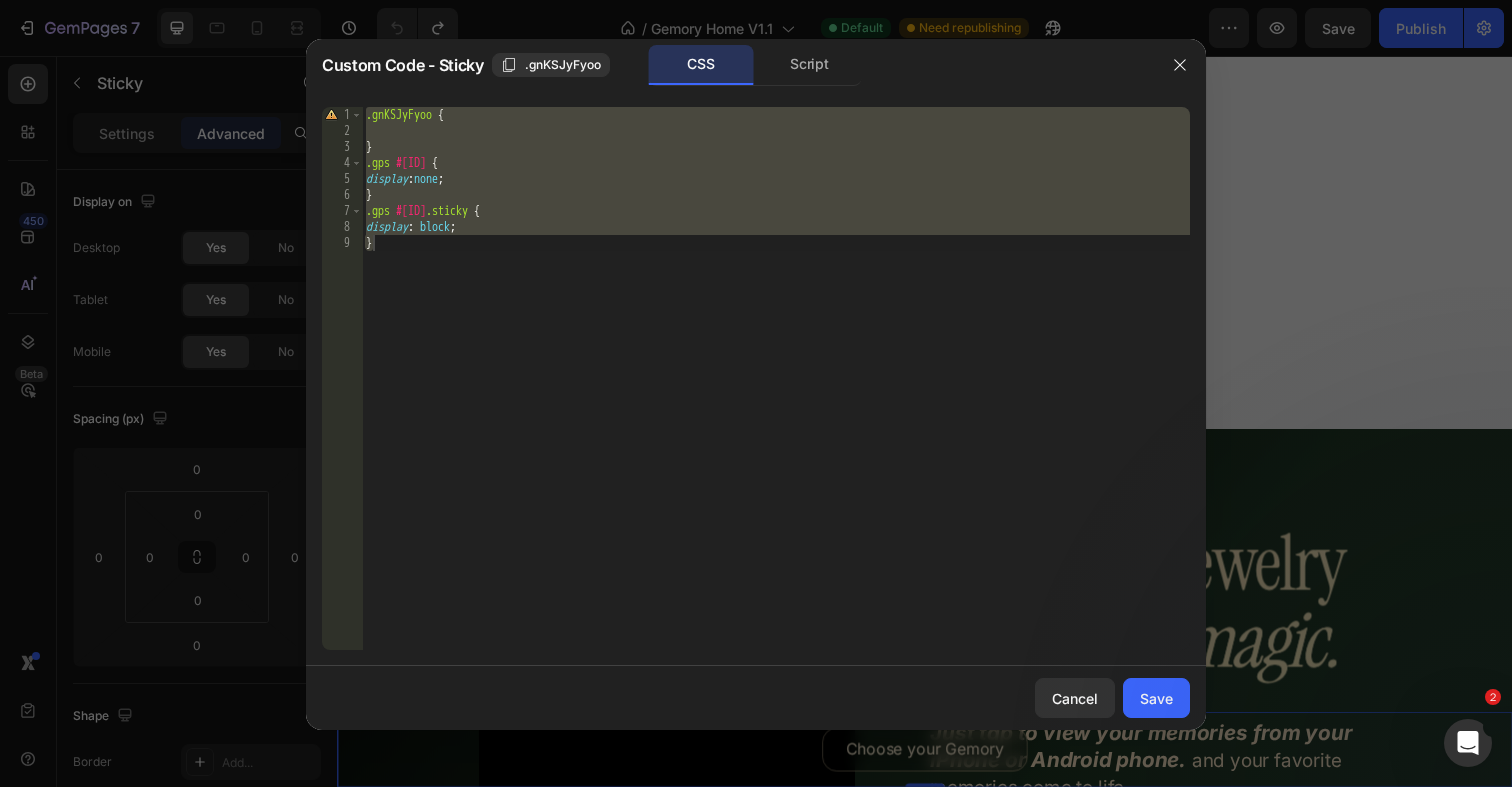 click on ".gnKSJyFyoo { } .gps #gnKSJyFyoo { display : none ; } .gps #gnKSJyFyoo .sticky { display : block ; } הההההההההההההההההההההההההההההההההההההההההההההההההההההההההההההההההההההההההההההההההההההההההההההההההההההההההההההההההההההההההההההההההההההההההההההההההההההההההההההההההההההההההההההההההההההההההההההההההההההההההההההההההההההההההההההההההההההההההההההההההההההההההההההההה XXXXXXXXXXXXXXXXXXXXXXXXXXXXXXXXXXXXXXXXXXXXXXXXXXXXXXXXXXXXXXXXXXXXXXXXXXXXXXXXXXXXXXXXXXXXXXXXXXXXXXXXXXXXXXXXXXXXXXXXXXXXXXXXXXXXXXXXXXXXXXXXXXXXXXXXXXXXXXXXXXXXXXXXXXXXXXXXXXXXXXXXXXXXXXXXXXXXXXXXXXXXXXXXXXXXXXXXXXXXXXXXXXXXXXXXXXXXXXXXXXXXXXXXXXXXXXXX Cancel Save" at bounding box center [776, 394] 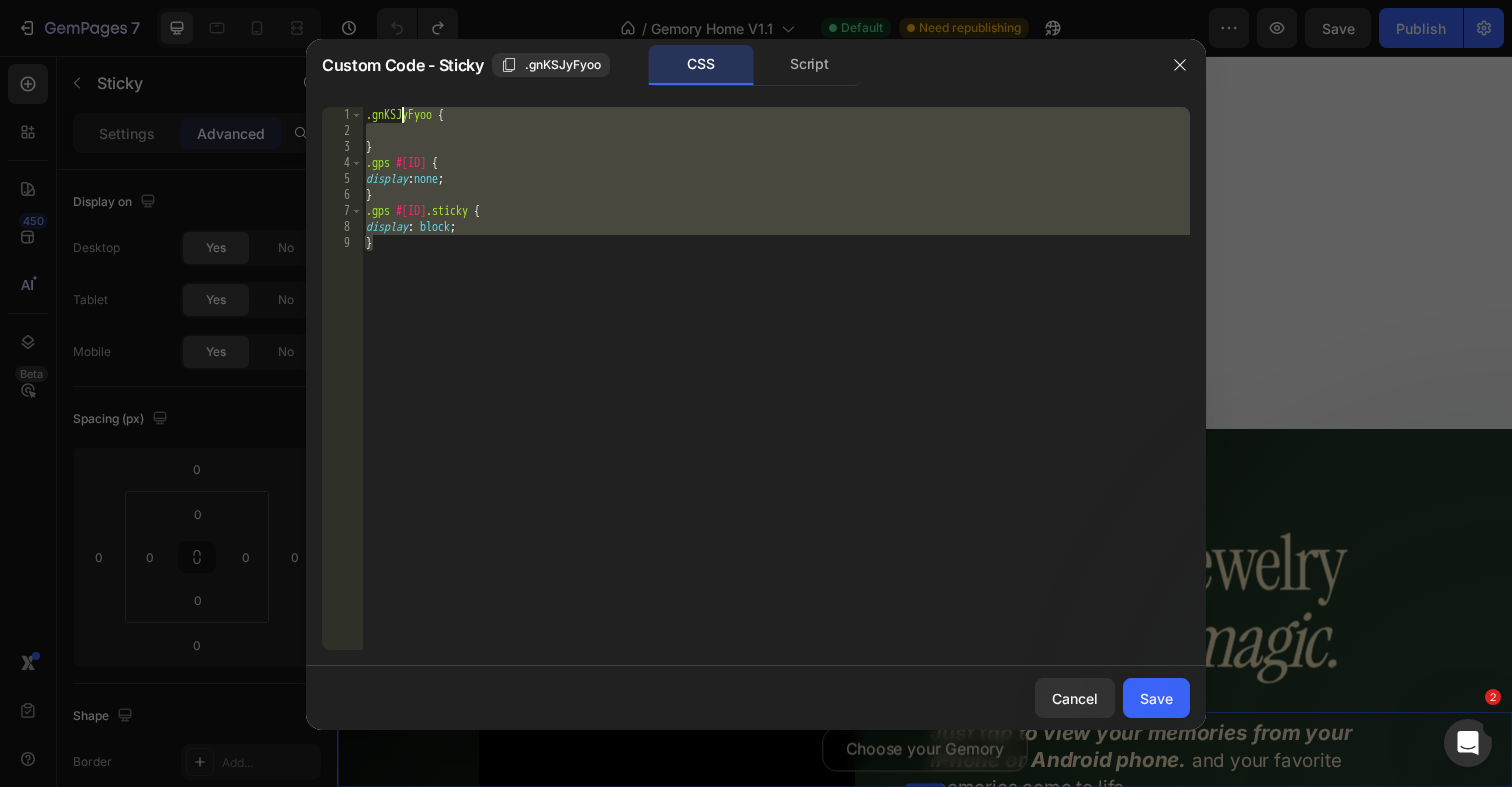 drag, startPoint x: 523, startPoint y: 204, endPoint x: 314, endPoint y: 60, distance: 253.80504 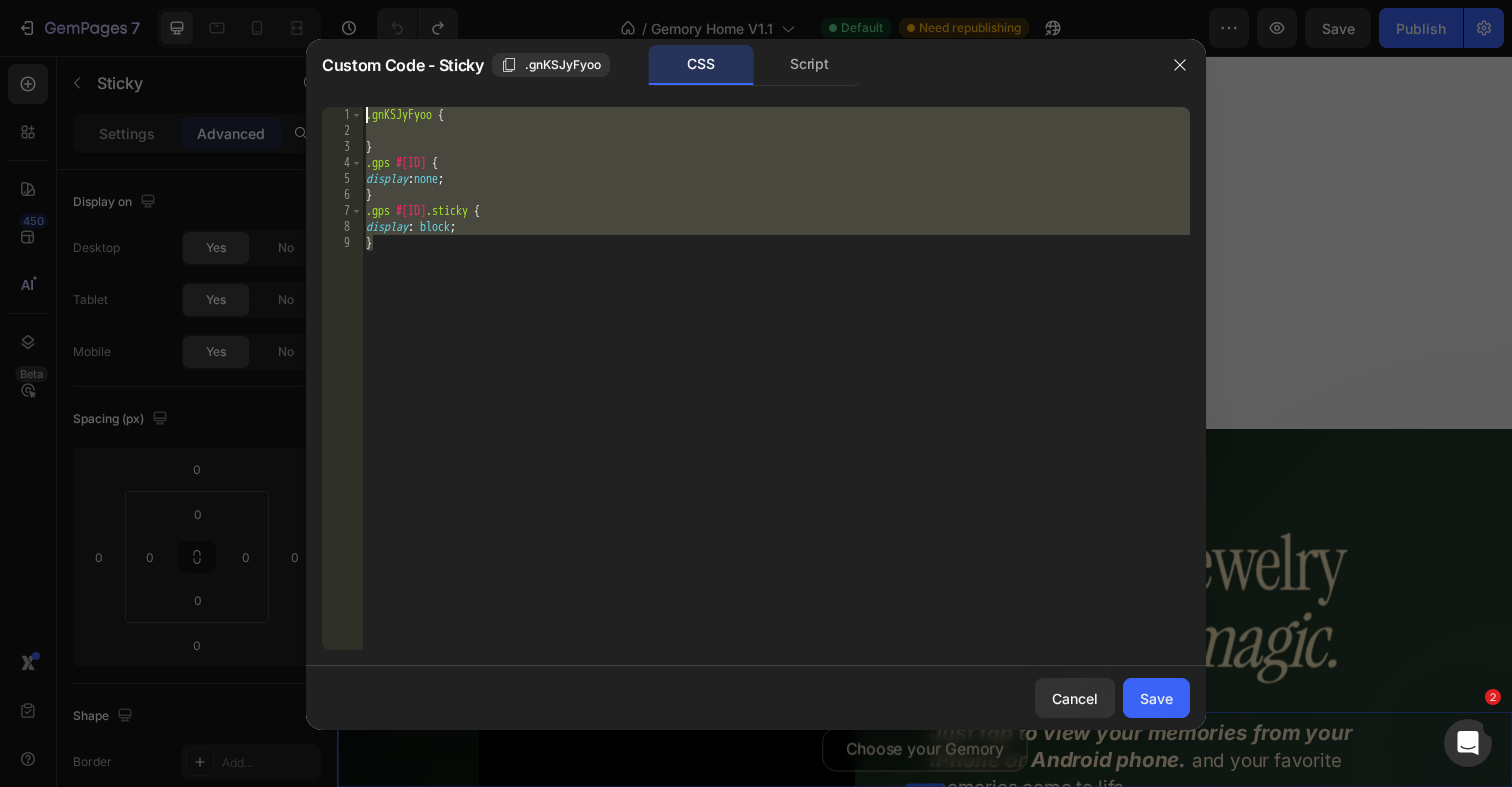 paste on "}" 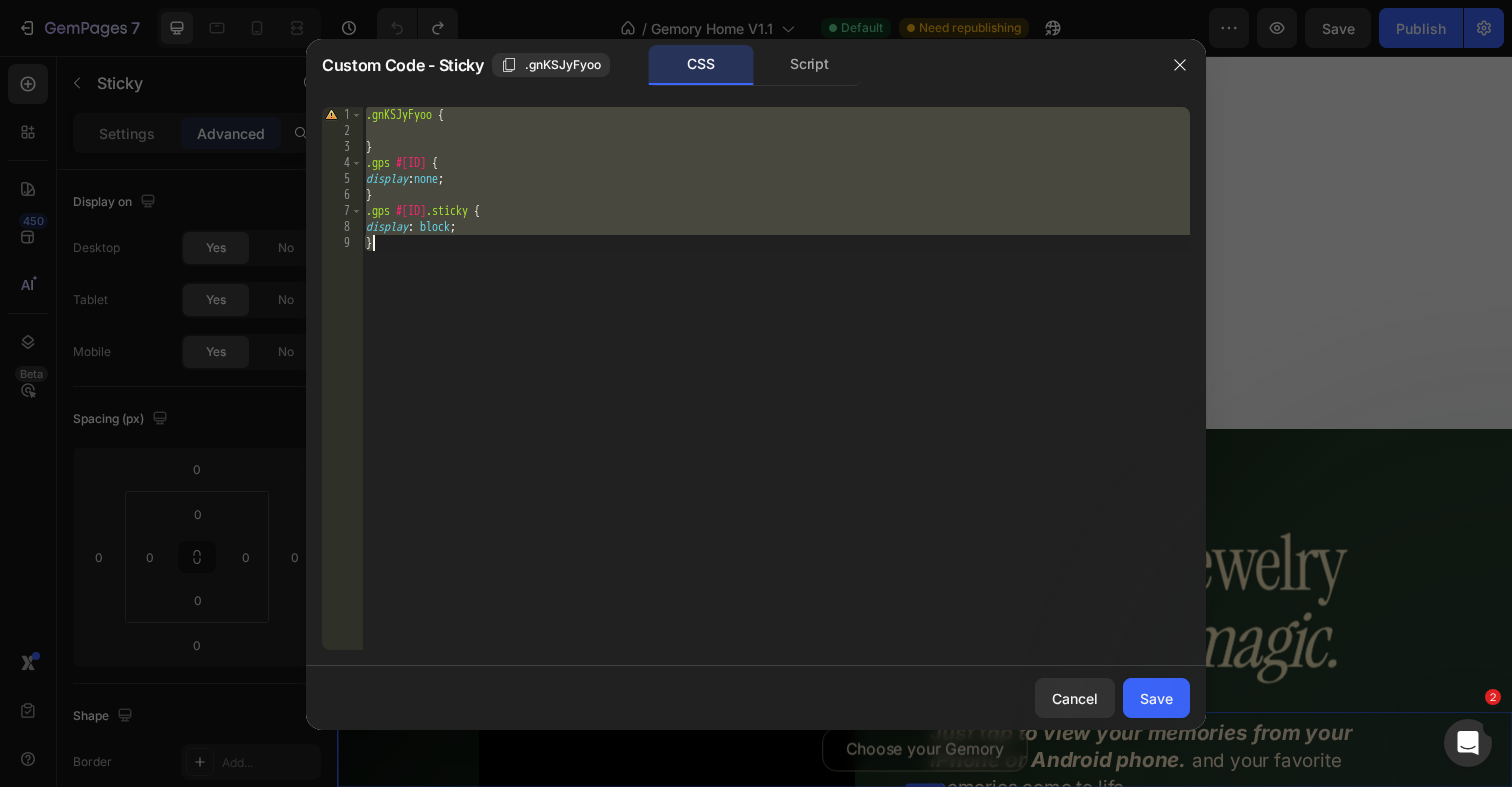 paste 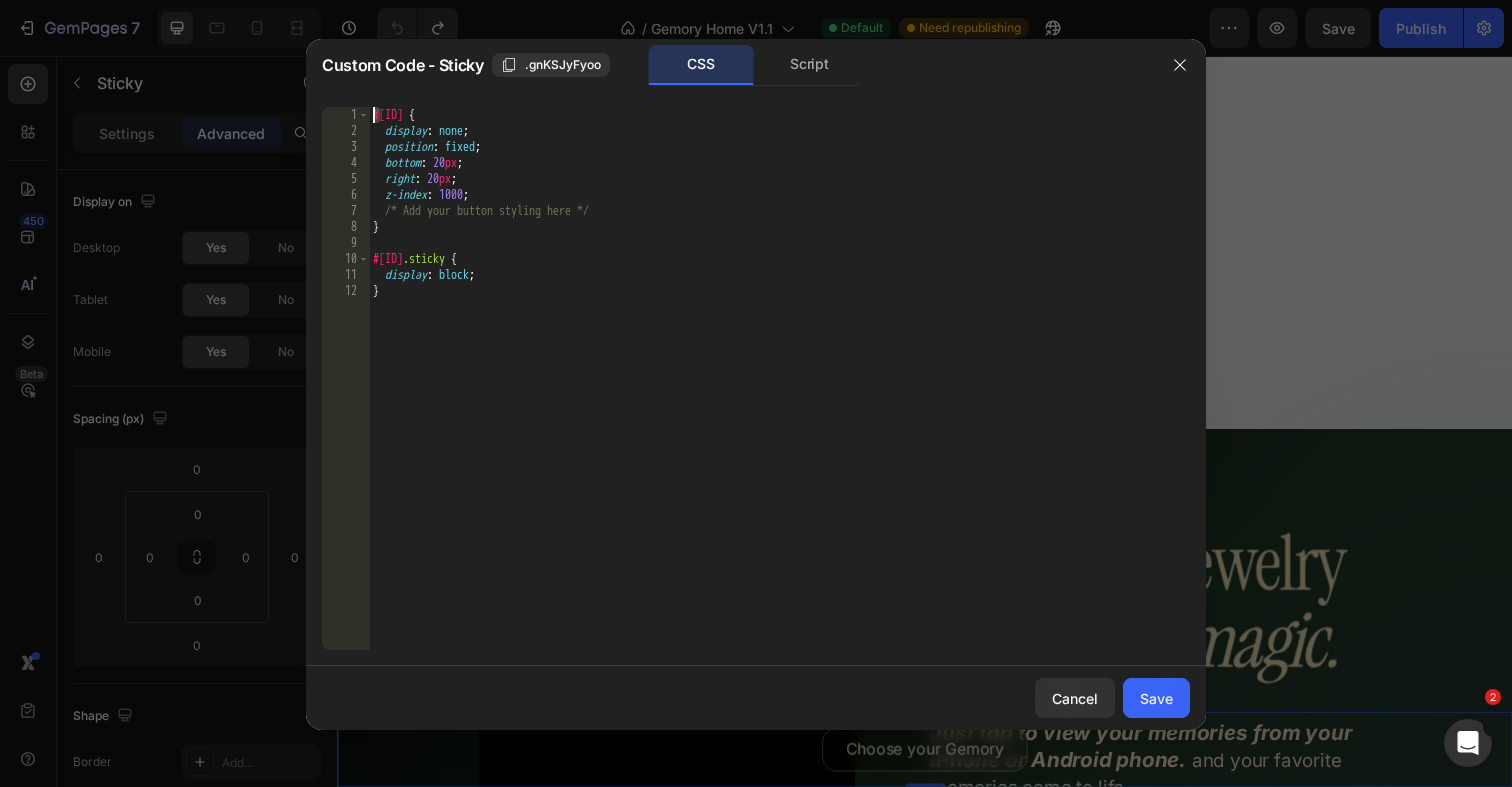 drag, startPoint x: 380, startPoint y: 114, endPoint x: 341, endPoint y: 114, distance: 39 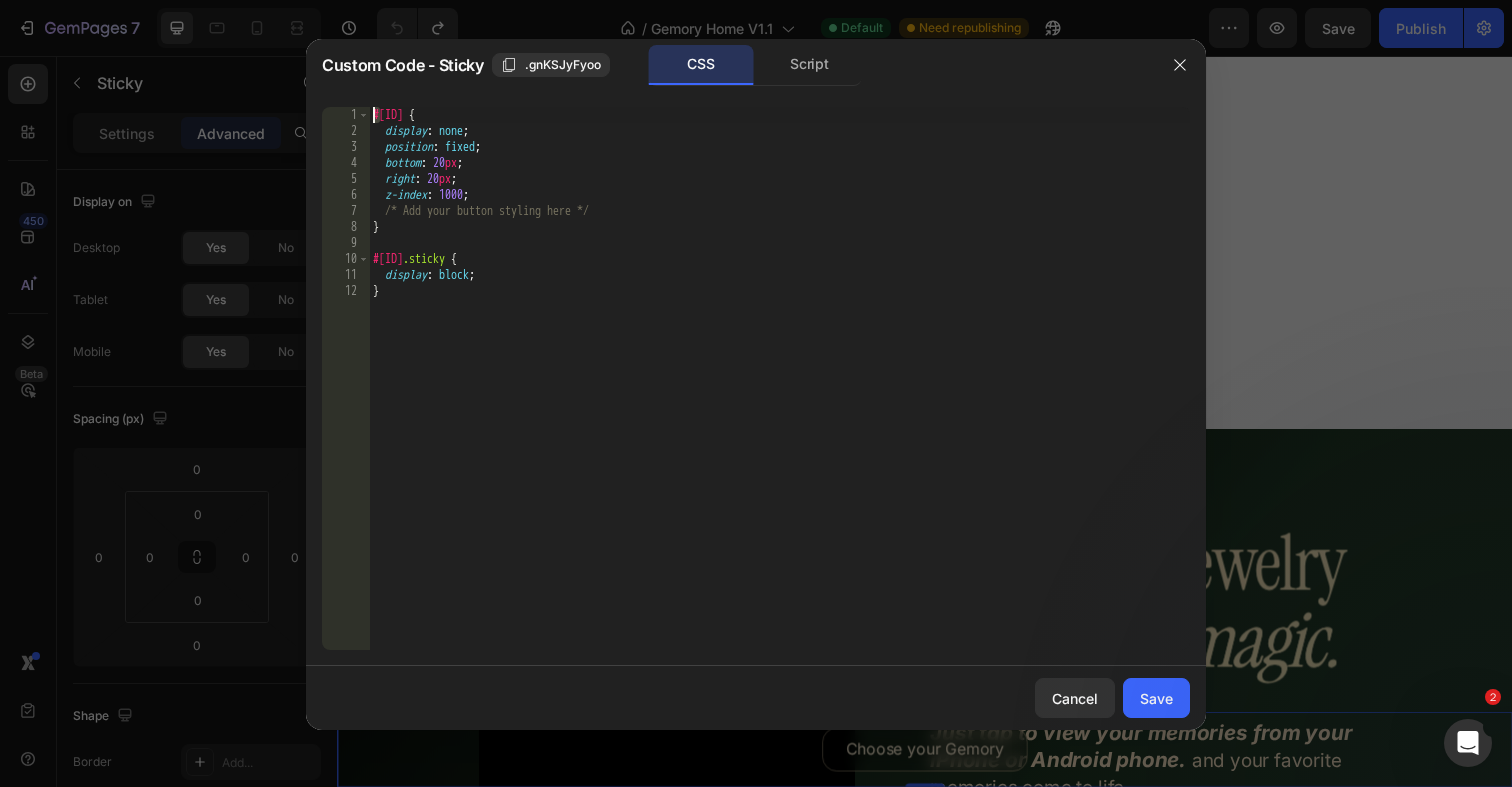 click on "1 2 3 4 5 6 7 8 9 10 11 12 #gnKSJyFyoo { display : none ; position : fixed ; bottom : 20 px ; right : 20 px ; z-index : 1000 ; /* Add your button styling here */ } #gnKSJyFyoo .sticky { display : block ; } הההההההההההההההההההההההההההההההההההההההההההההההההההההההההההההההההההההההההההההההההההההההההההההההההההההההההההההההההההההההההההההההההההההההההההההההההההההההההההההההההההההההההההההההההההההההההההההההההההההההההההההההההההההההההההההההההההההההההההההההההההההההההההההההה XXXXXXXXXXXXXXXXXXXXXXXXXXXXXXXXXXXXXXXXXXXXXXXXXXXXXXXXXXXXXXXXXXXXXXXXXXXXXXXXXXXXXXXXXXXXXXXXXXXXXXXXXXXXXXXXXXXXXXXXXXXXXXXXXXXXXXXXXXXXXXXXXXXXXXXXXXXXXXXXXXXXXXXXXXXXXXXXXXXXXXXXXXXXXXXXXXXXXXXXXXXXXXXXXXXXXXXXXXXXXXXXXXXXXXXXXXXXXXXXXXXXXXXXXXXXXXXX" at bounding box center [756, 378] 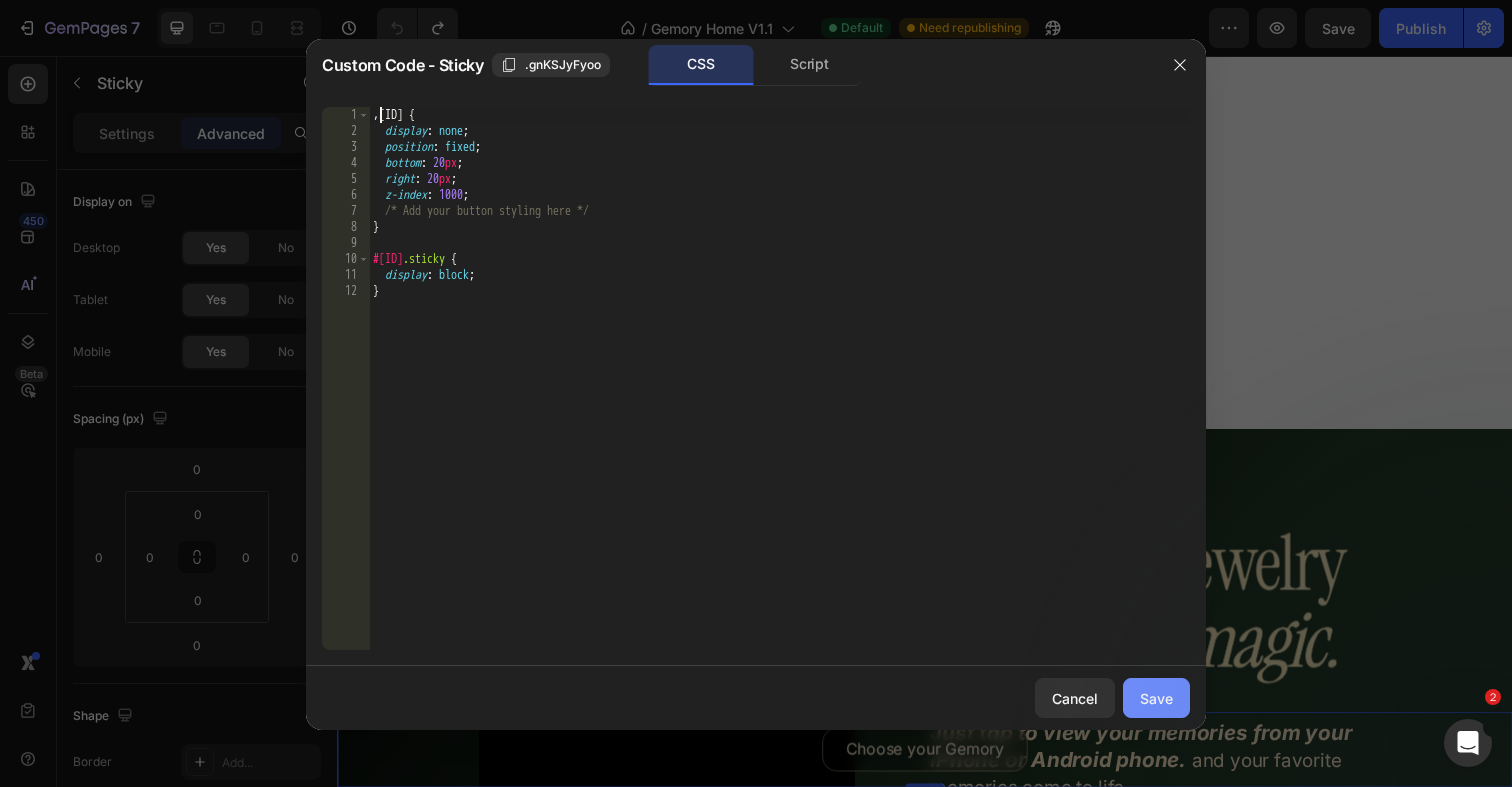 type on ",gnKSJyFyoo {" 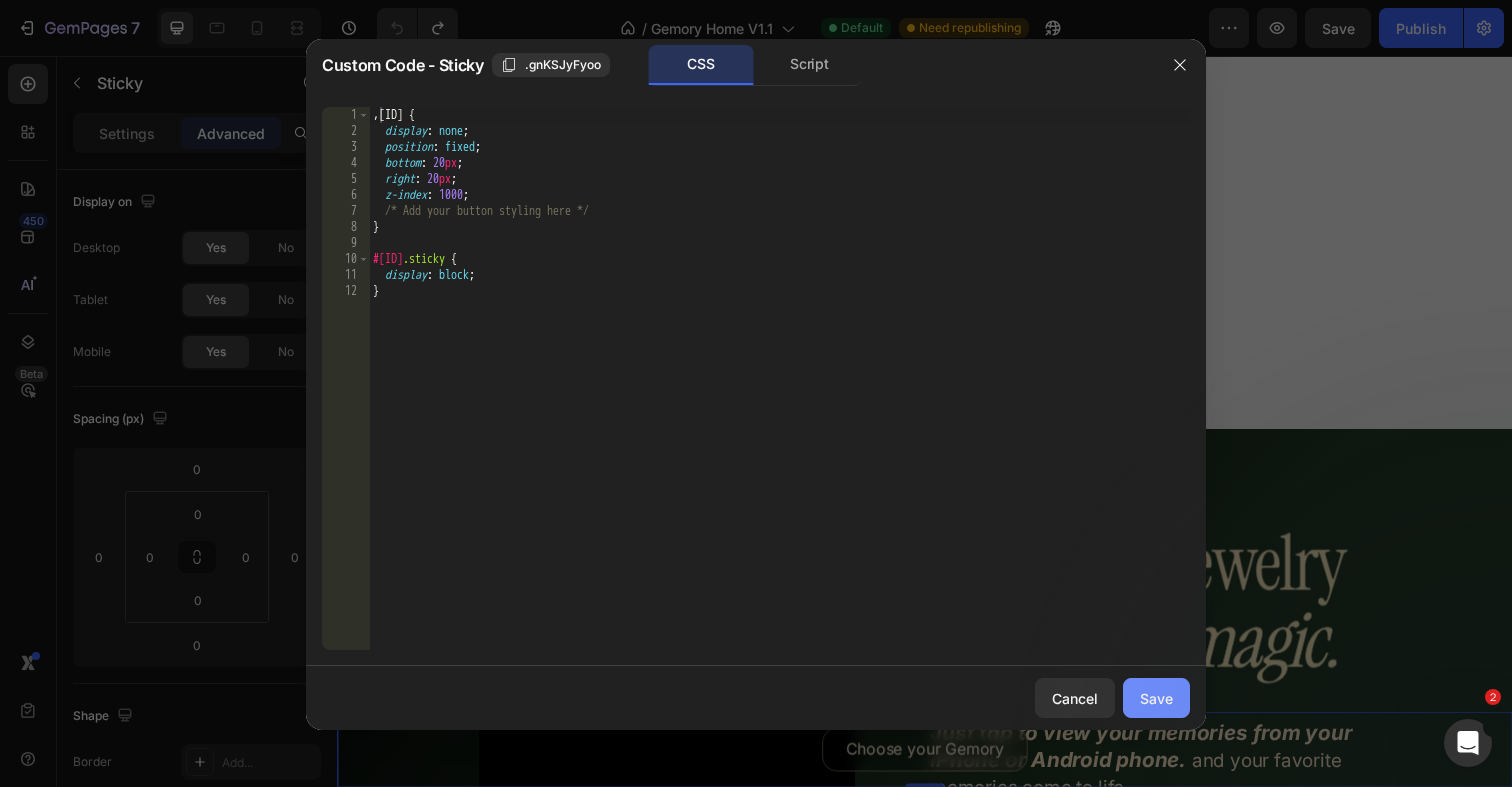 click on "Save" at bounding box center [1156, 698] 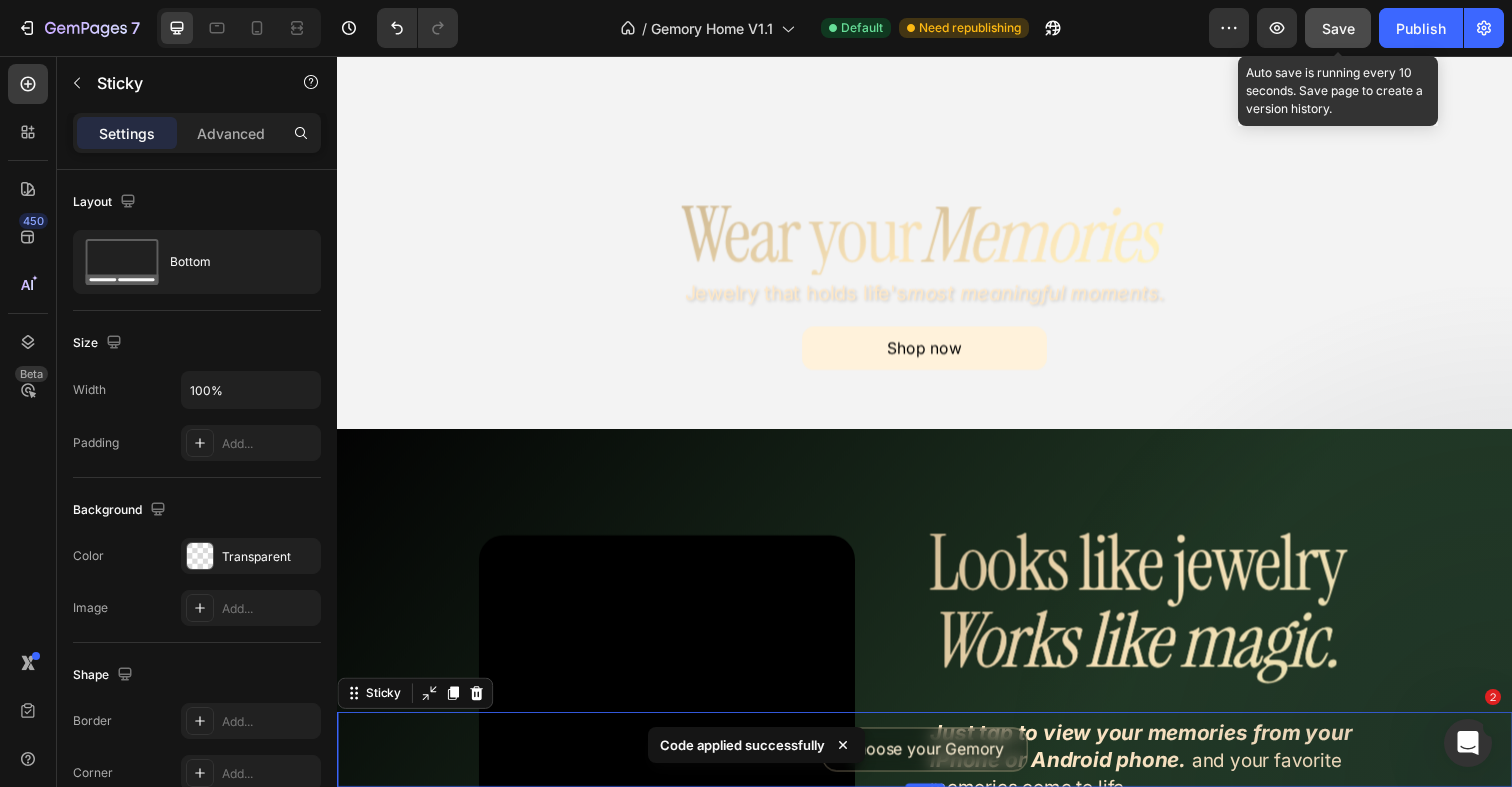 click on "Save" at bounding box center [1338, 28] 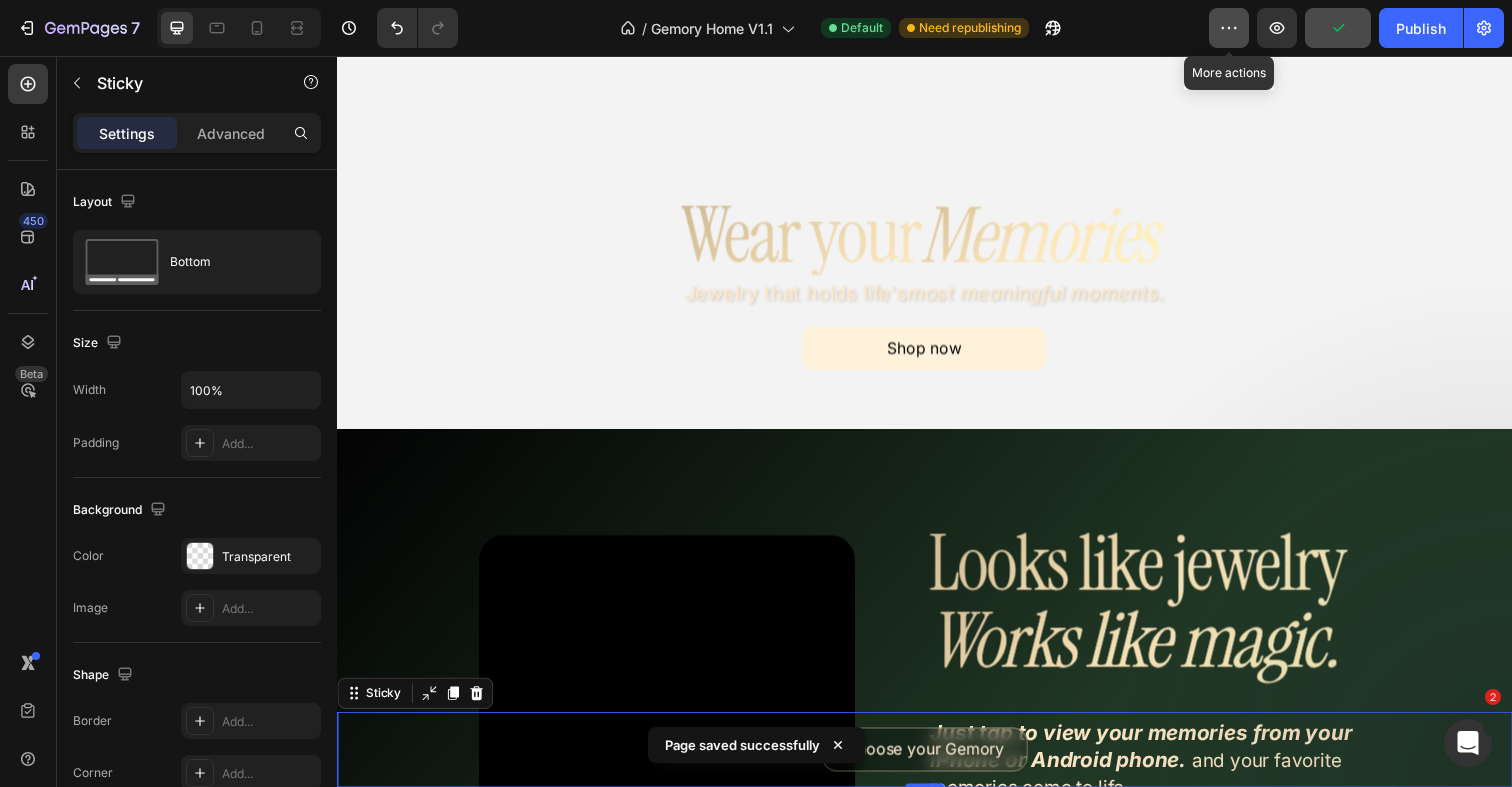 click 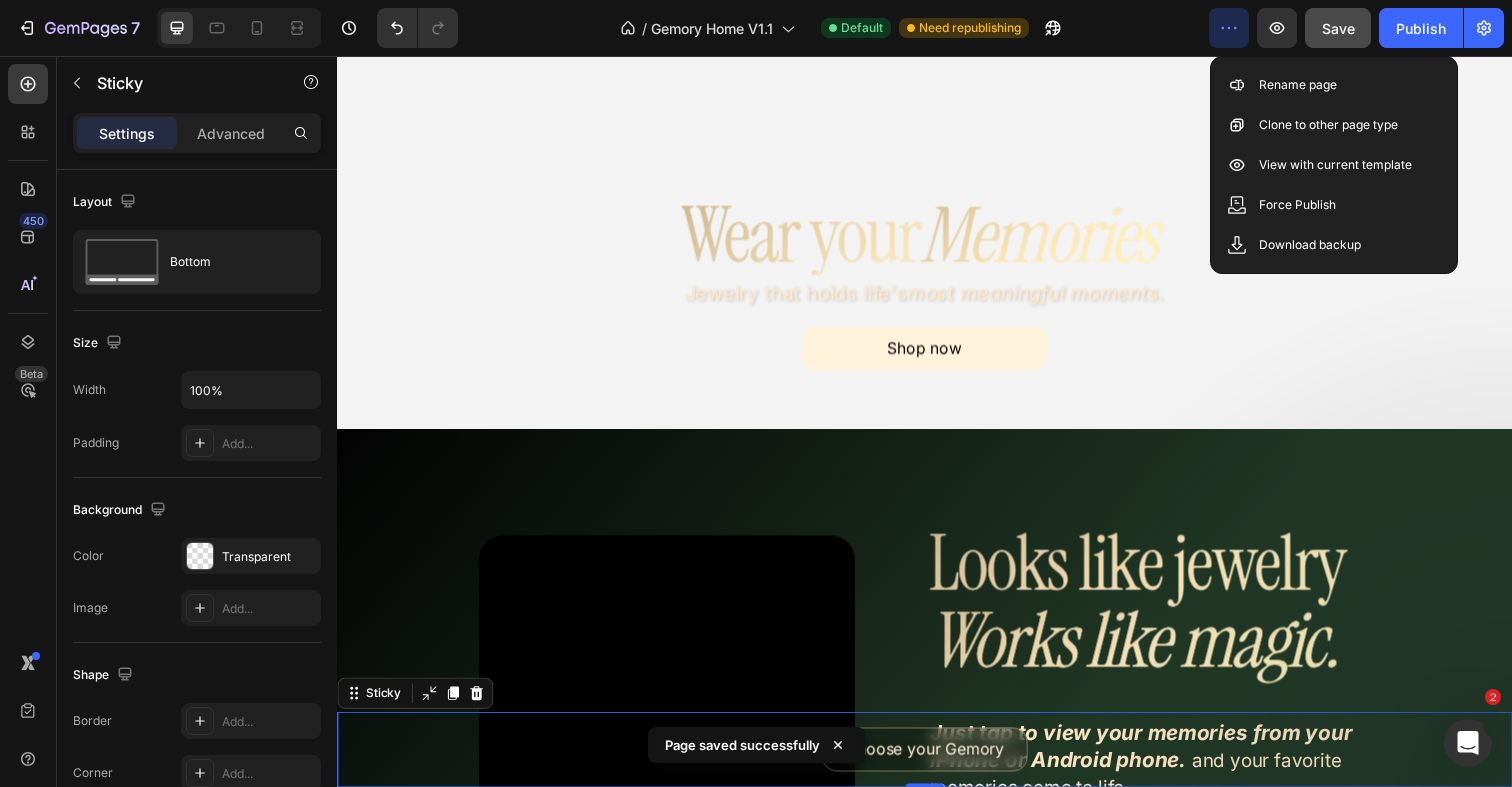 click 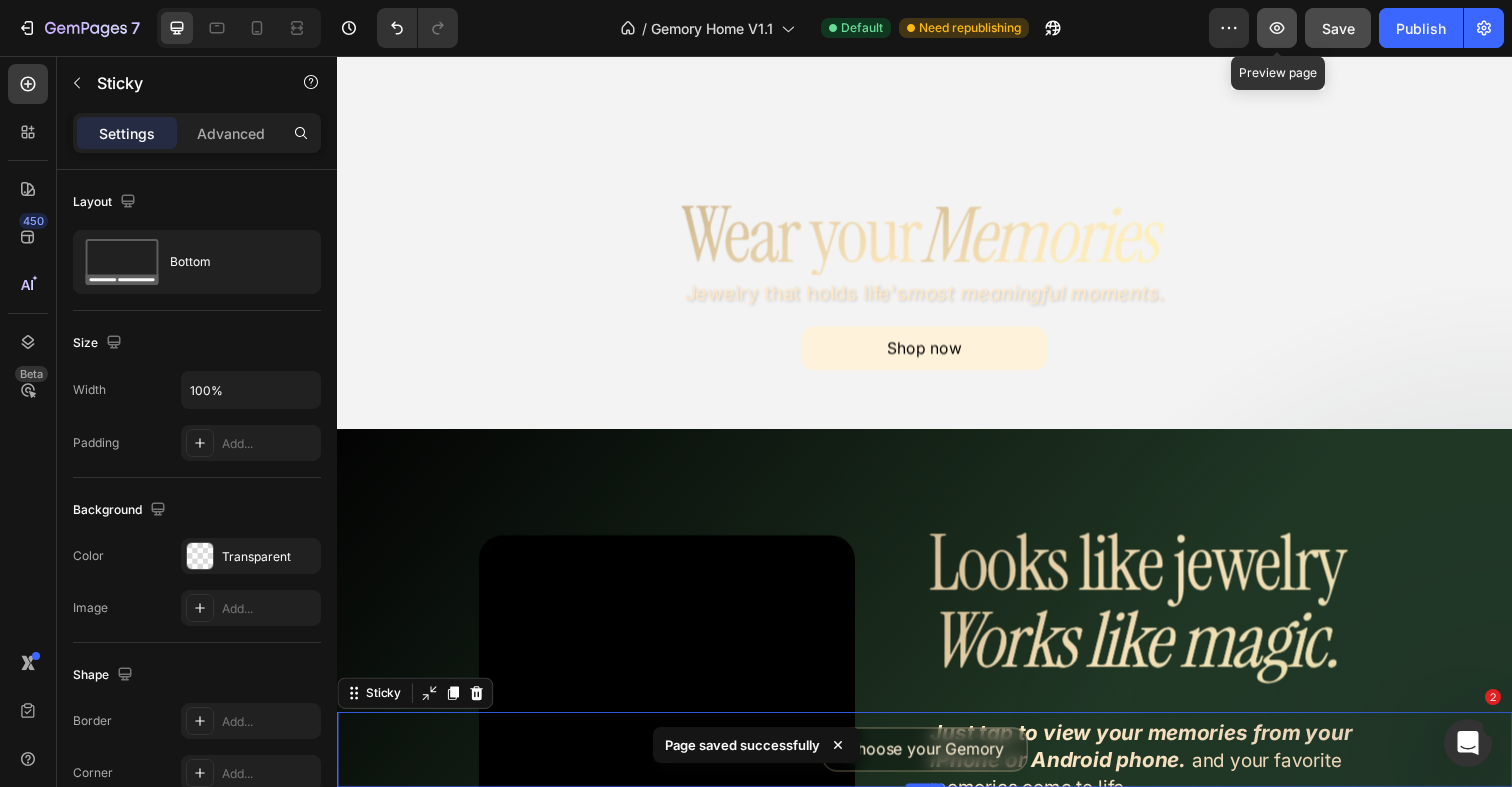 click 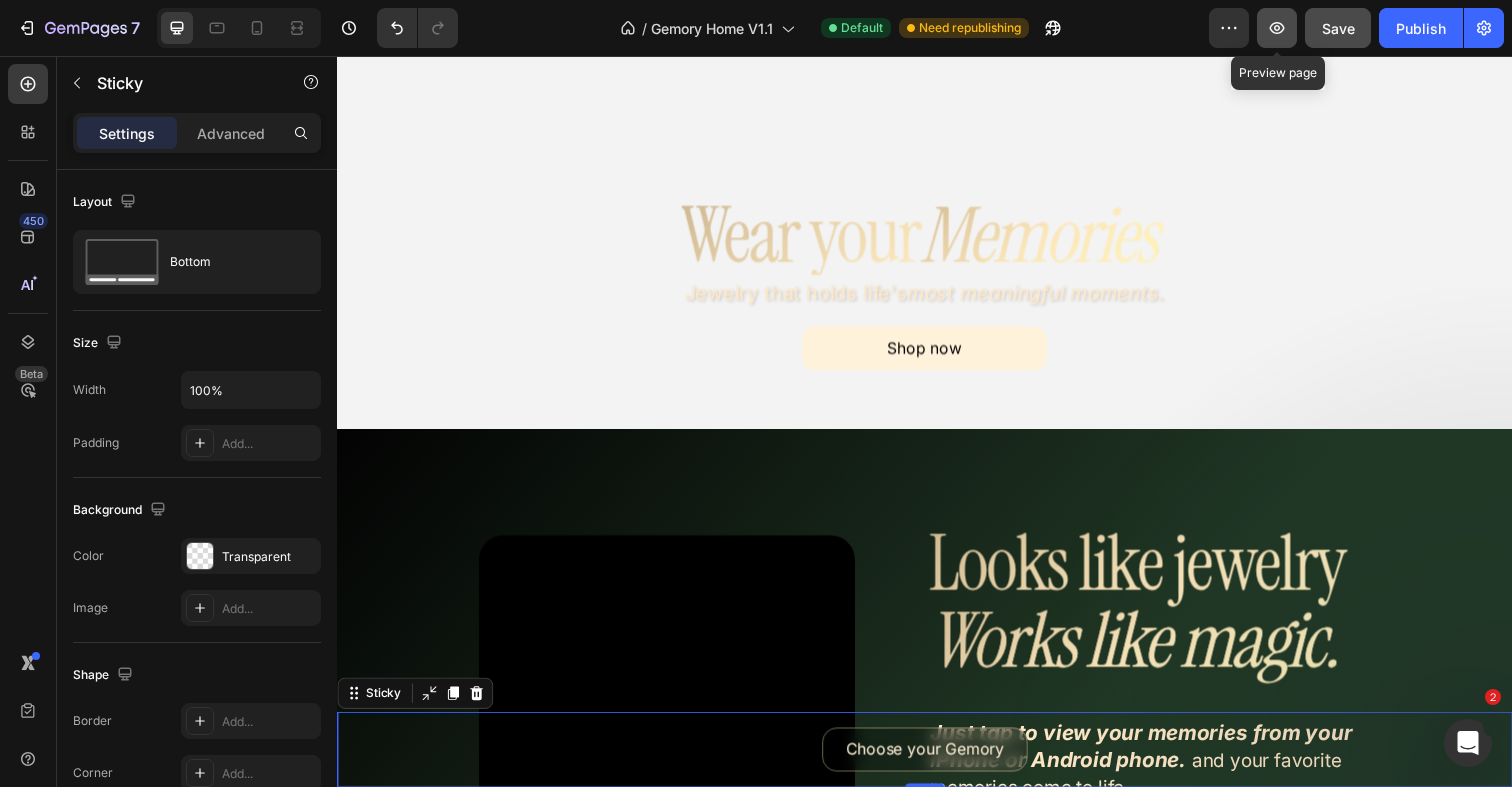 click 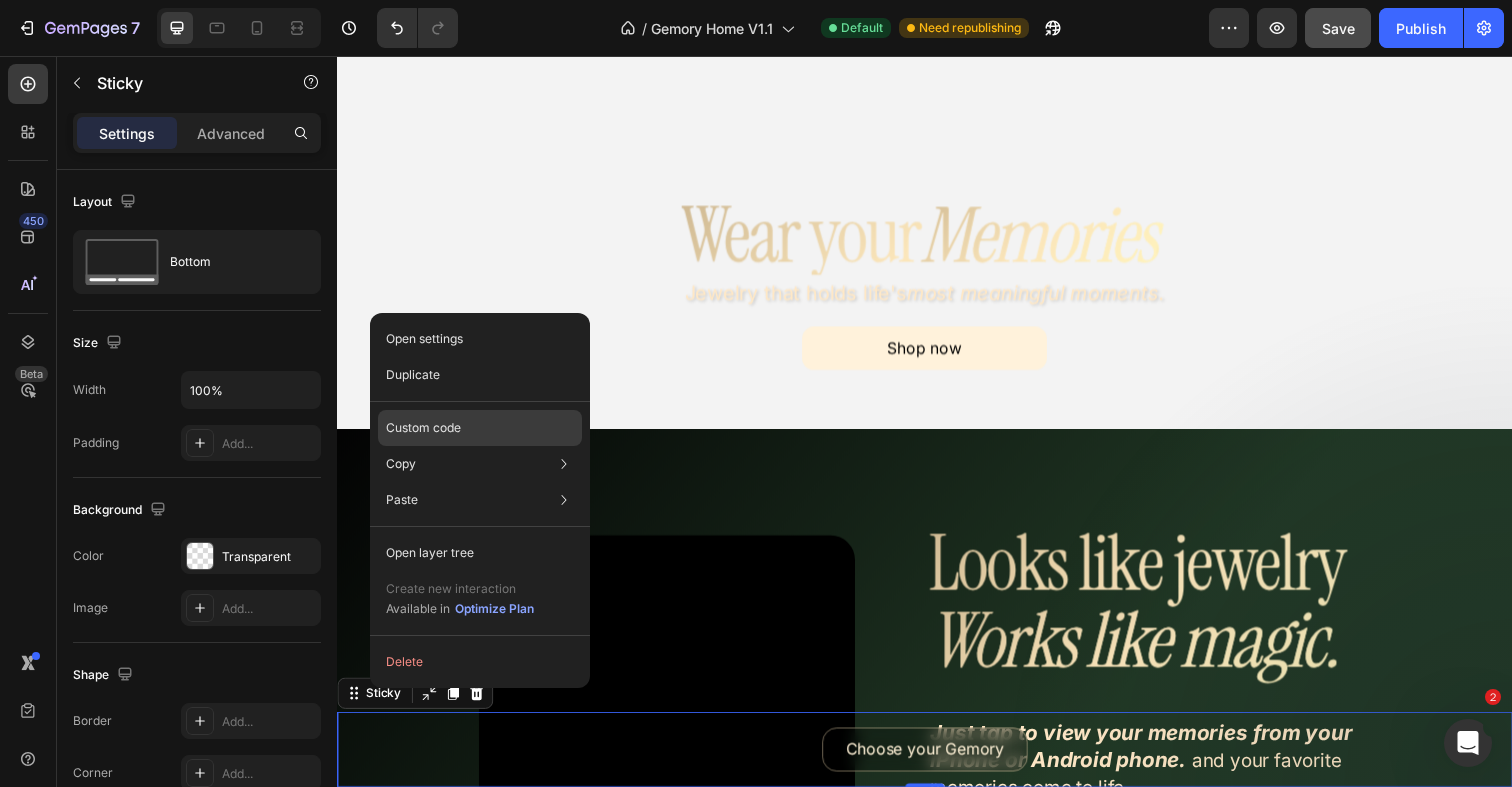 click on "Custom code" at bounding box center [423, 428] 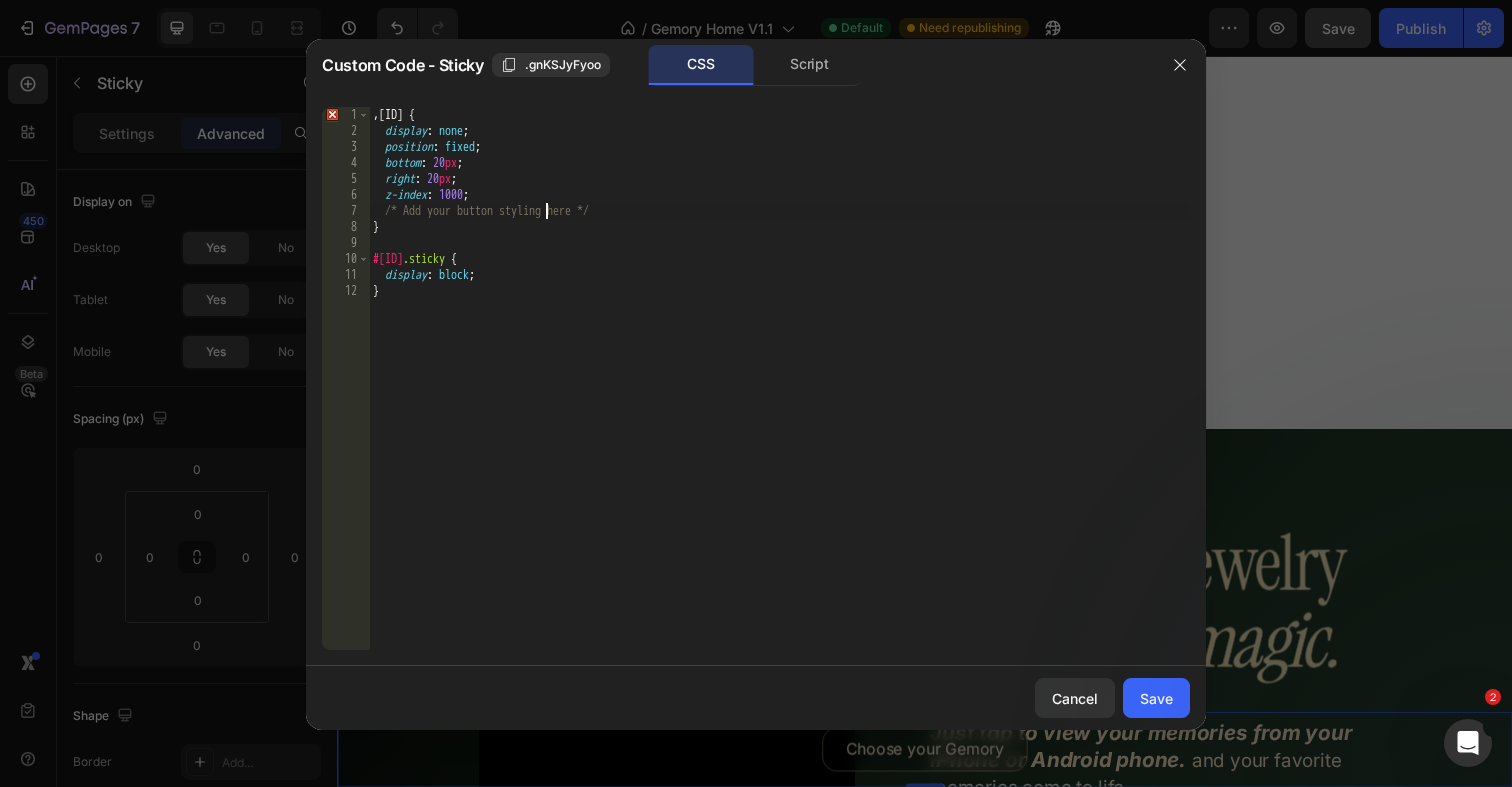 click on ", gnKSJyFyoo {
display: none;
position: fixed;
bottom: 20 px;
right: 20 px;
z-index: 1000;
/* Add your button styling here */
}
#gnKSJyFyoo .sticky {
display: block;
}" at bounding box center [779, 394] 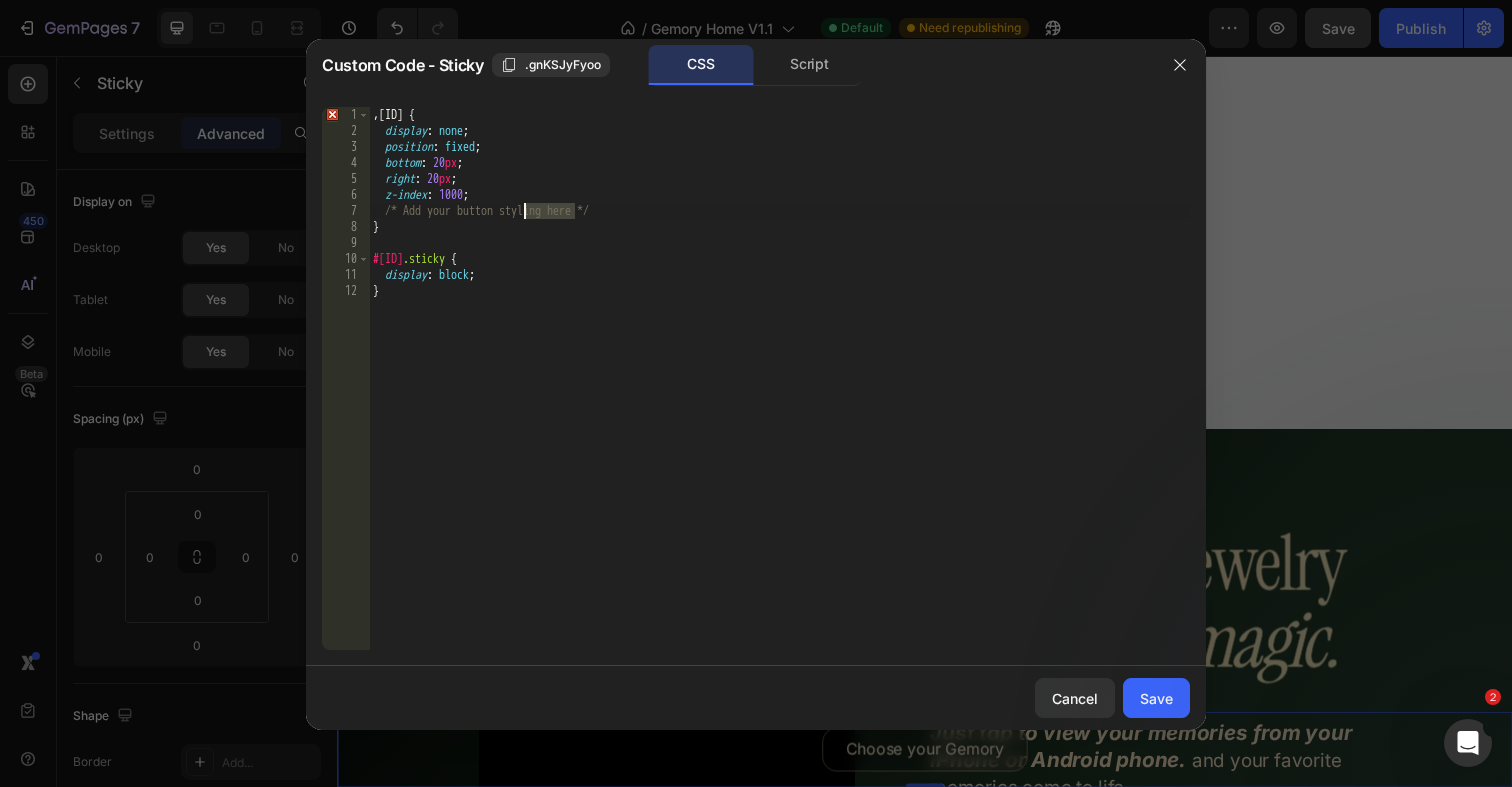 click on ", gnKSJyFyoo {
display: none;
position: fixed;
bottom: 20 px;
right: 20 px;
z-index: 1000;
/* Add your button styling here */
}
#gnKSJyFyoo .sticky {
display: block;
}" at bounding box center (779, 394) 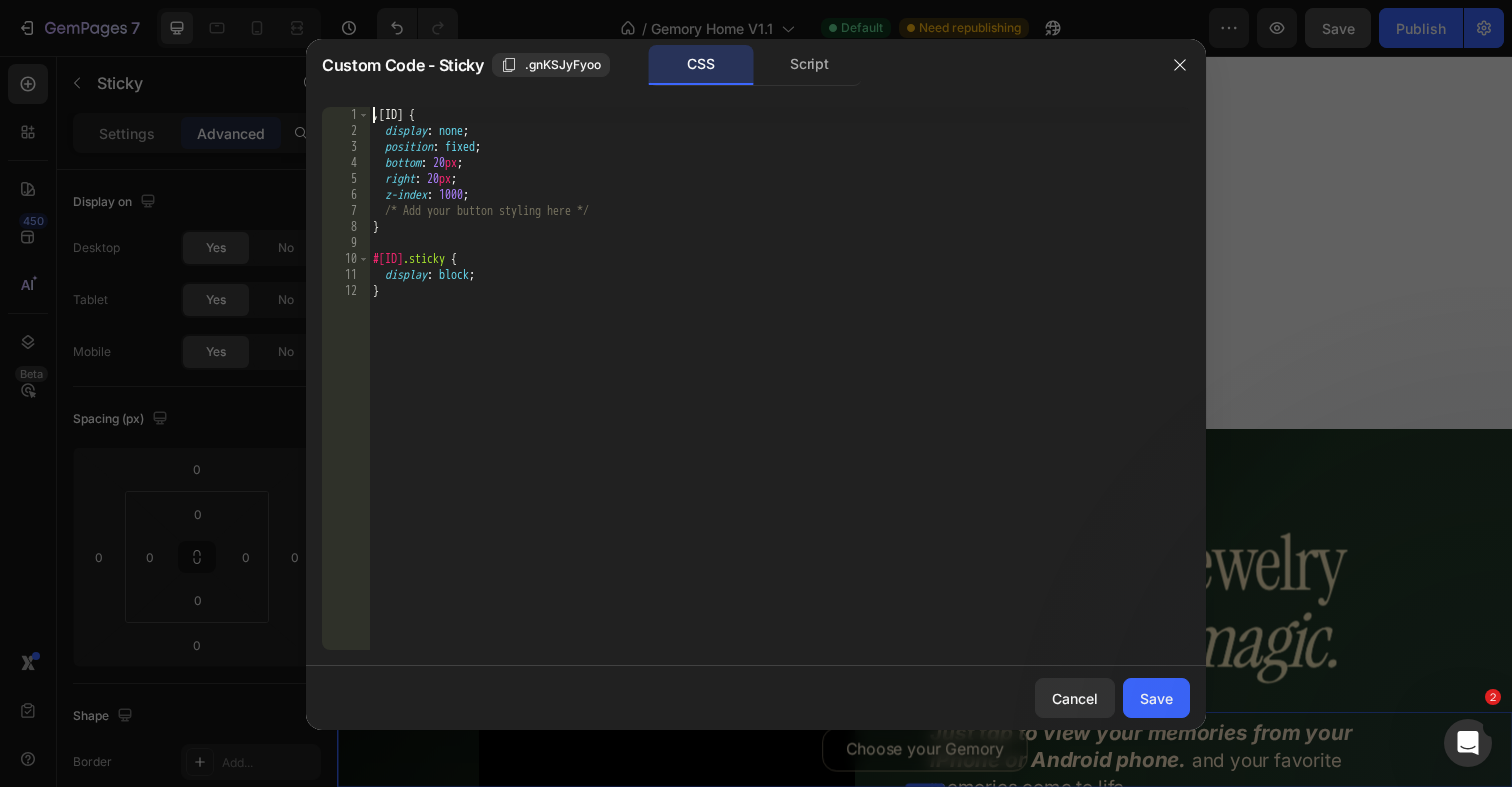 click on ", gnKSJyFyoo {
display: none;
position: fixed;
bottom: 20 px;
right: 20 px;
z-index: 1000;
/* Add your button styling here */
}
#gnKSJyFyoo .sticky {
display: block;
}" at bounding box center (779, 394) 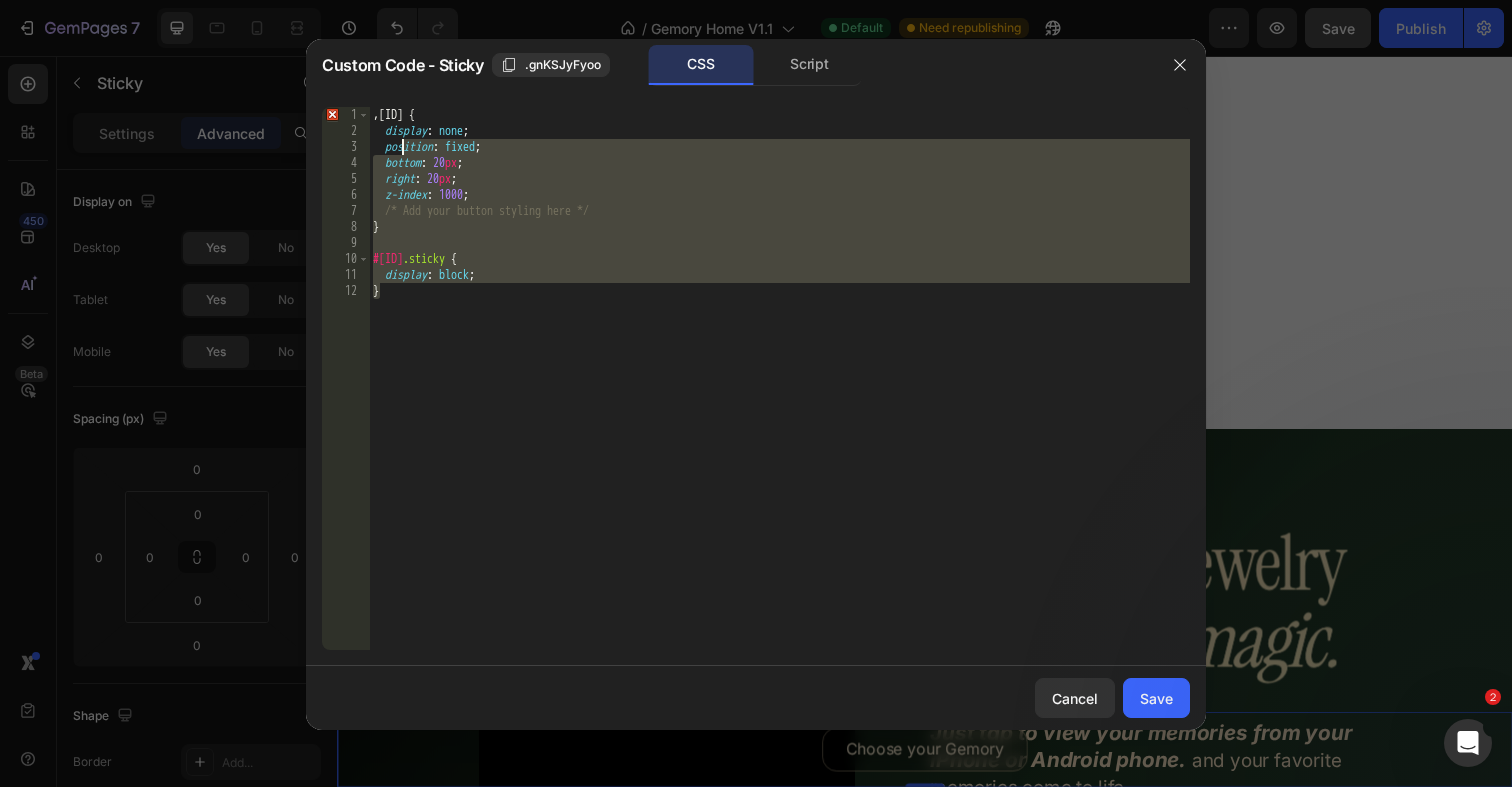 drag, startPoint x: 553, startPoint y: 287, endPoint x: 354, endPoint y: 95, distance: 276.52304 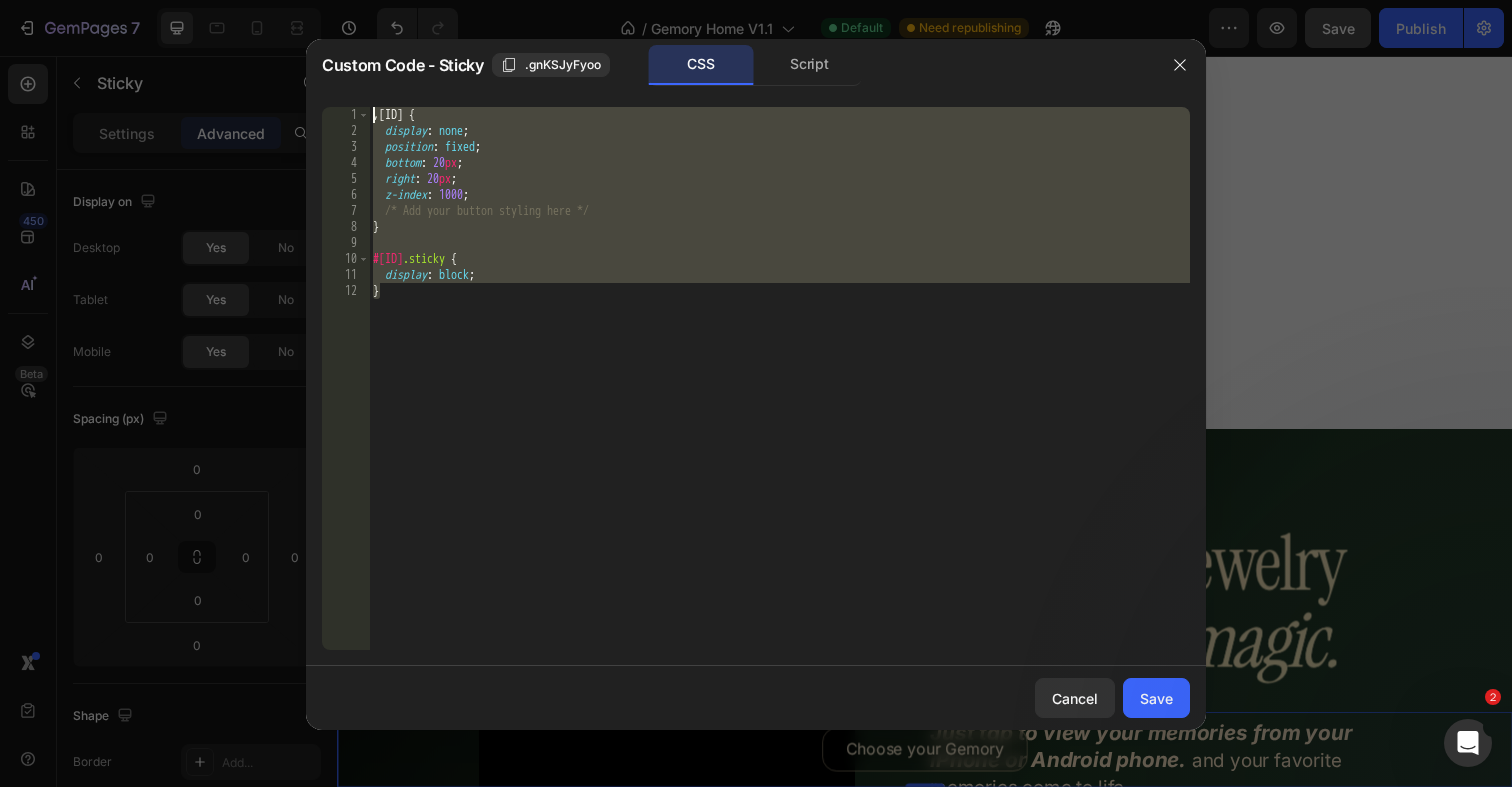 click on ", gnKSJyFyoo {
display: none;
position: fixed;
bottom: 20 px;
right: 20 px;
z-index: 1000;
/* Add your button styling here */
}
#gnKSJyFyoo .sticky {
display: block;
}" at bounding box center (779, 394) 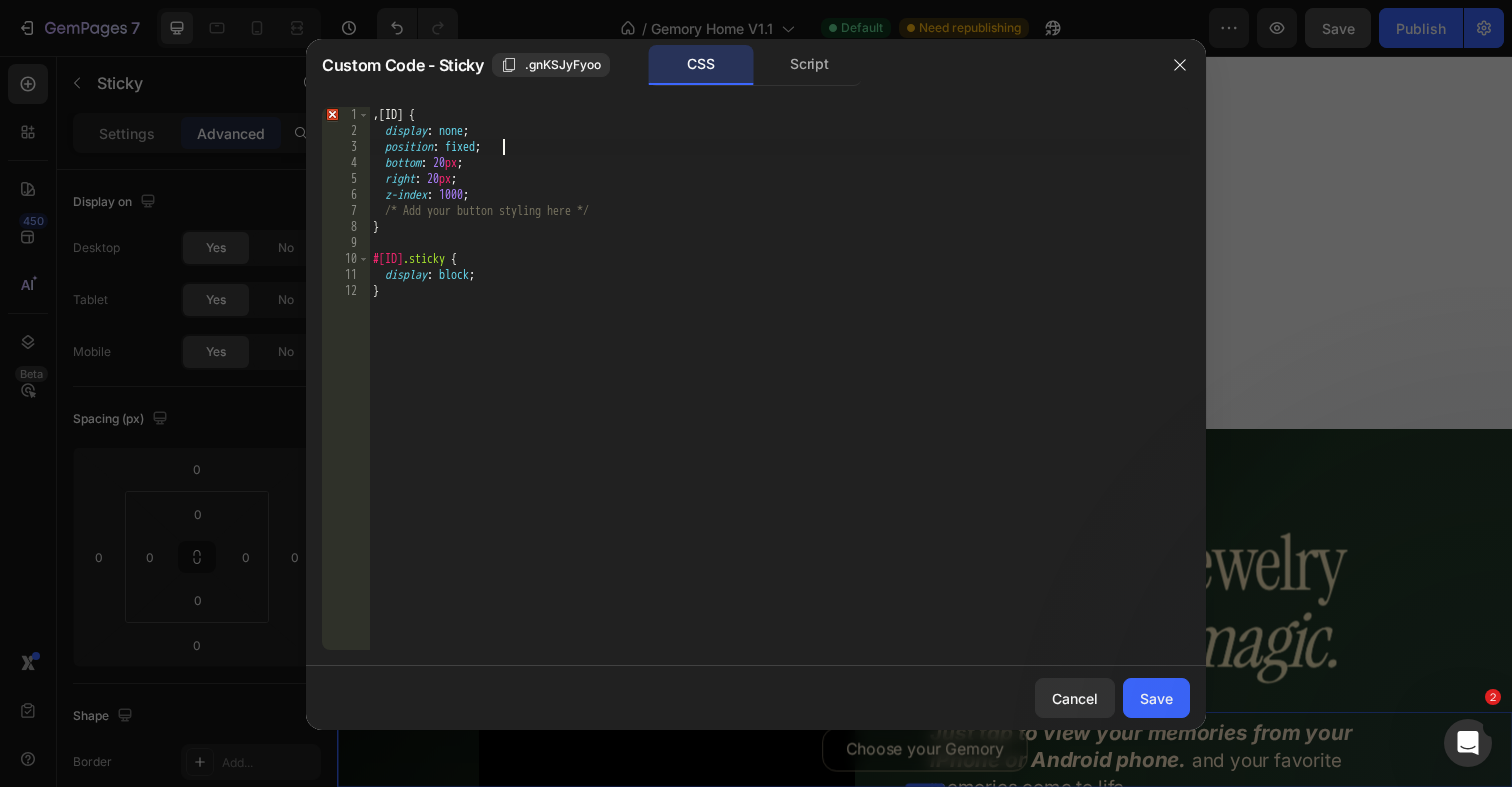 click on ", gnKSJyFyoo {
display: none;
position: fixed;
bottom: 20 px;
right: 20 px;
z-index: 1000;
/* Add your button styling here */
}
#gnKSJyFyoo .sticky {
display: block;
}" at bounding box center (779, 394) 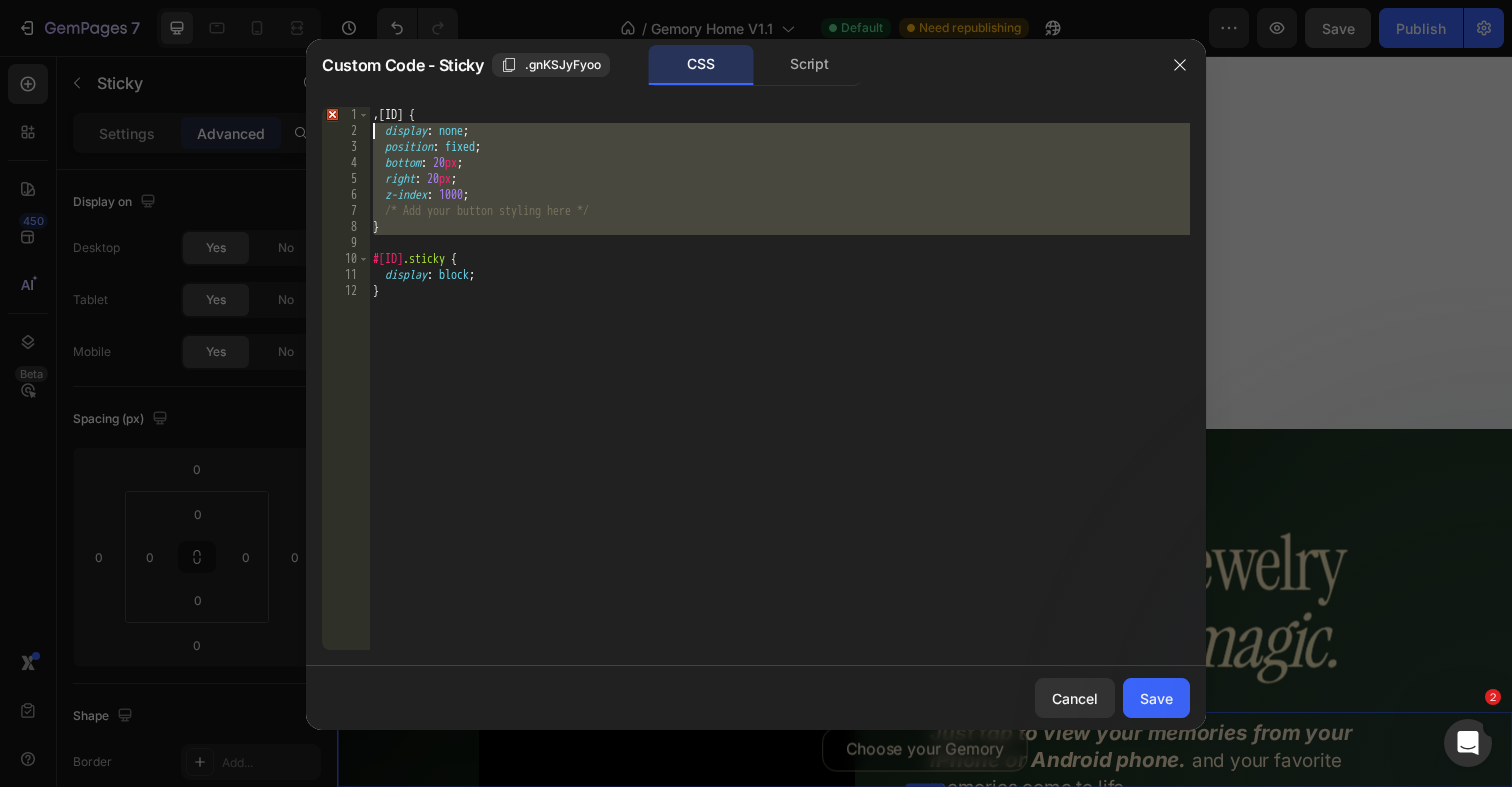 drag, startPoint x: 442, startPoint y: 248, endPoint x: 328, endPoint y: 116, distance: 174.4133 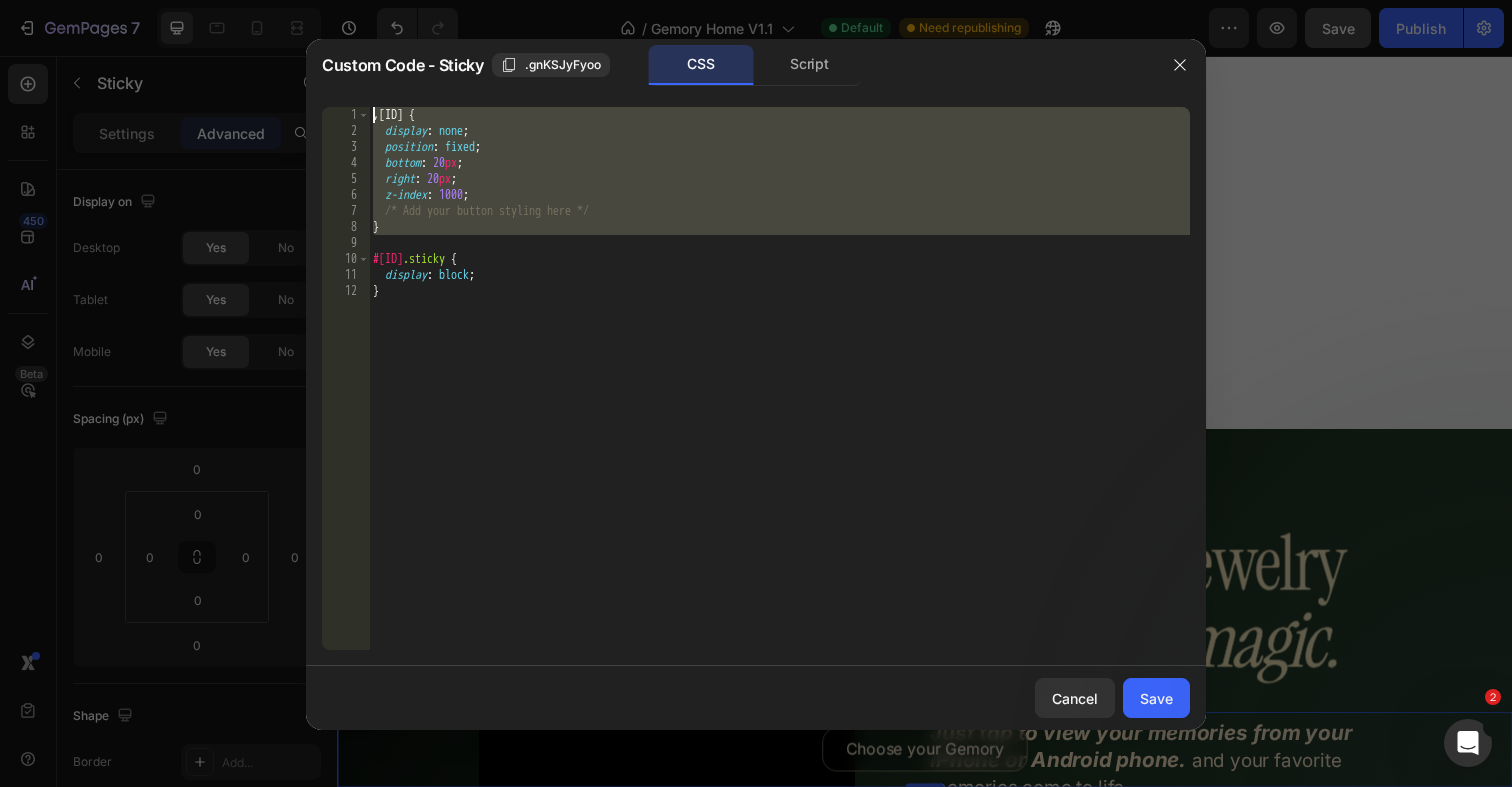 click on ", gnKSJyFyoo {
display: none;
position: fixed;
bottom: 20 px;
right: 20 px;
z-index: 1000;
/* Add your button styling here */
}
#gnKSJyFyoo .sticky {
display: block;
}" at bounding box center (779, 394) 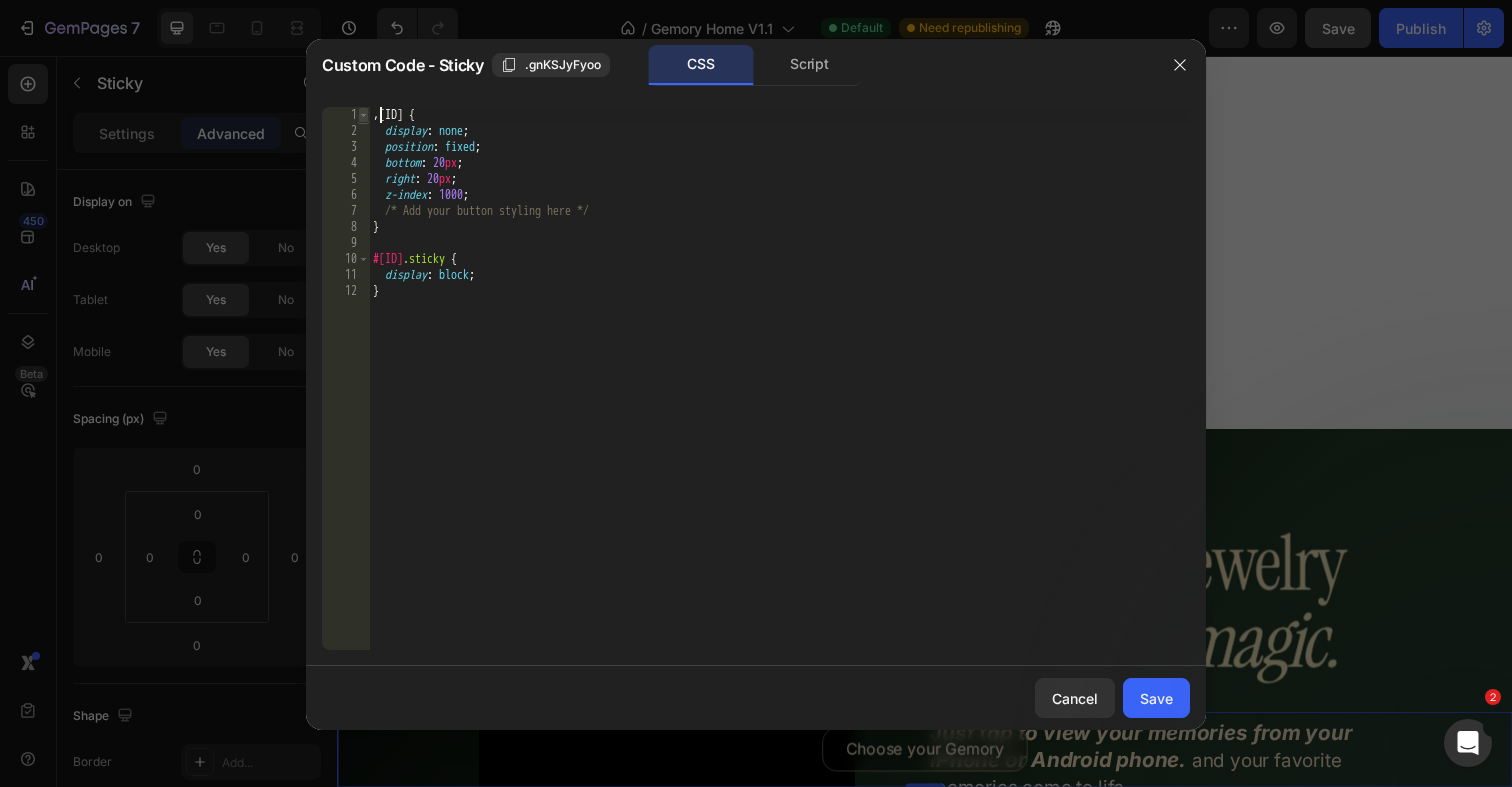 drag, startPoint x: 384, startPoint y: 115, endPoint x: 357, endPoint y: 115, distance: 27 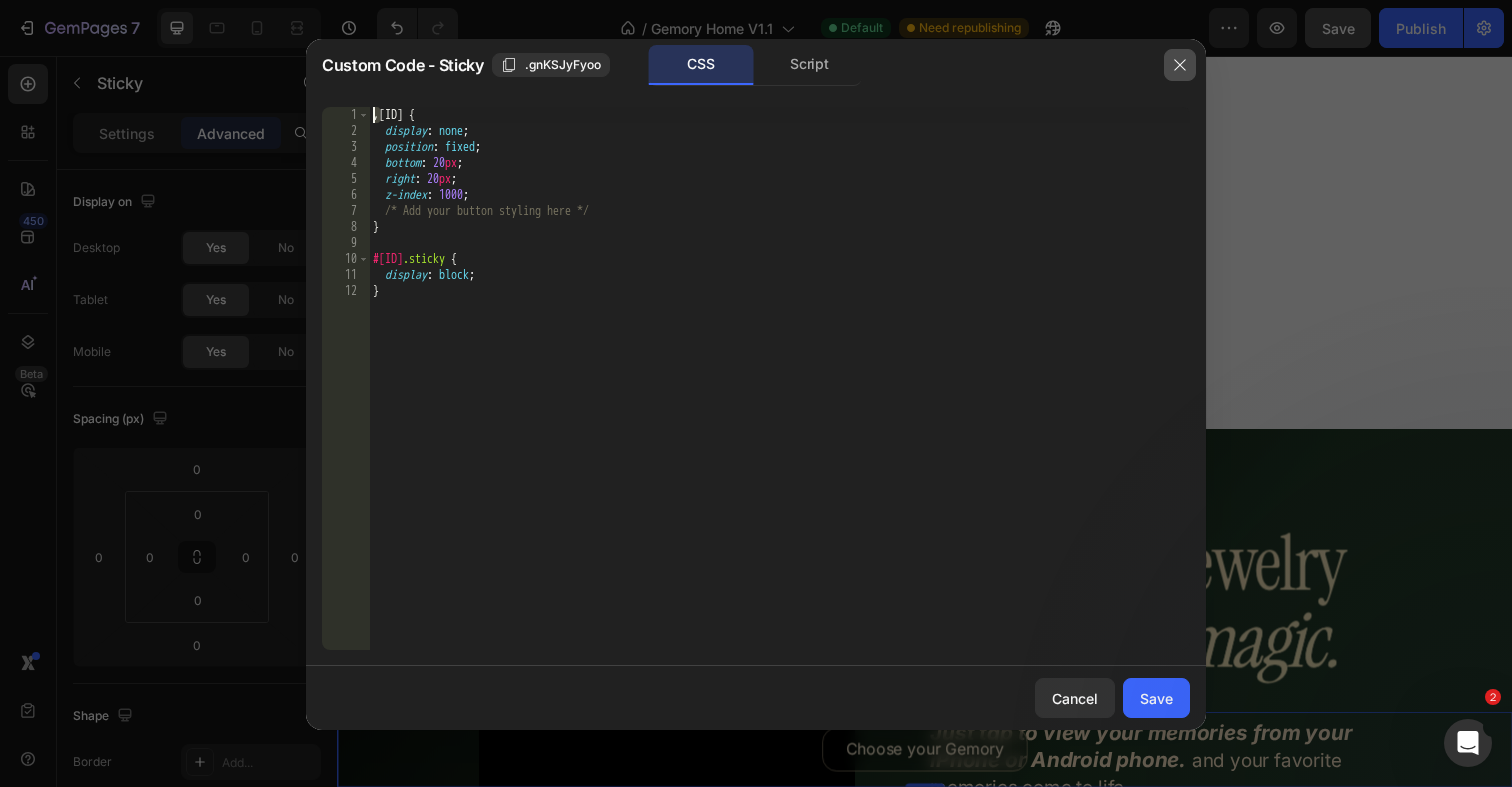 click at bounding box center [1180, 65] 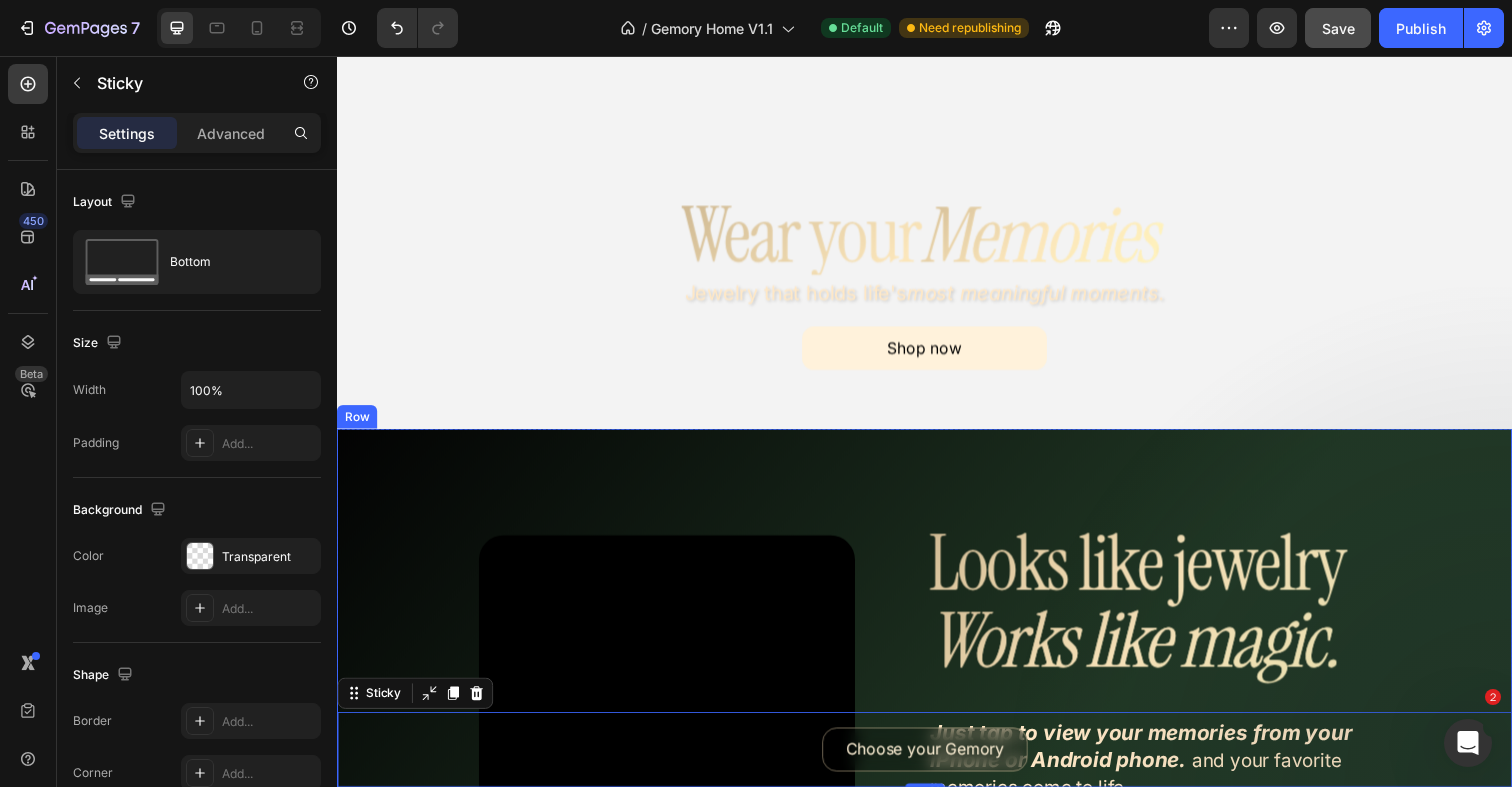click on "Video Choose your Gemory Button Row Row Looks like jewelry
Works like magic.
Custom Code Just tap your phone...   and your favorite memories come to life Heading Shop now Button Row Row Row" at bounding box center (937, 739) 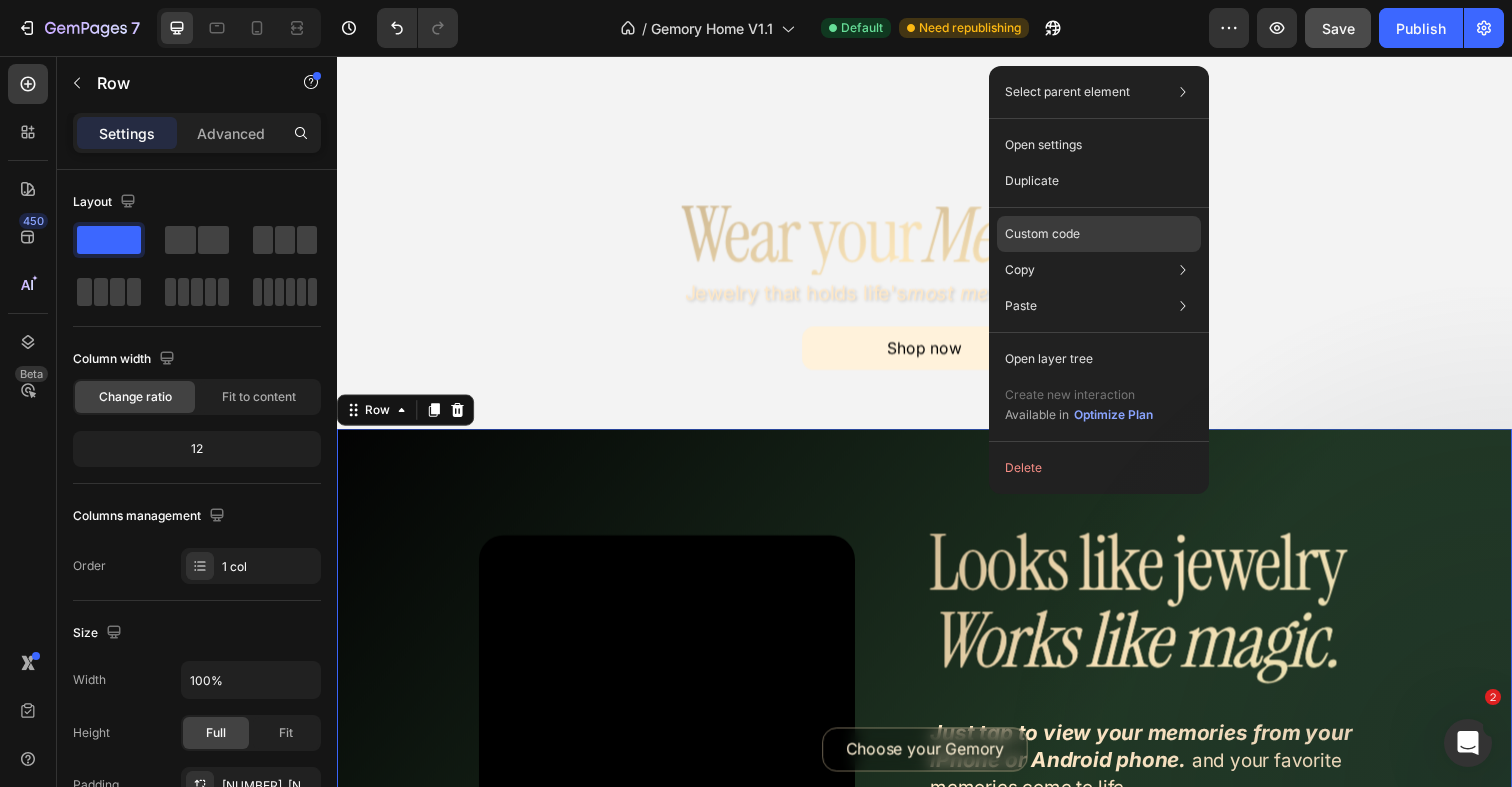 click on "Custom code" 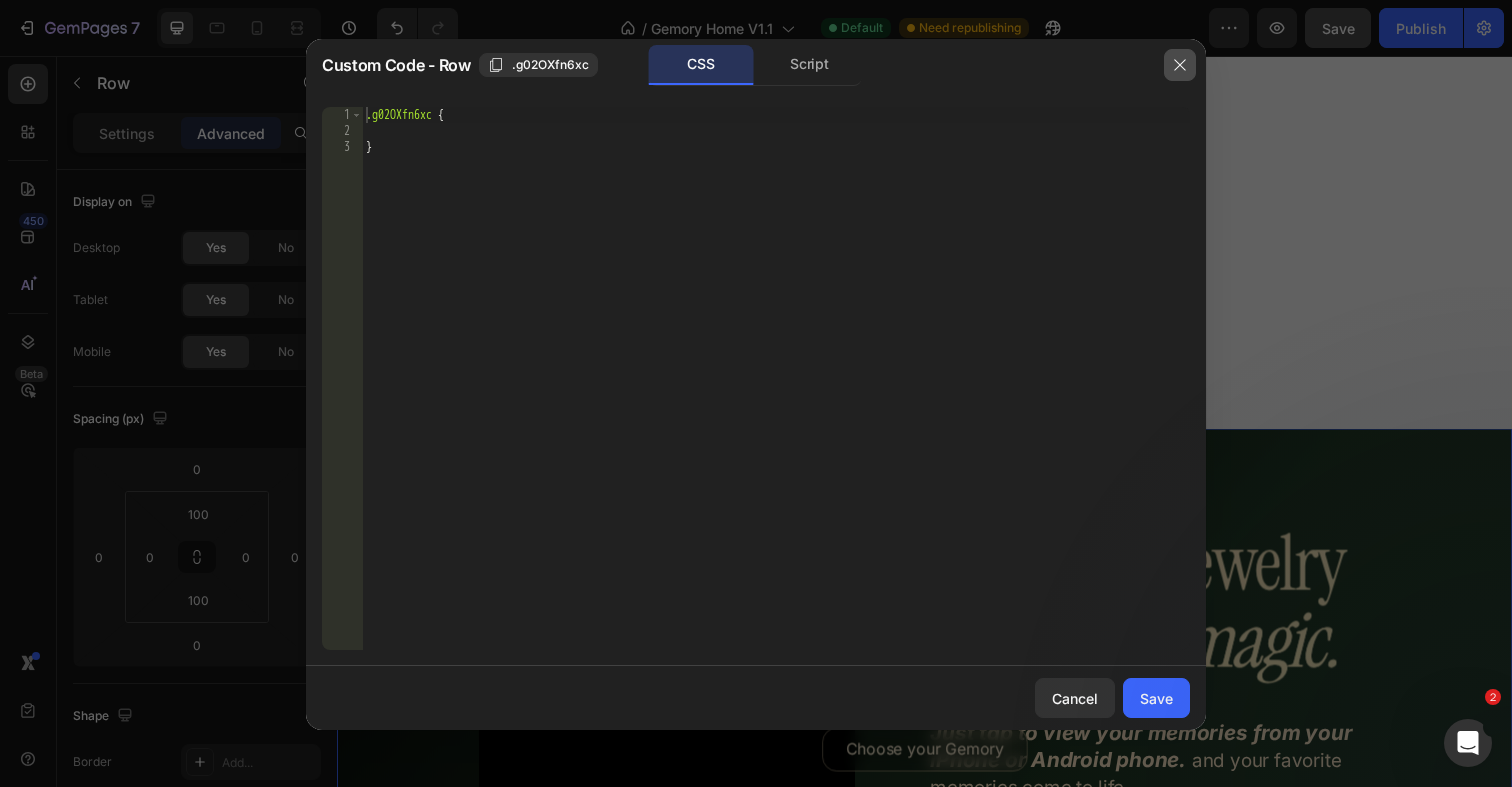 click at bounding box center [1180, 65] 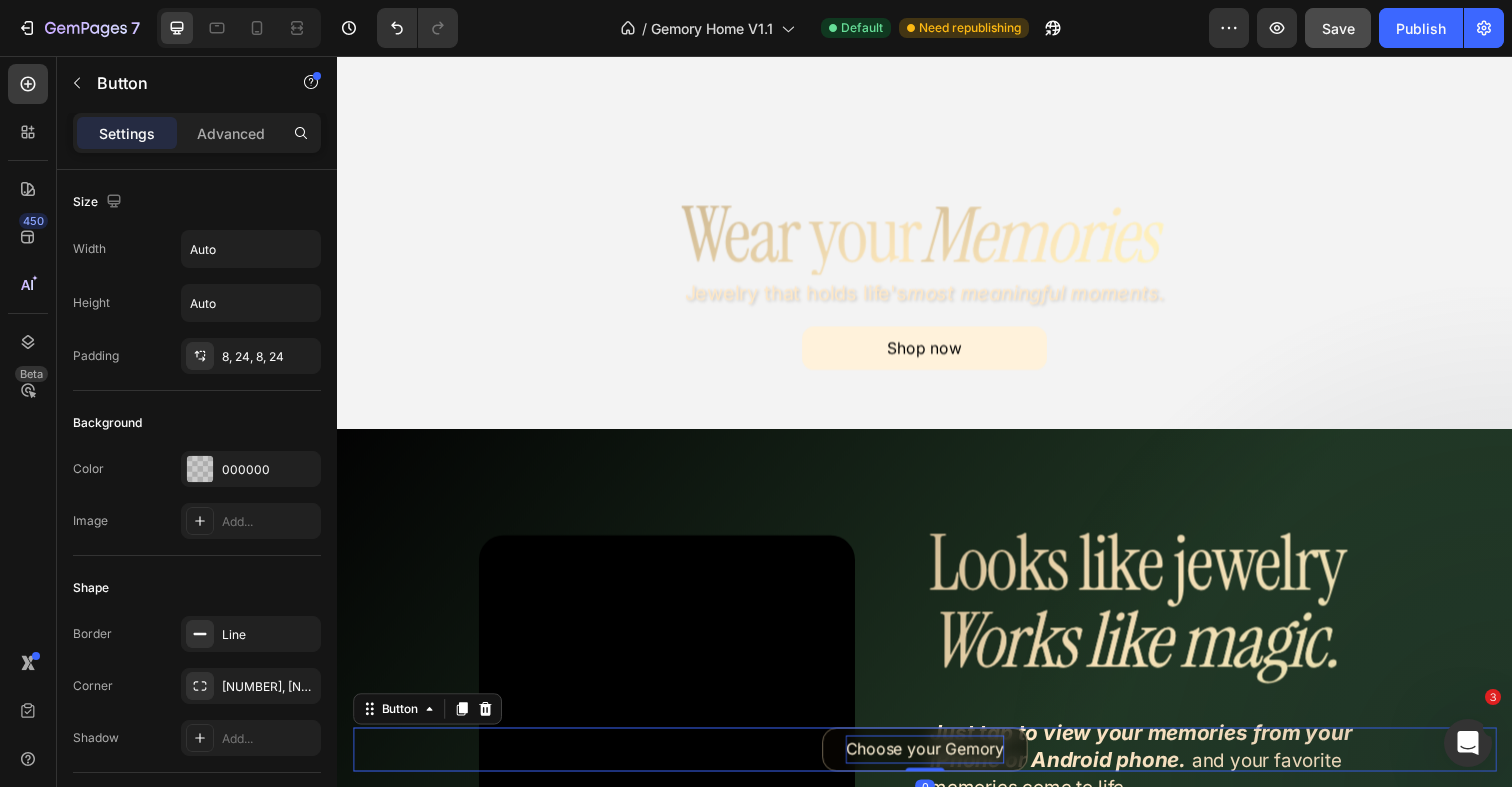 click on "Choose your Gemory" at bounding box center [937, 764] 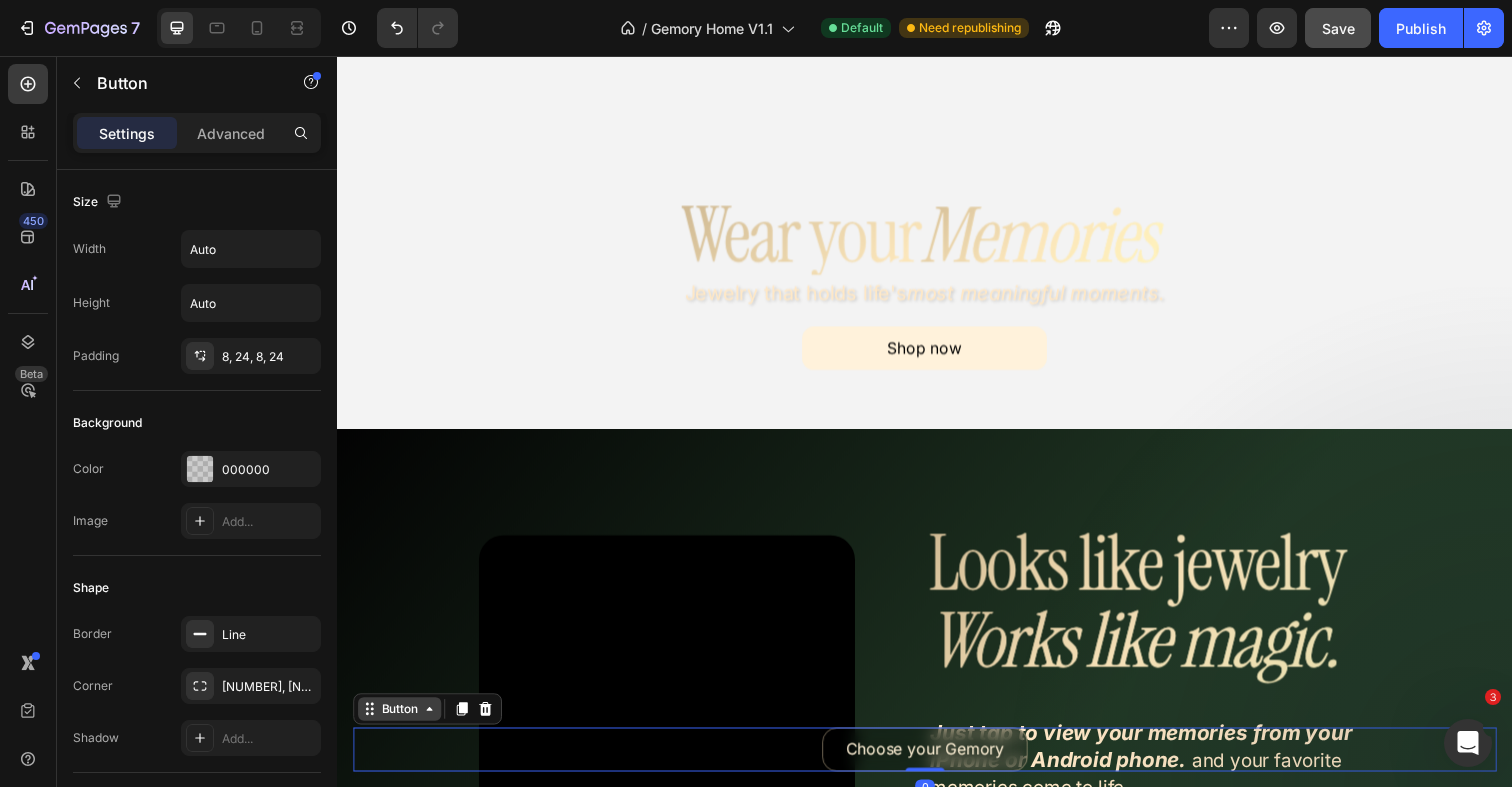 click on "Button" at bounding box center (400, 723) 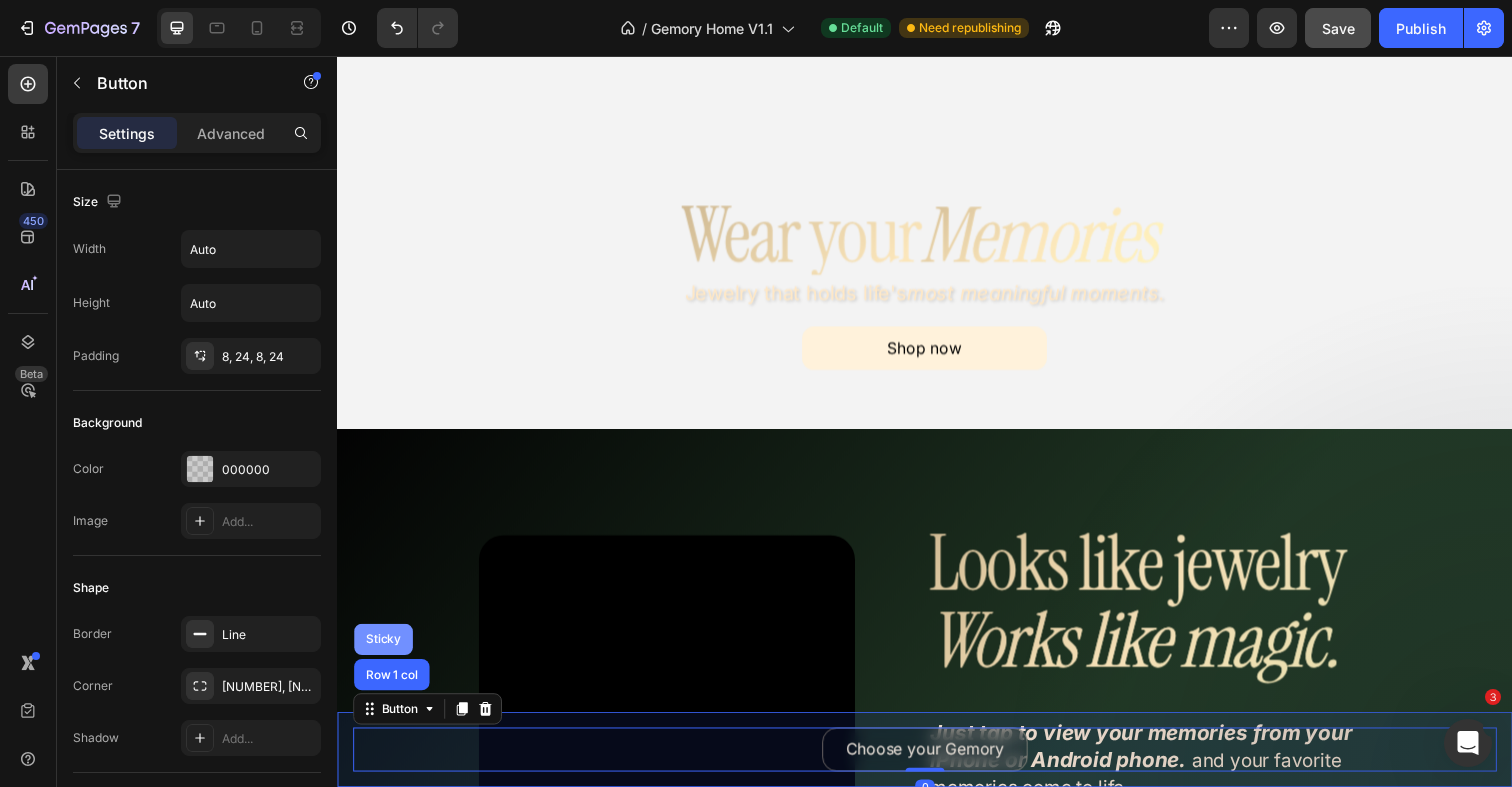 click on "Sticky" at bounding box center (384, 652) 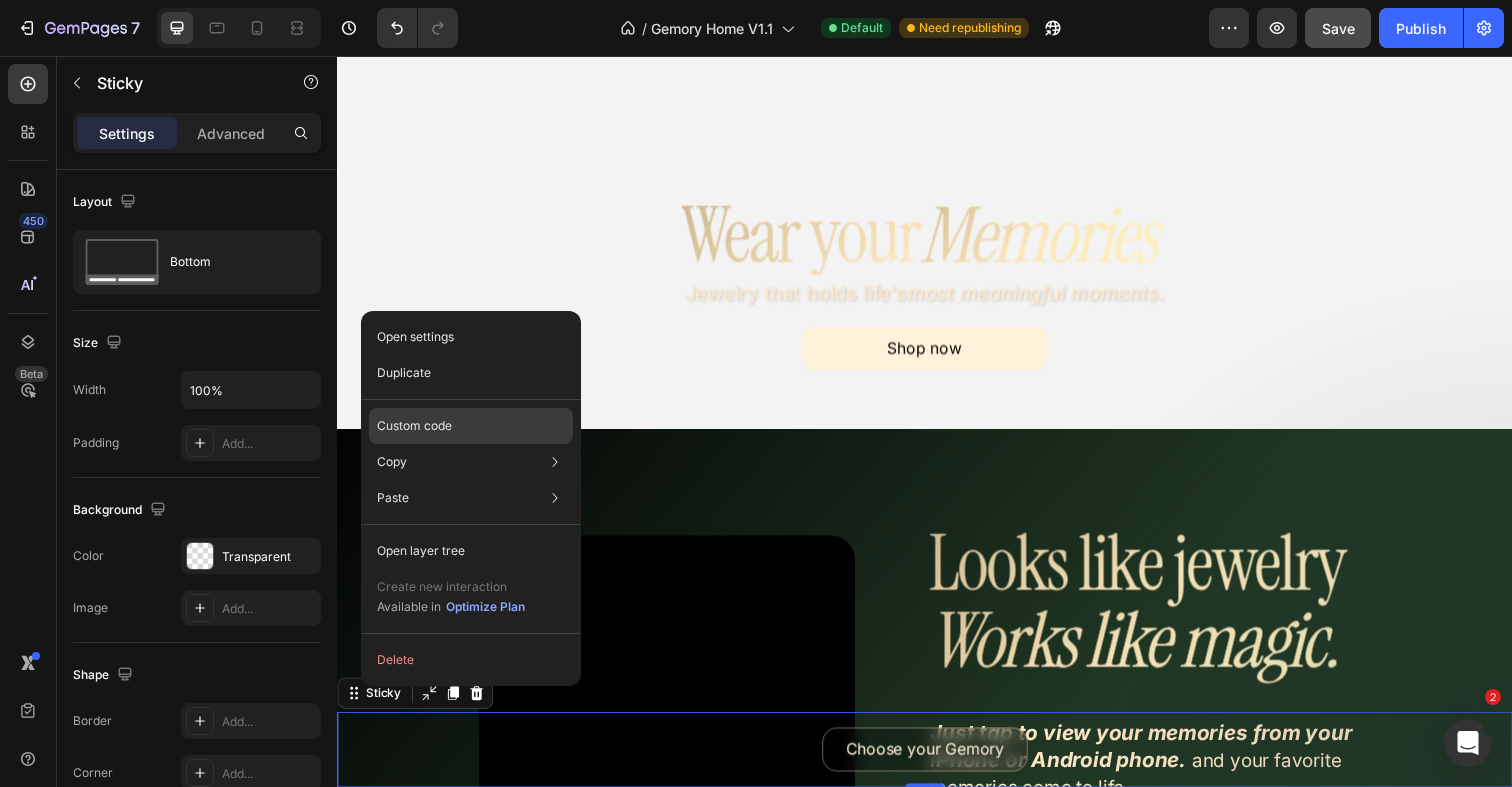 click on "Custom code" at bounding box center (414, 426) 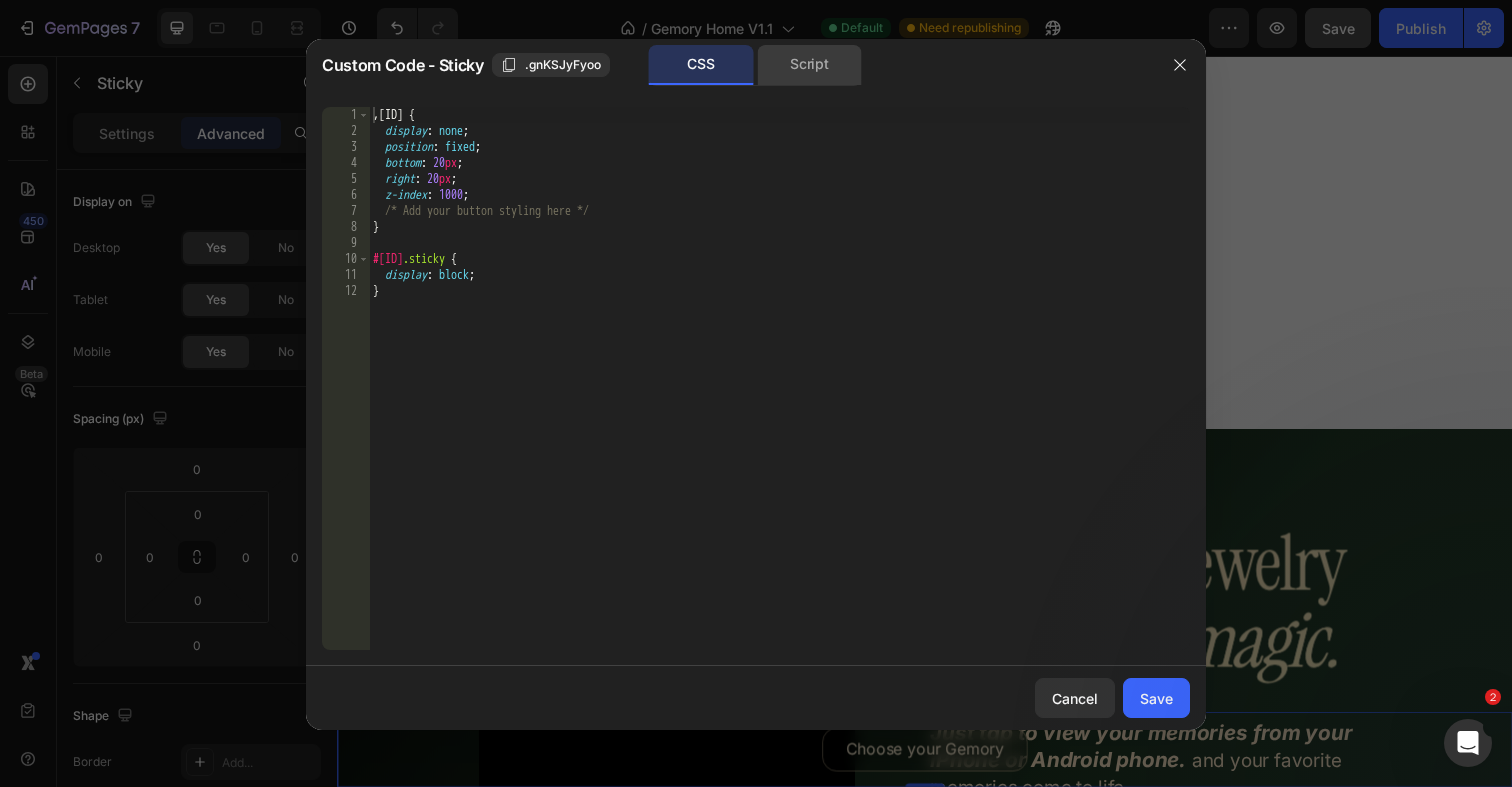 click on "Script" 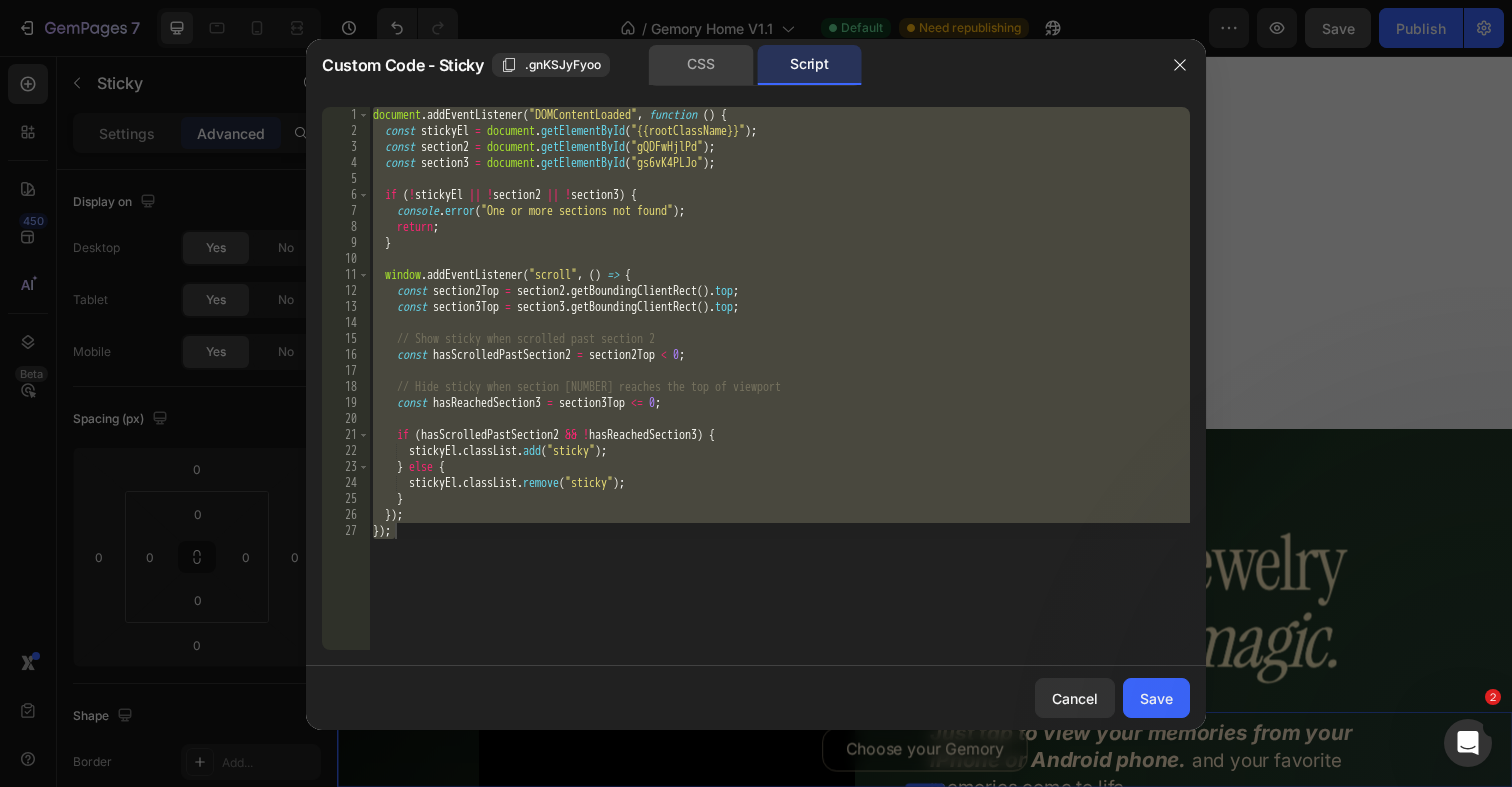 click on "CSS" 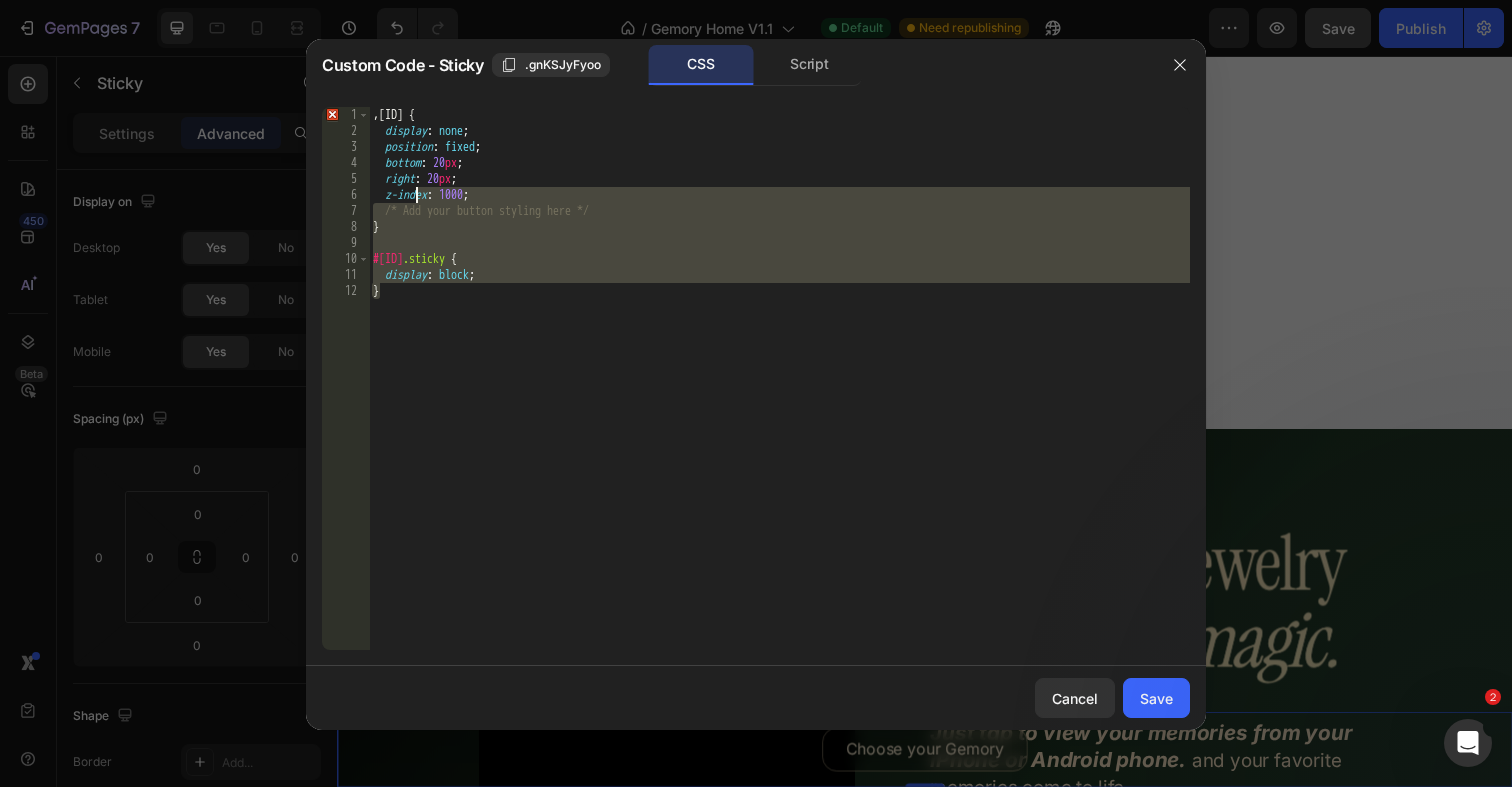 drag, startPoint x: 475, startPoint y: 304, endPoint x: 370, endPoint y: 65, distance: 261.04788 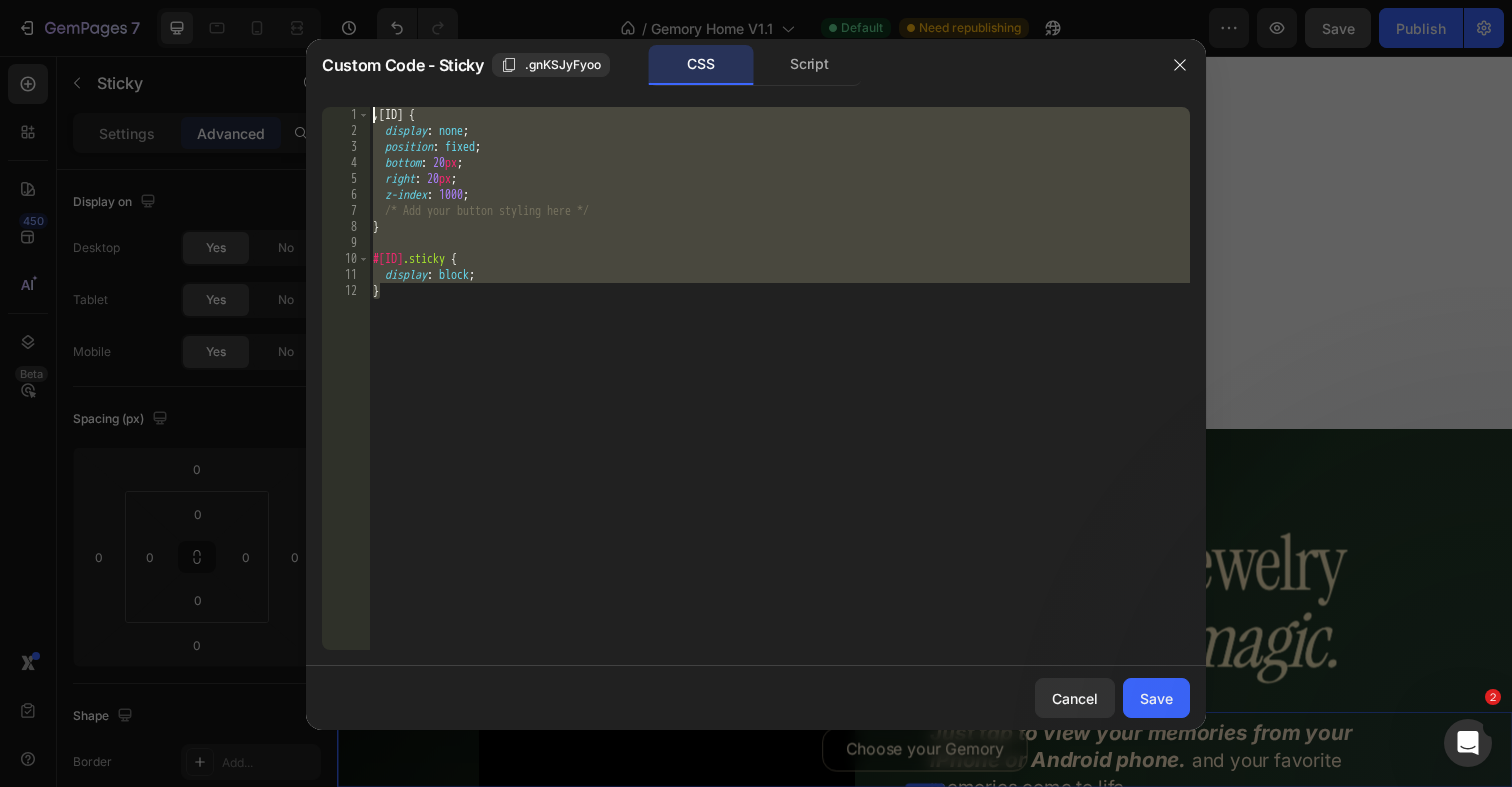 paste on "}" 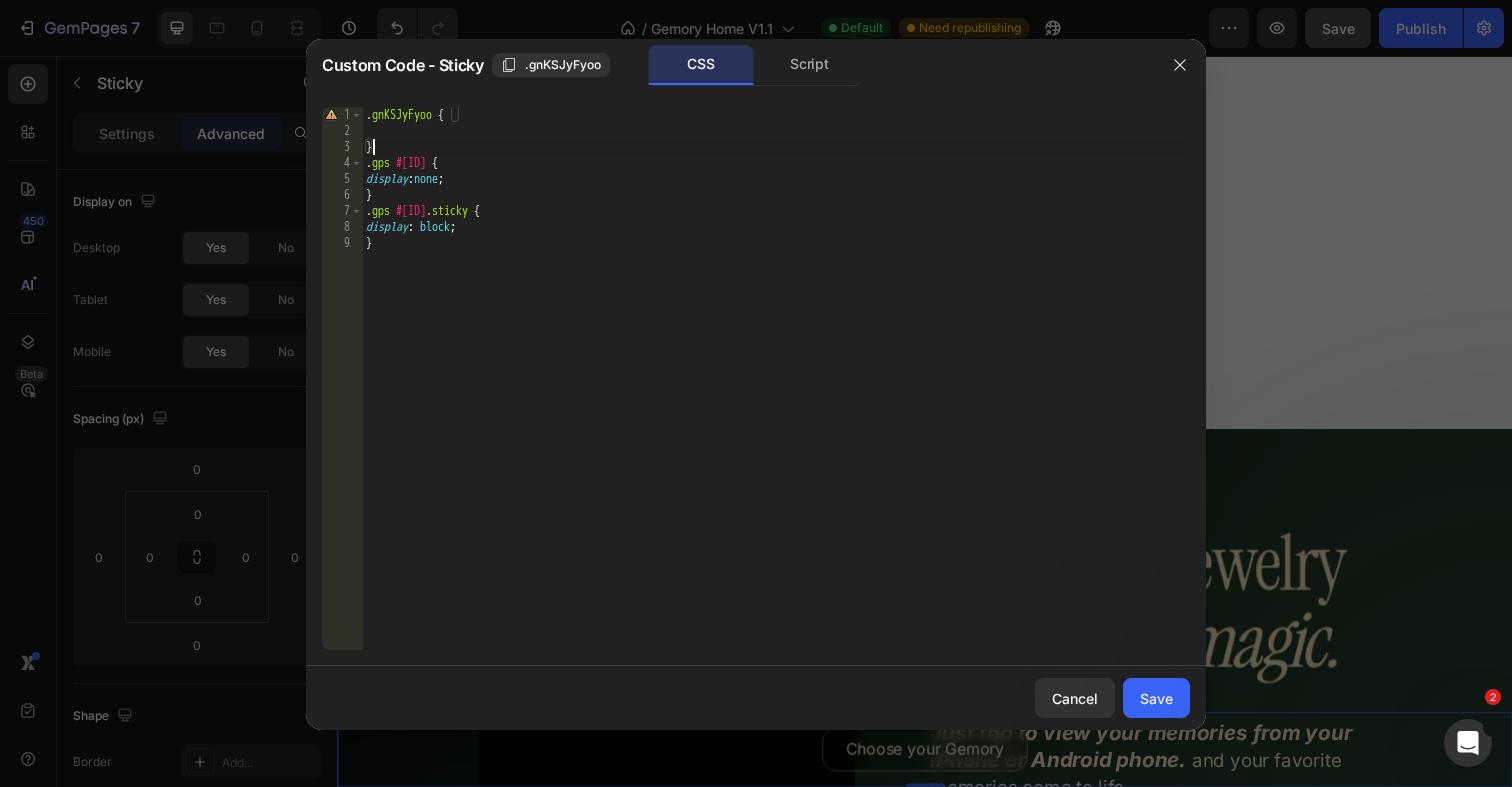 click on ".gnKSJyFyoo { } .gps #gnKSJyFyoo { display : none ; } .gps #gnKSJyFyoo .sticky { display : block ; } הההההההההההההההההההההההההההההההההההההההההההההההההההההההההההההההההההההההההההההההההההההההההההההההההההההההההההההההההההההההההההההההההההההההההההההההההההההההההההההההההההההההההההההההההההההההההההההההההההההההההההההההההההההההההההההההההההההההההההההההההההההההההההההההה XXXXXXXXXXXXXXXXXXXXXXXXXXXXXXXXXXXXXXXXXXXXXXXXXXXXXXXXXXXXXXXXXXXXXXXXXXXXXXXXXXXXXXXXXXXXXXXXXXXXXXXXXXXXXXXXXXXXXXXXXXXXXXXXXXXXXXXXXXXXXXXXXXXXXXXXXXXXXXXXXXXXXXXXXXXXXXXXXXXXXXXXXXXXXXXXXXXXXXXXXXXXXXXXXXXXXXXXXXXXXXXXXXXXXXXXXXXXXXXXXXXXXXXXXXXXXXXX Cancel Save" at bounding box center (776, 394) 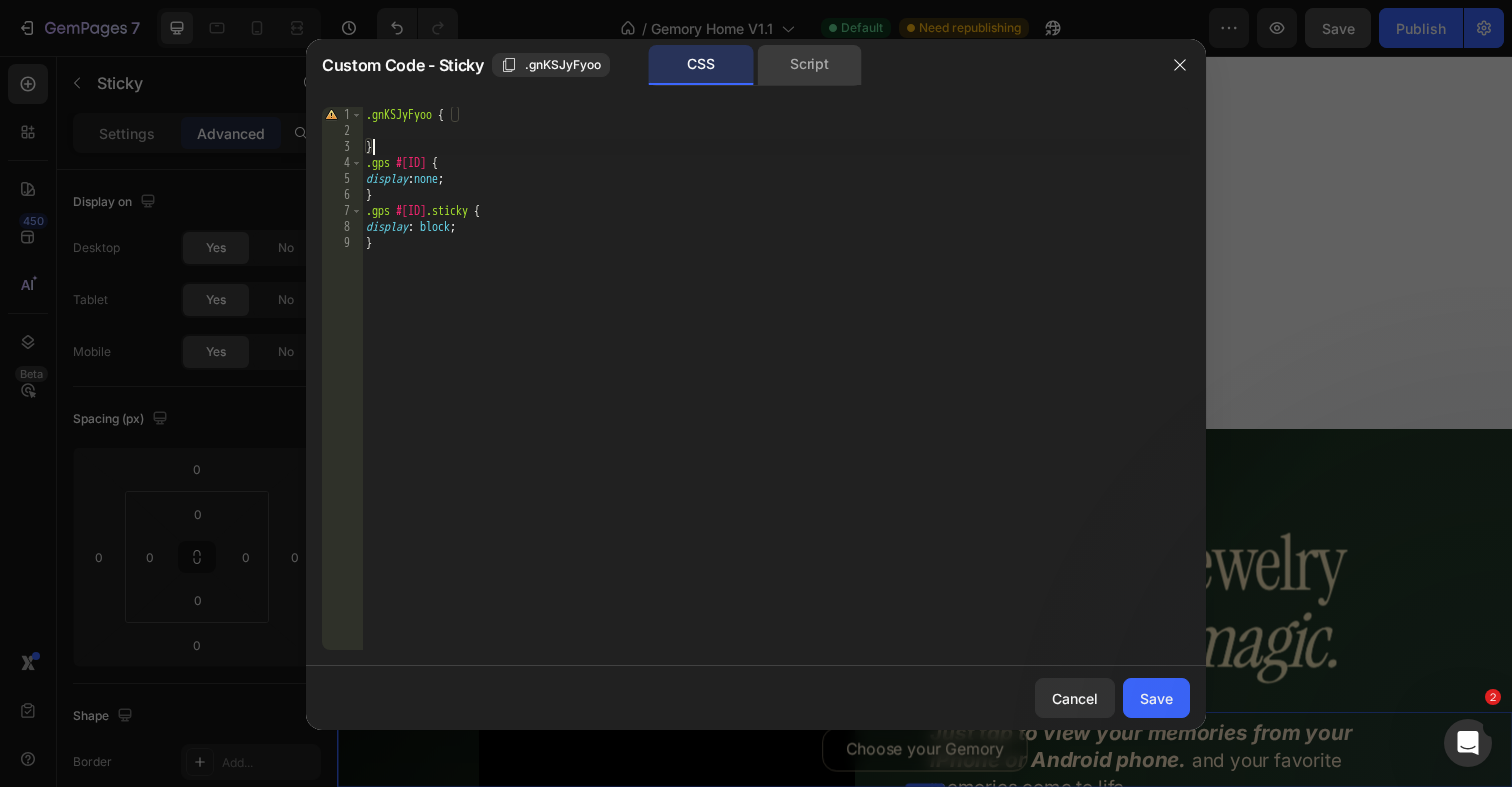 click on "Script" 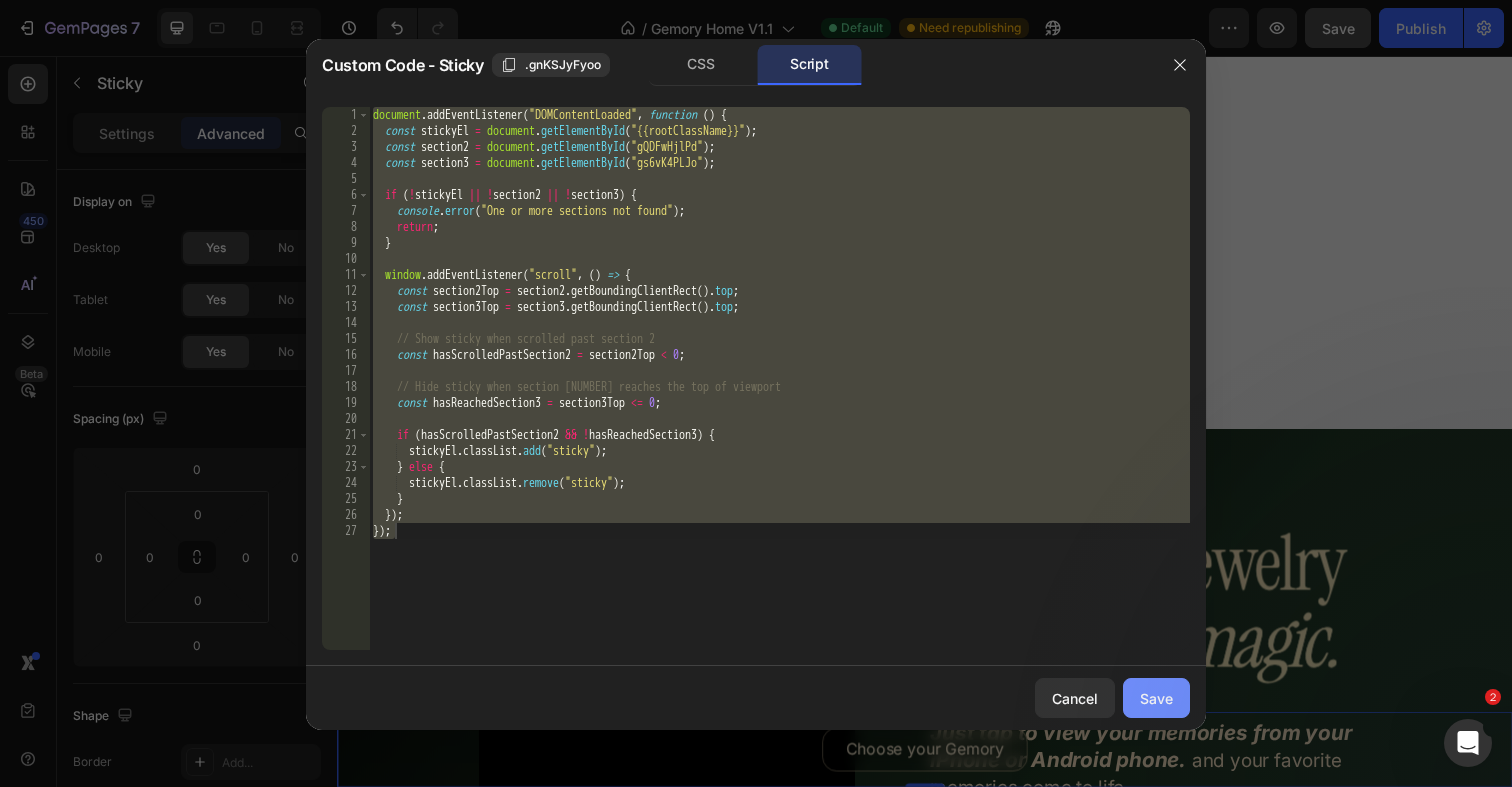 click on "Save" 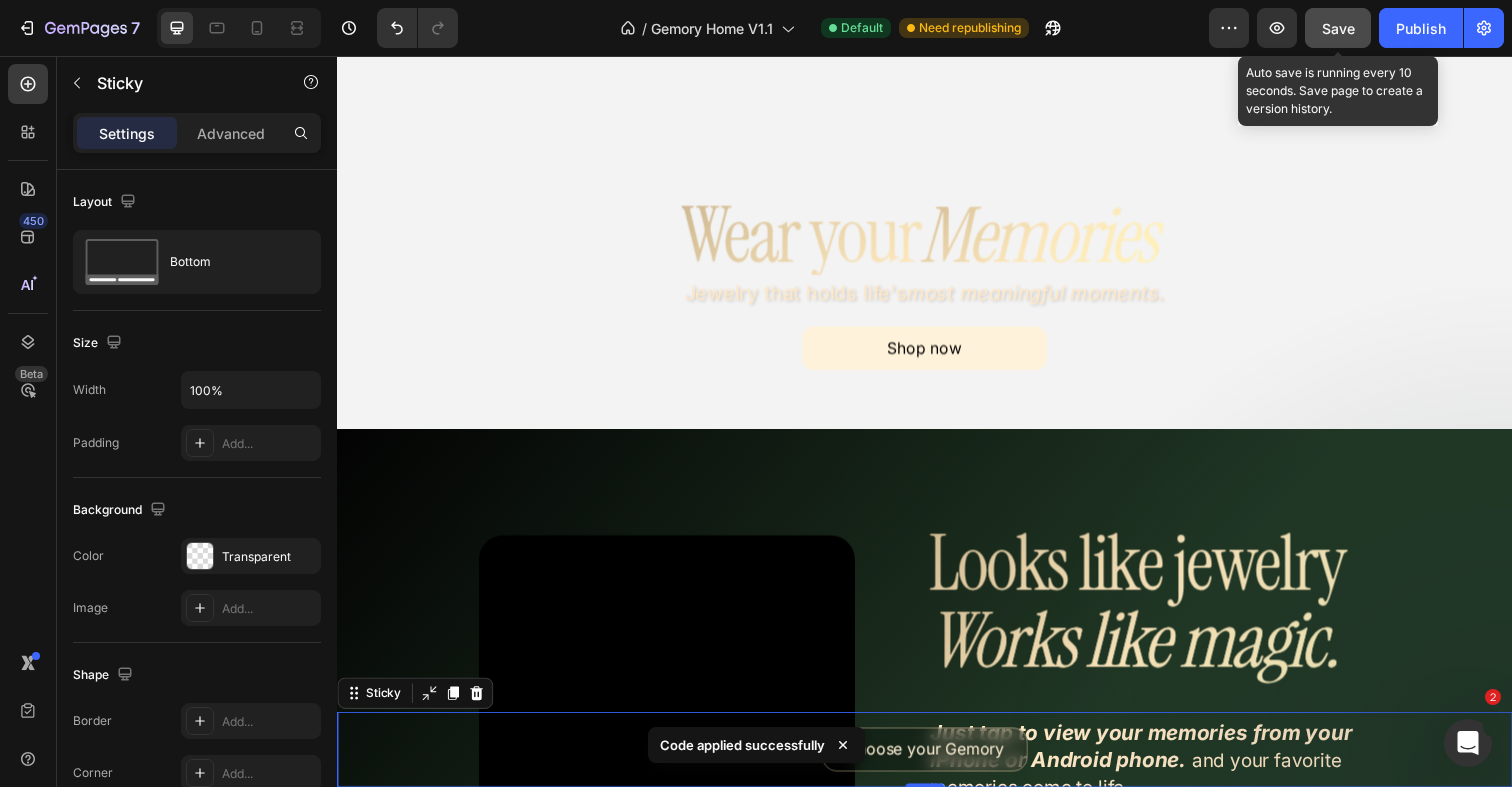 click on "Save" 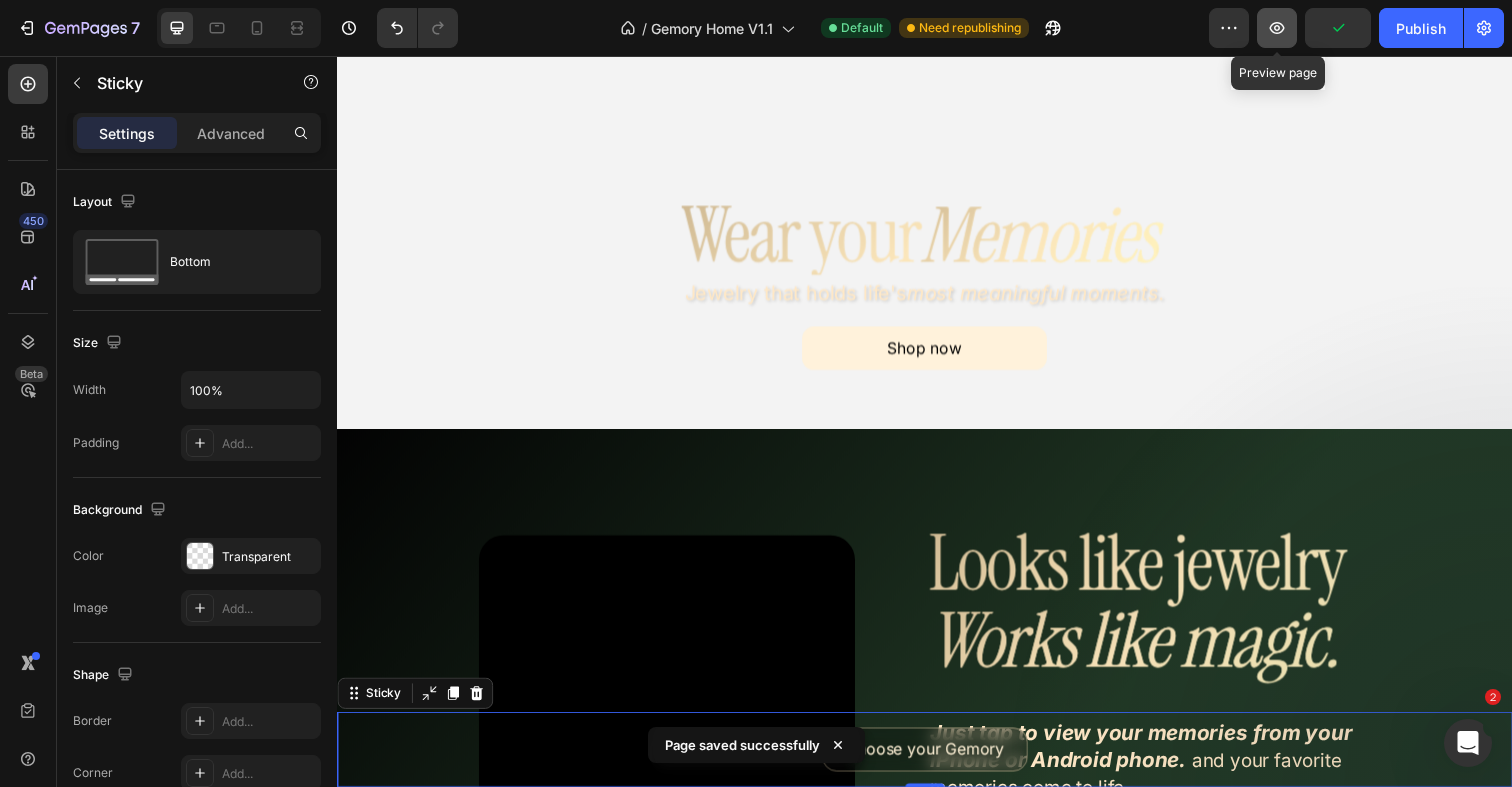 click 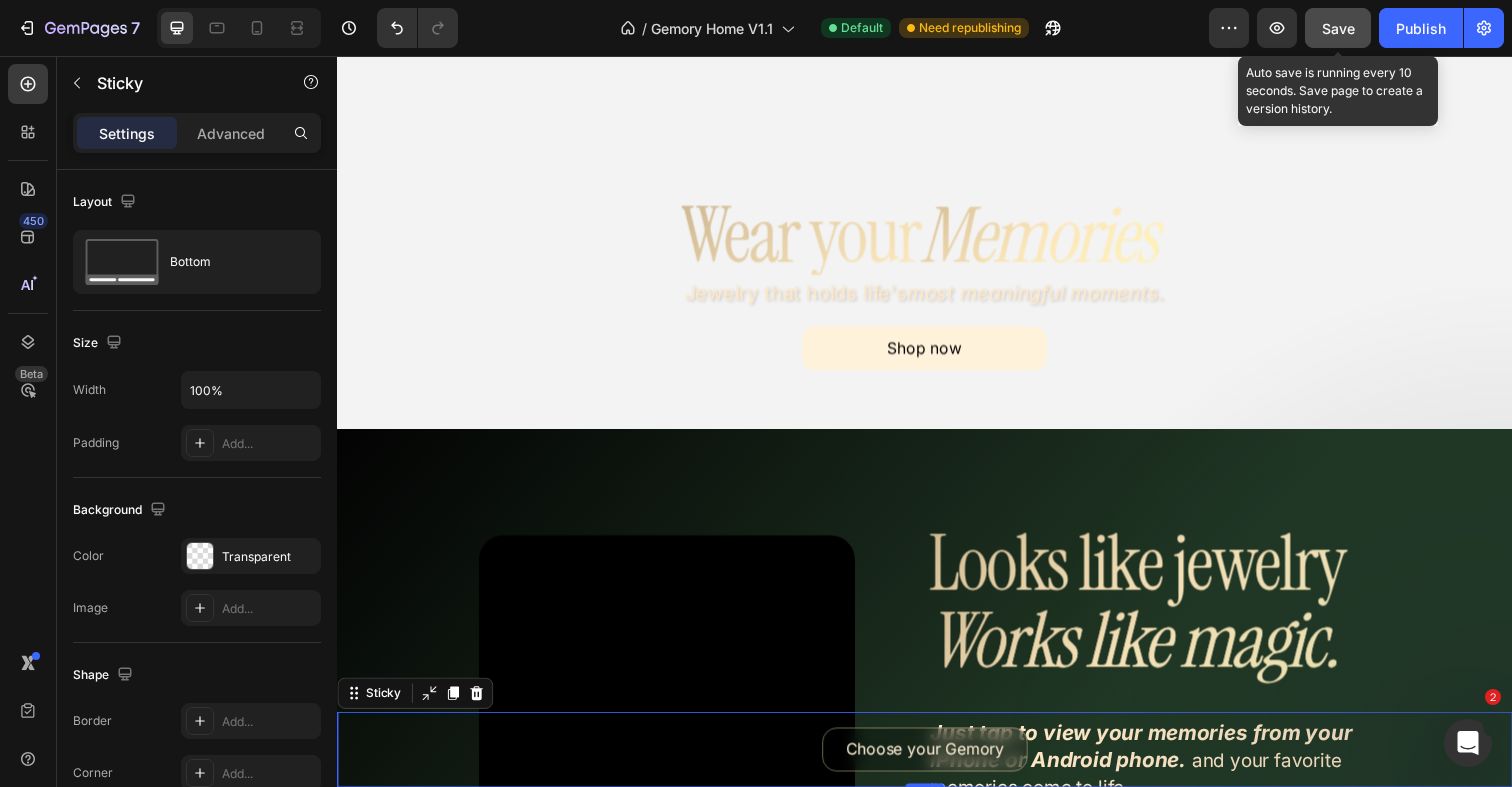 click on "Save" 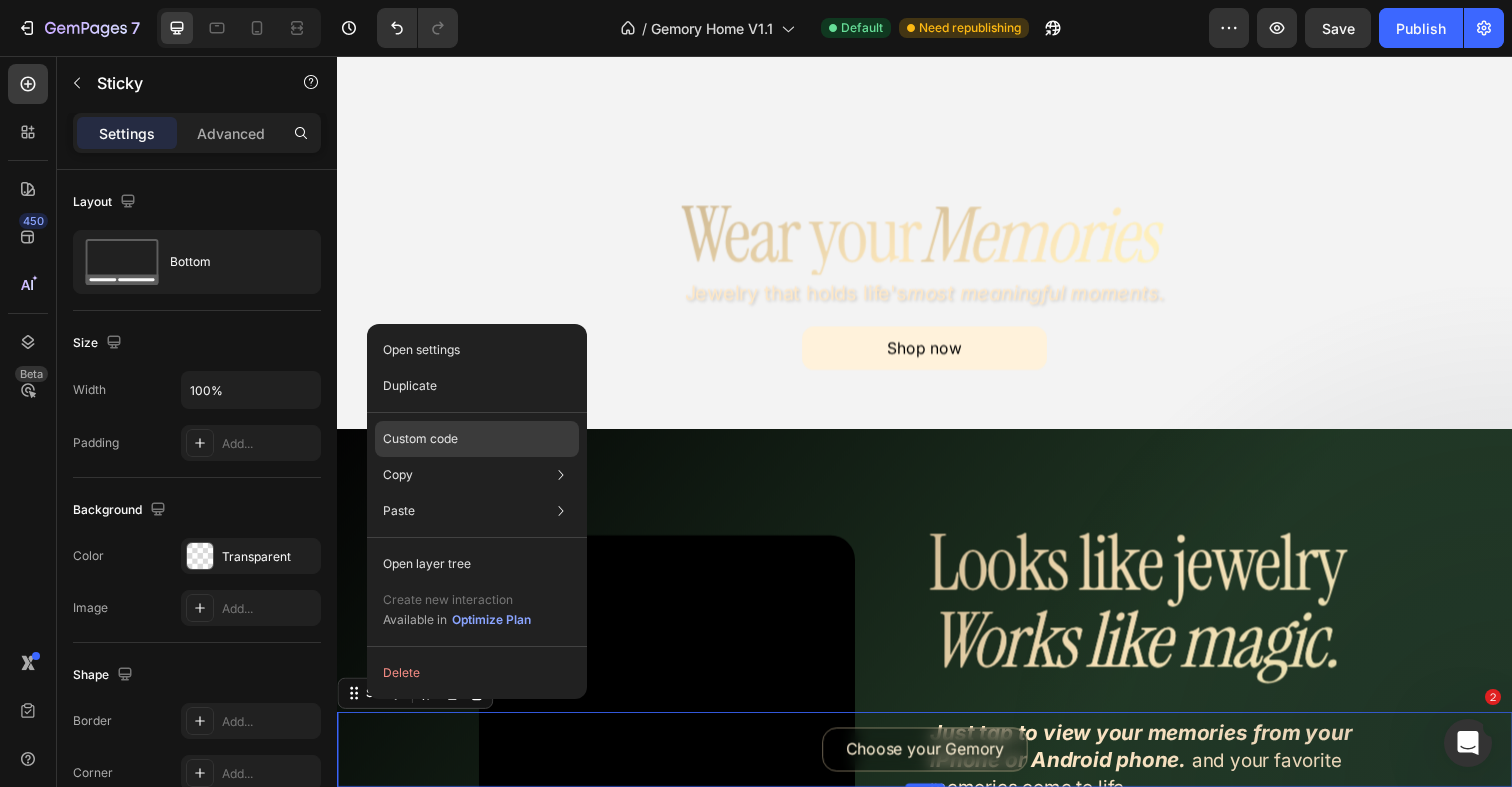 click on "Custom code" 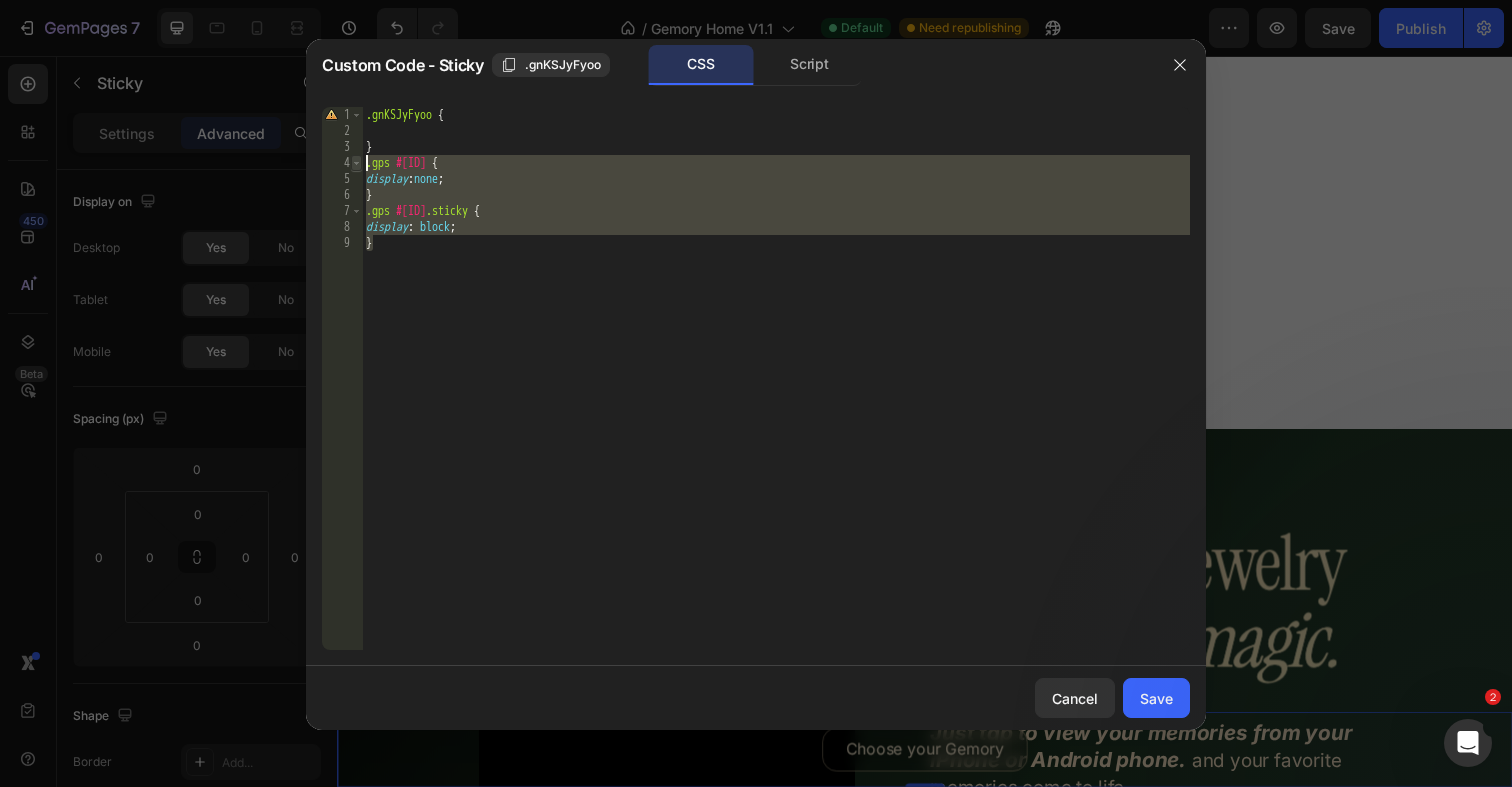 drag, startPoint x: 543, startPoint y: 338, endPoint x: 357, endPoint y: 162, distance: 256.0703 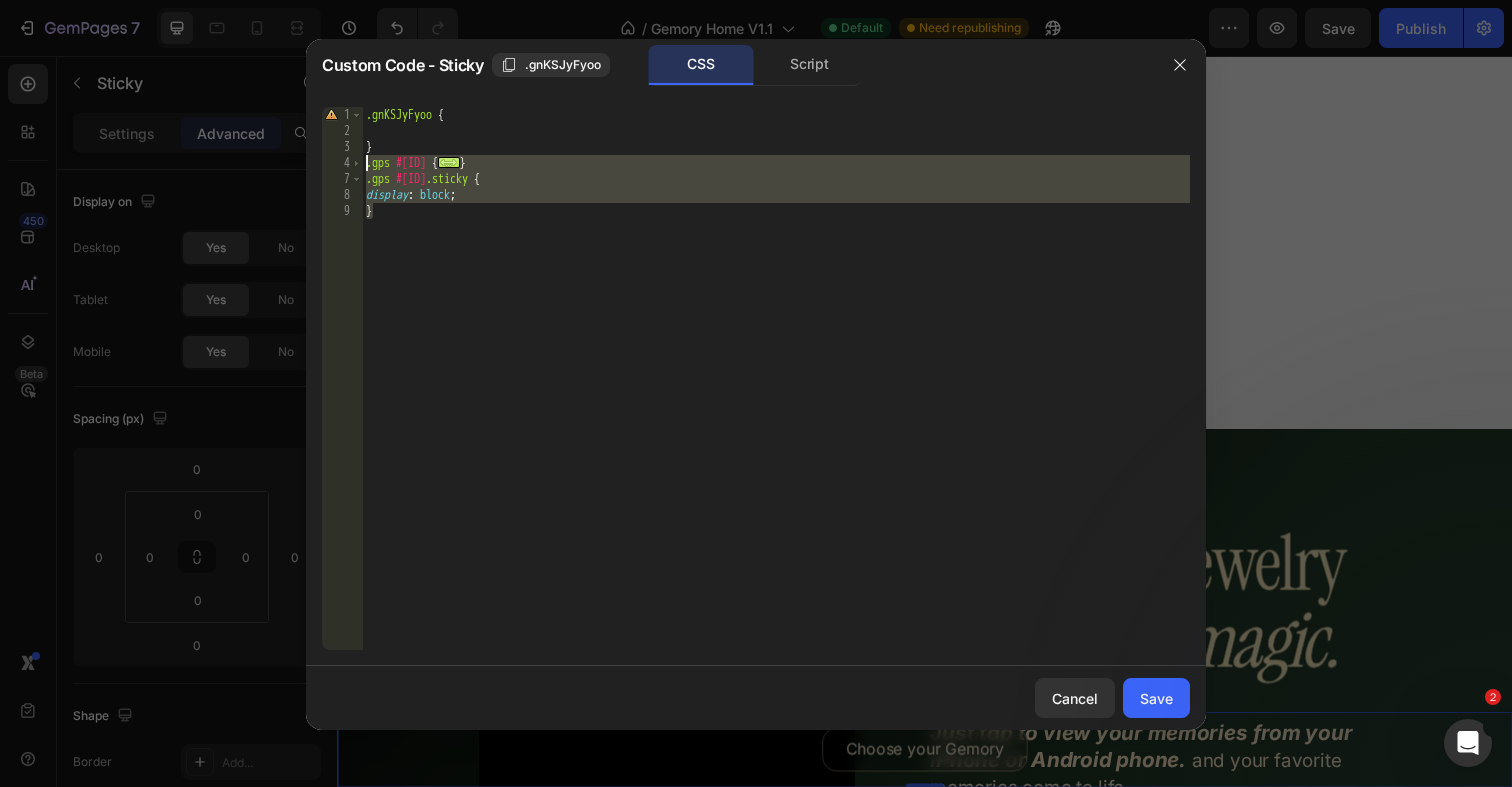 click on ". [ID]   { } .gps   #[ID]   { ... } .gps   #[ID] .sticky   { display :   block ; }" at bounding box center (776, 394) 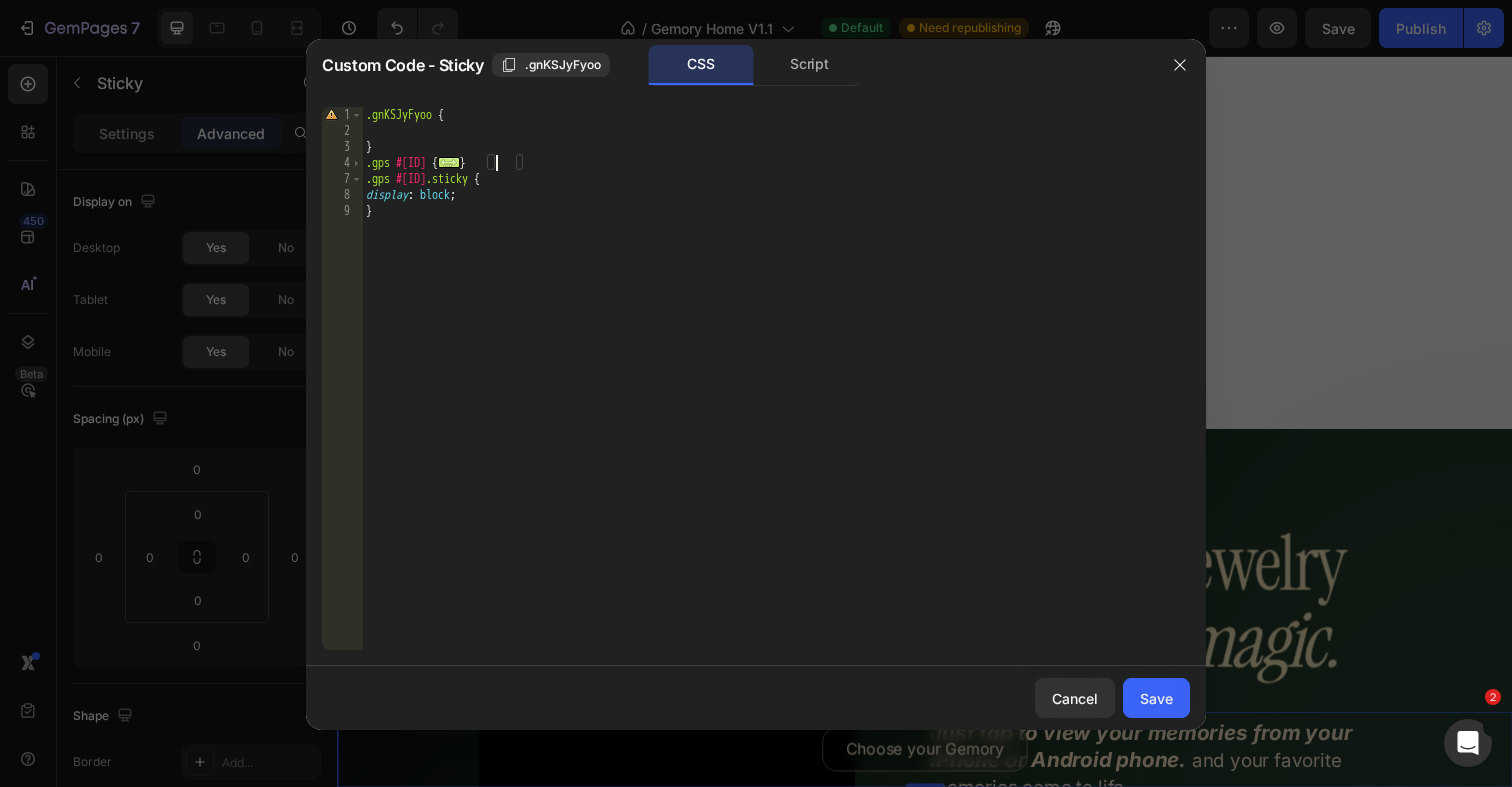 click on "..." at bounding box center [449, 162] 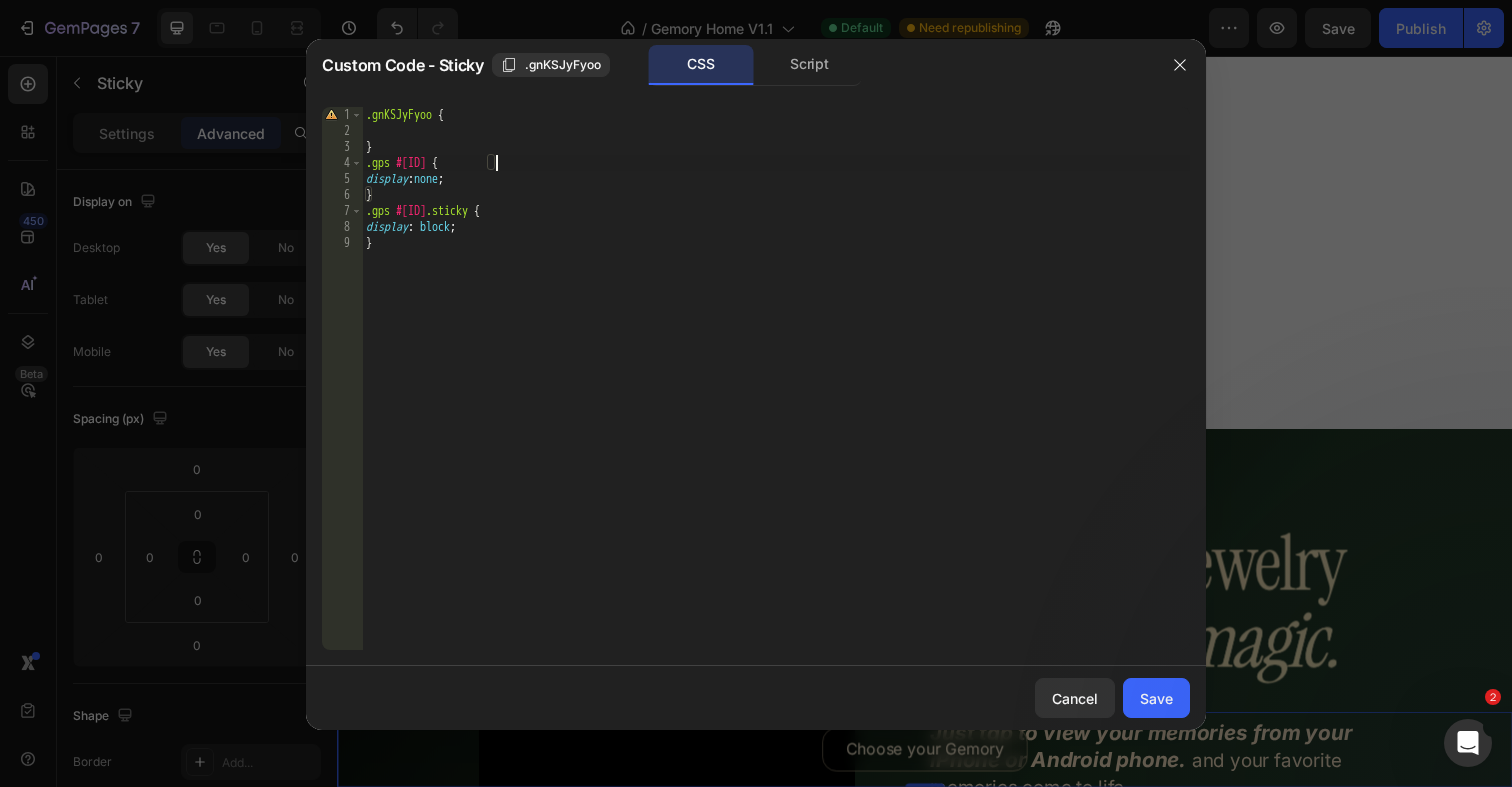 click on ".gnKSJyFyoo { } .gps #gnKSJyFyoo { display : none ; } .gps #gnKSJyFyoo .sticky { display : block ; } הההההההההההההההההההההההההההההההההההההההההההההההההההההההההההההההההההההההההההההההההההההההההההההההההההההההההההההההההההההההההההההההההההההההההההההההההההההההההההההההההההההההההההההההההההההההההההההההההההההההההההההההההההההההההההההההההההההההההההההההההההההההההההההההה XXXXXXXXXXXXXXXXXXXXXXXXXXXXXXXXXXXXXXXXXXXXXXXXXXXXXXXXXXXXXXXXXXXXXXXXXXXXXXXXXXXXXXXXXXXXXXXXXXXXXXXXXXXXXXXXXXXXXXXXXXXXXXXXXXXXXXXXXXXXXXXXXXXXXXXXXXXXXXXXXXXXXXXXXXXXXXXXXXXXXXXXXXXXXXXXXXXXXXXXXXXXXXXXXXXXXXXXXXXXXXXXXXXXXXXXXXXXXXXXXXXXXXXXXXXXXXXX Cancel Save" at bounding box center (776, 394) 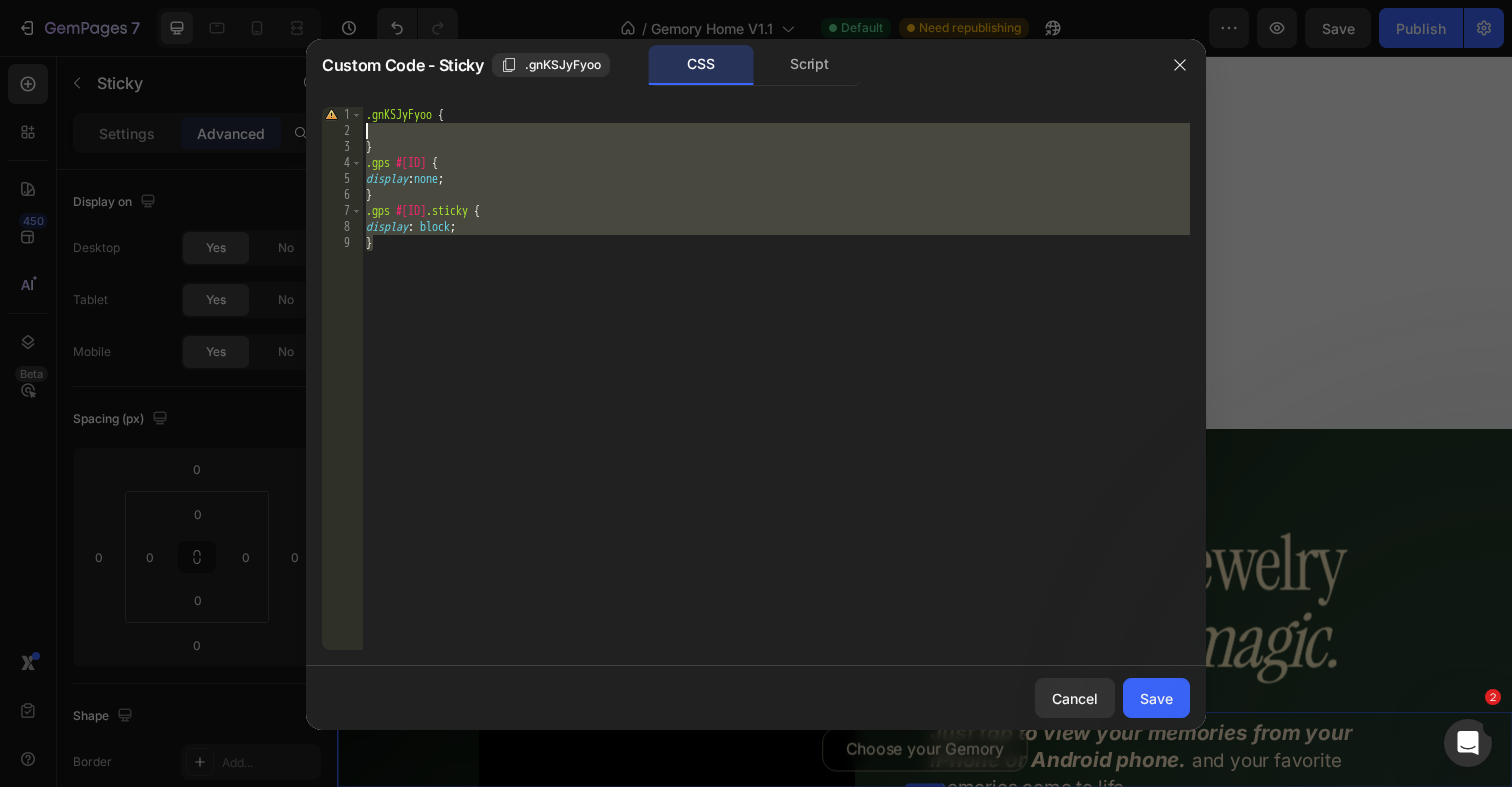 drag, startPoint x: 546, startPoint y: 279, endPoint x: 352, endPoint y: 137, distance: 240.4163 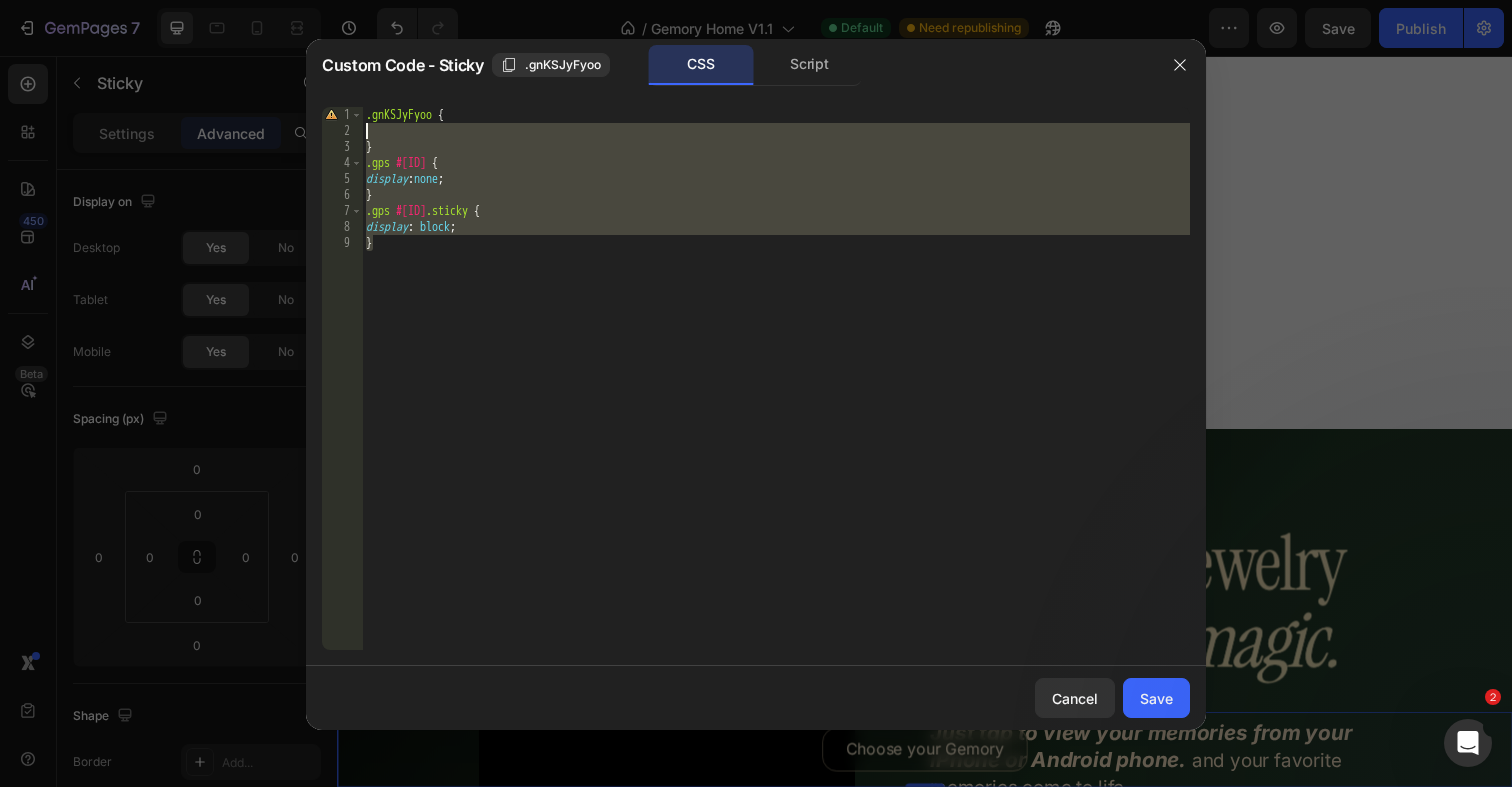 click on "} [NUMBER] [NUMBER] [NUMBER] [NUMBER] .[ID]   { } .gps   #[ID]   { display : none ; } .gps   #[ID] .sticky   { display :   block ; }     הההההההההההההההההההההההההההההההההההההההההההההההההההההההההההההההההההההההההההההההההההההההההההההההההההההההההההההההההההההההההההההההההההההההההההההההההההההההההההההההההההההההההההההההההההההההההההההההההההההההההההההההההההההההההההההההההההההההההההההההההההההההההההההההה XXXXXXXXXXXXXXXXXXXXXXXXXXXXXXXXXXXXXXXXXXXXXXXXXXXXXXXXXXXXXXXXXXXXXXXXXXXXXXXXXXXXXXXXXXXXXXXXXXXXXXXXXXXXXXXXXXXXXXXXXXXXXXXXXXXXXXXXXXXXXXXXXXXXXXXXXXXXXXXXXXXXXXXXXXXXXXXXXXXXXXXXXXXXXXXXXXXXXXXXXXXXXXXXXXXXXXXXXXXXXXXXXXXXXXXXXXXXXXXX" at bounding box center (756, 378) 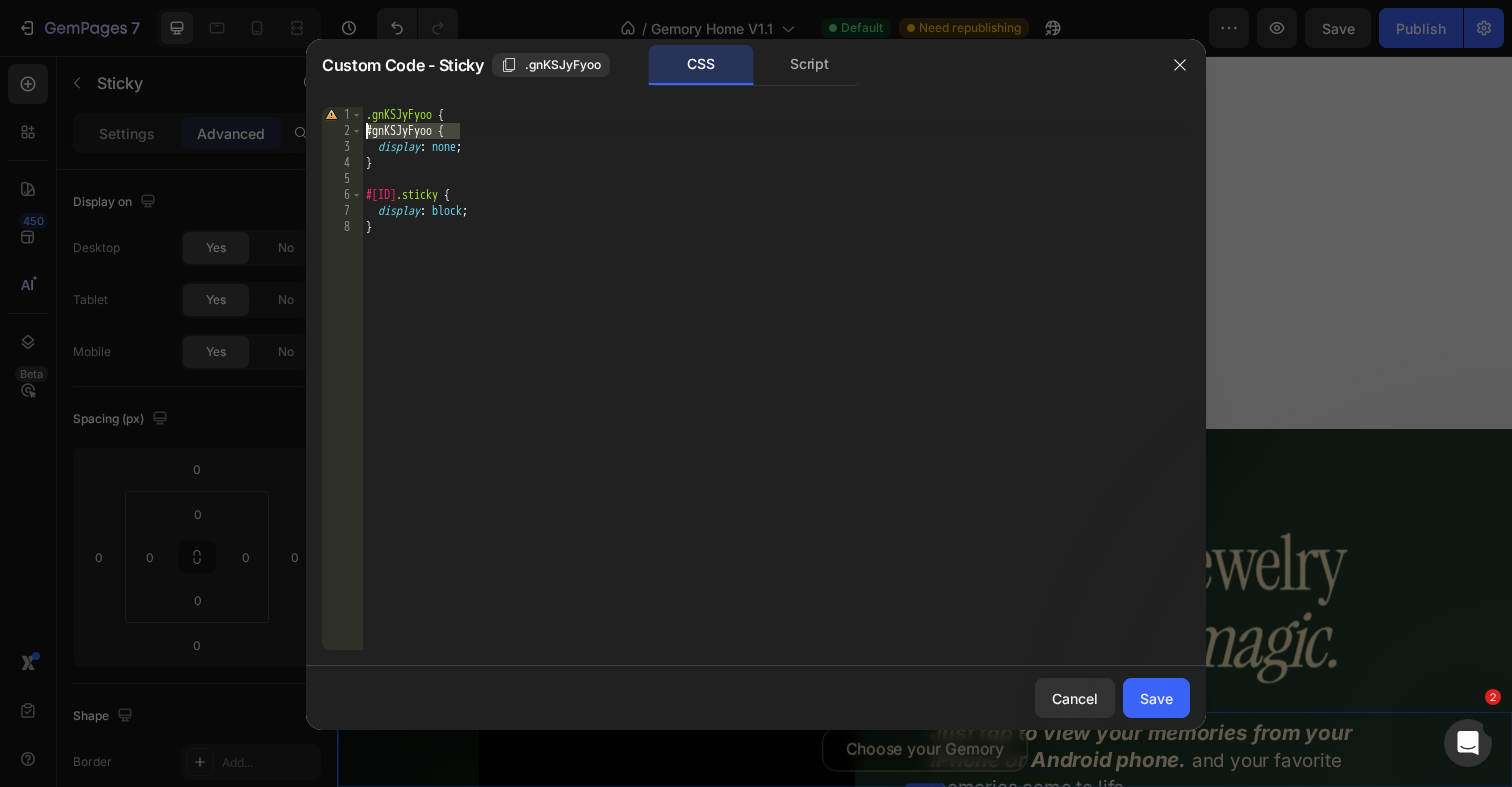 drag, startPoint x: 486, startPoint y: 128, endPoint x: 354, endPoint y: 139, distance: 132.45753 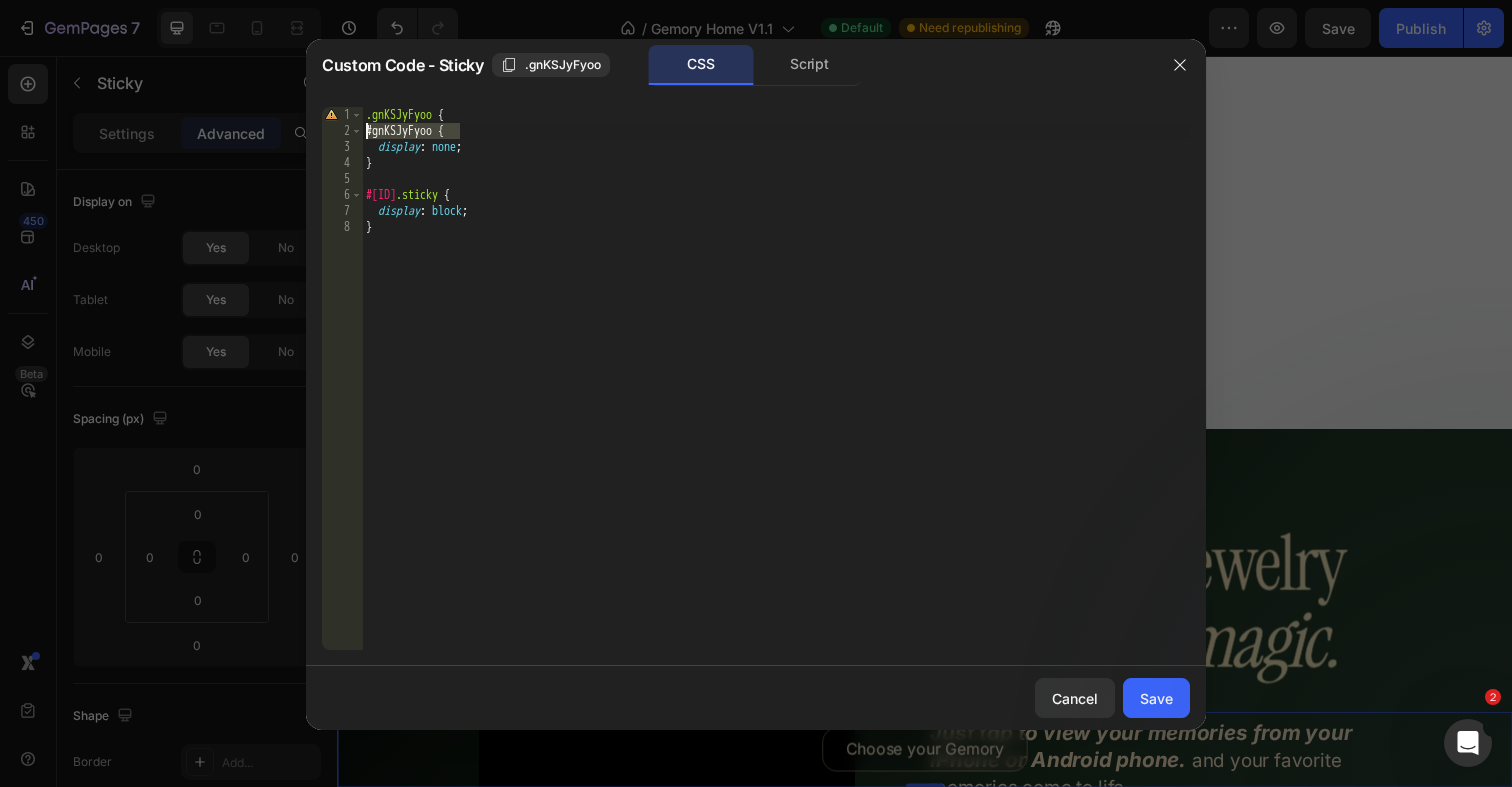 click on "} 1 2 3 4 5 6 7 8 .gnKSJyFyoo { #gnKSJyFyoo { display : none ; } #gnKSJyFyoo .sticky { display : block ; } הההההההההההההההההההההההההההההההההההההההההההההההההההההההההההההההההההההההההההההההההההההההההההההההההההההההההההההההההההההההההההההההההההההההההההההההההההההההההההההההההההההההההההההההההההההההההההההההההההההההההההההההההההההההההההההההההההההההההההההההההההההההההההההההה XXXXXXXXXXXXXXXXXXXXXXXXXXXXXXXXXXXXXXXXXXXXXXXXXXXXXXXXXXXXXXXXXXXXXXXXXXXXXXXXXXXXXXXXXXXXXXXXXXXXXXXXXXXXXXXXXXXXXXXXXXXXXXXXXXXXXXXXXXXXXXXXXXXXXXXXXXXXXXXXXXXXXXXXXXXXXXXXXXXXXXXXXXXXXXXXXXXXXXXXXXXXXXXXXXXXXXXXXXXXXXXXXXXXXXXXXXXXXXXXXXXXXXXXXXXXXXXX" at bounding box center [756, 378] 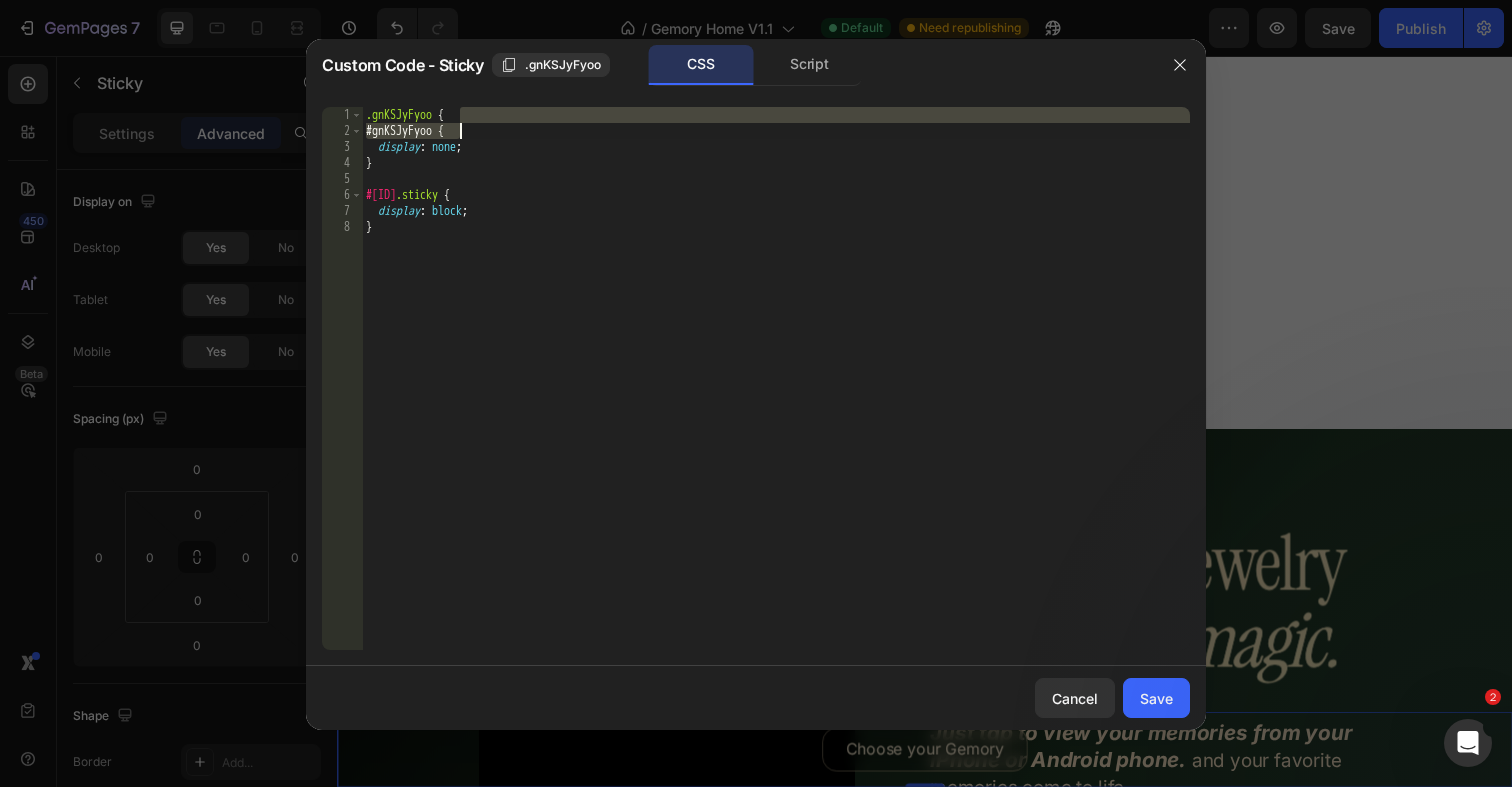 type on "display: block;
}" 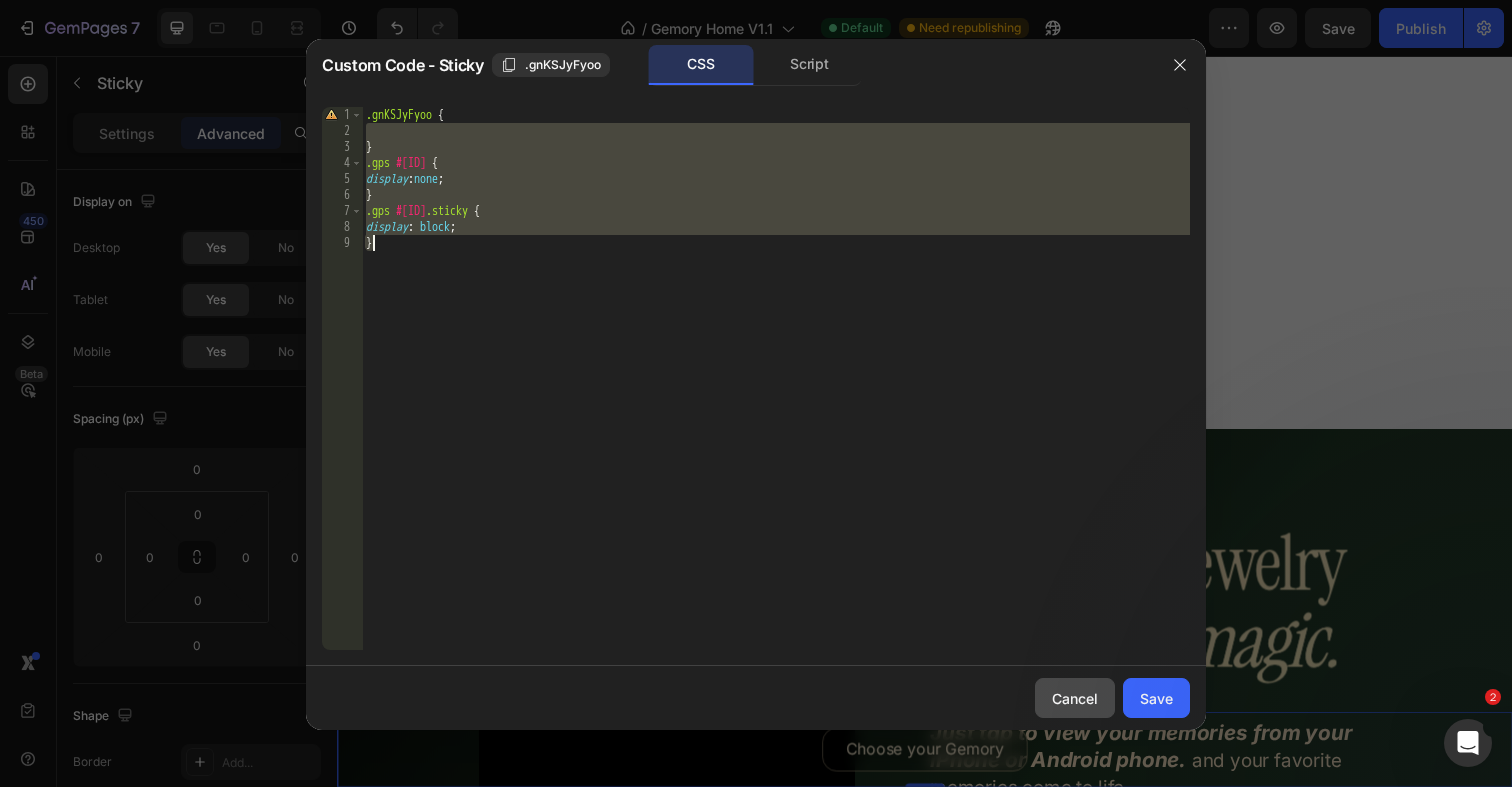 click on "Cancel" 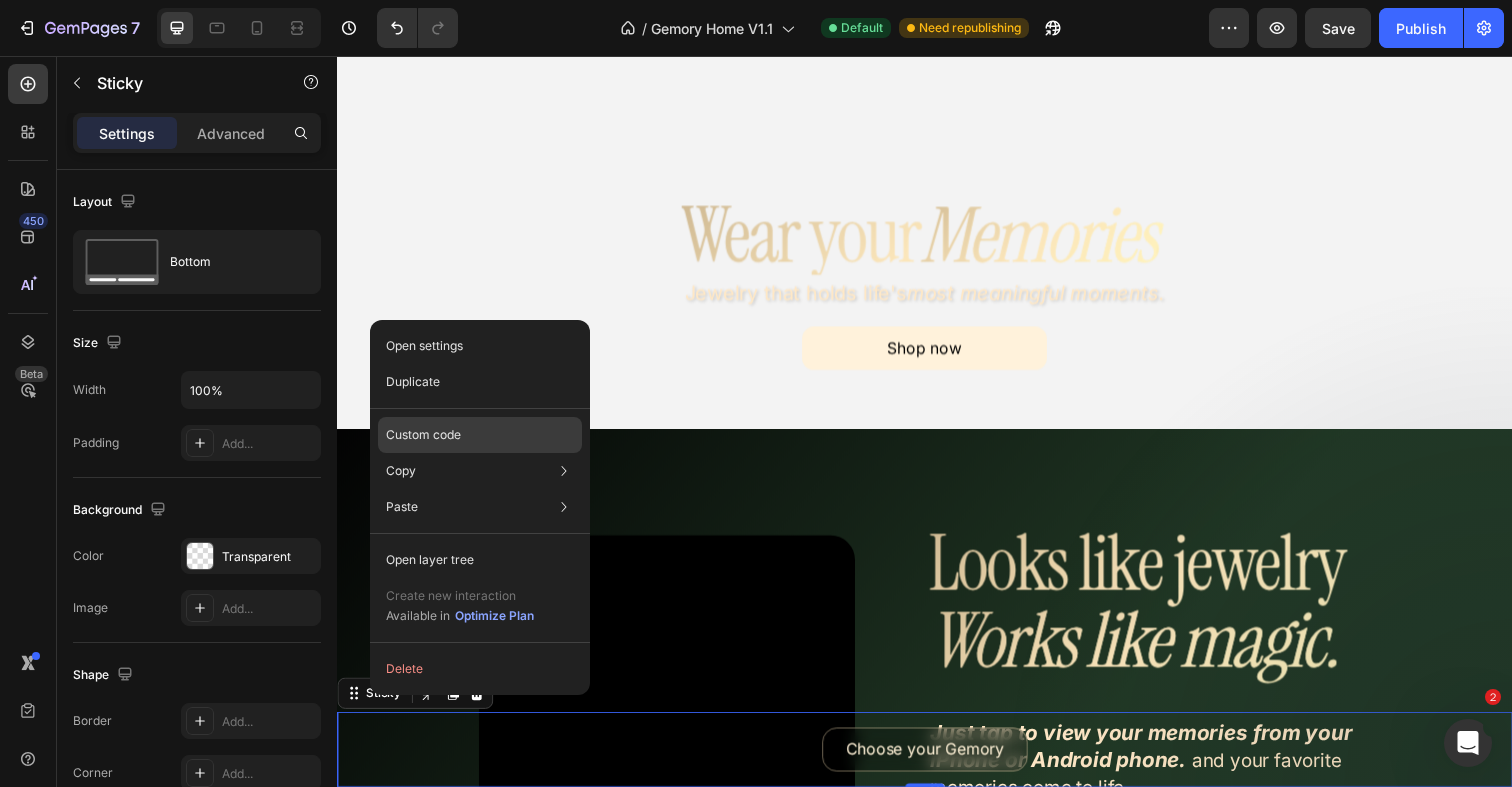 click on "Custom code" at bounding box center [423, 435] 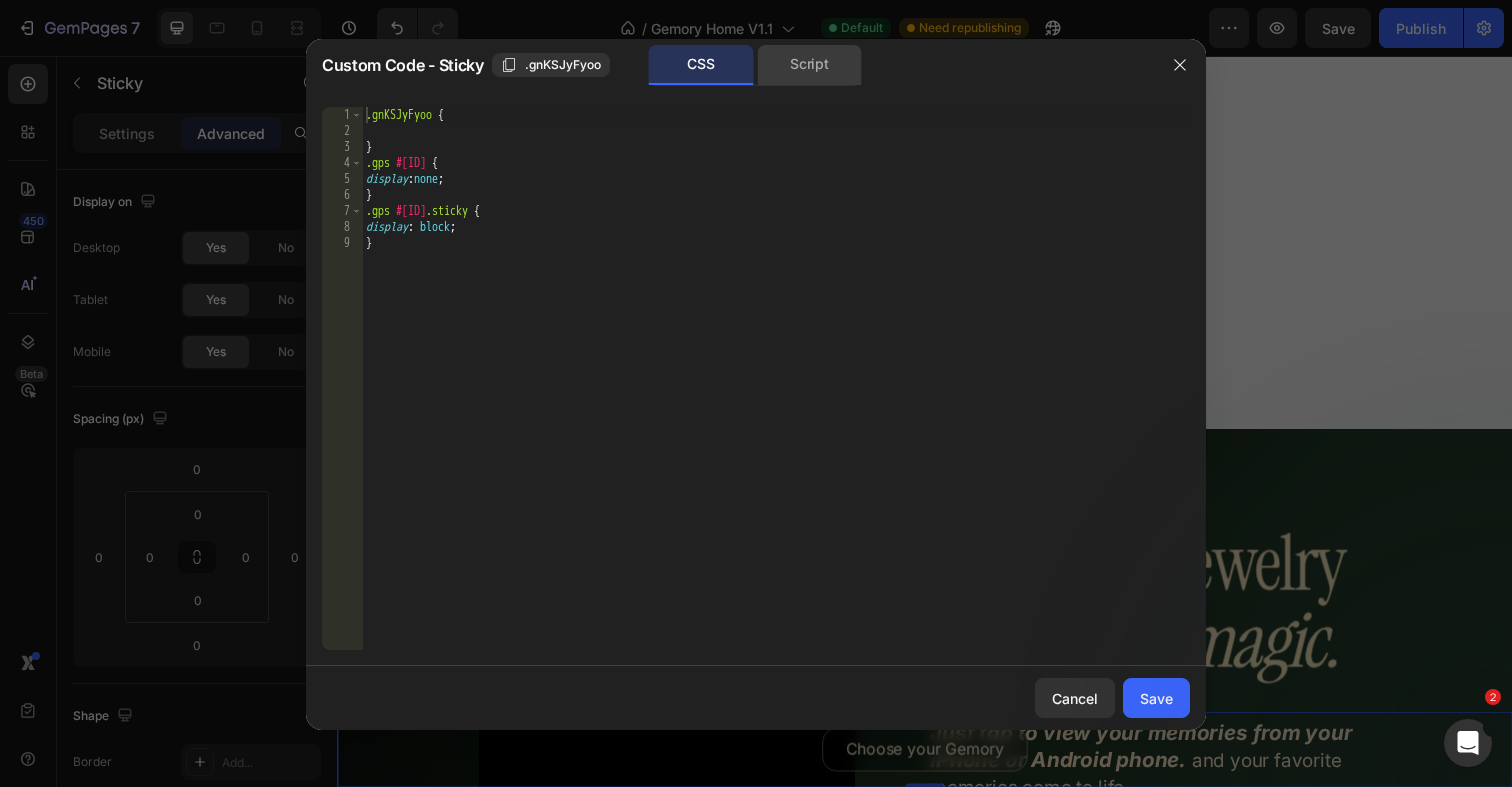 click on "Script" 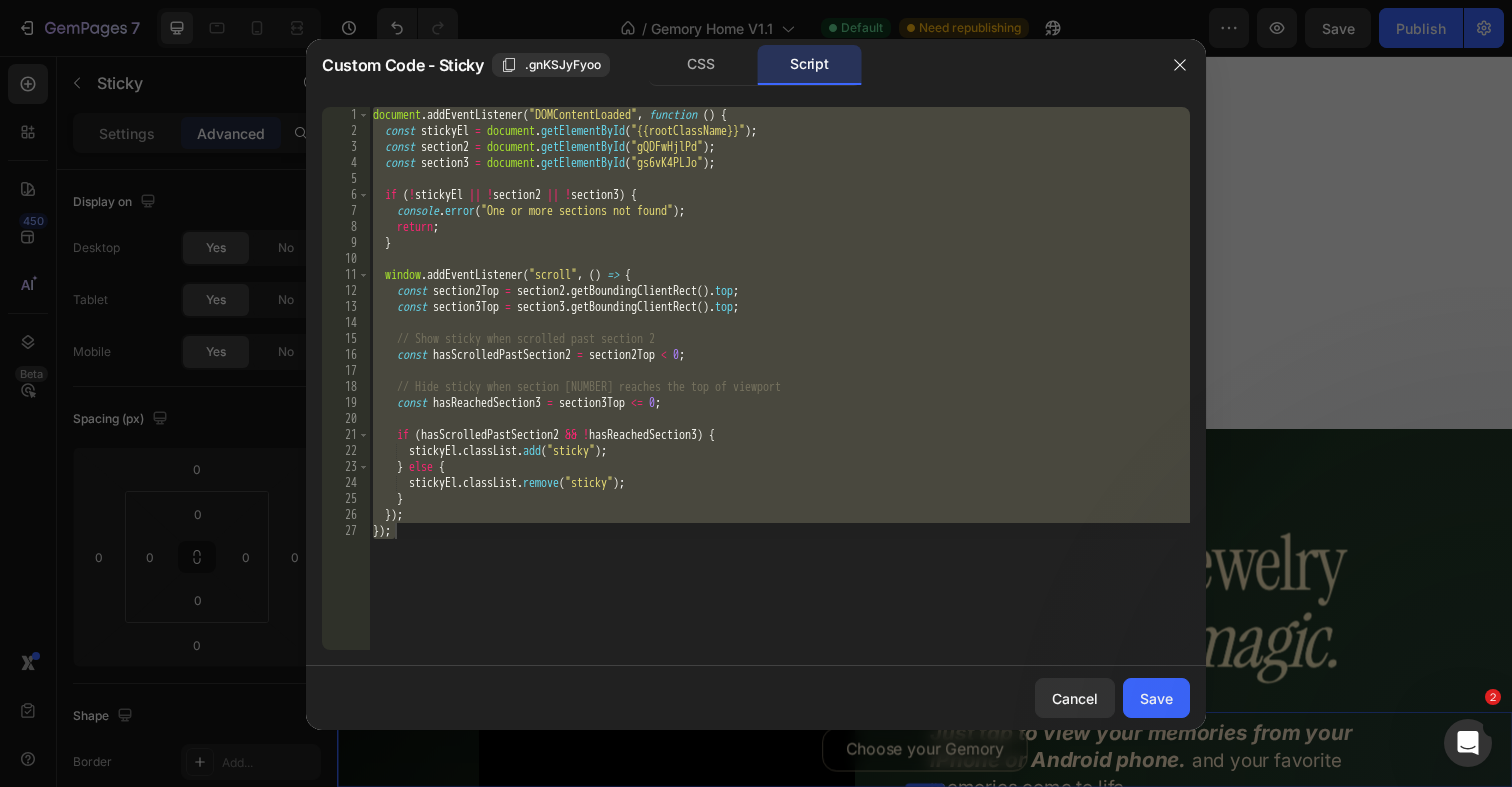type on "});
});" 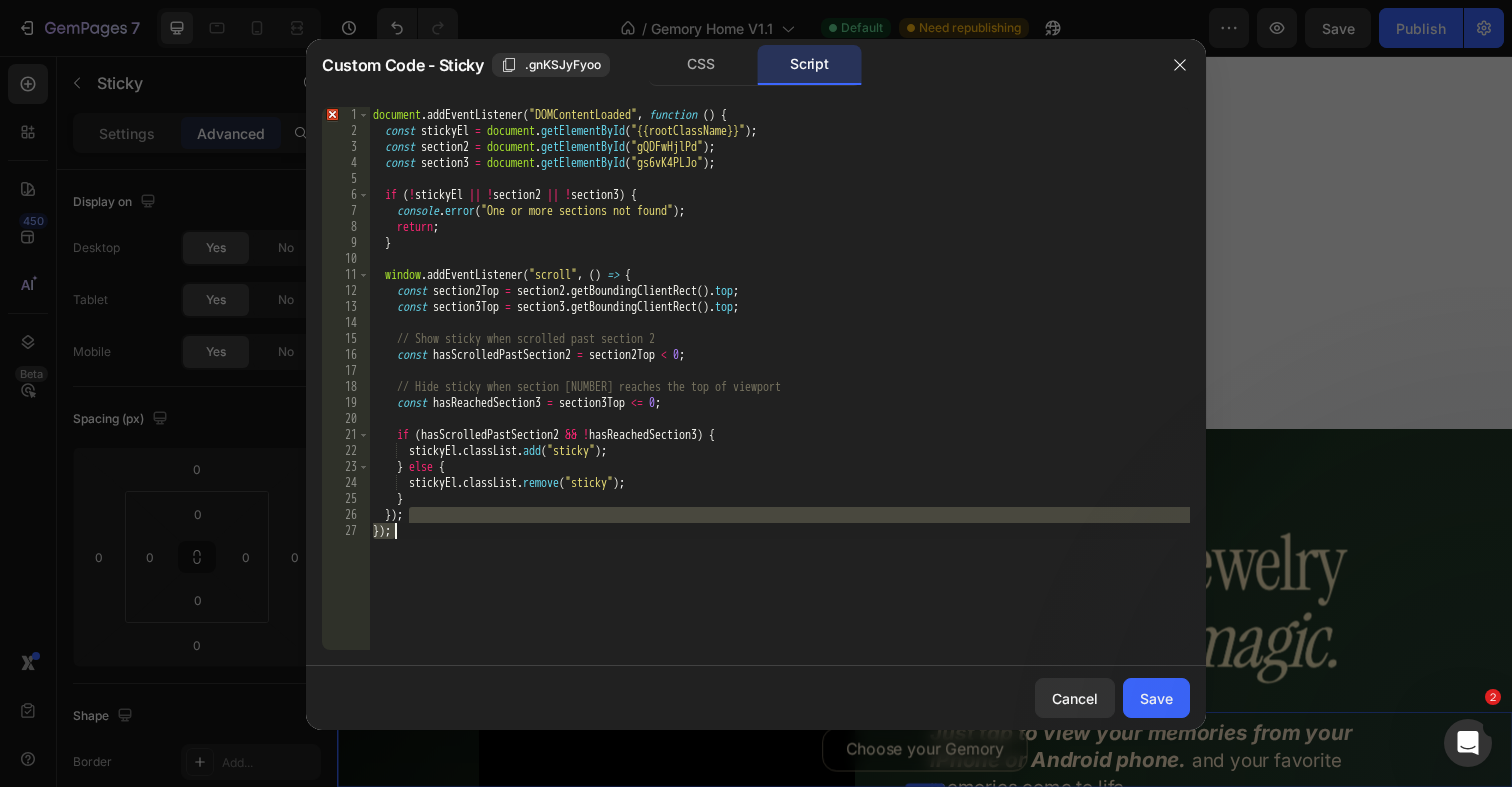 type on "});" 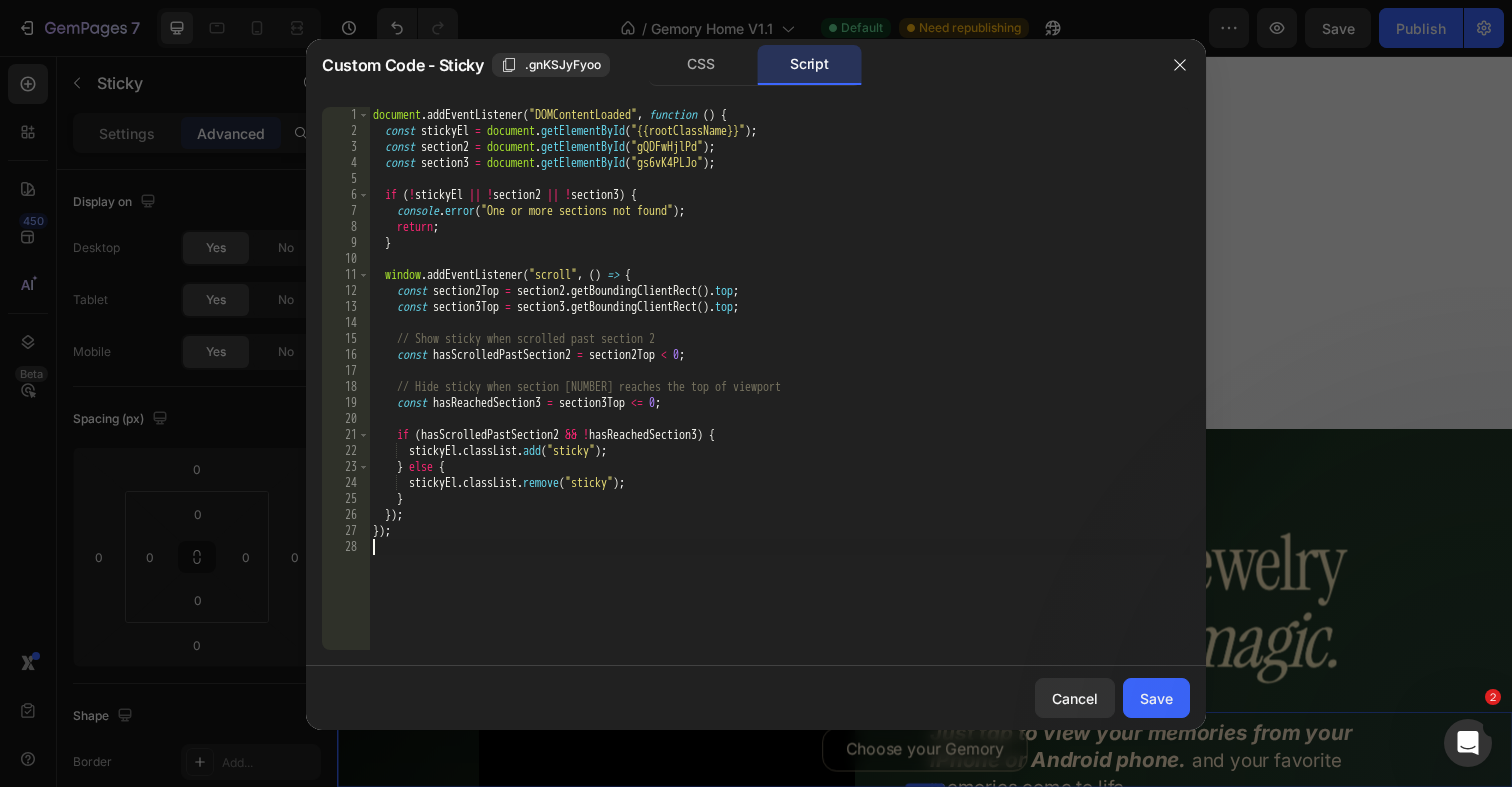 paste on "});" 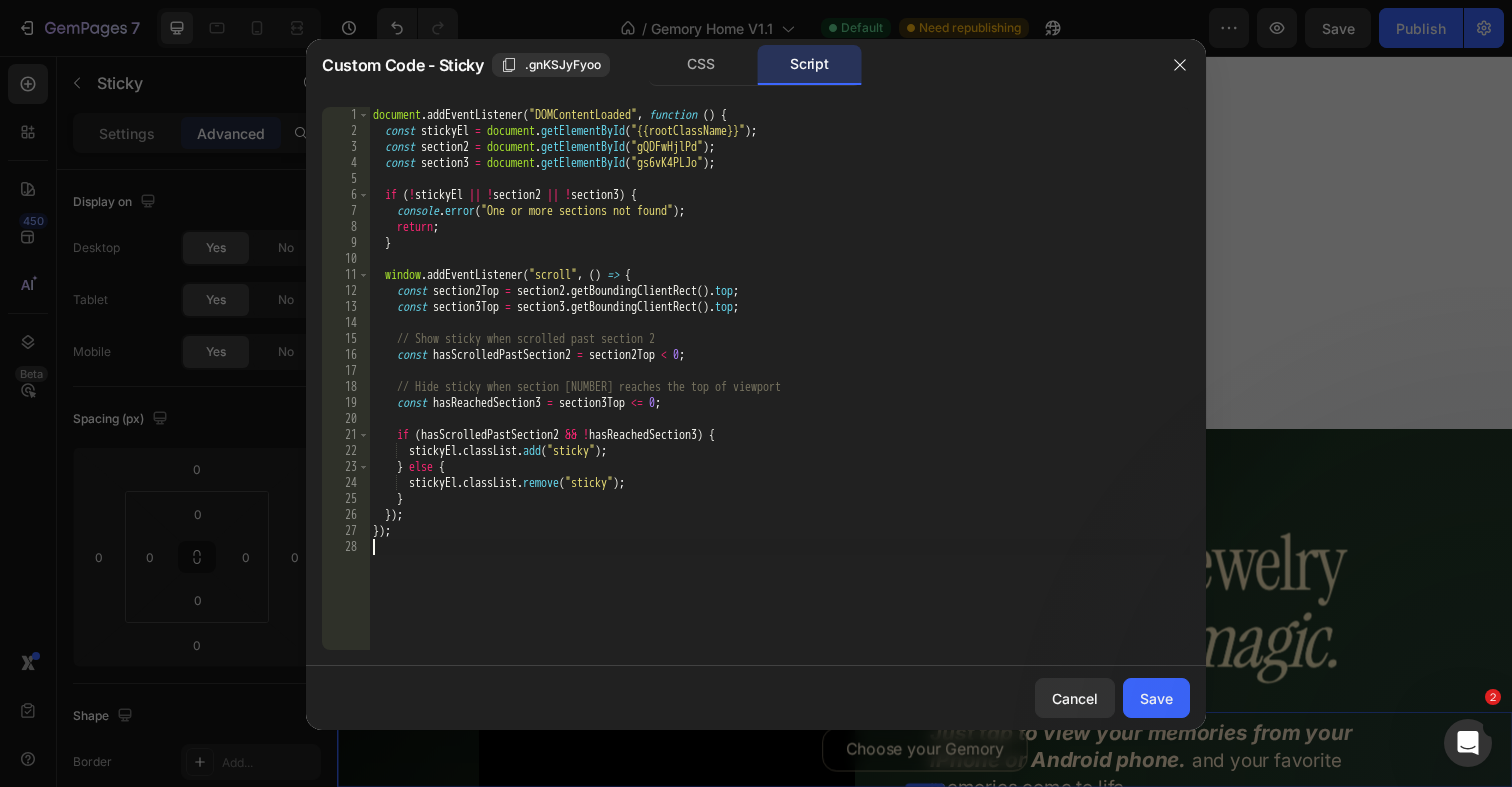 type on "});" 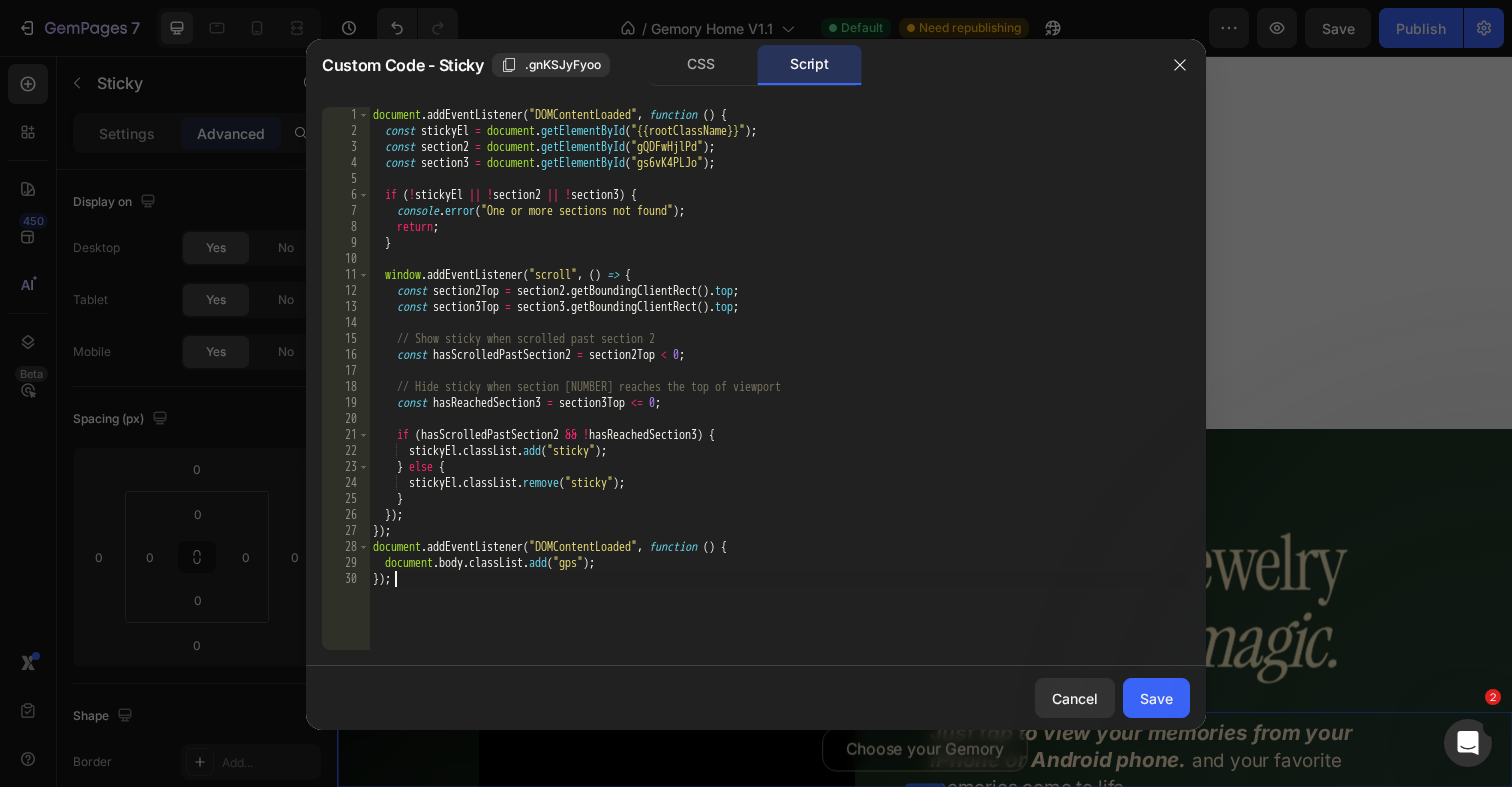 click on "document . addEventListener ( "DOMContentLoaded" , function ( ) { const stickyEl = document . getElementById ( "{{rootClassName}}" ) ; const section2 = document . getElementById ( "gQDFwHjlPd" ) ; const section3 = document . getElementById ( "gs6vK4PLJo" ) ; if ( ! stickyEl || ! section2 || ! section3 ) { console . error ( "One or more sections not found" ) ; return ; } window . addEventListener ( "scroll" , ( ) => { const section2Top = section2 . getBoundingClientRect ( ) . top ; const section3Top = section3 . getBoundingClientRect ( ) . top ; // Show sticky when scrolled past section 2 const hasScrolledPastSection2 = section2Top < 0 ; // Hide sticky when section 3 reaches the top of viewport const hasReachedSection3 = section3Top <= 0 ; if ( hasScrolledPastSection2 && ! hasReachedSection3 ) { stickyEl . classList . add ( "sticky" ) ; }" at bounding box center (779, 394) 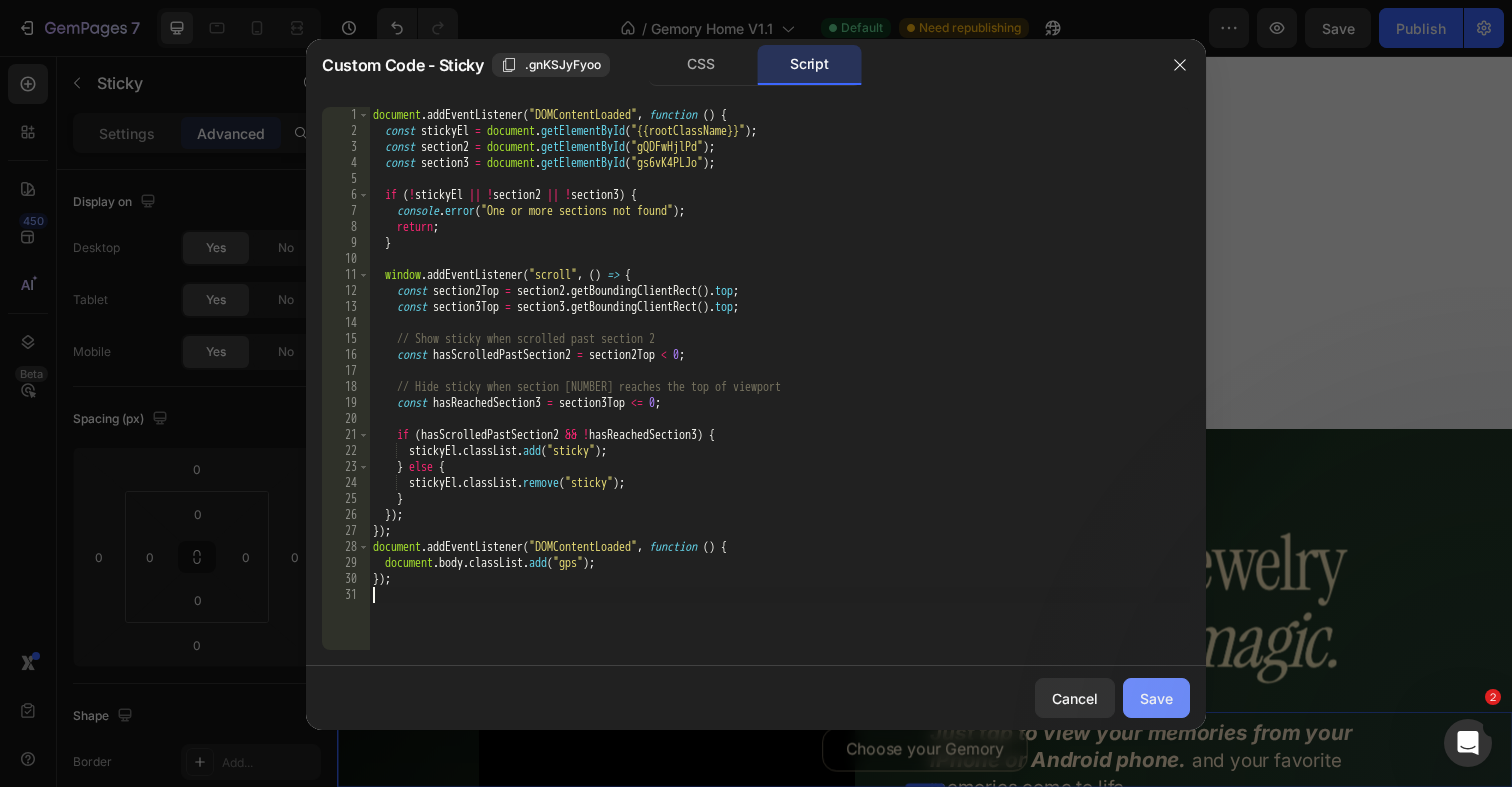 type 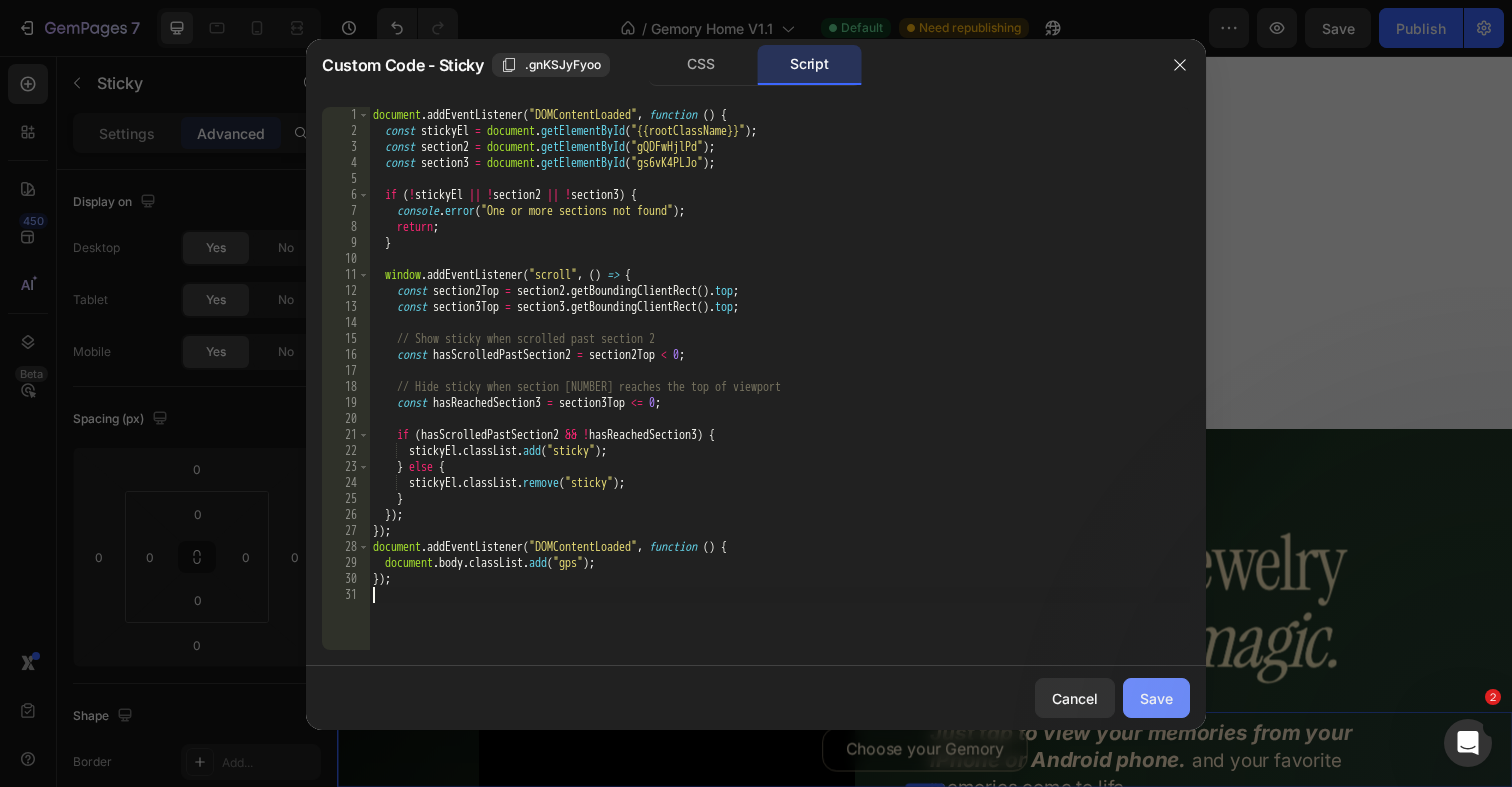 click on "Save" at bounding box center (1156, 698) 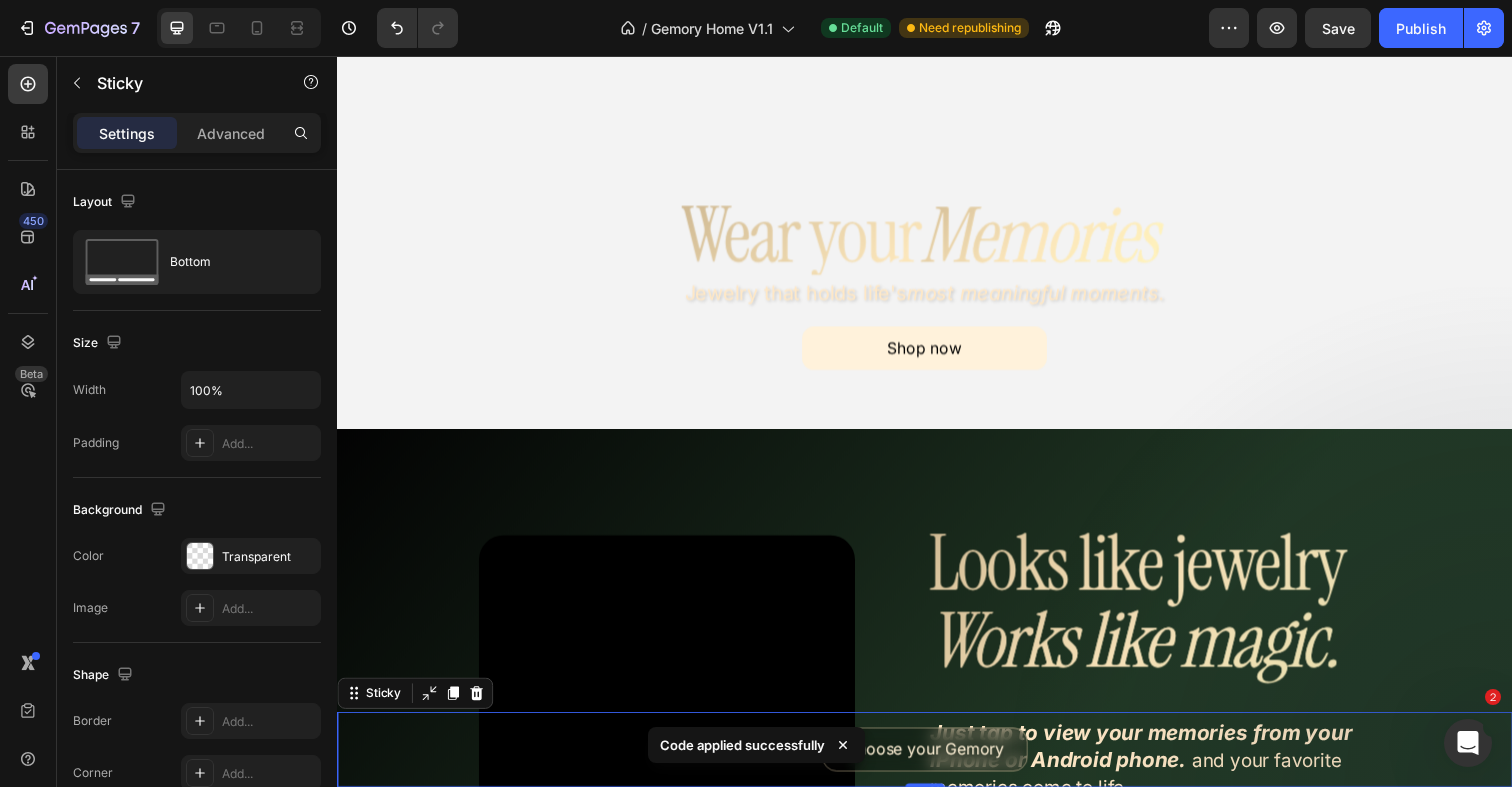 click on "[NUMBER] Version history  /  Gemory Home V1.1 Default Need republishing Preview  Save   Publish" 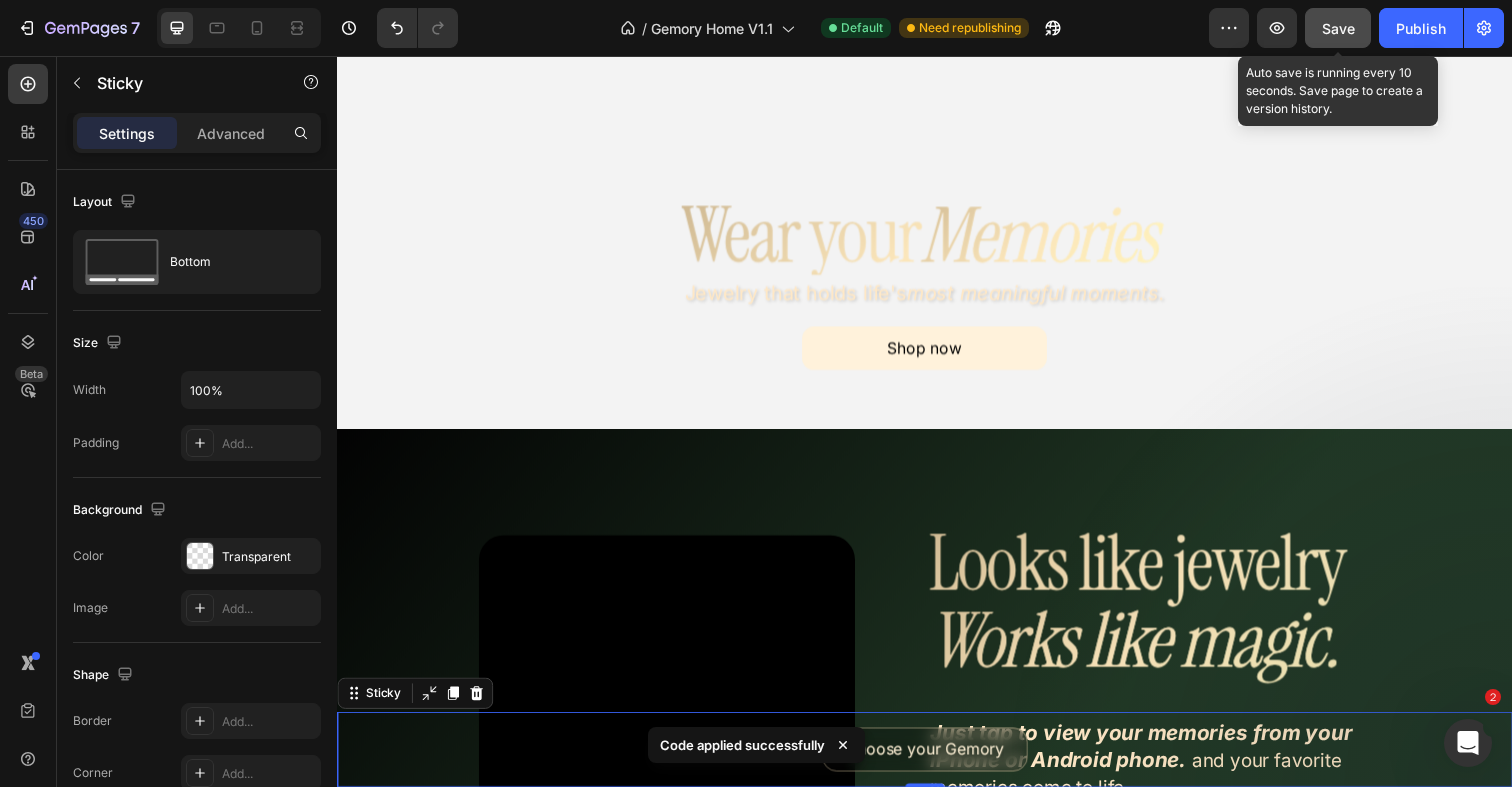 click on "Save" 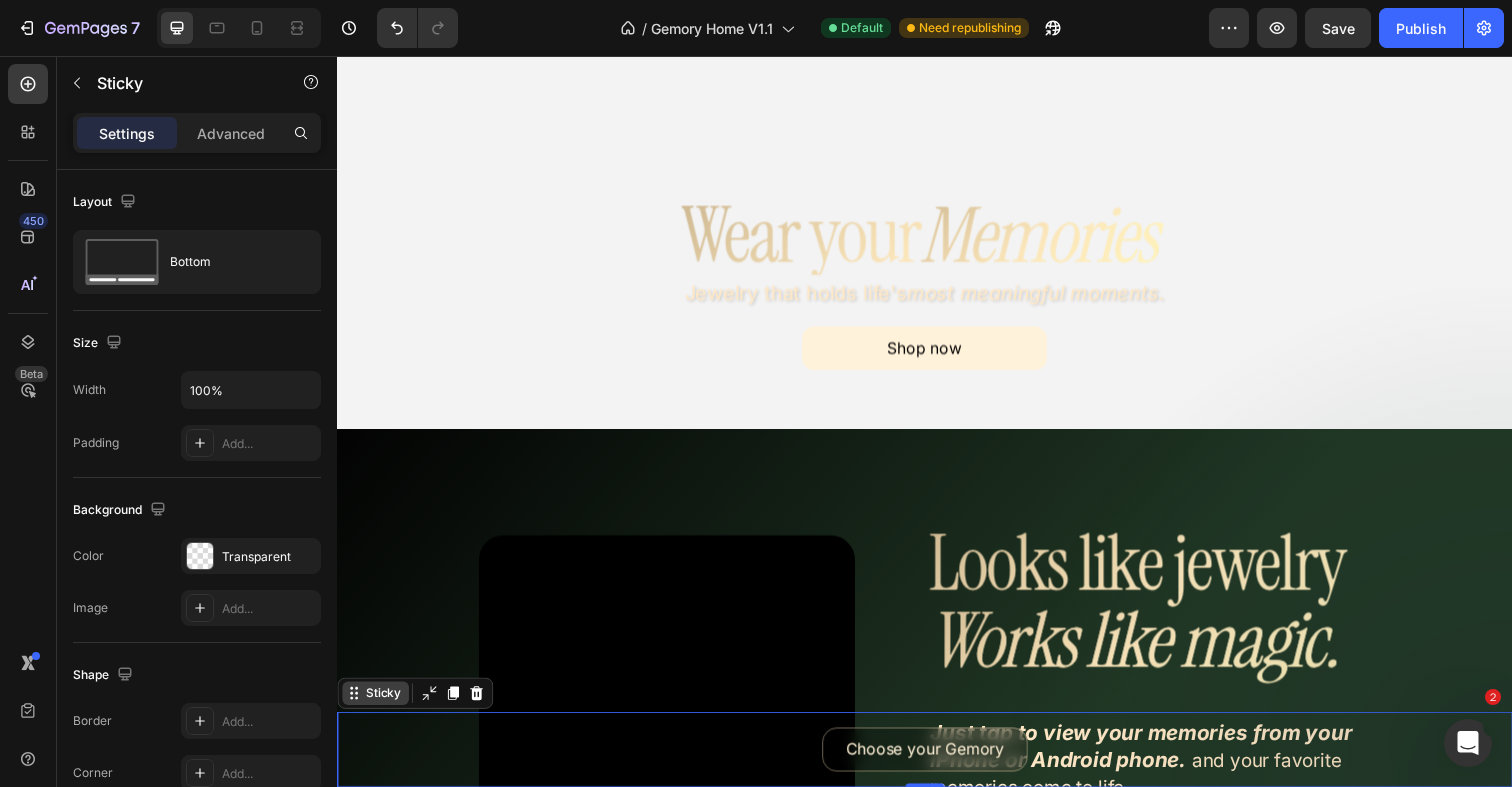 click on "Sticky" at bounding box center [384, 707] 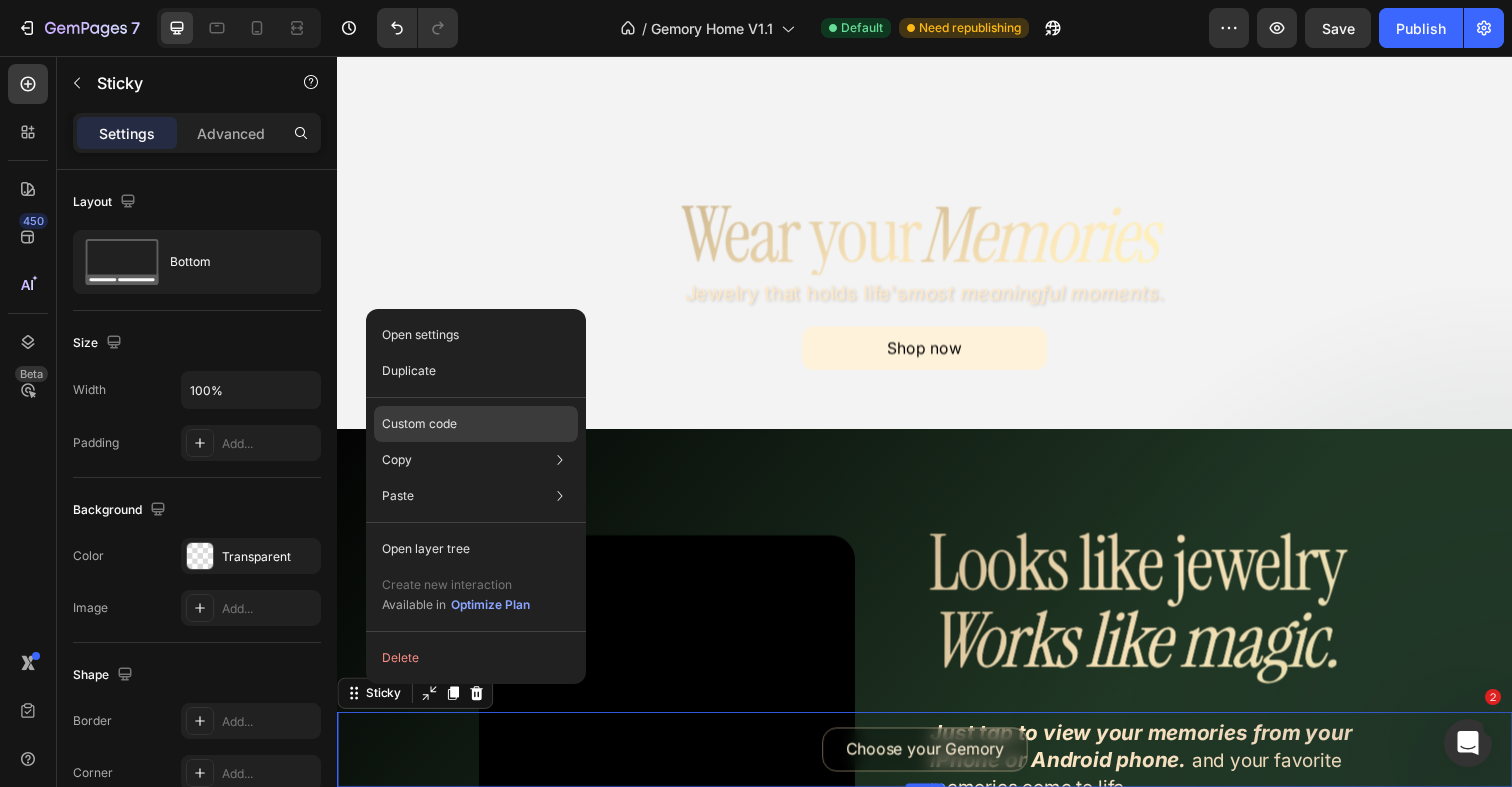 click on "Custom code" 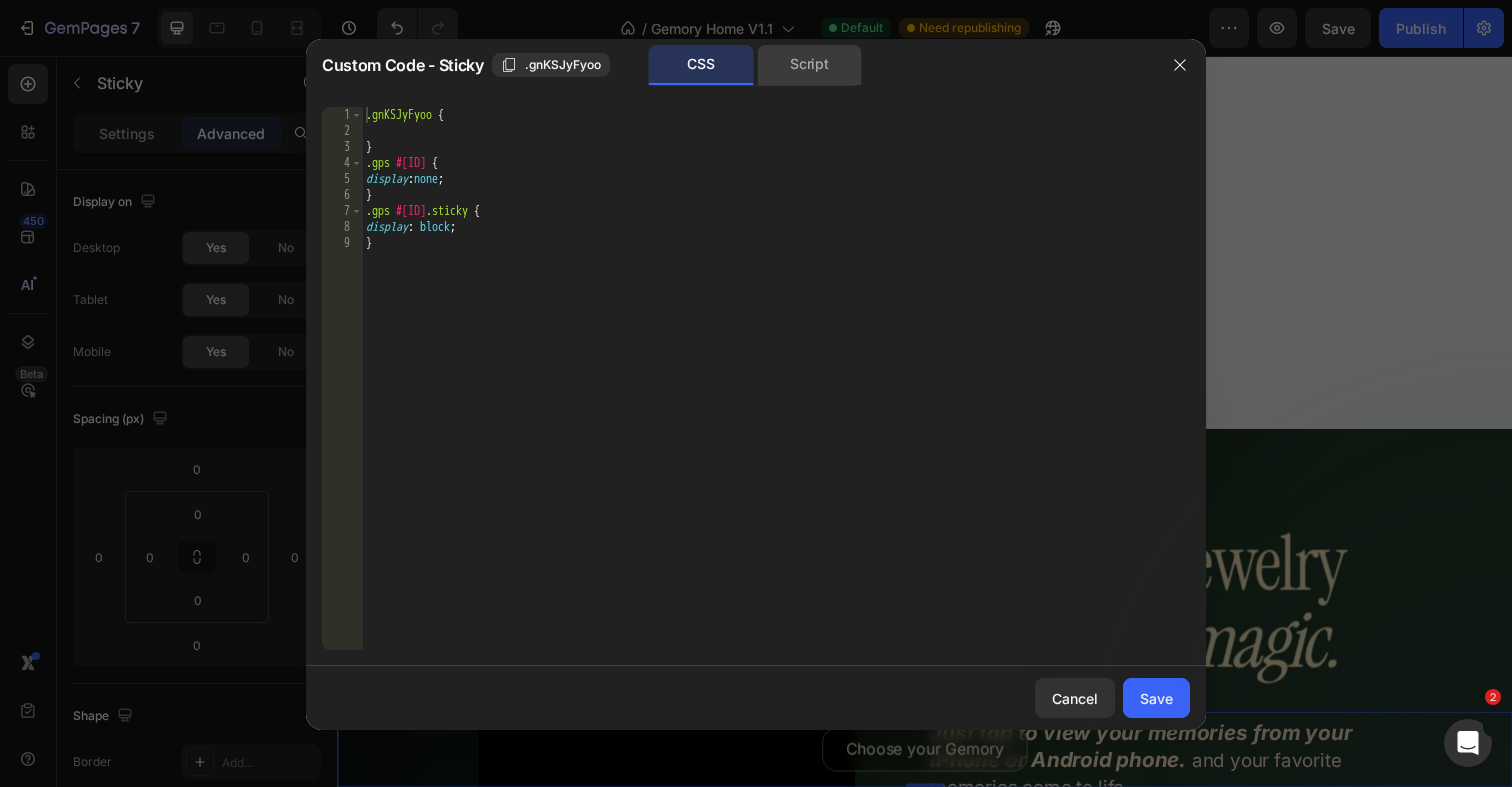 click on "Script" 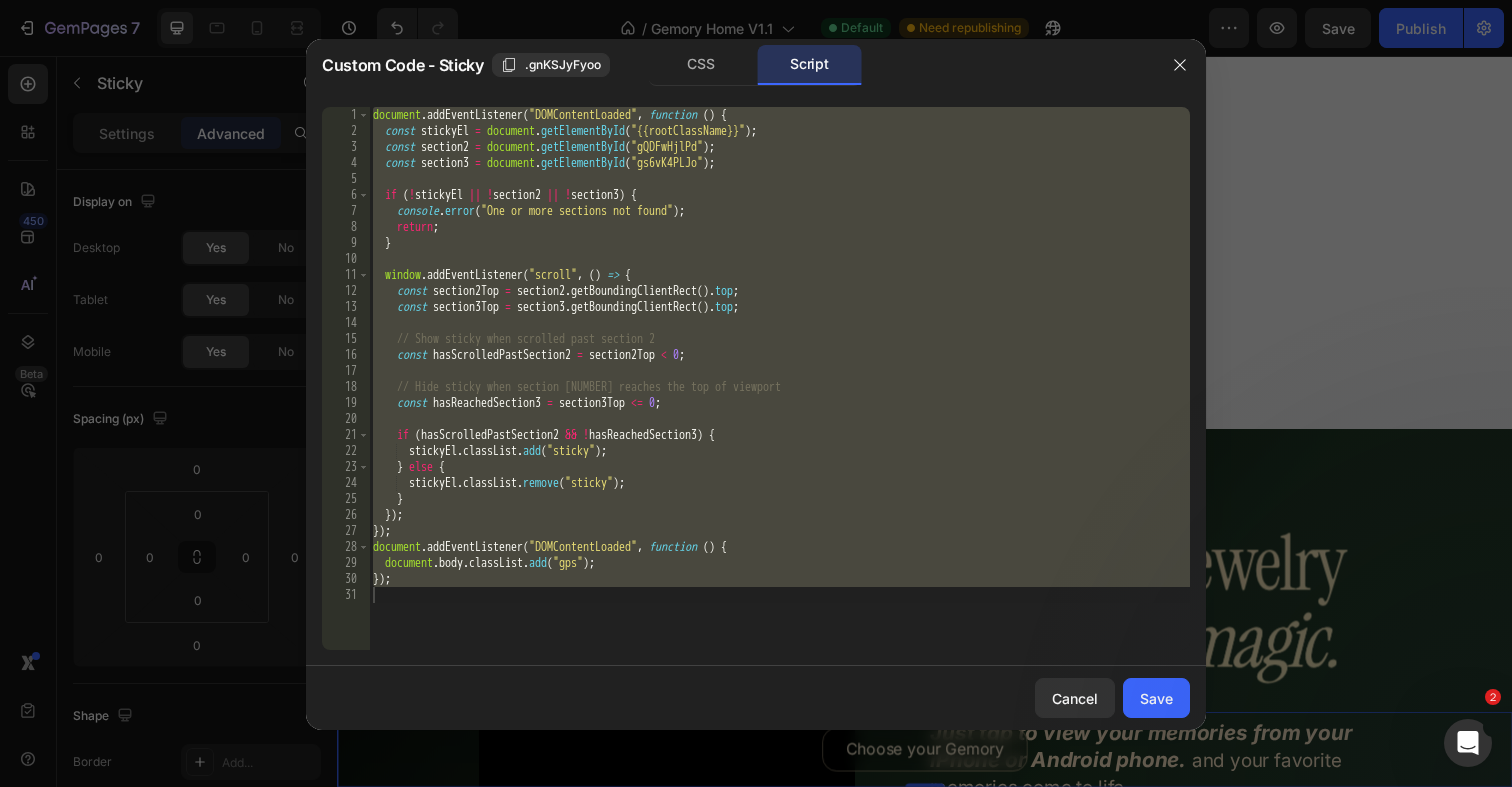 click on "[NUMBER] [NUMBER] [NUMBER] [NUMBER] [NUMBER] [NUMBER] [NUMBER] [NUMBER] [NUMBER] [NUMBER] [NUMBER] [NUMBER] [NUMBER] [NUMBER] [NUMBER] [NUMBER] [NUMBER] [NUMBER] [NUMBER] [NUMBER] [NUMBER] [NUMBER] [NUMBER] [NUMBER] [NUMBER] [NUMBER] [NUMBER] [NUMBER] [NUMBER] [NUMBER] [NUMBER] document . addEventListener ( "DOMContentLoaded" ,   function   ( )   {    const   stickyEl   =   document . getElementById ( "[ID]" ) ;    const   section2   =   document . getElementById ( "gQDFwHjlPd" ) ;    const   section3   =   document . getElementById ( "gs6vK4PLJo" ) ;       if   ( ! stickyEl   ||   ! section2   ||   ! section3 )   {      console . error ( "One or more sections not found" ) ;      return ;    }       window . addEventListener ( "scroll" ,   ( )   =>   {      const   section2Top   =   section2 . getBoundingClientRect ( ) . top ;      const   section3Top   =   section3 . getBoundingClientRect ( ) . top ;           // Show sticky when scrolled past section [NUMBER]      const   hasScrolledPastSection2   =   section2Top   <   0 ;           // Hide sticky when section [NUMBER] reaches the top of viewport      const   hasReachedSection3   =   section3Top   <=   0 ;           if   ( hasScrolledPastSection2" 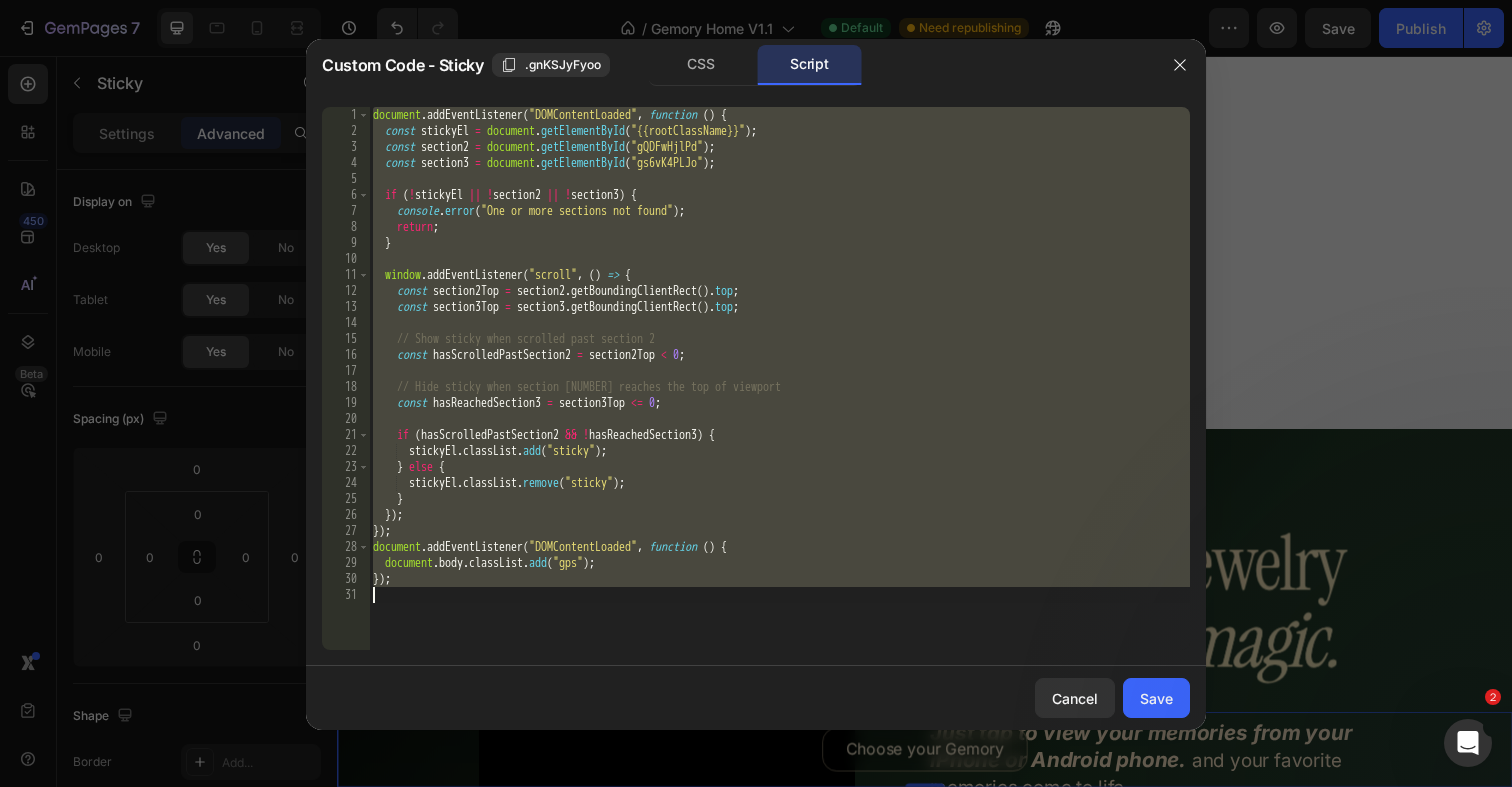 click on "document . addEventListener ( "DOMContentLoaded" , function ( ) { const stickyEl = document . getElementById ( "{{rootClassName}}" ) ; const section2 = document . getElementById ( "gQDFwHjlPd" ) ; const section3 = document . getElementById ( "gs6vK4PLJo" ) ; if ( ! stickyEl || ! section2 || ! section3 ) { console . error ( "One or more sections not found" ) ; return ; } window . addEventListener ( "scroll" , ( ) => { const section2Top = section2 . getBoundingClientRect ( ) . top ; const section3Top = section3 . getBoundingClientRect ( ) . top ; // Show sticky when scrolled past section 2 const hasScrolledPastSection2 = section2Top < 0 ; // Hide sticky when section 3 reaches the top of viewport const hasReachedSection3 = section3Top <= 0 ; if ( hasScrolledPastSection2 && ! hasReachedSection3 ) { stickyEl . classList . add ( "sticky" ) ; }" at bounding box center [779, 394] 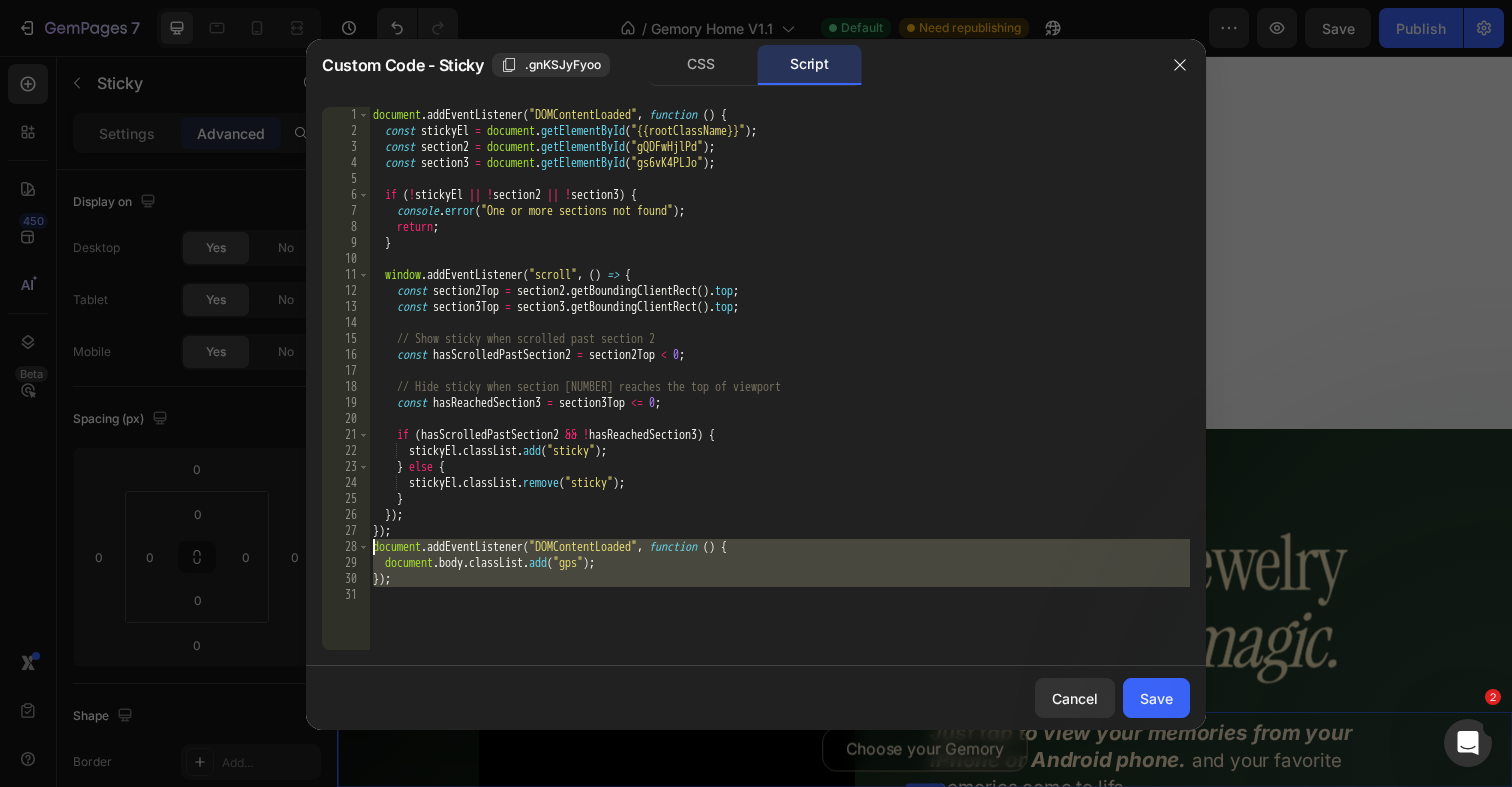 drag, startPoint x: 494, startPoint y: 607, endPoint x: 347, endPoint y: 548, distance: 158.39824 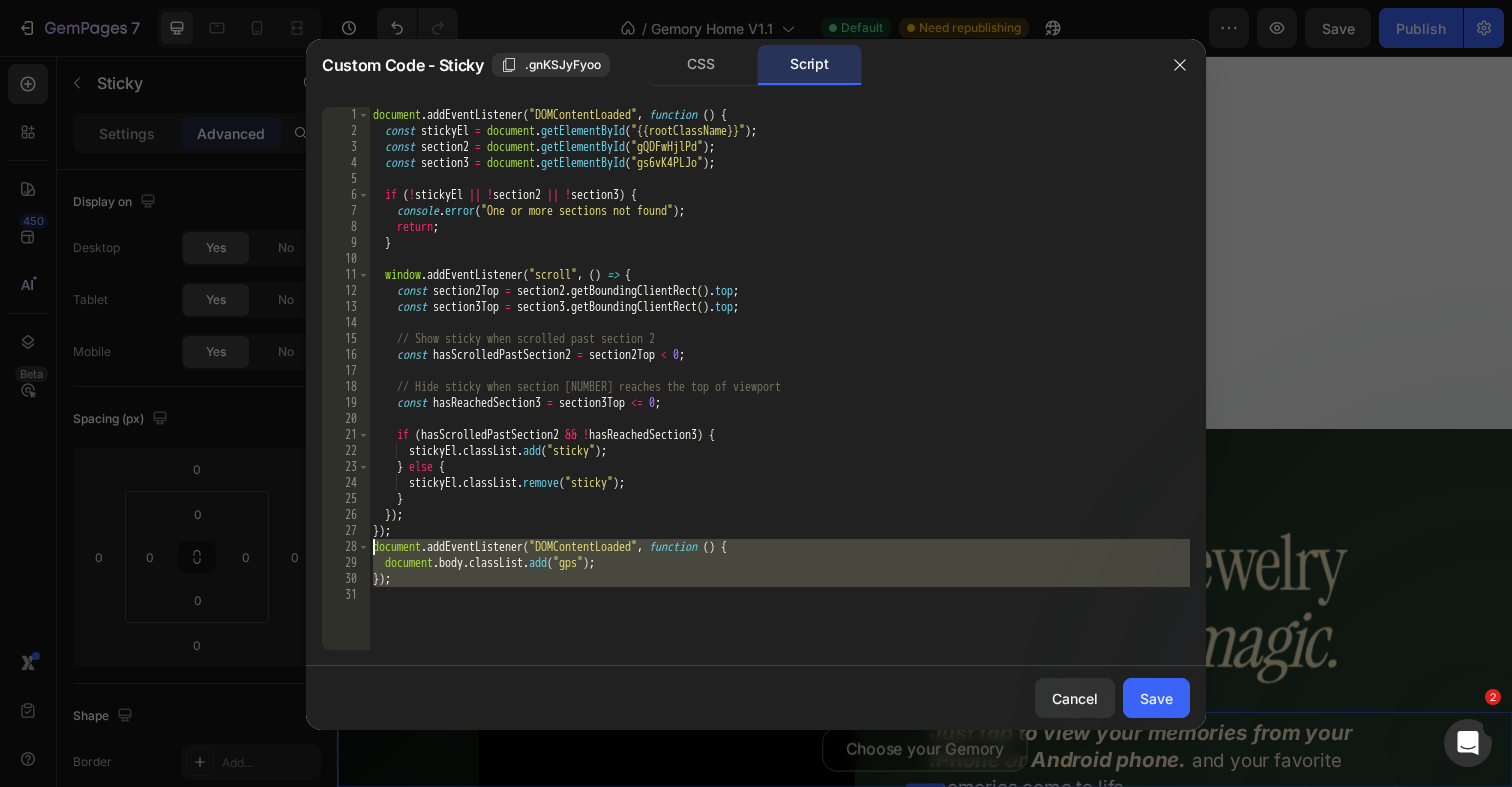 click on "const stickyEl = document.getElementById("[ID]"); [NUMBER] [NUMBER] [NUMBER] [NUMBER] [NUMBER] [NUMBER] [NUMBER] [NUMBER] [NUMBER] [NUMBER] [NUMBER] [NUMBER] [NUMBER] [NUMBER] [NUMBER] [NUMBER] [NUMBER] [NUMBER] [NUMBER] [NUMBER] [NUMBER] [NUMBER] [NUMBER] [NUMBER] [NUMBER] [NUMBER] [NUMBER] [NUMBER] [NUMBER] [NUMBER] [NUMBER] document . addEventListener ( "DOMContentLoaded" ,   function   ( )   {    const   stickyEl   =   document . getElementById ( "[ID]" ) ;    const   section2   =   document . getElementById ( "gQDFwHjlPd" ) ;    const   section3   =   document . getElementById ( "gs6vK4PLJo" ) ;       if   ( ! stickyEl   ||   ! section2   ||   ! section3 )   {      console . error ( "One or more sections not found" ) ;      return ;    }       window . addEventListener ( "scroll" ,   ( )   =>   {      const   section2Top   =   section2 . getBoundingClientRect ( ) . top ;      const   section3Top   =   section3 . getBoundingClientRect ( ) . top ;           // Show sticky when scrolled past section [NUMBER]      const   hasScrolledPastSection2   =   section2Top   <   0 ;           // Hide sticky when section [NUMBER] reaches the top of viewport      const   hasReachedSection3   =" at bounding box center (756, 378) 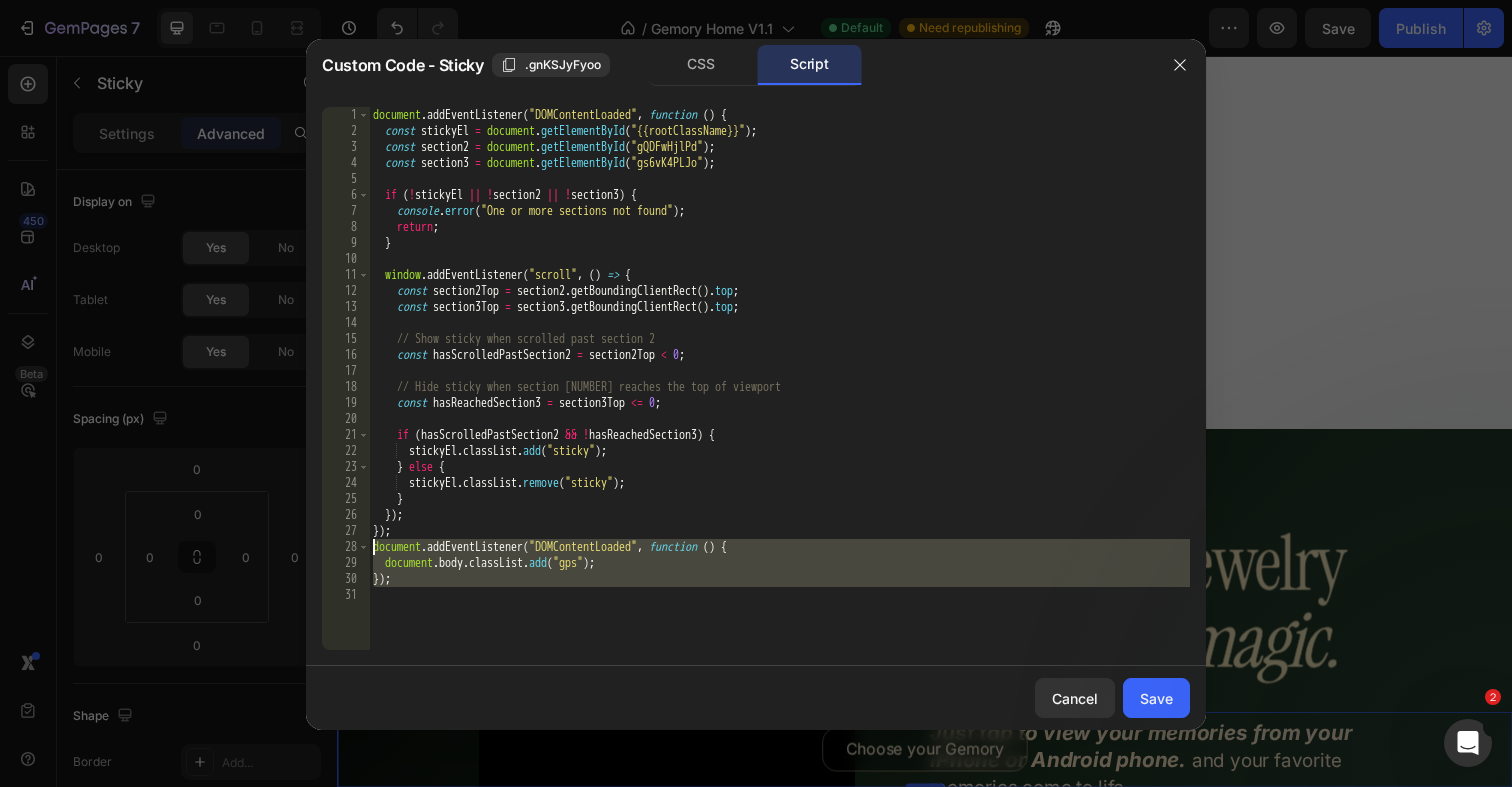 type 